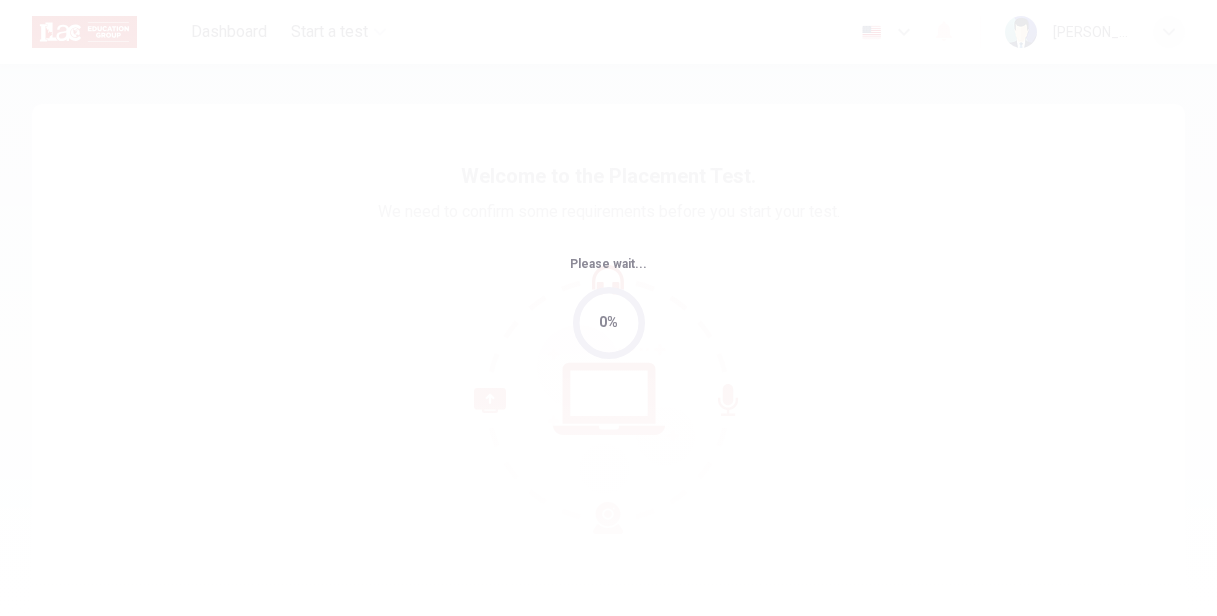 scroll, scrollTop: 0, scrollLeft: 0, axis: both 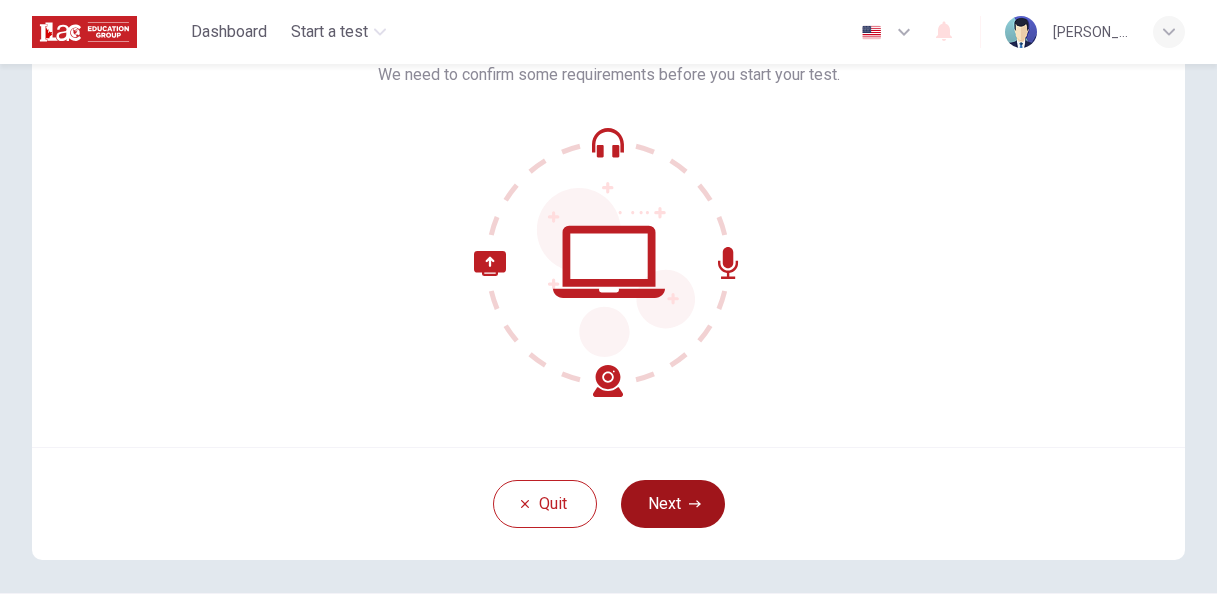 click on "Next" at bounding box center [673, 504] 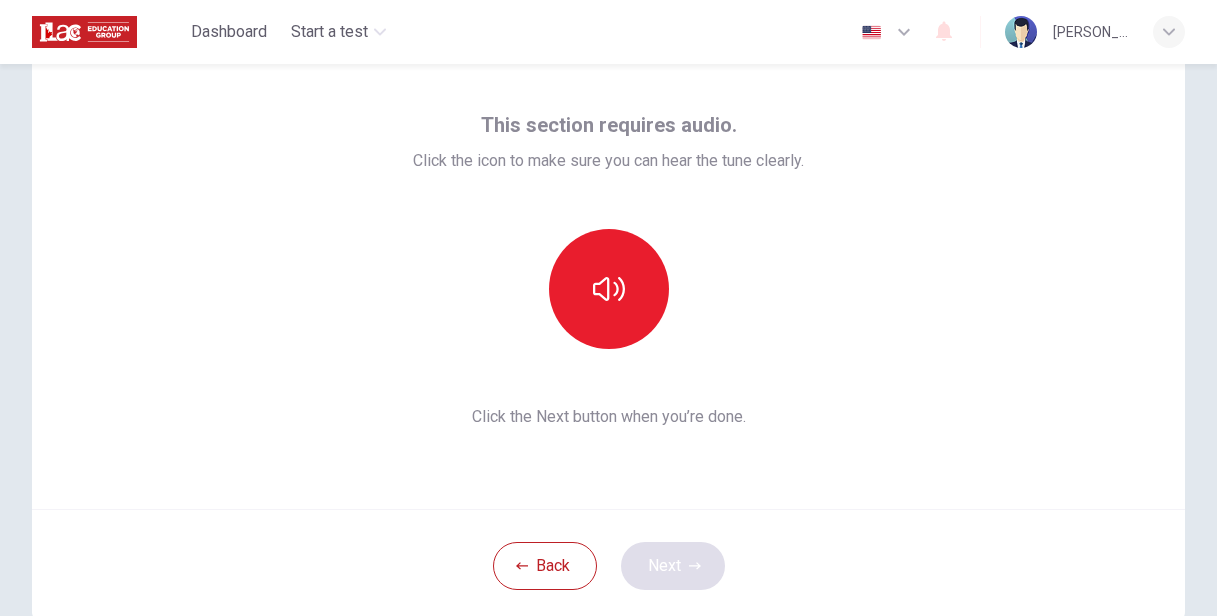scroll, scrollTop: 70, scrollLeft: 0, axis: vertical 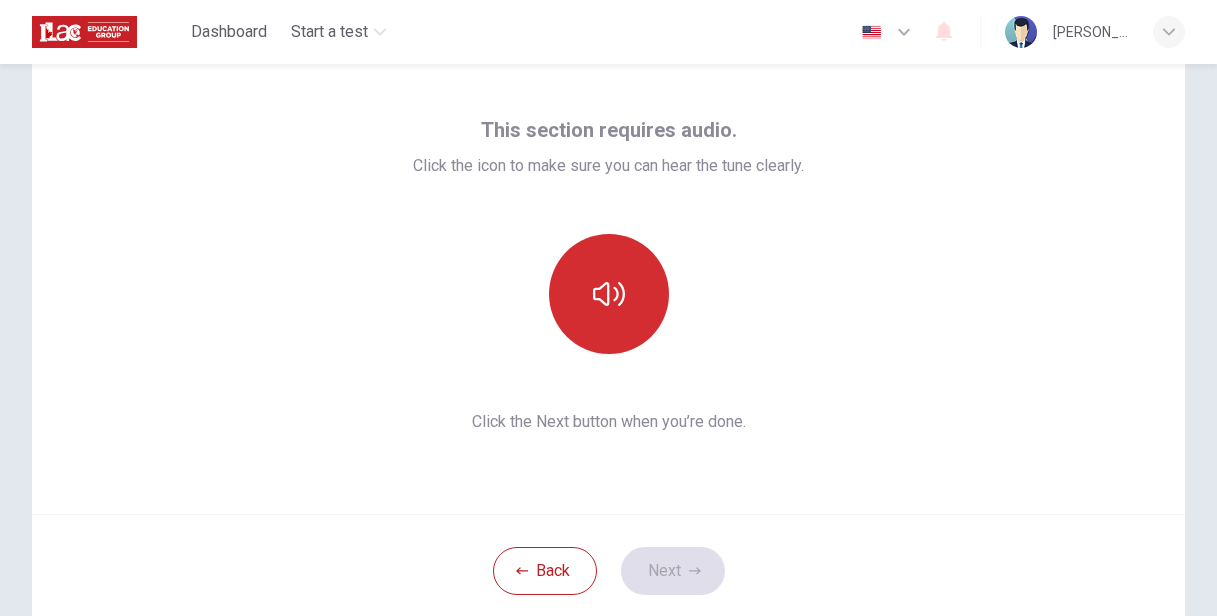 click at bounding box center [609, 294] 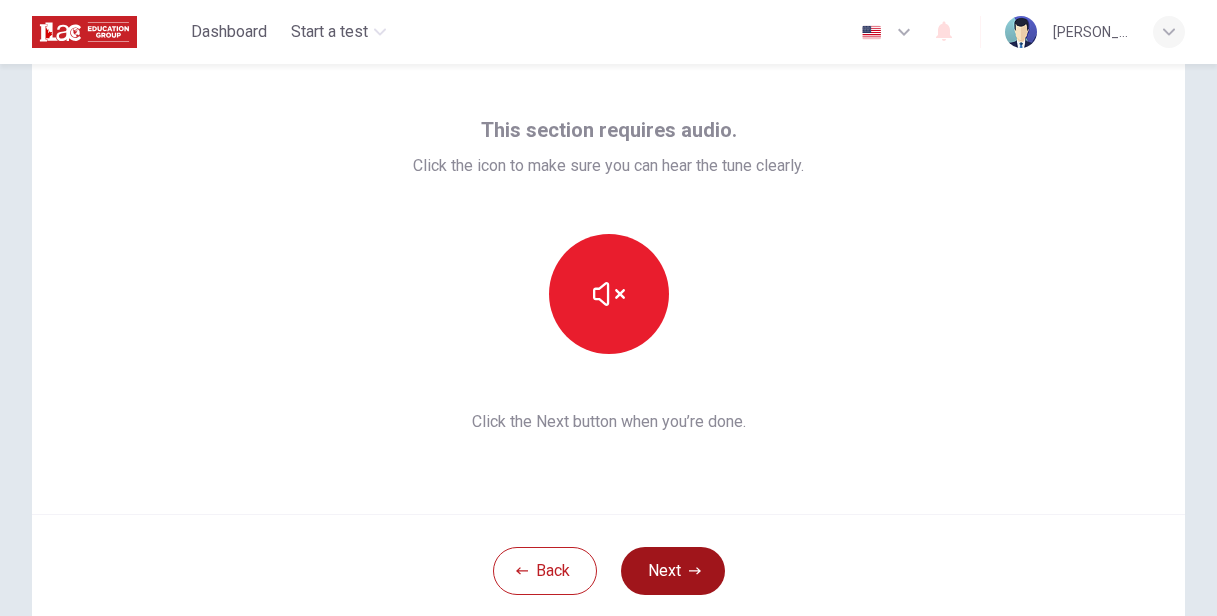 click on "Next" at bounding box center (673, 571) 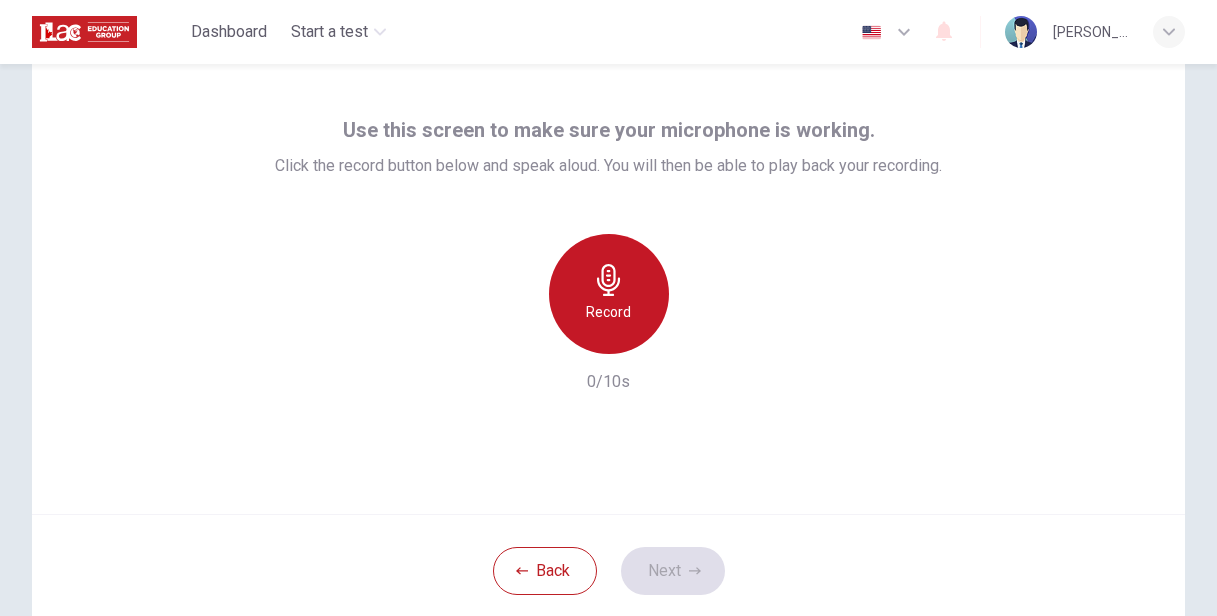 click on "Record" at bounding box center [609, 294] 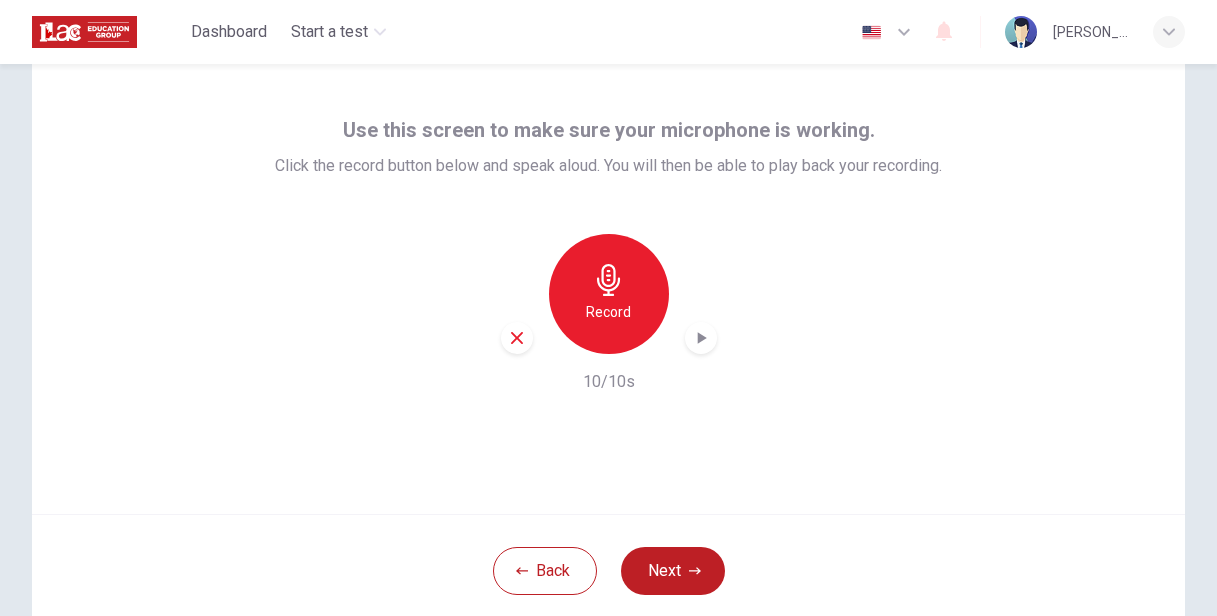 click 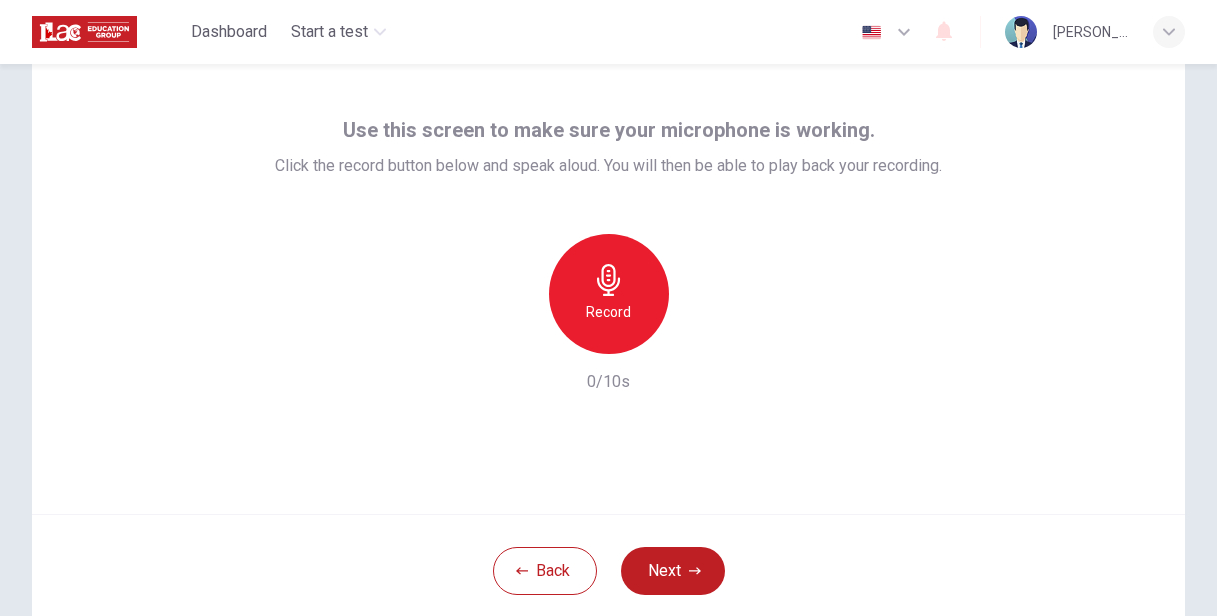 click on "Record" at bounding box center [609, 294] 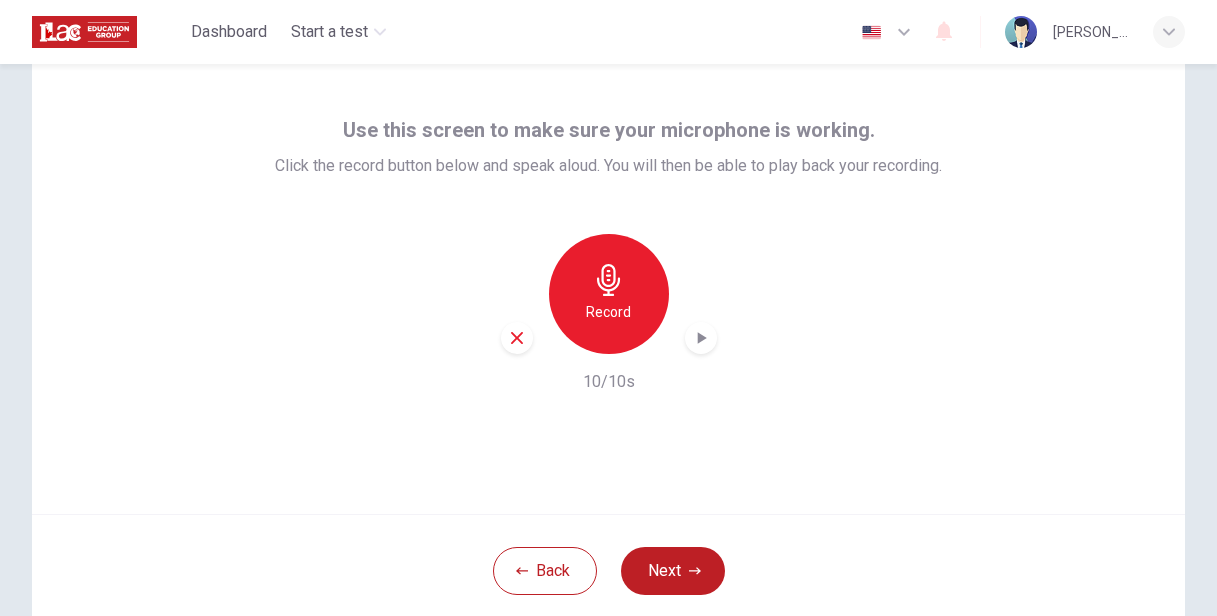 click 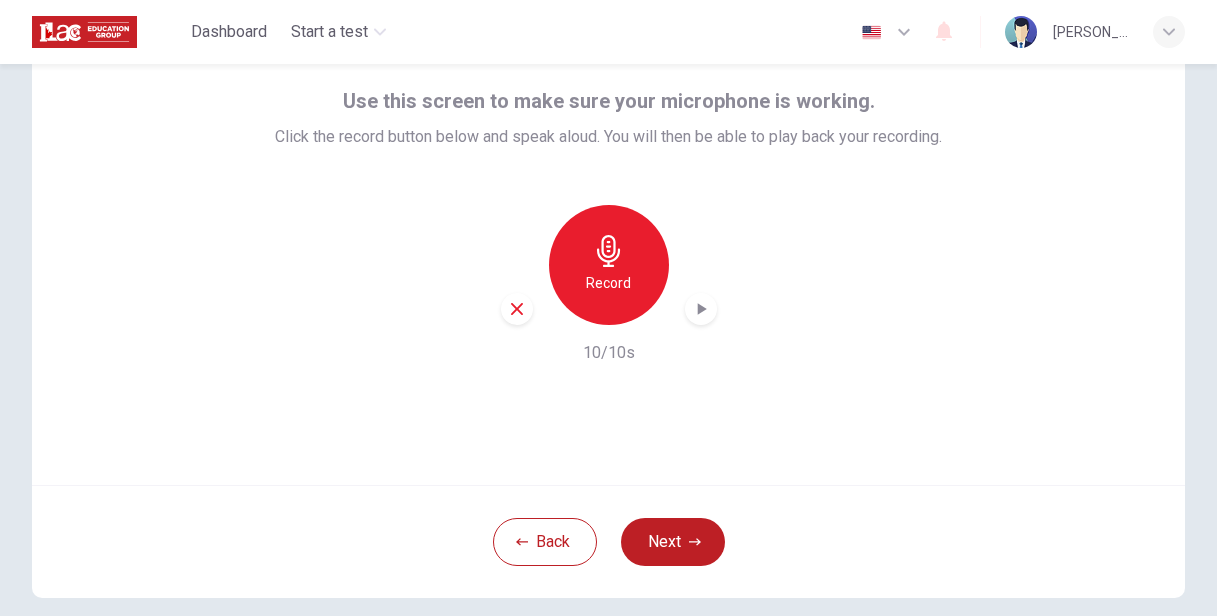 scroll, scrollTop: 100, scrollLeft: 0, axis: vertical 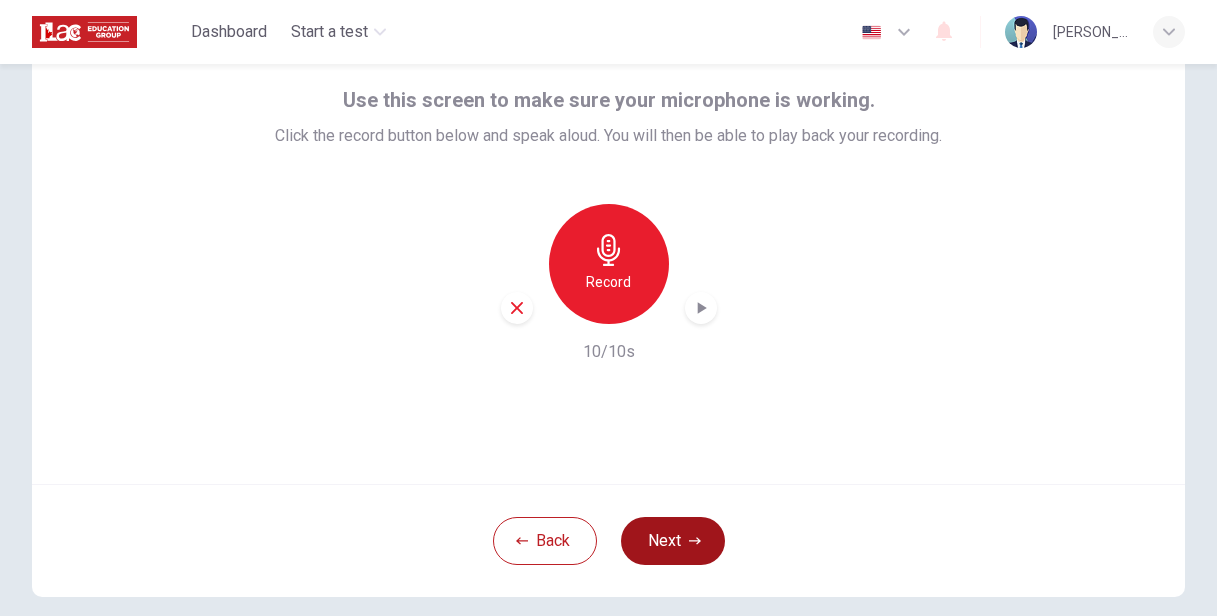 click on "Next" at bounding box center (673, 541) 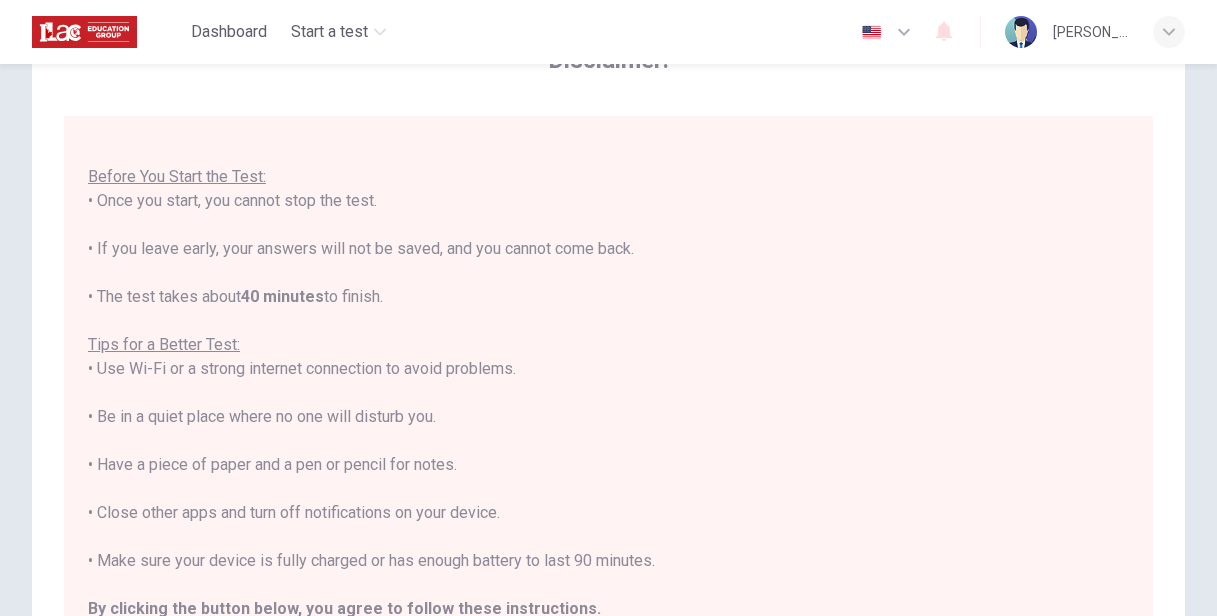 scroll, scrollTop: 0, scrollLeft: 0, axis: both 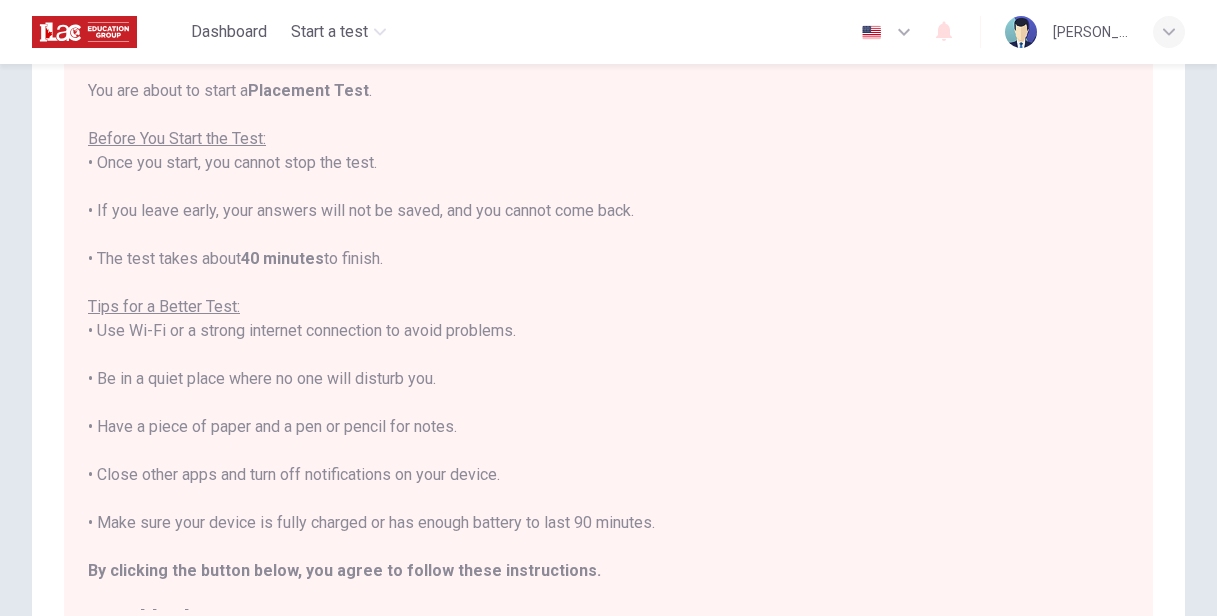 click on "You are about to start a  Placement Test .
Before You Start the Test:
• Once you start, you cannot stop the test.
• If you leave early, your answers will not be saved, and you cannot come back.
• The test takes about  40 minutes  to finish.
Tips for a Better Test:
• Use Wi-Fi or a strong internet connection to avoid problems.
• Be in a quiet place where no one will disturb you.
• Have a piece of paper and a pen or pencil for notes.
• Close other apps and turn off notifications on your device.
• Make sure your device is fully charged or has enough battery to last 90 minutes.
By clicking the button below, you agree to follow these instructions.
Good luck!" at bounding box center [608, 355] 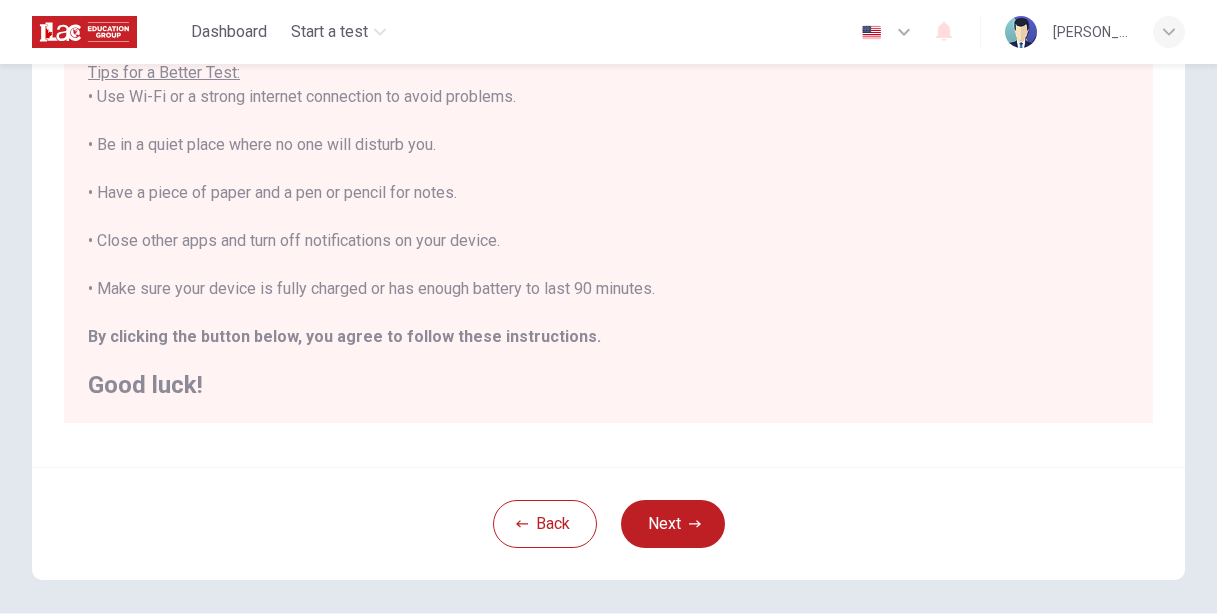 scroll, scrollTop: 433, scrollLeft: 0, axis: vertical 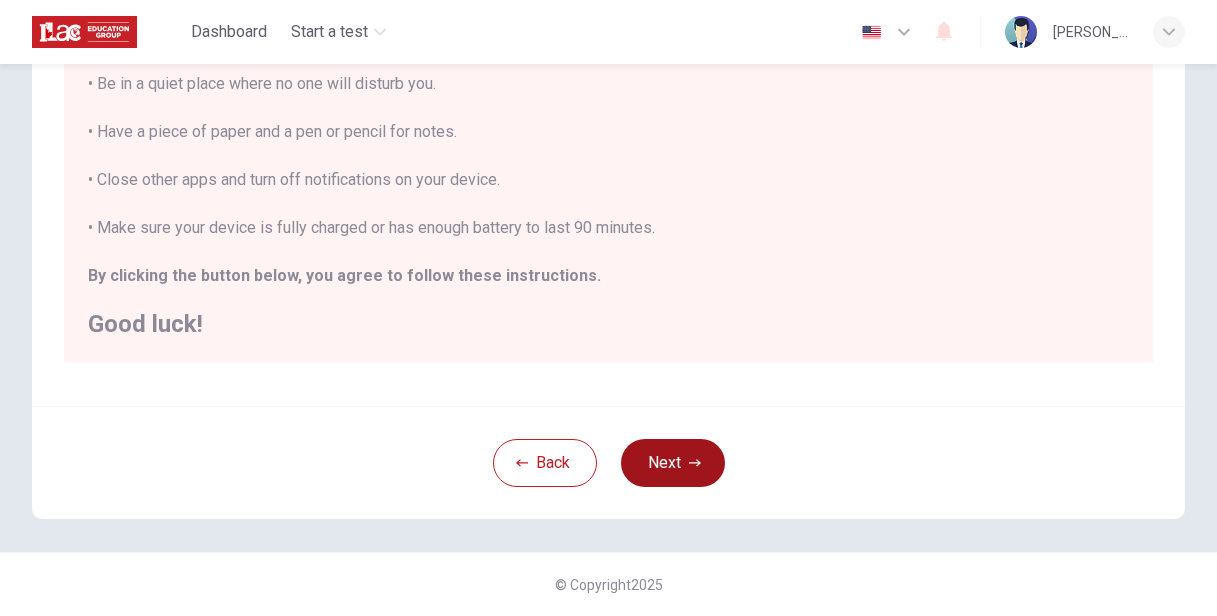 click 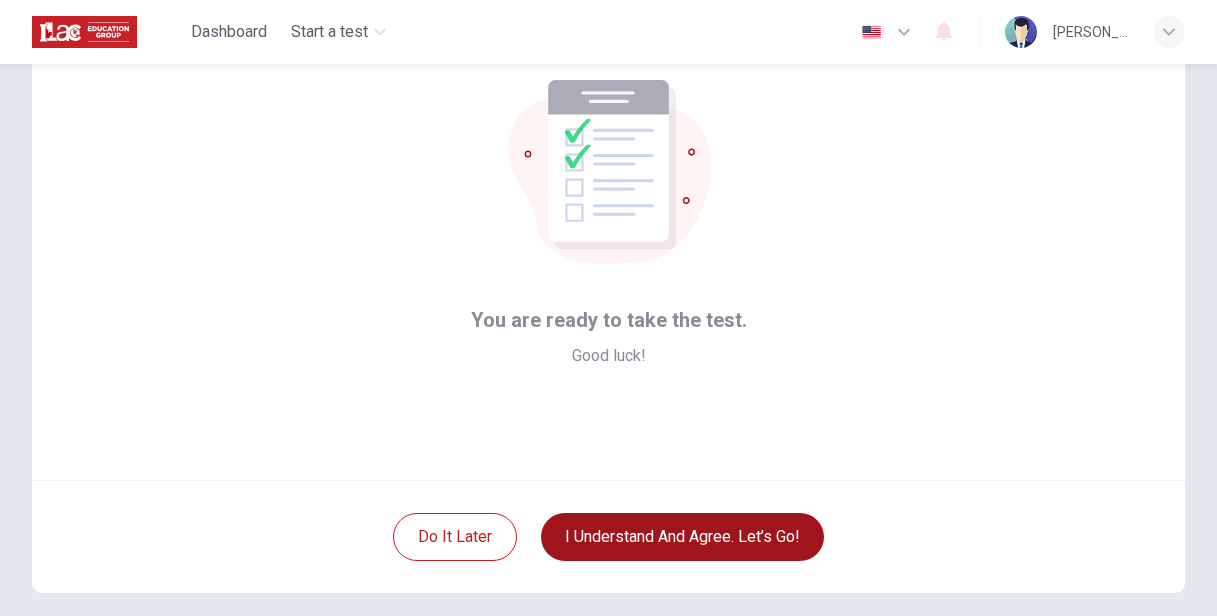 scroll, scrollTop: 74, scrollLeft: 0, axis: vertical 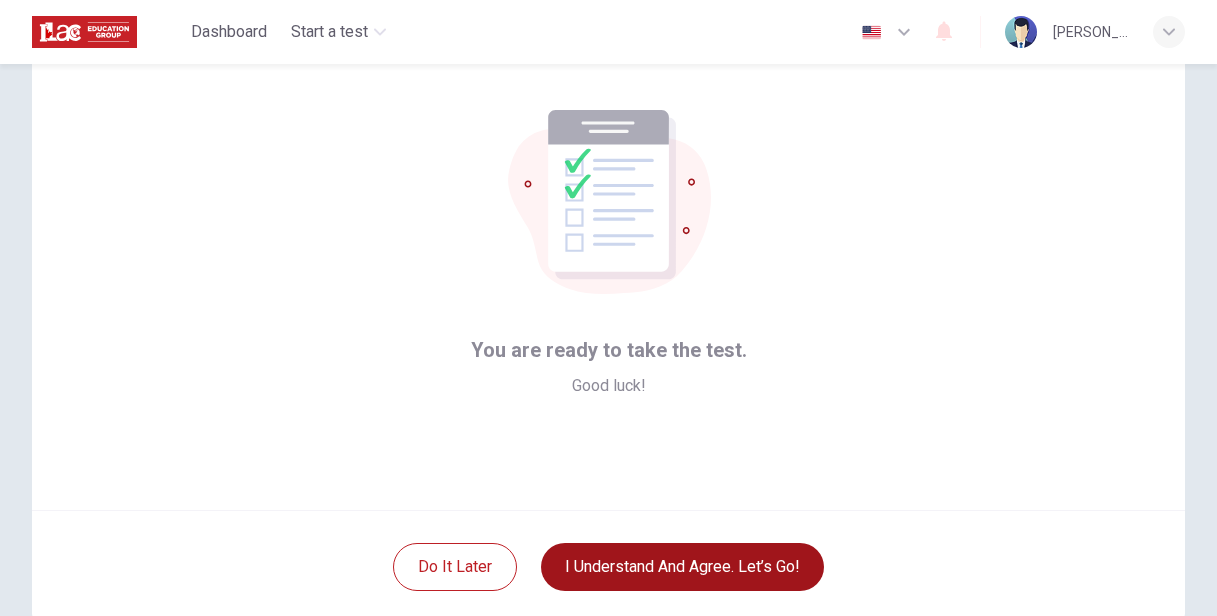 click on "I understand and agree. Let’s go!" at bounding box center [682, 567] 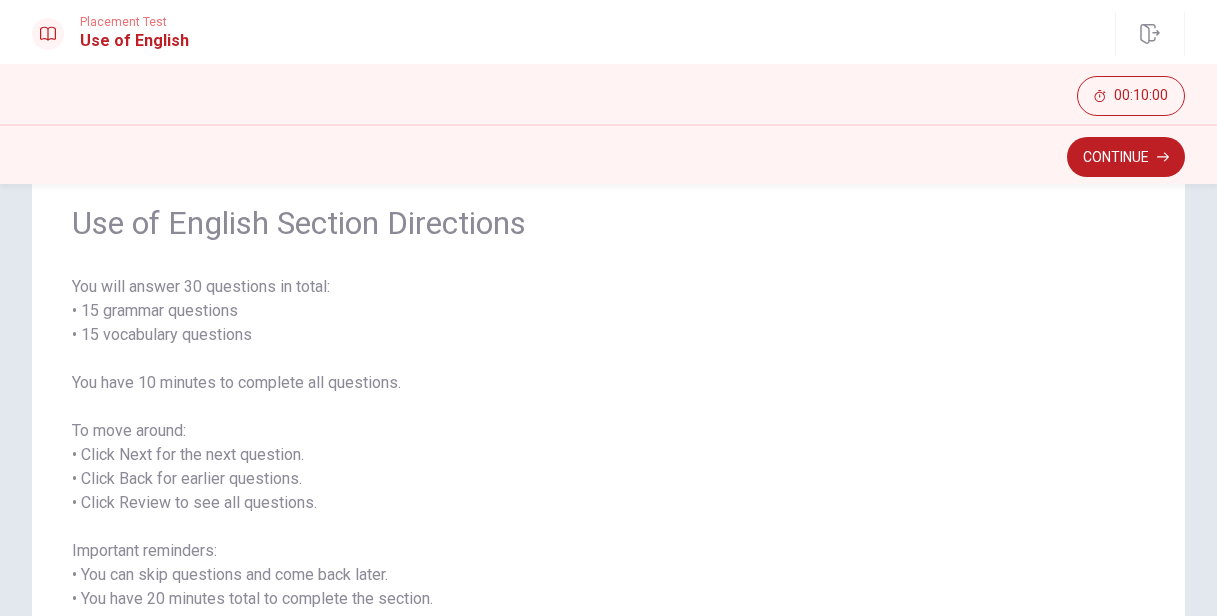 scroll, scrollTop: 51, scrollLeft: 0, axis: vertical 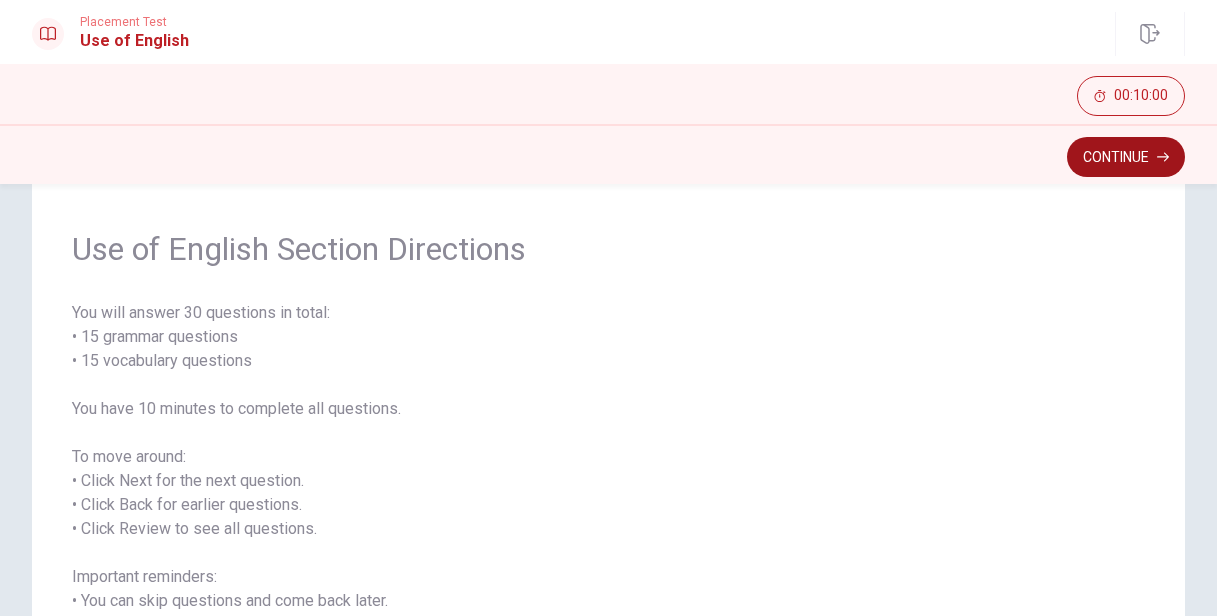 click on "Continue" at bounding box center (1126, 157) 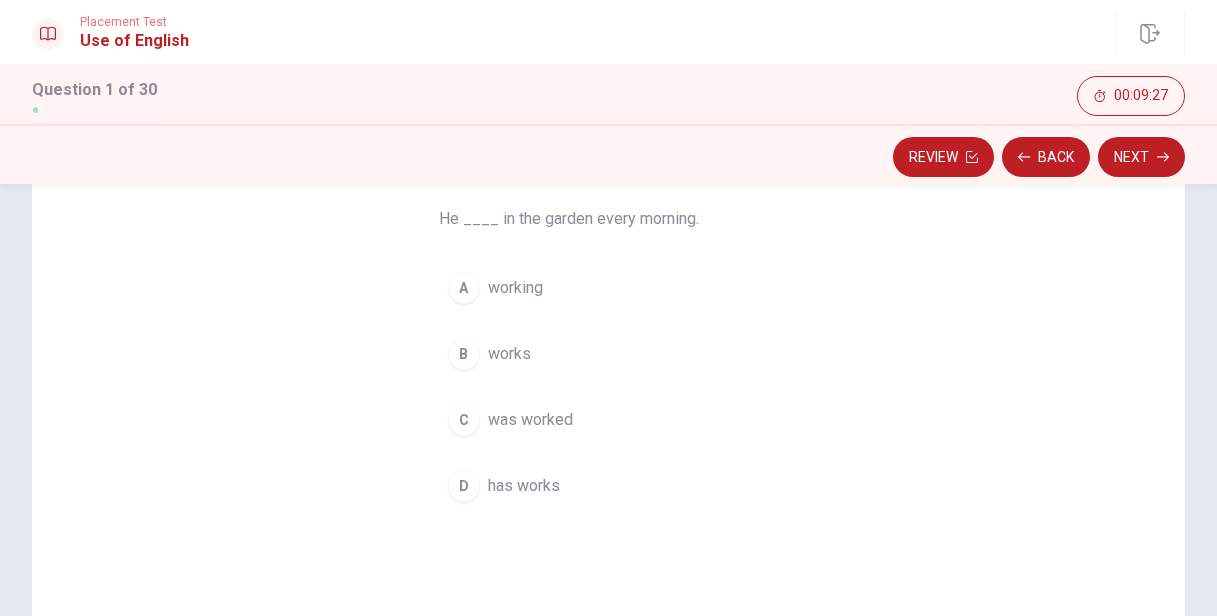 scroll, scrollTop: 157, scrollLeft: 0, axis: vertical 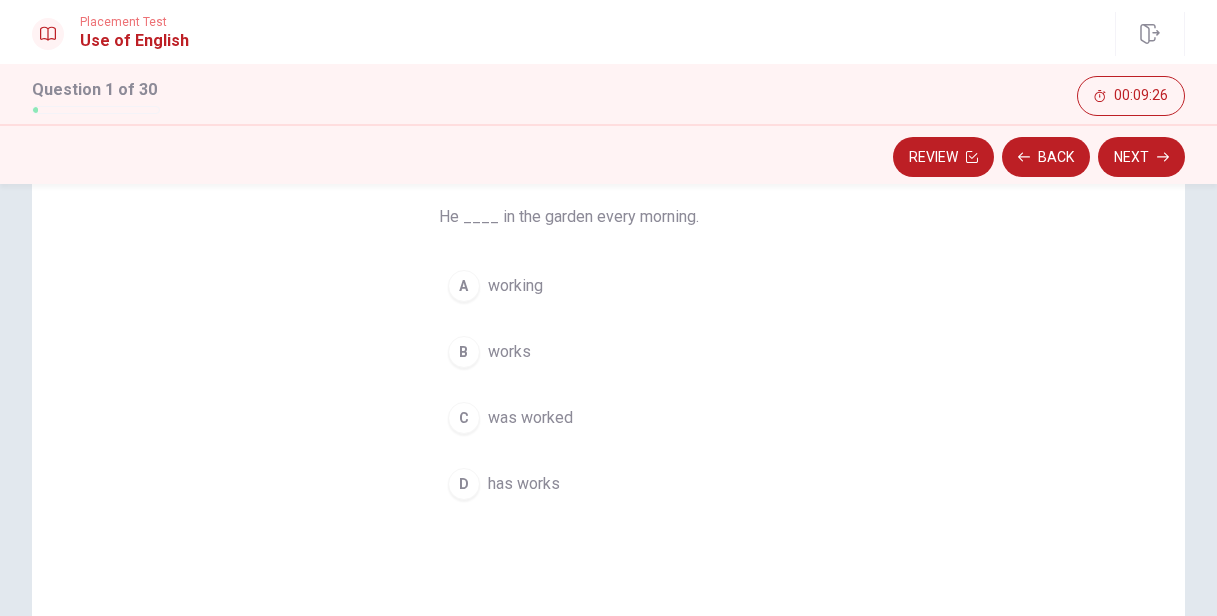 click on "works" at bounding box center (509, 352) 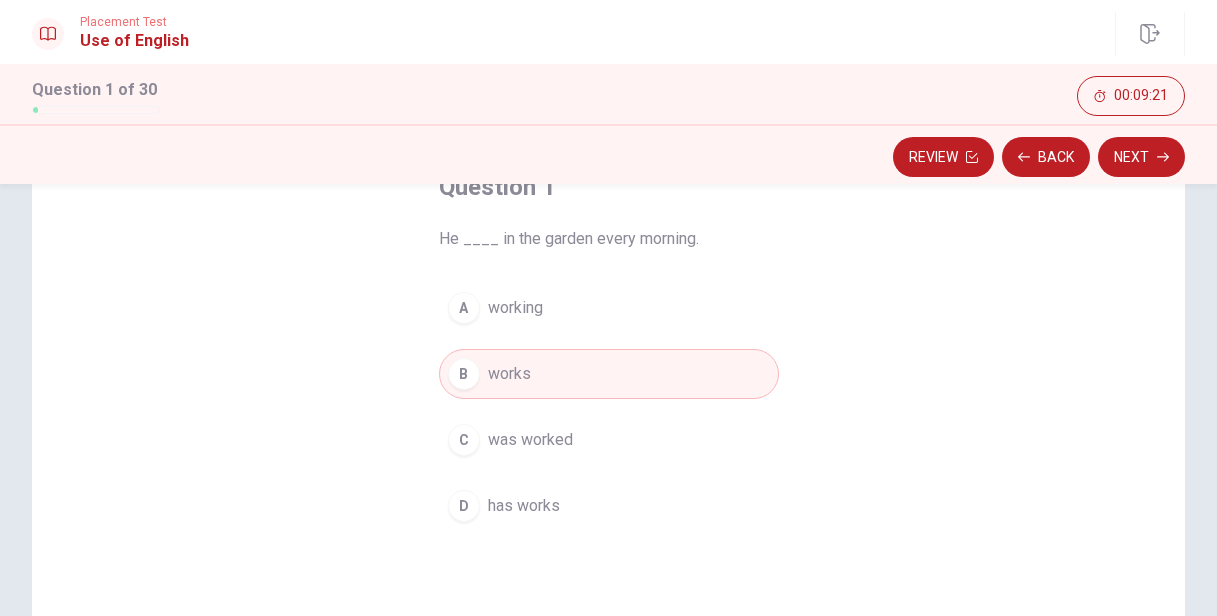 scroll, scrollTop: 86, scrollLeft: 0, axis: vertical 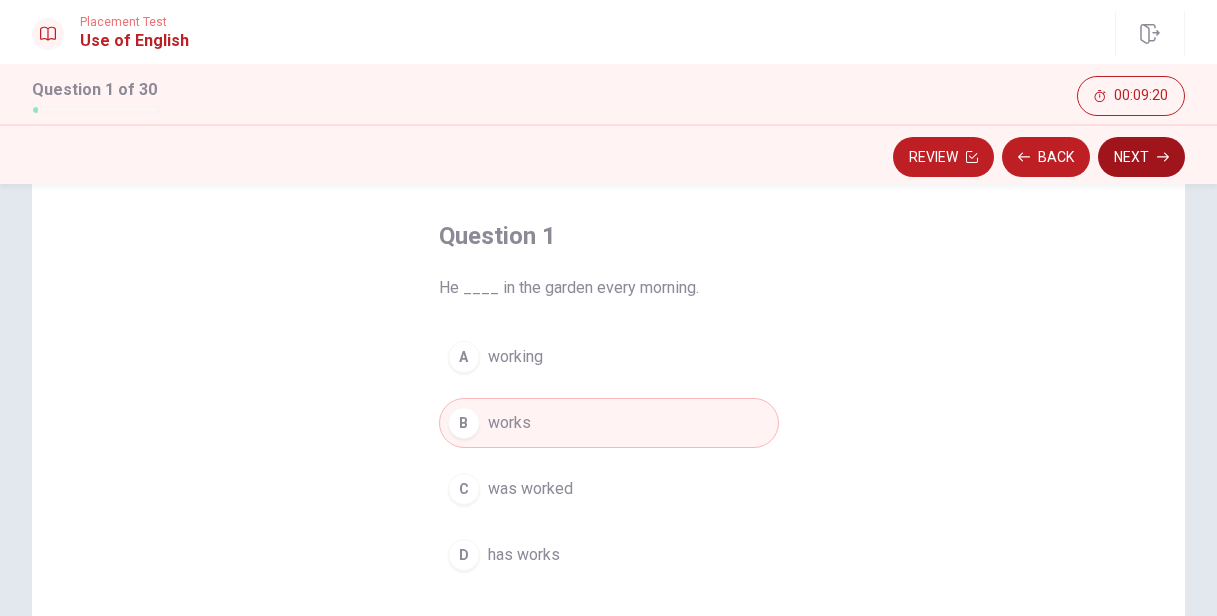click on "Next" at bounding box center [1141, 157] 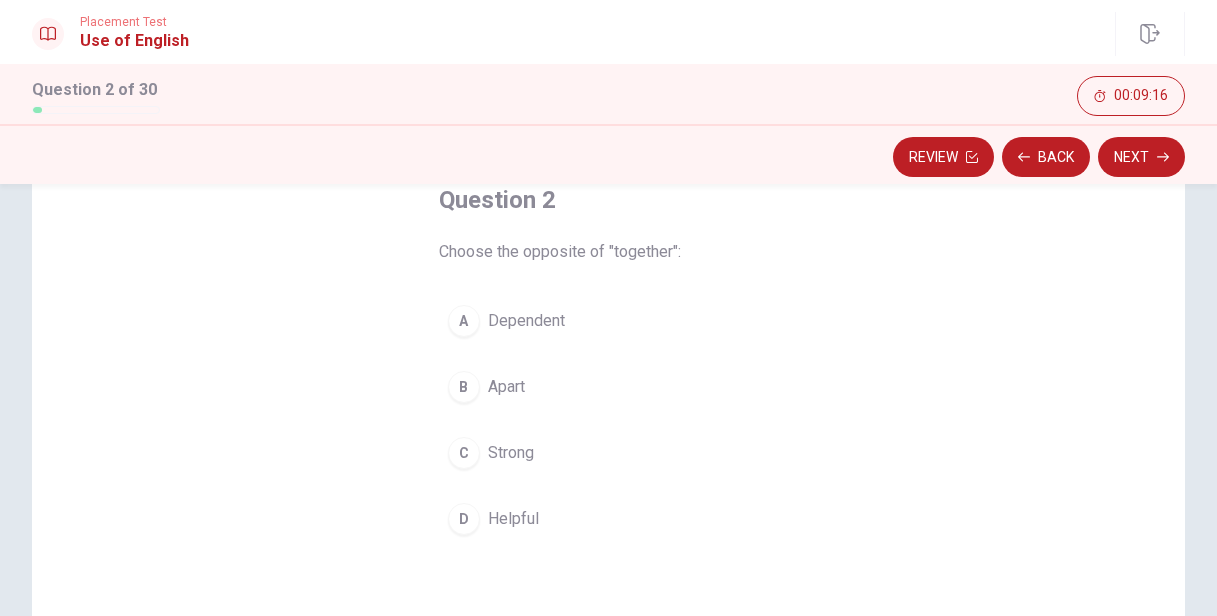 scroll, scrollTop: 127, scrollLeft: 0, axis: vertical 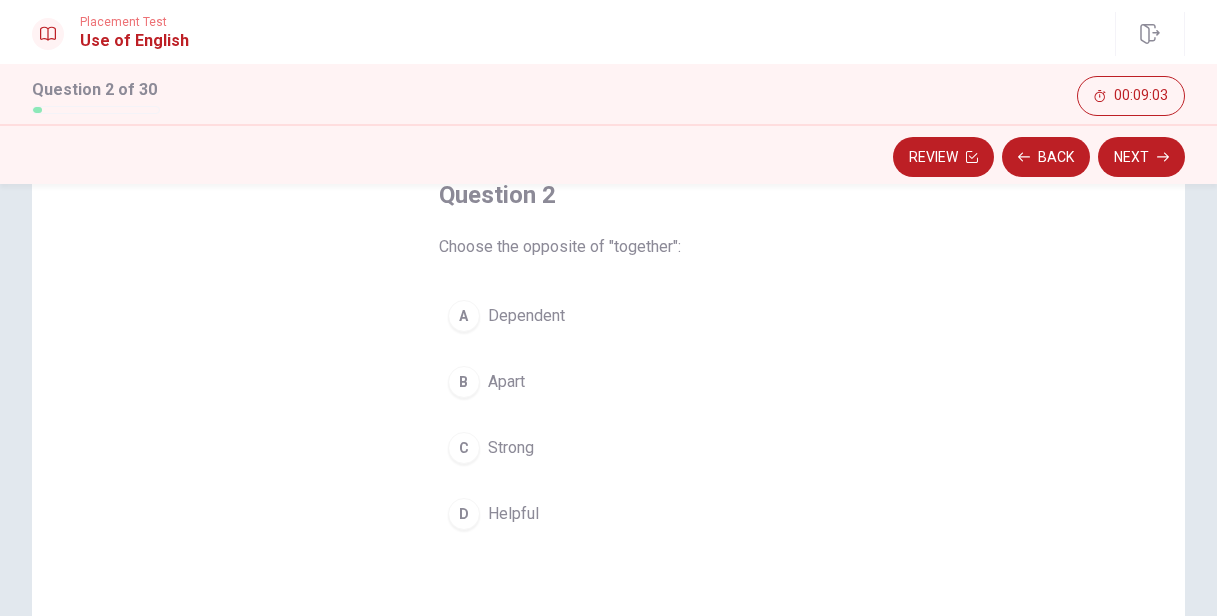 click on "Apart" at bounding box center (506, 382) 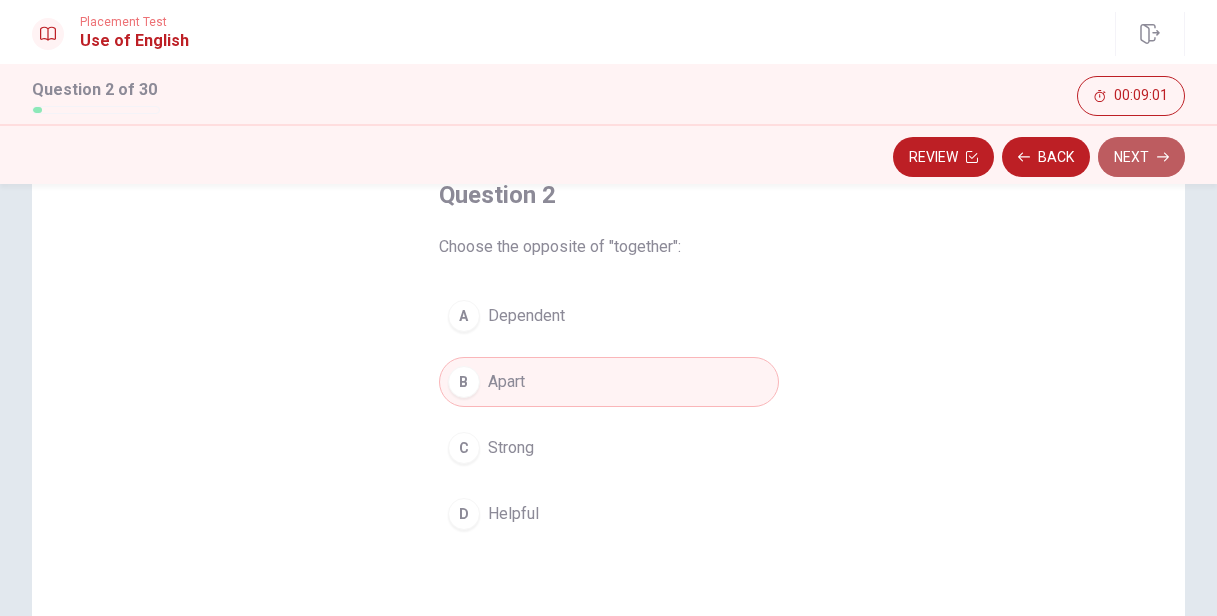 click on "Next" at bounding box center [1141, 157] 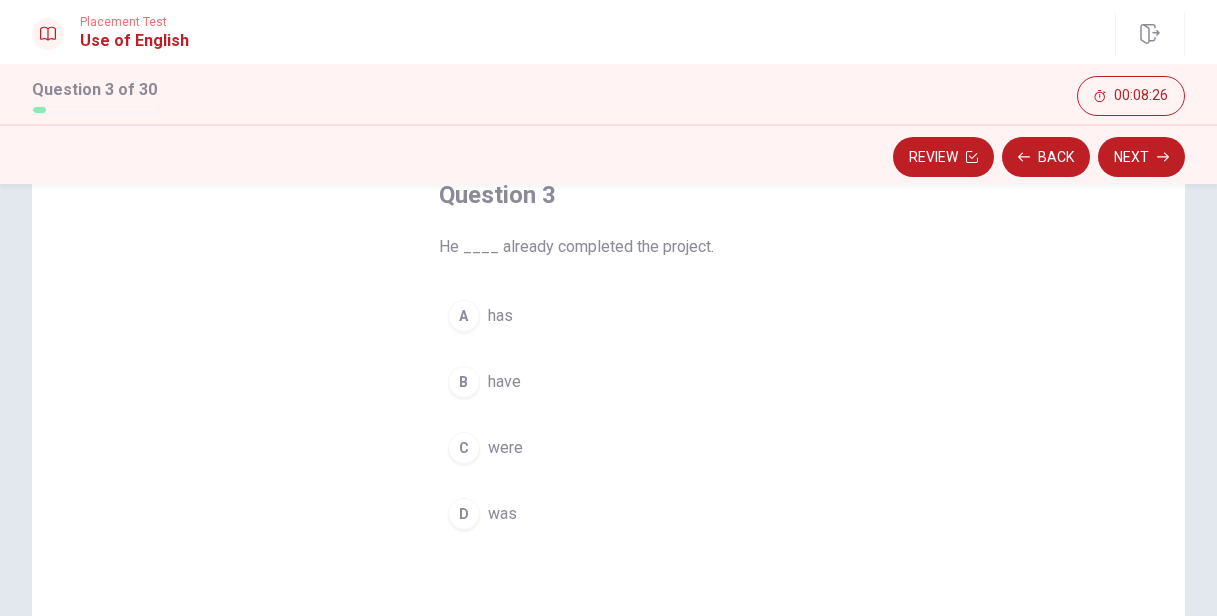 click on "A has" at bounding box center (609, 316) 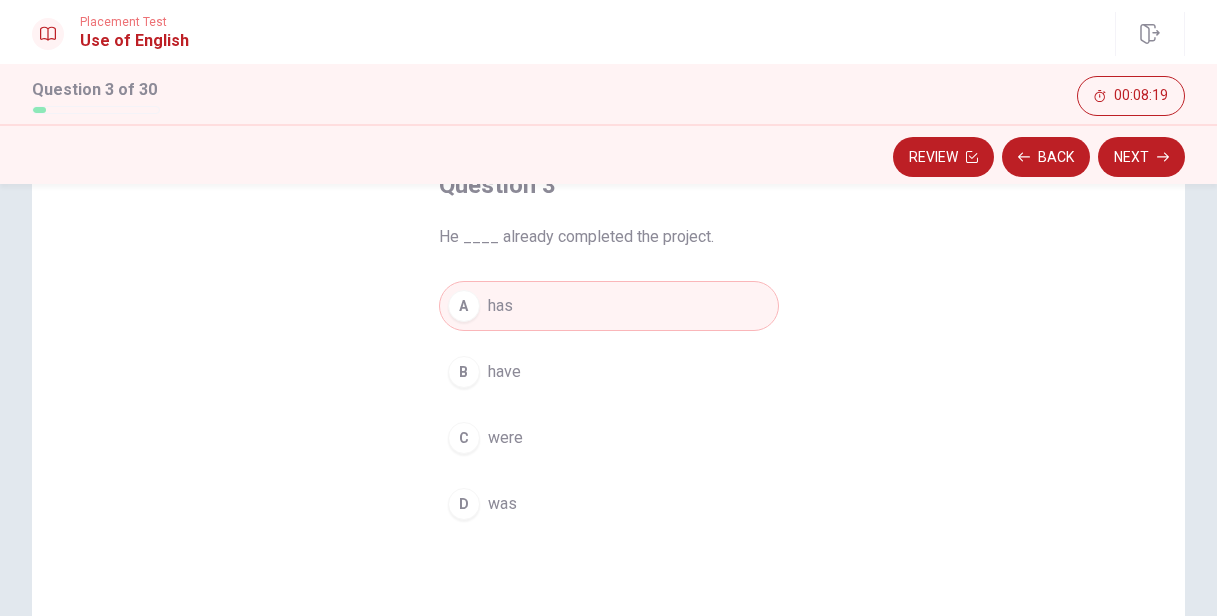 scroll, scrollTop: 138, scrollLeft: 0, axis: vertical 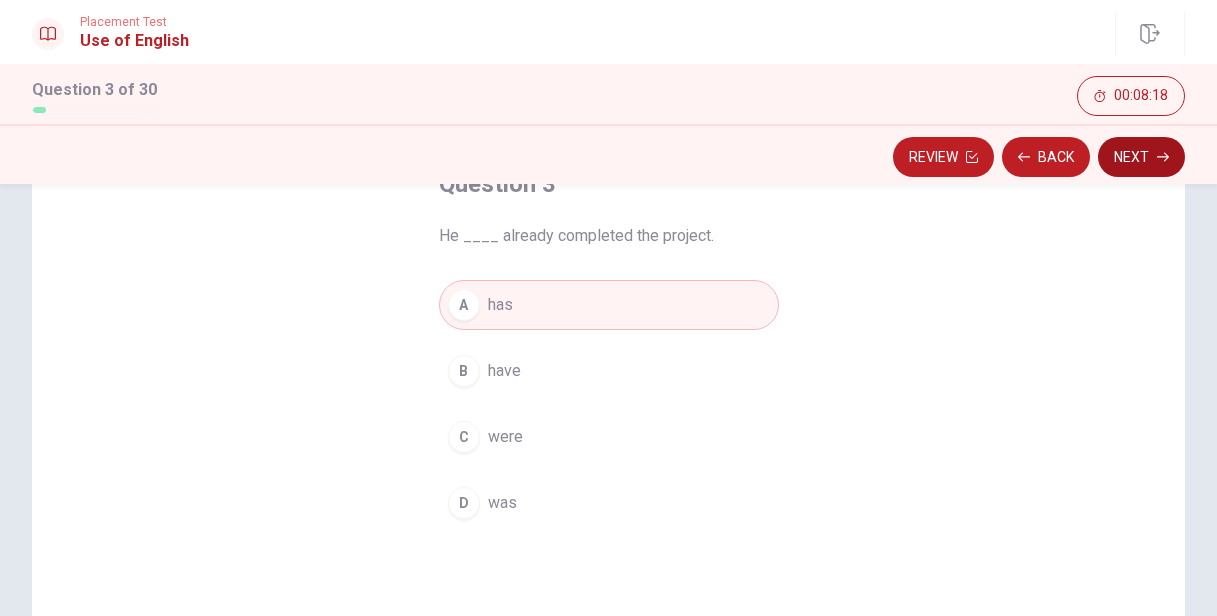 click on "Next" at bounding box center [1141, 157] 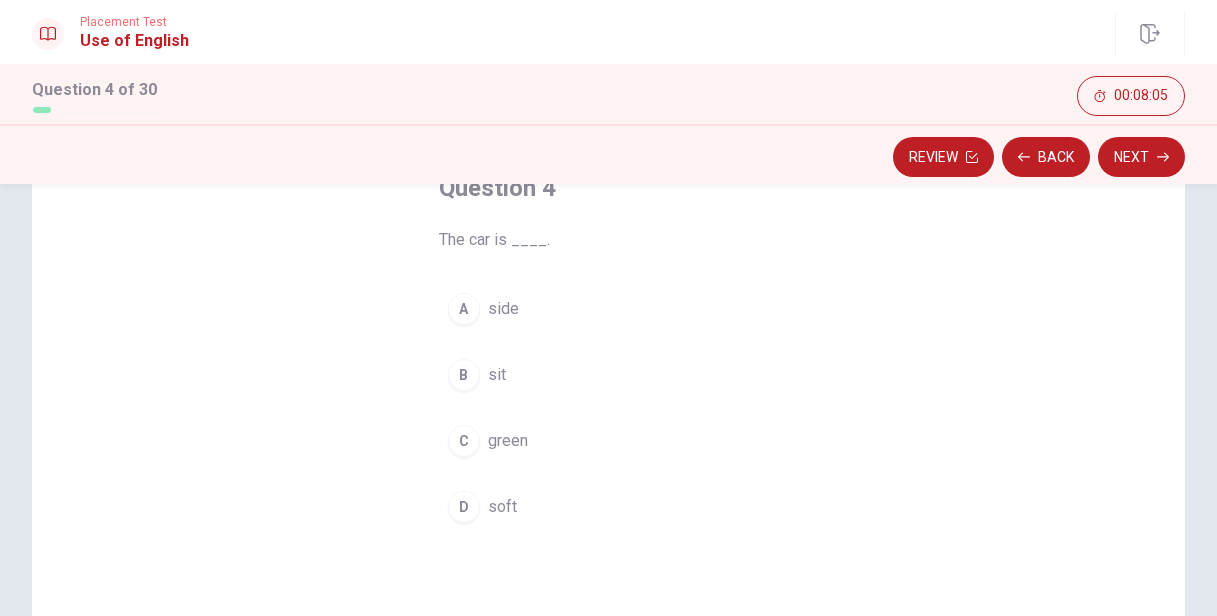 scroll, scrollTop: 135, scrollLeft: 0, axis: vertical 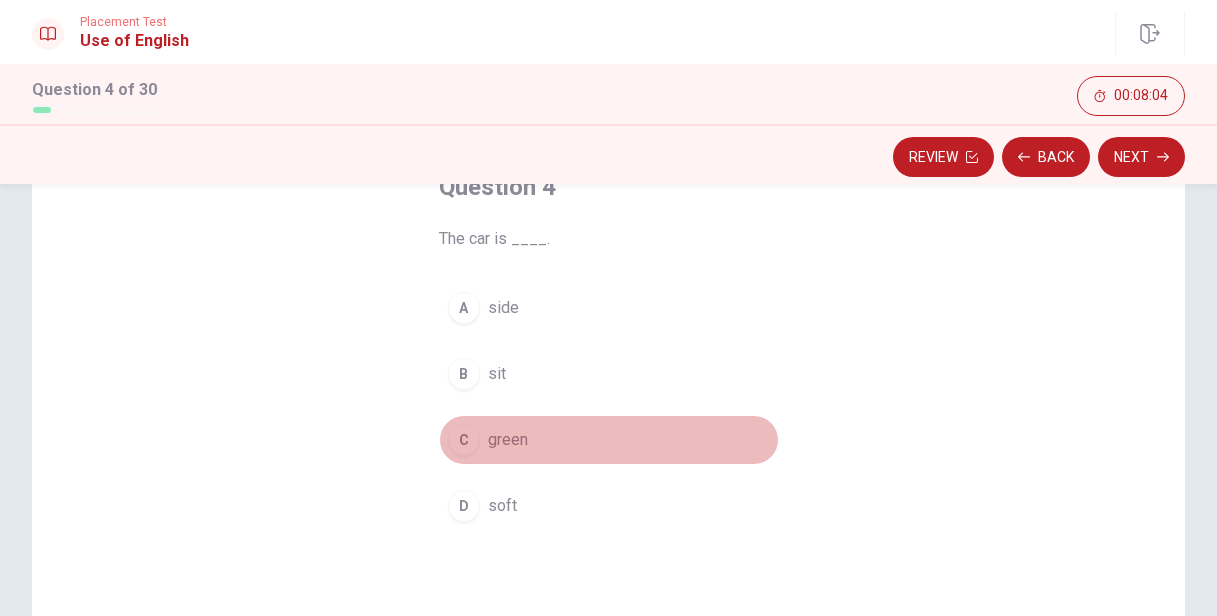click on "C" at bounding box center [464, 440] 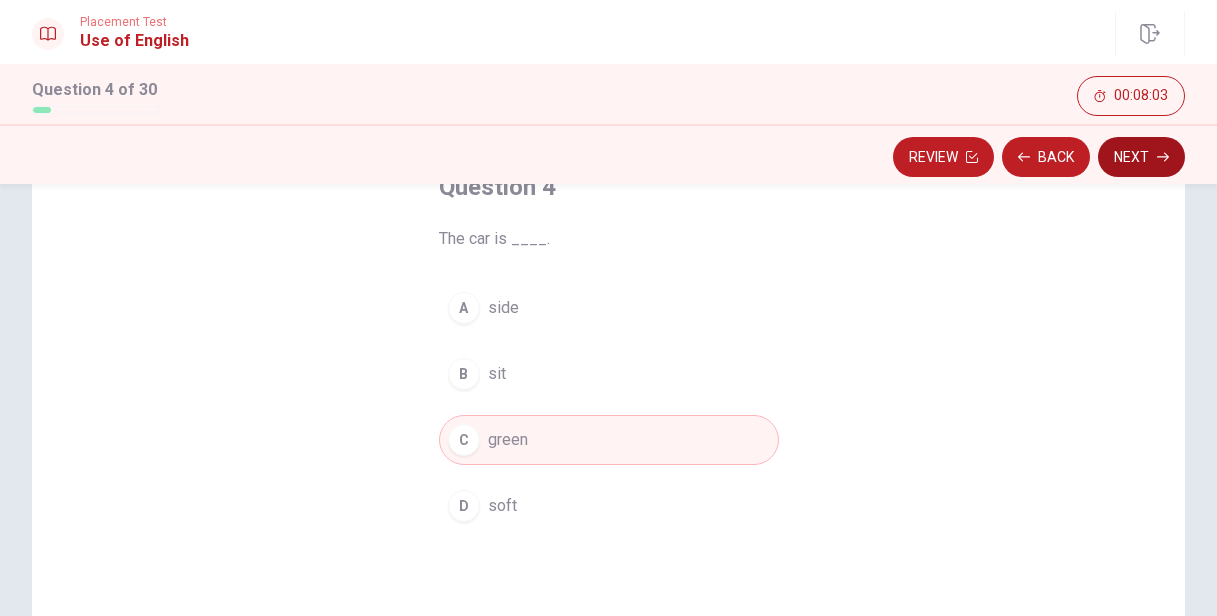 click on "Next" at bounding box center (1141, 157) 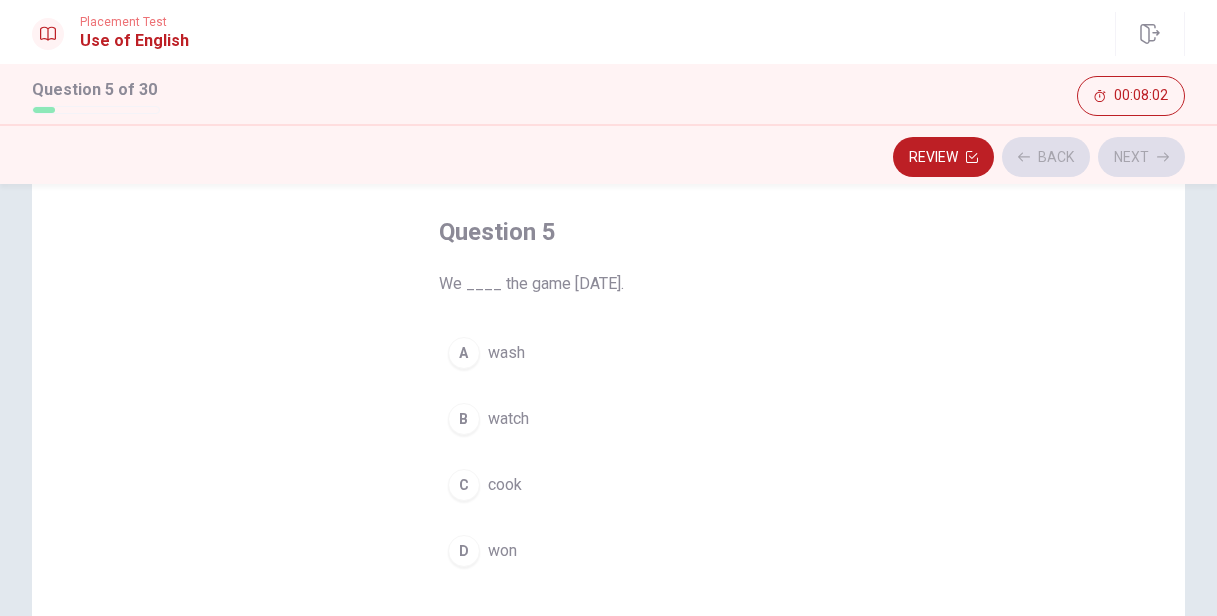 scroll, scrollTop: 81, scrollLeft: 0, axis: vertical 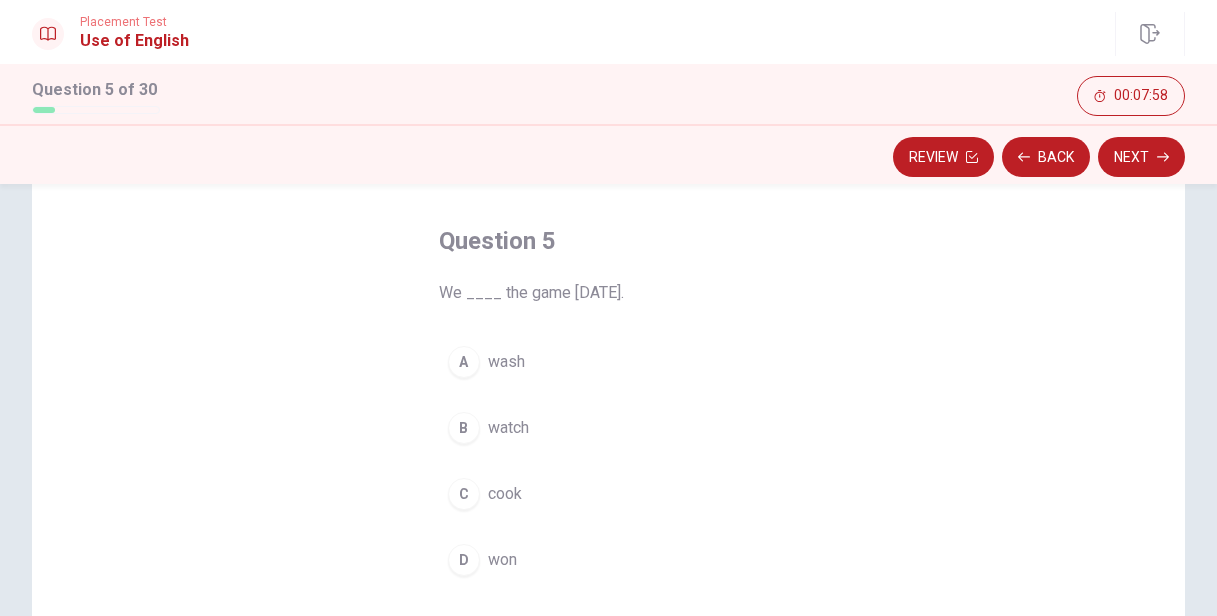 click on "B watch" at bounding box center [609, 428] 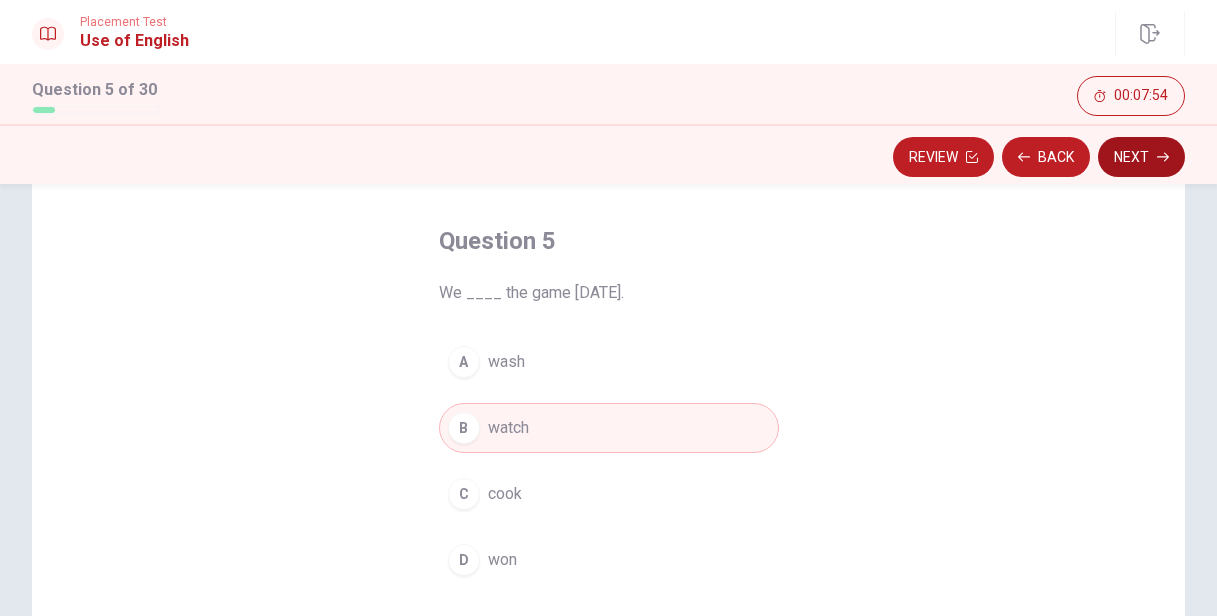 click on "Next" at bounding box center (1141, 157) 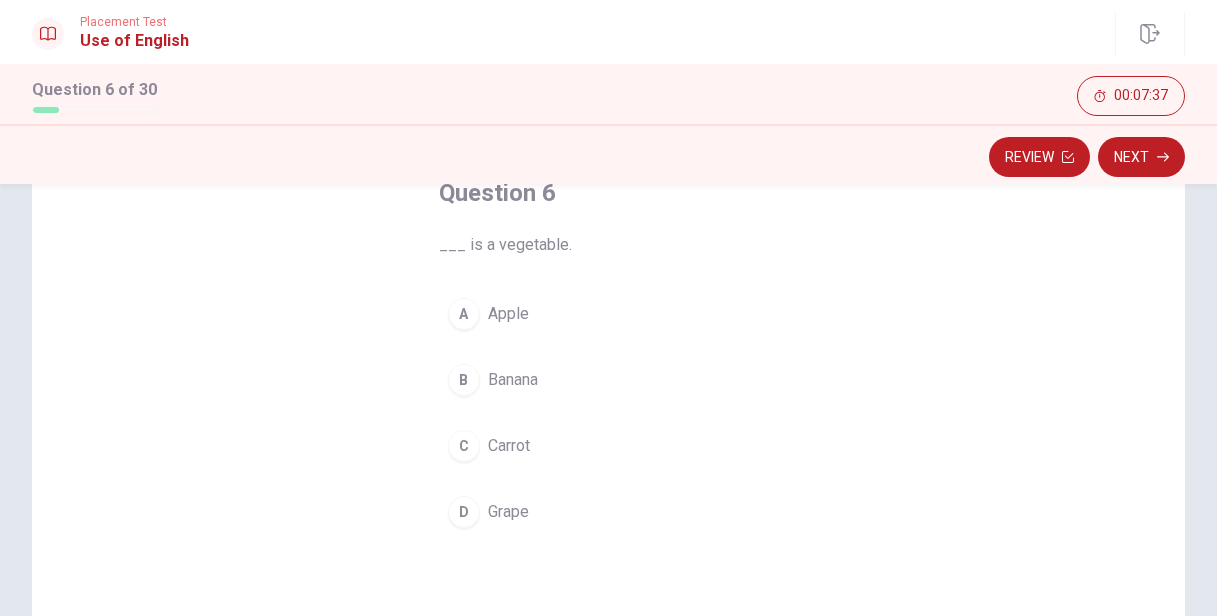 scroll, scrollTop: 140, scrollLeft: 0, axis: vertical 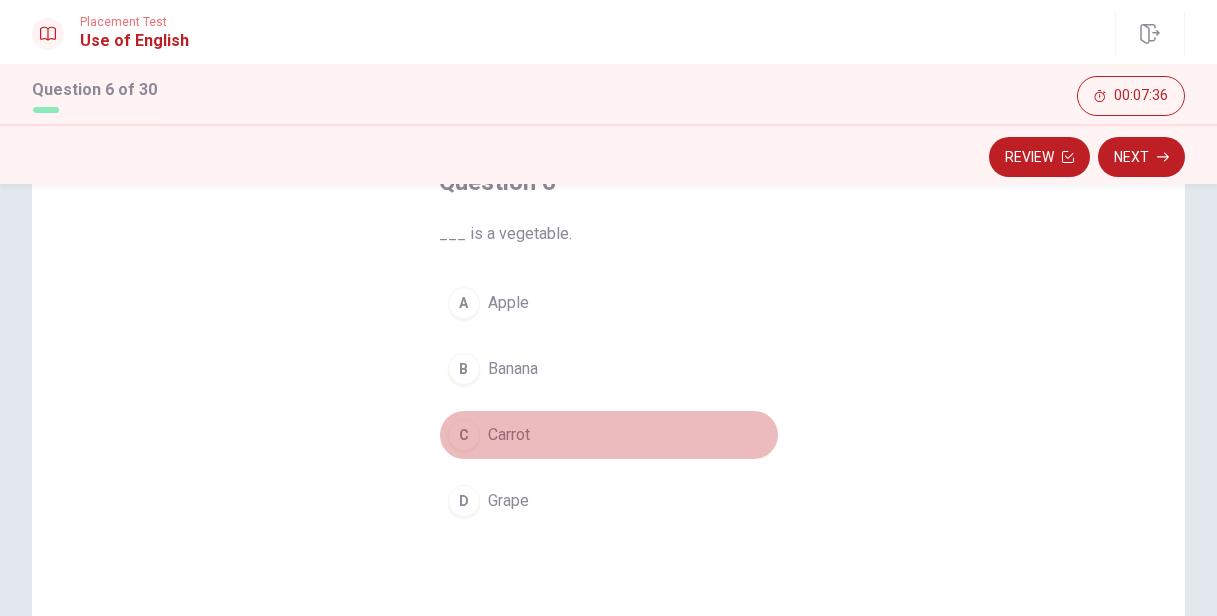 click on "Carrot" at bounding box center [509, 435] 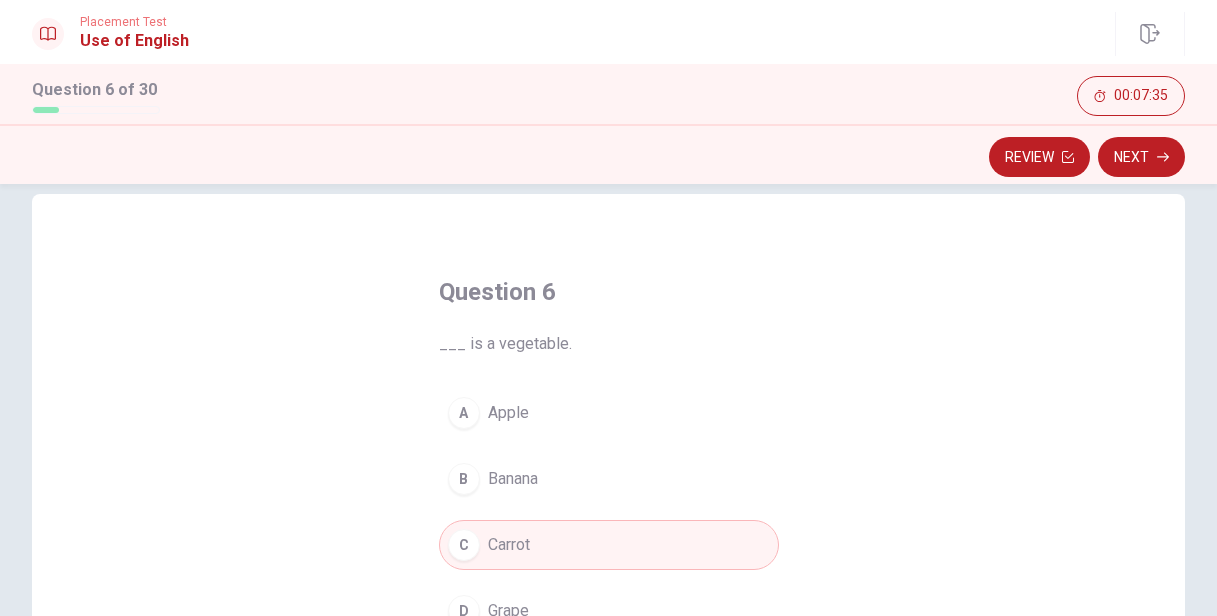 scroll, scrollTop: 22, scrollLeft: 0, axis: vertical 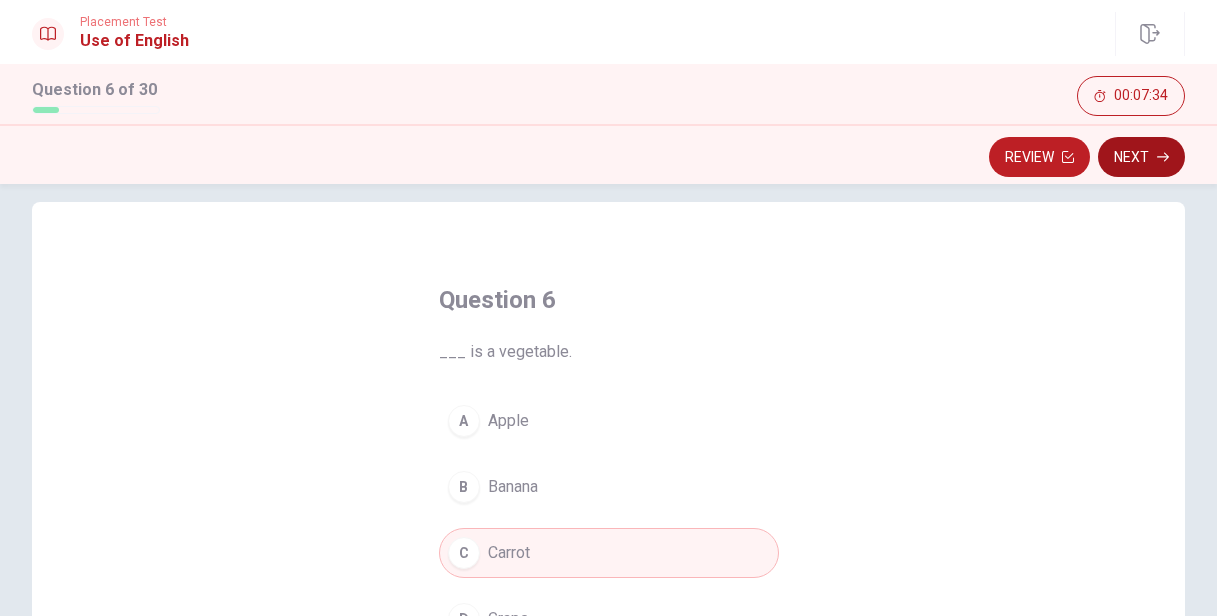 click on "Next" at bounding box center [1141, 157] 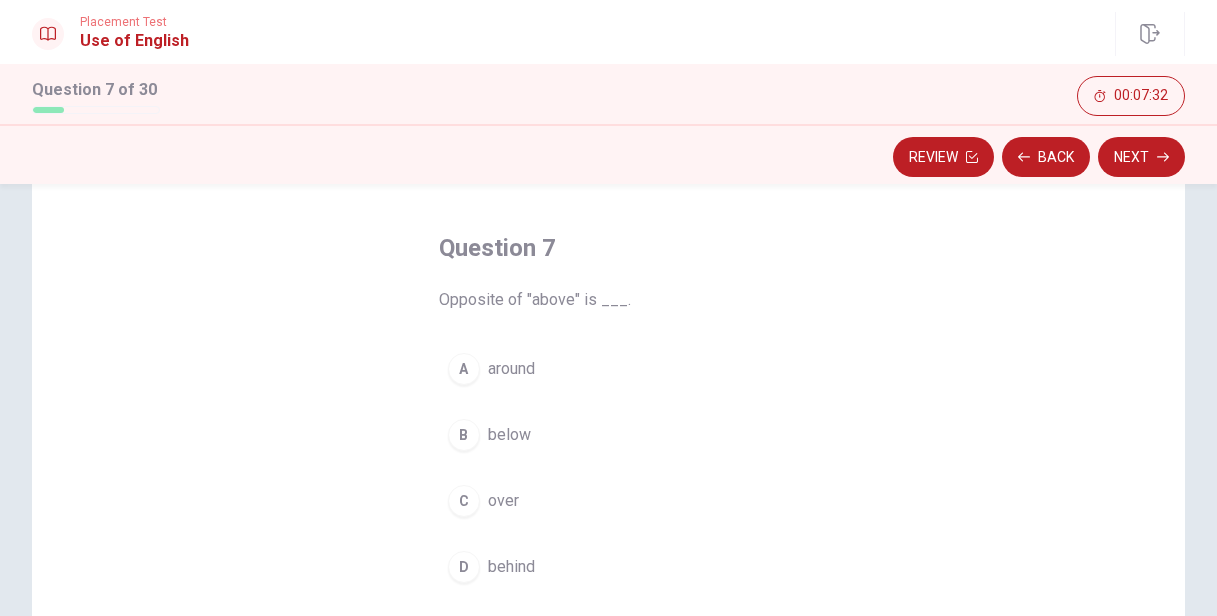 scroll, scrollTop: 107, scrollLeft: 0, axis: vertical 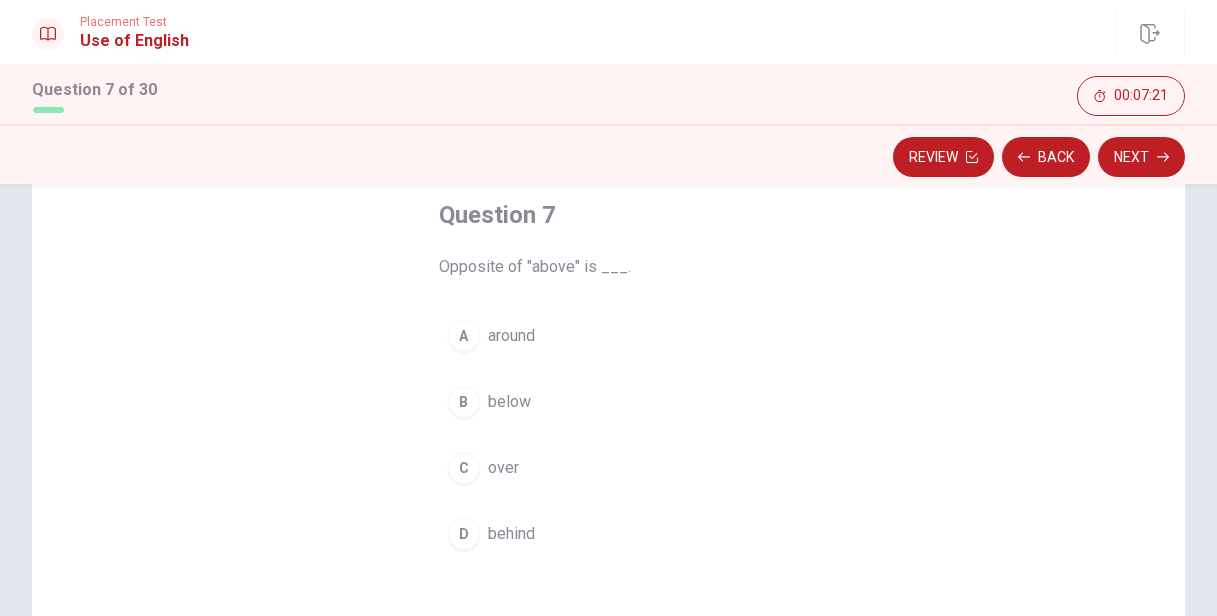 click on "below" at bounding box center (509, 402) 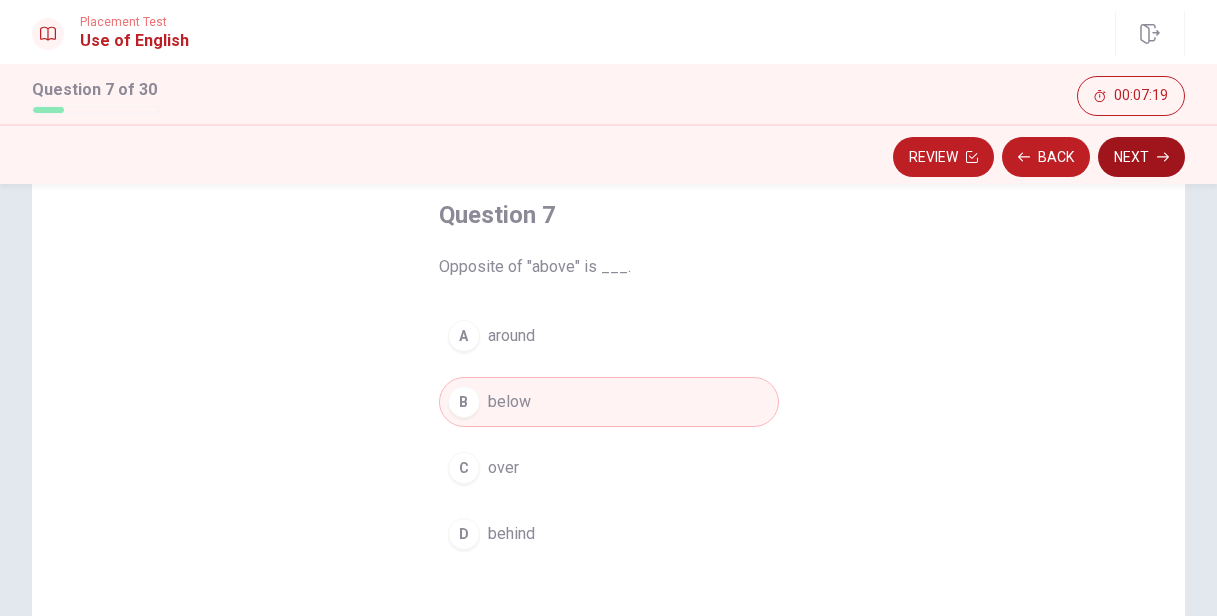 click on "Next" at bounding box center [1141, 157] 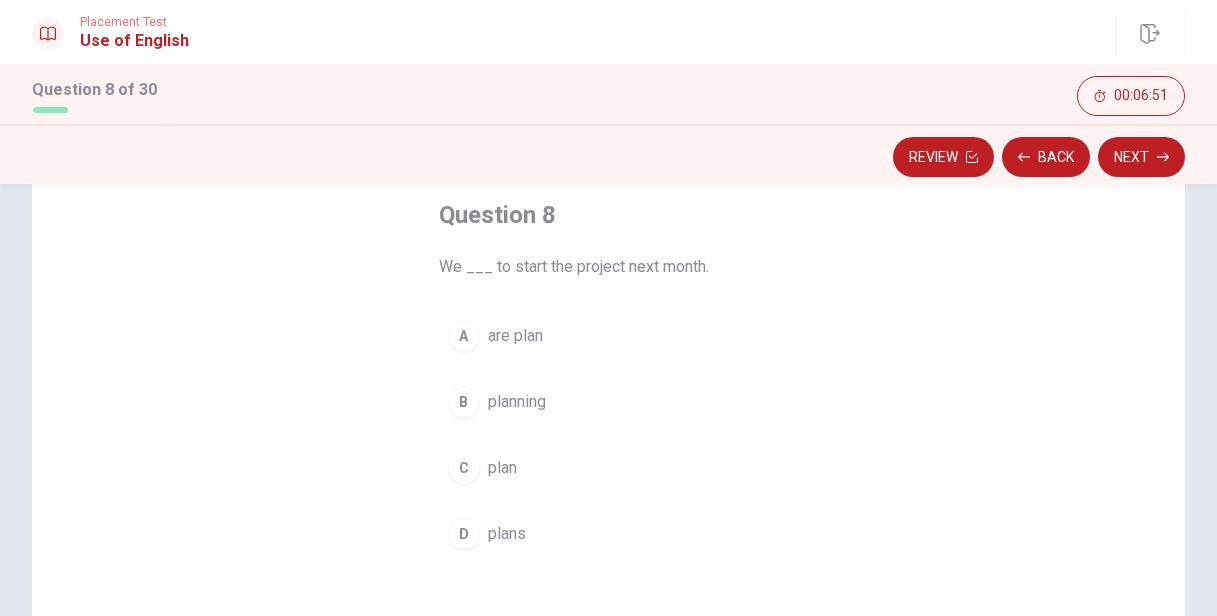 click on "planning" at bounding box center [517, 402] 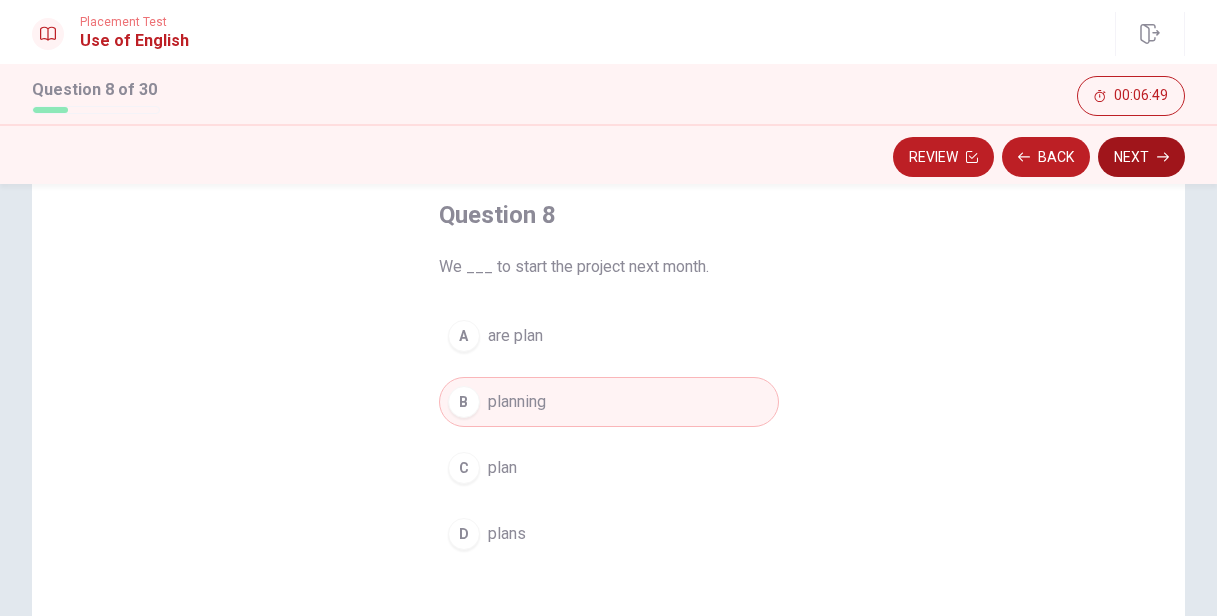click on "Next" at bounding box center [1141, 157] 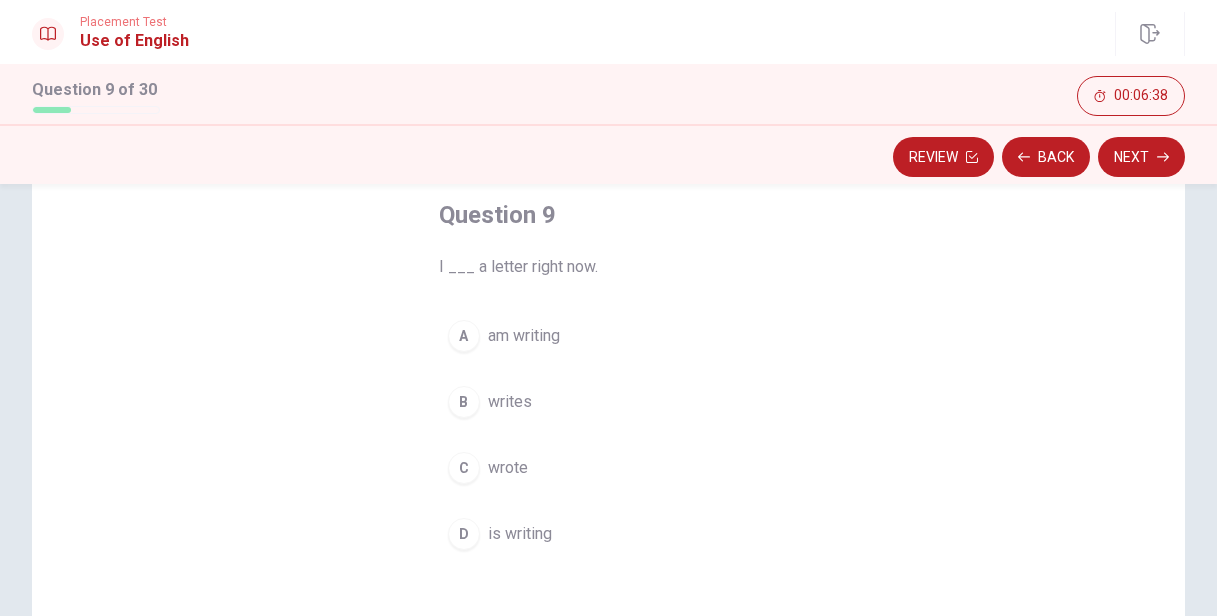 click on "am writing" at bounding box center [524, 336] 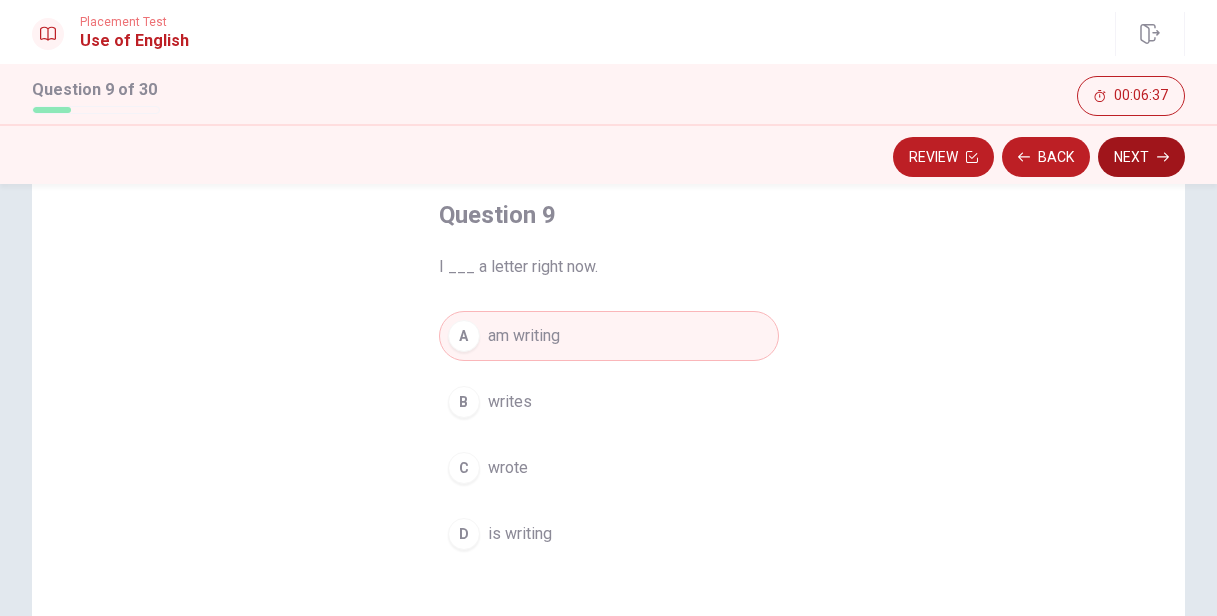 click on "Next" at bounding box center [1141, 157] 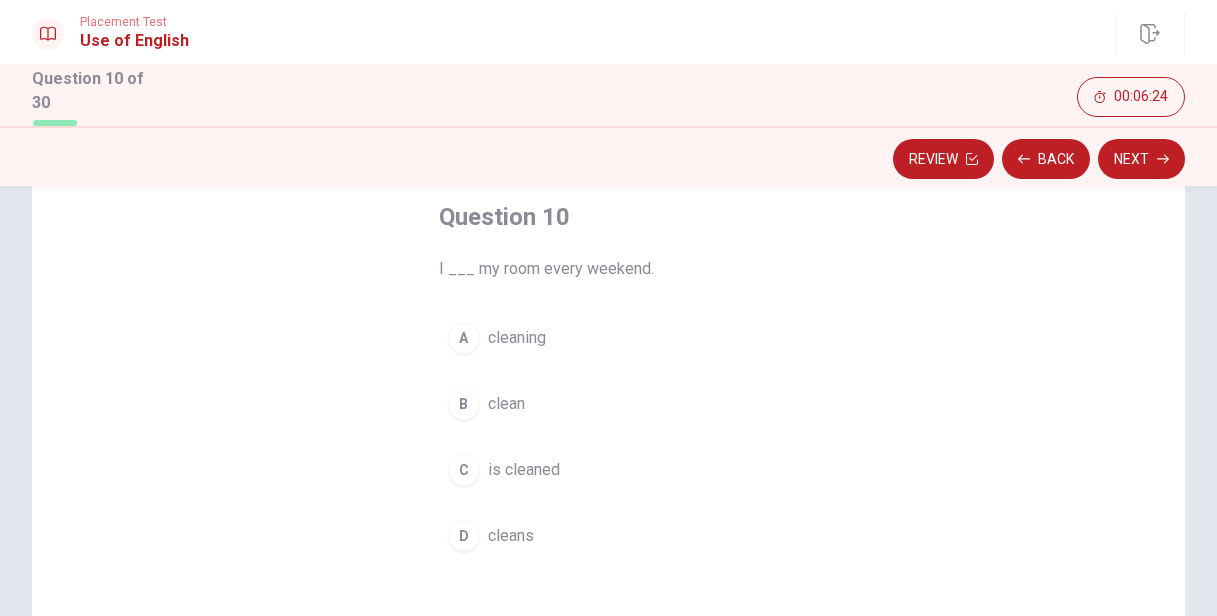 click on "clean" at bounding box center (506, 404) 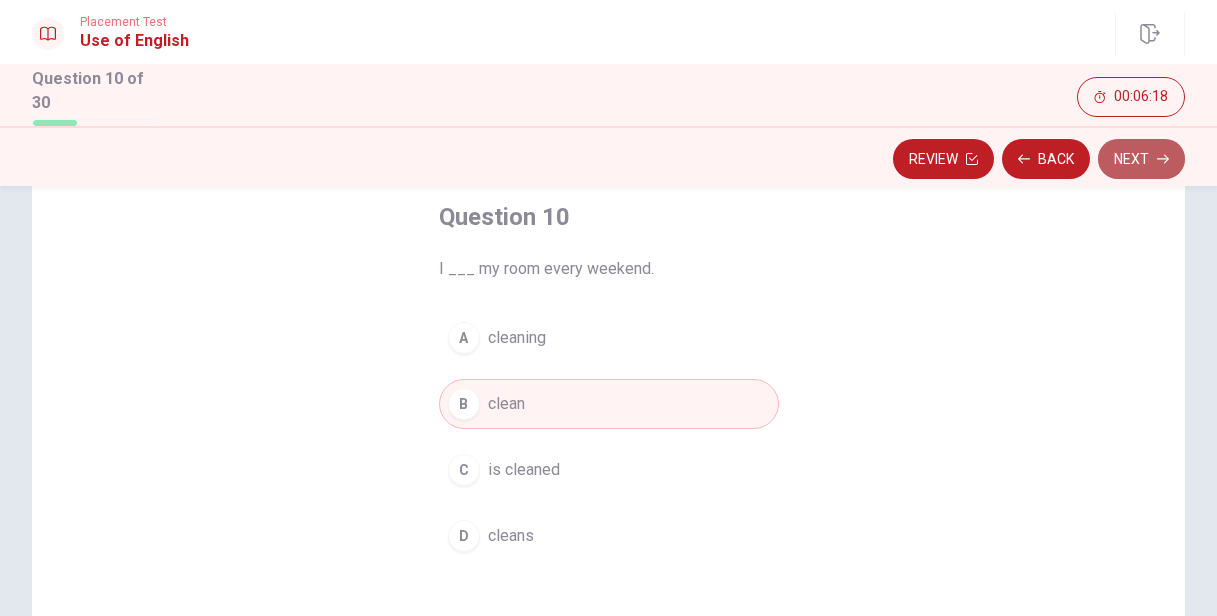 click on "Next" at bounding box center (1141, 159) 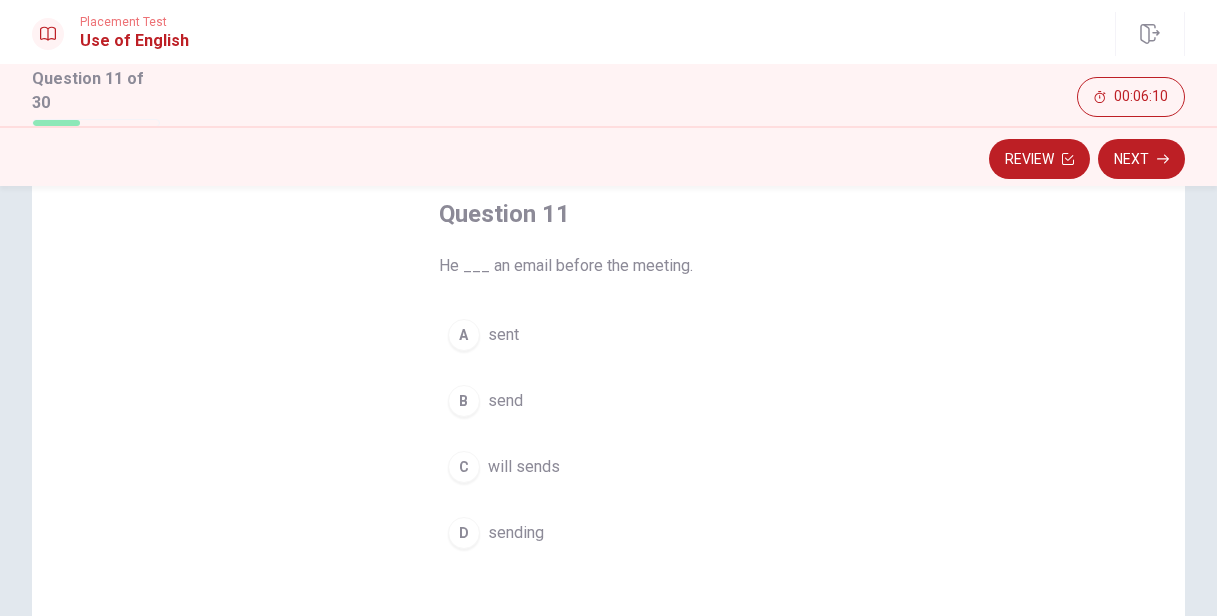 scroll, scrollTop: 113, scrollLeft: 0, axis: vertical 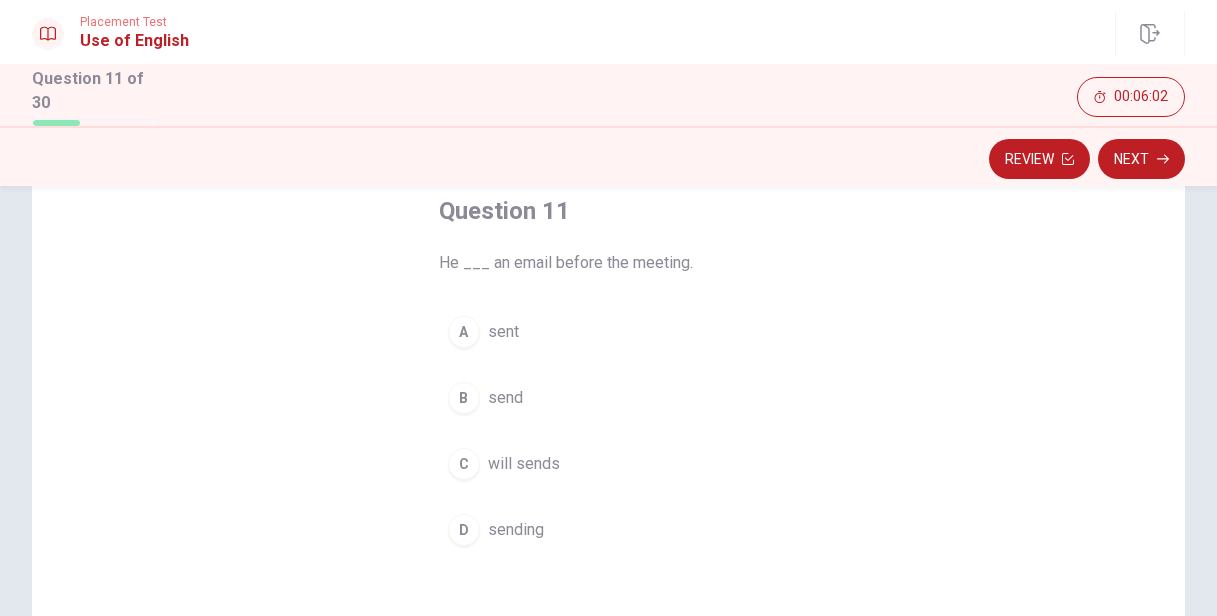 click on "sent" at bounding box center (503, 332) 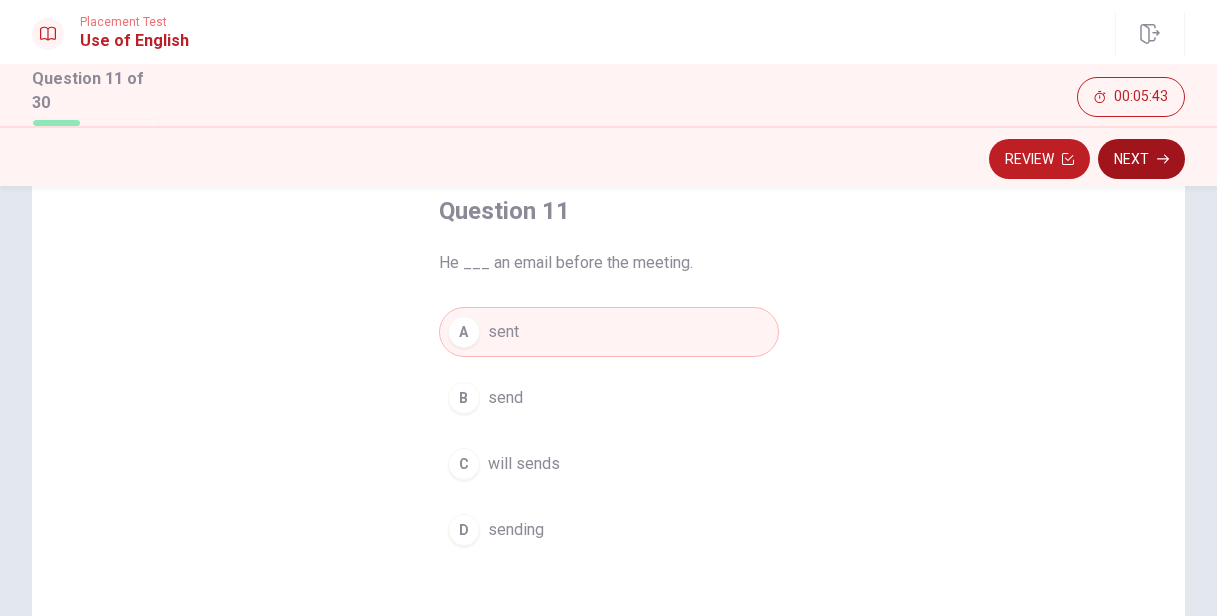 click on "Next" at bounding box center (1141, 159) 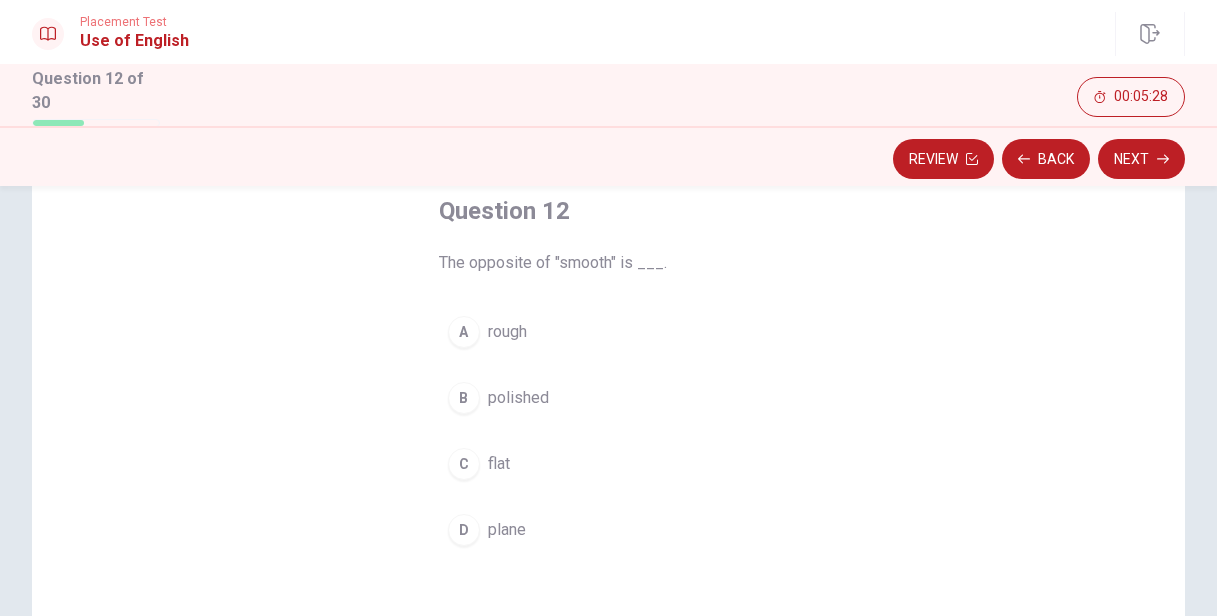 click on "rough" at bounding box center [507, 332] 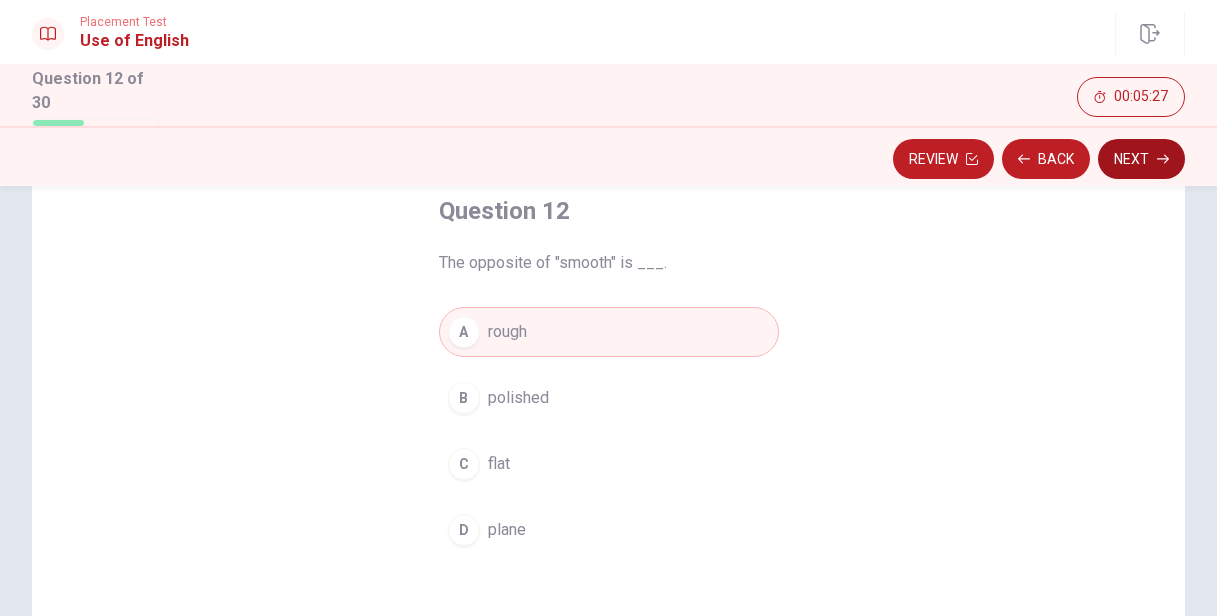click on "Next" at bounding box center [1141, 159] 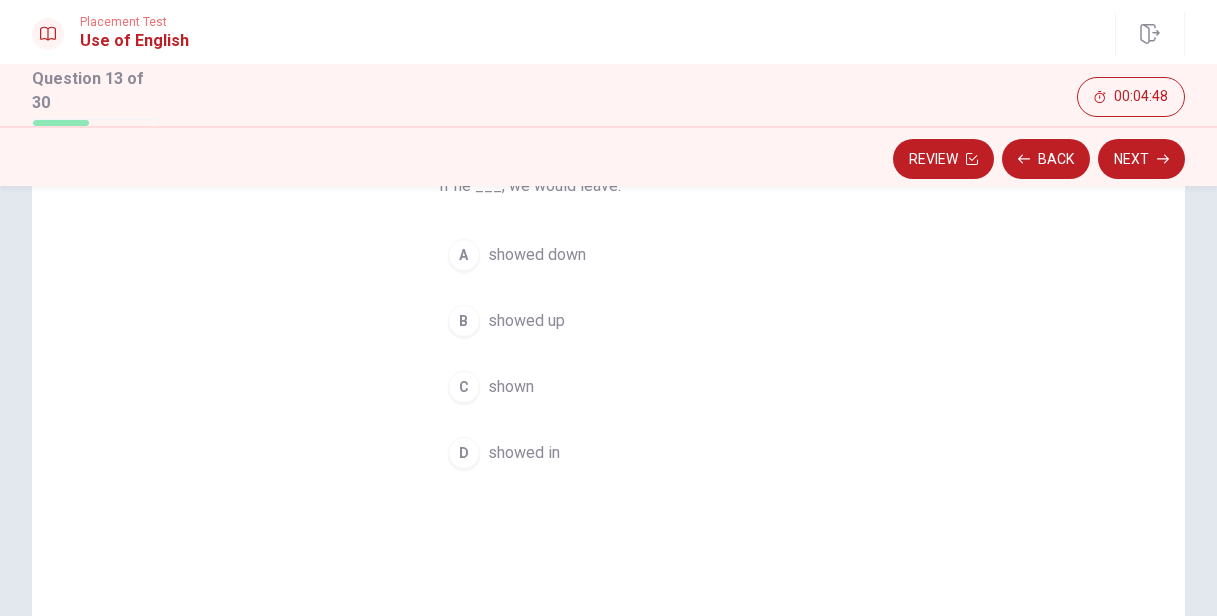 scroll, scrollTop: 155, scrollLeft: 0, axis: vertical 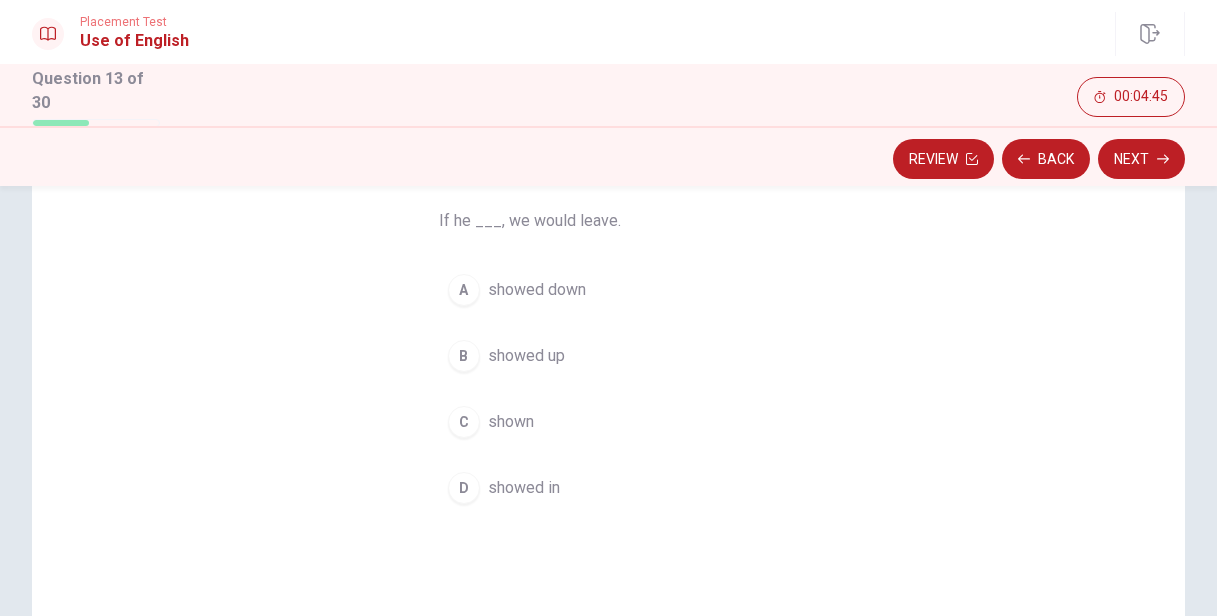 click on "showed up" at bounding box center (526, 356) 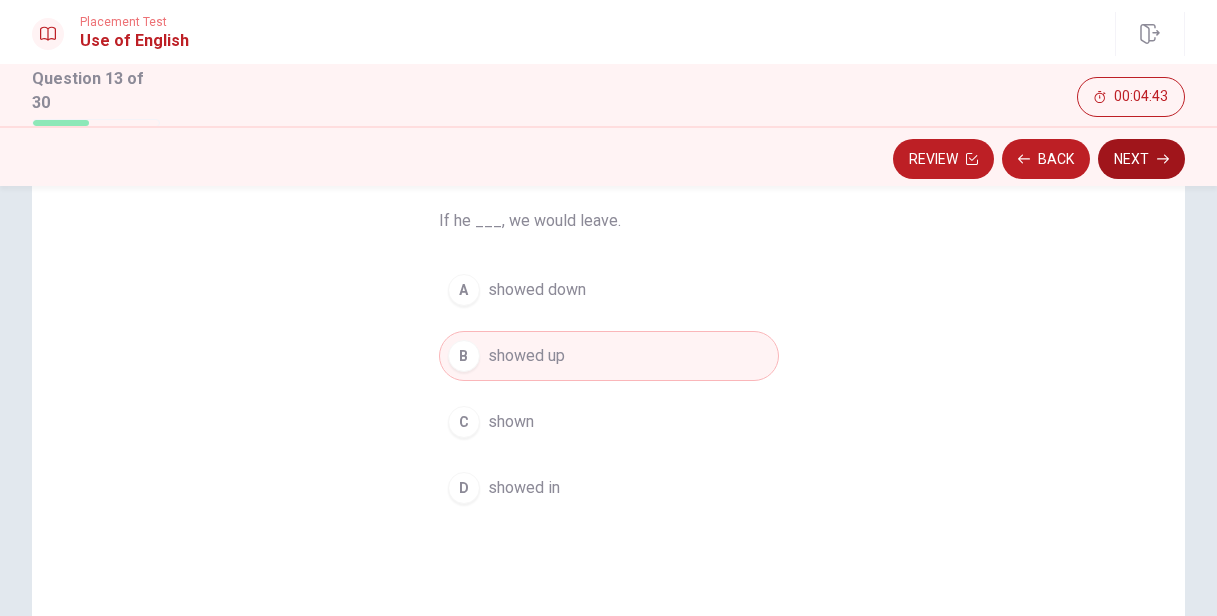 click on "Next" at bounding box center [1141, 159] 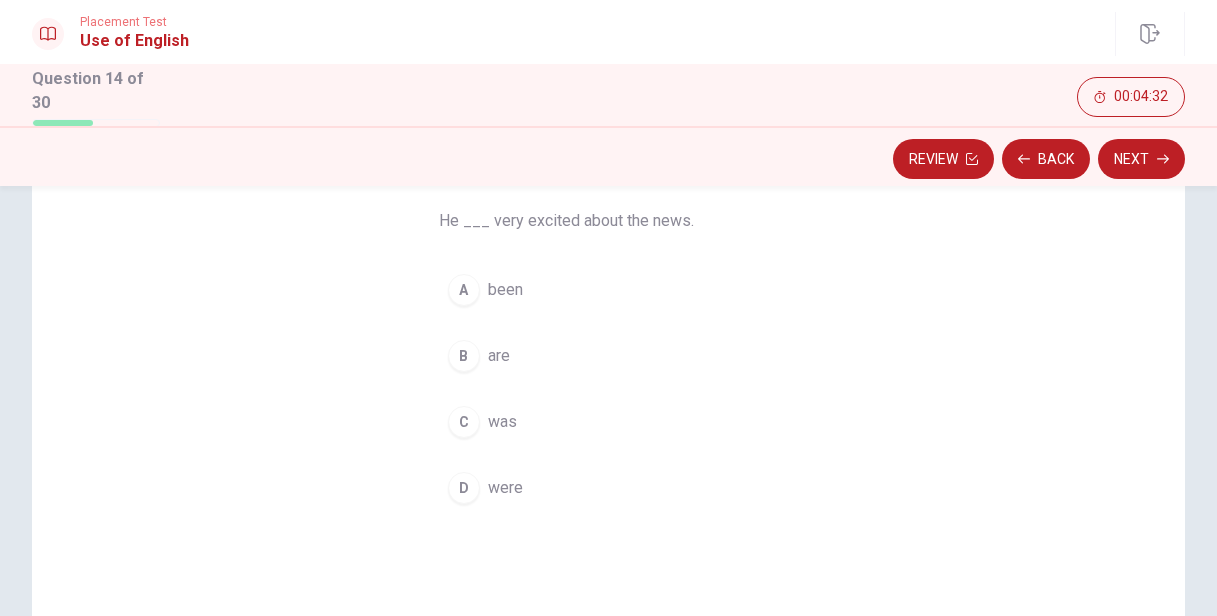 click on "was" at bounding box center [502, 422] 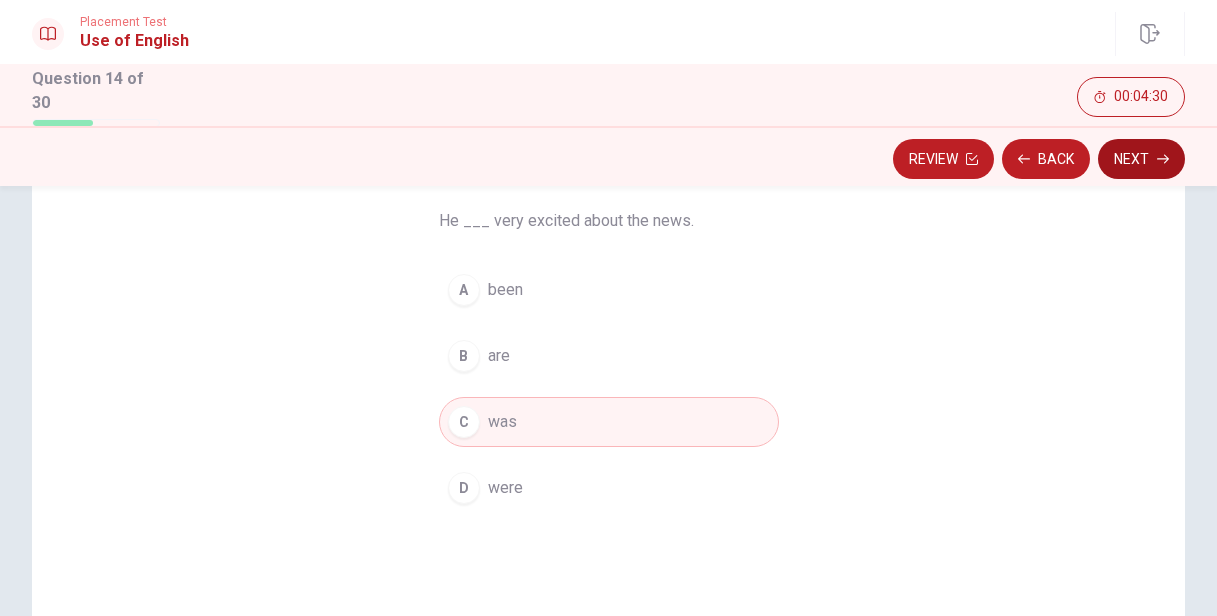 click on "Next" at bounding box center [1141, 159] 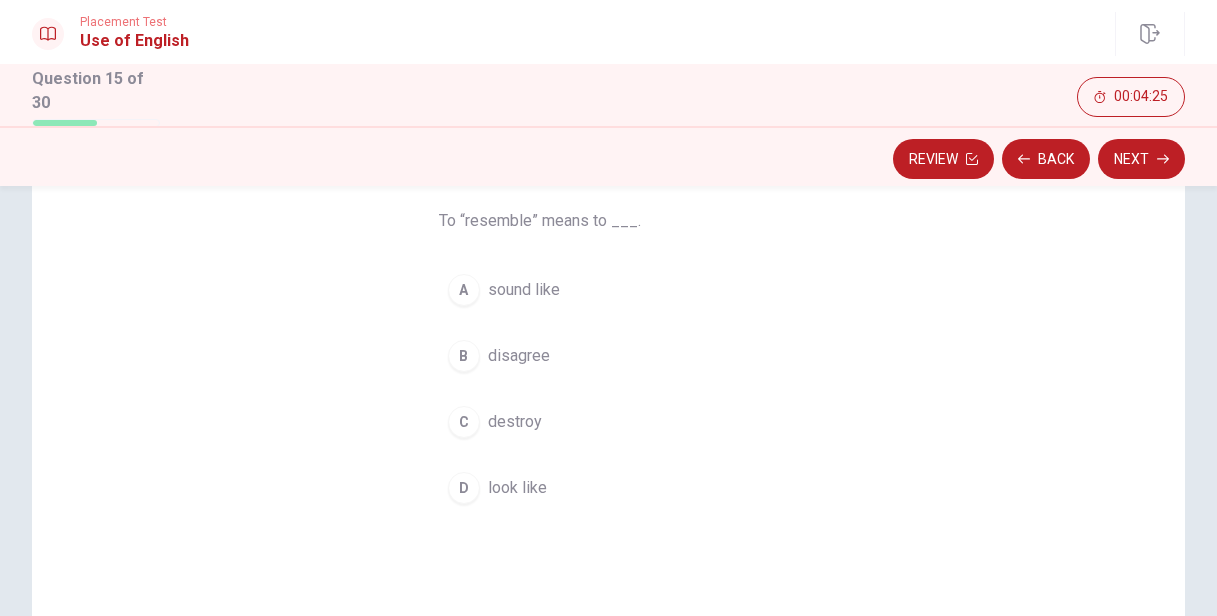 click on "look like" at bounding box center [517, 488] 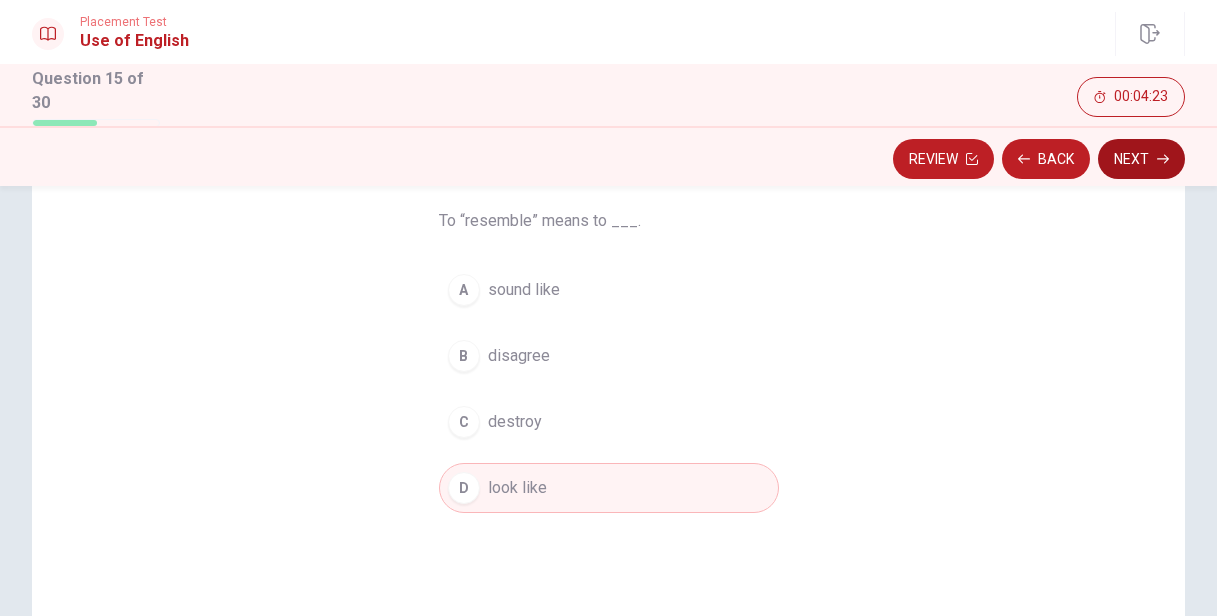 click on "Next" at bounding box center [1141, 159] 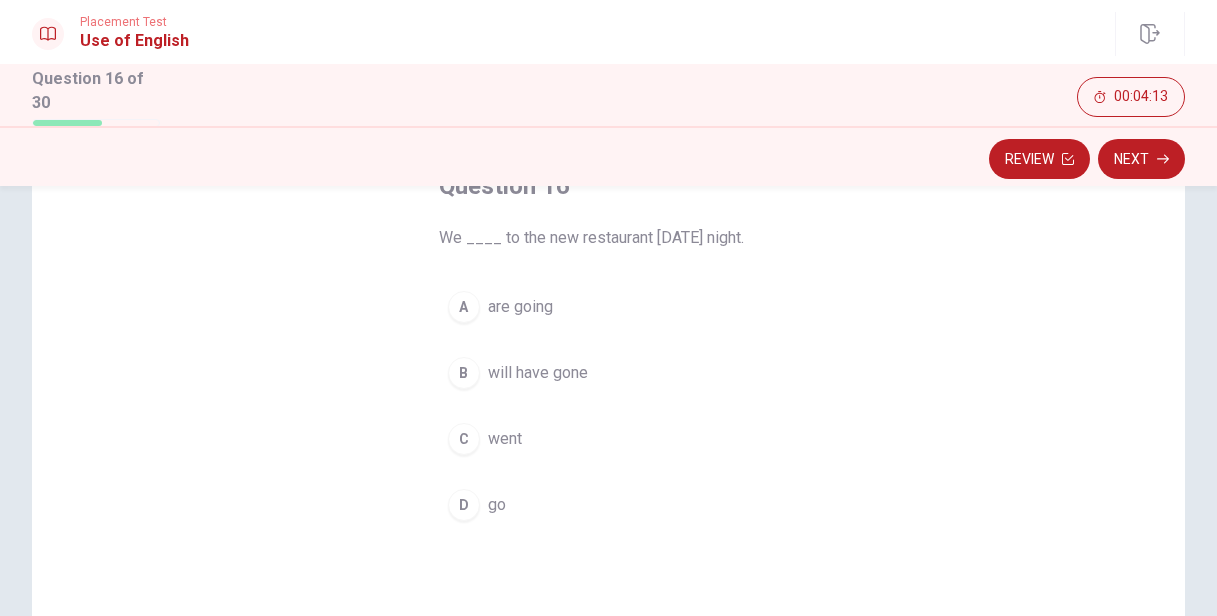 scroll, scrollTop: 139, scrollLeft: 0, axis: vertical 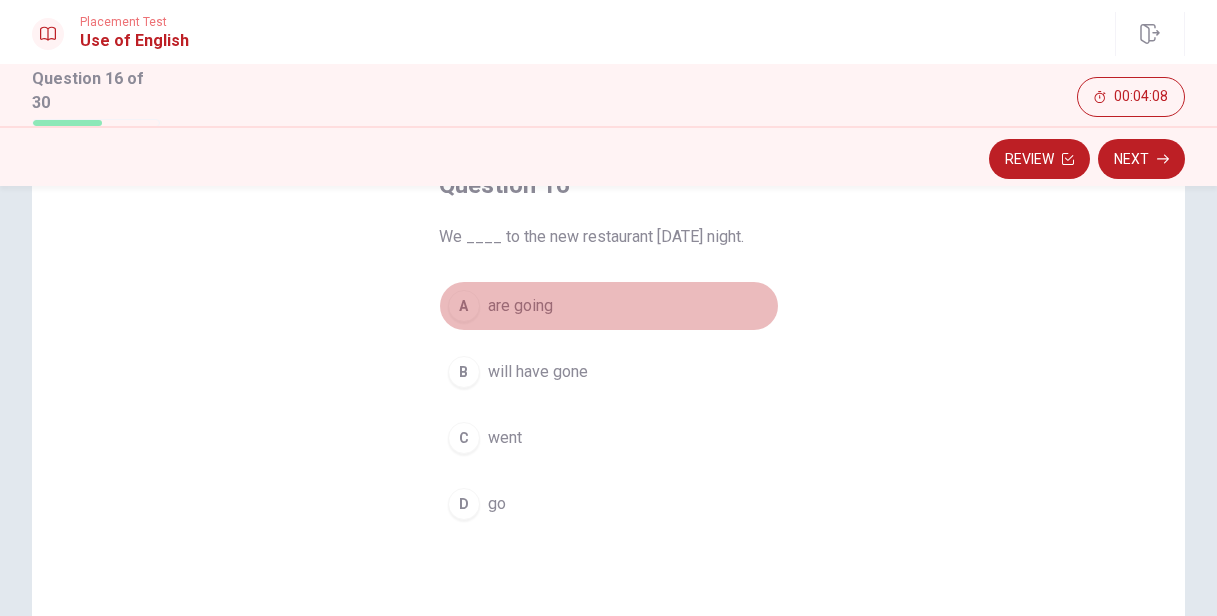 click on "are going" at bounding box center (520, 306) 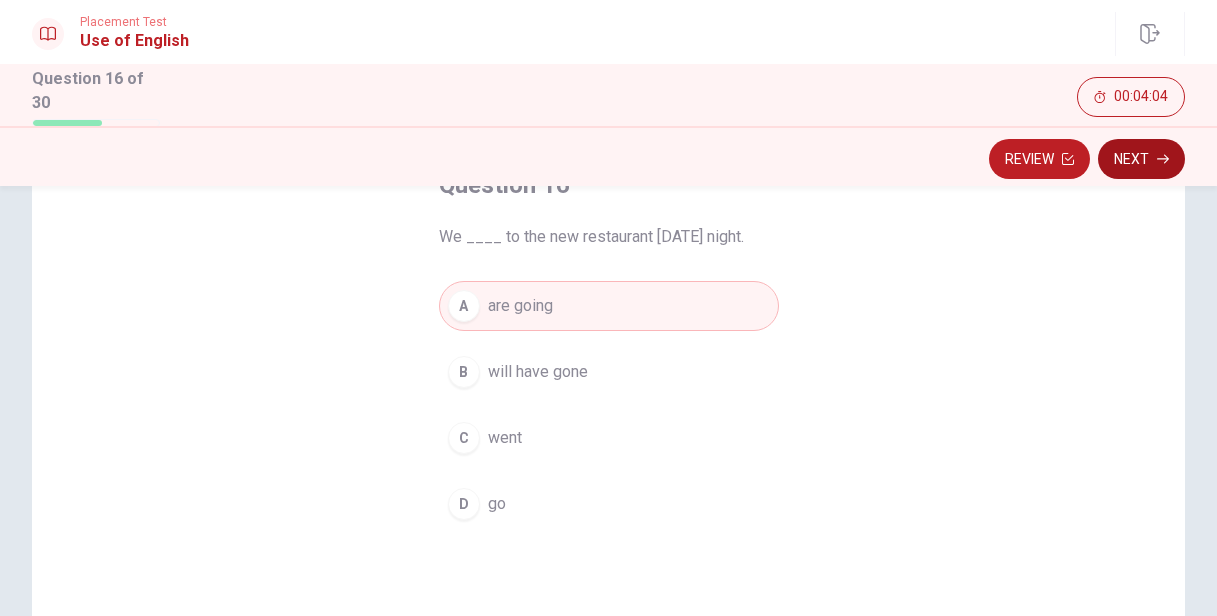 click on "Next" at bounding box center [1141, 159] 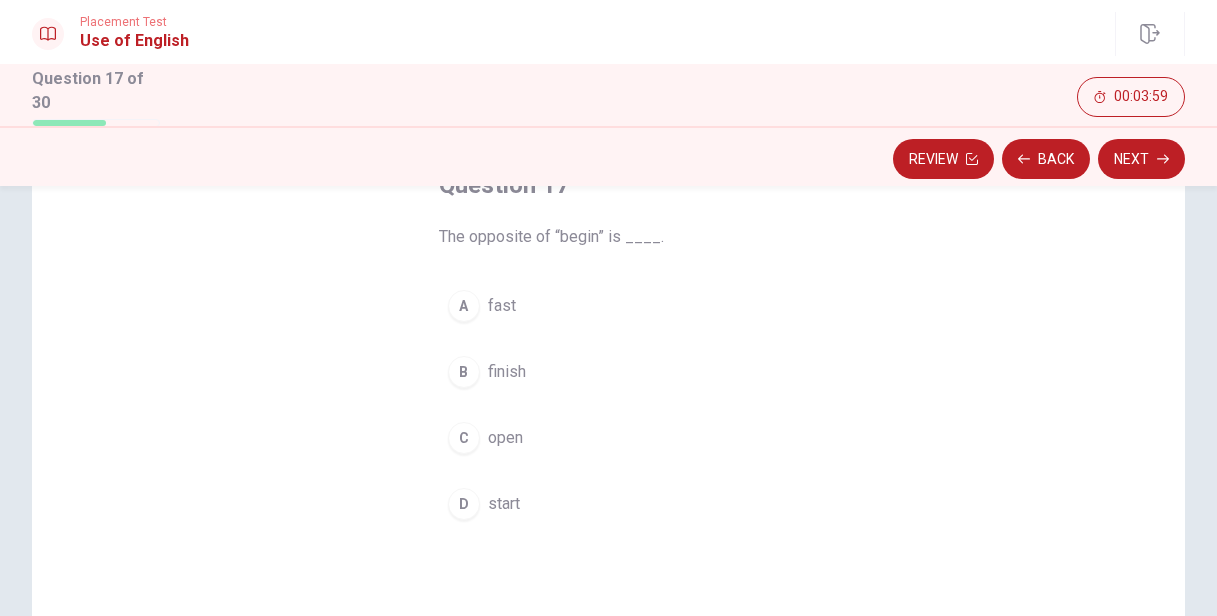 click on "finish" at bounding box center (507, 372) 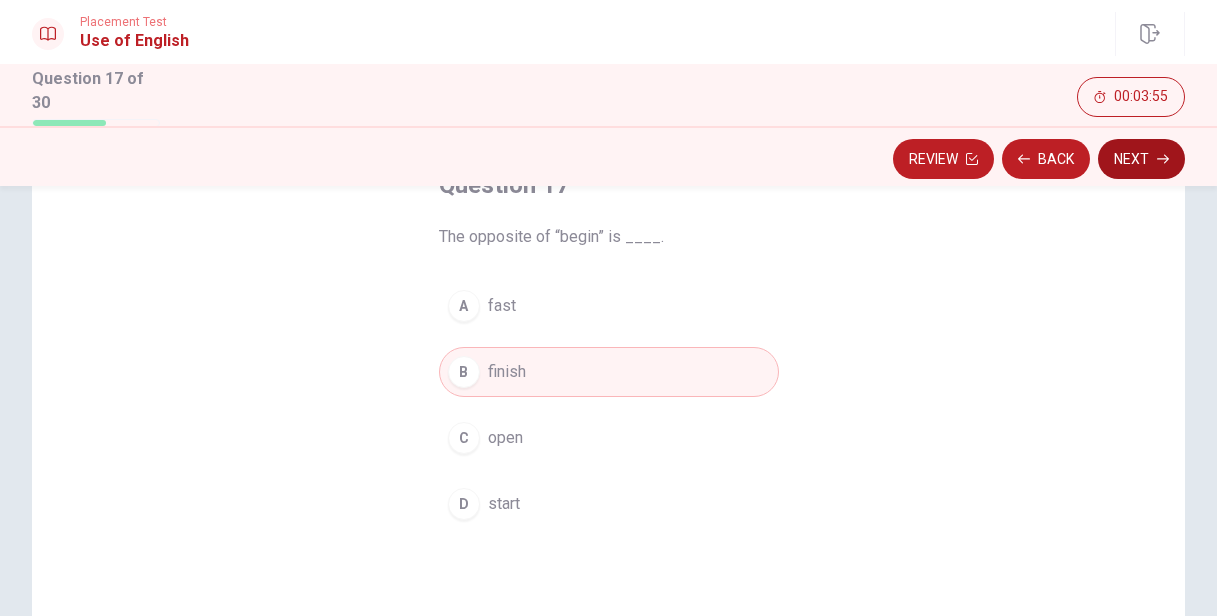 click on "Next" at bounding box center (1141, 159) 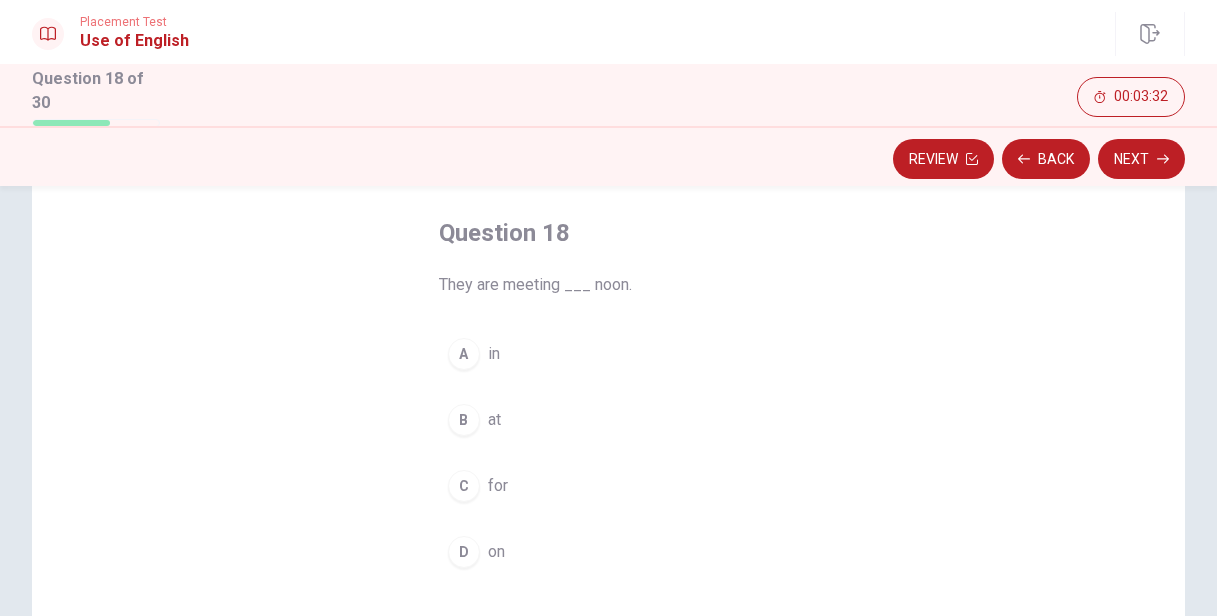 scroll, scrollTop: 99, scrollLeft: 0, axis: vertical 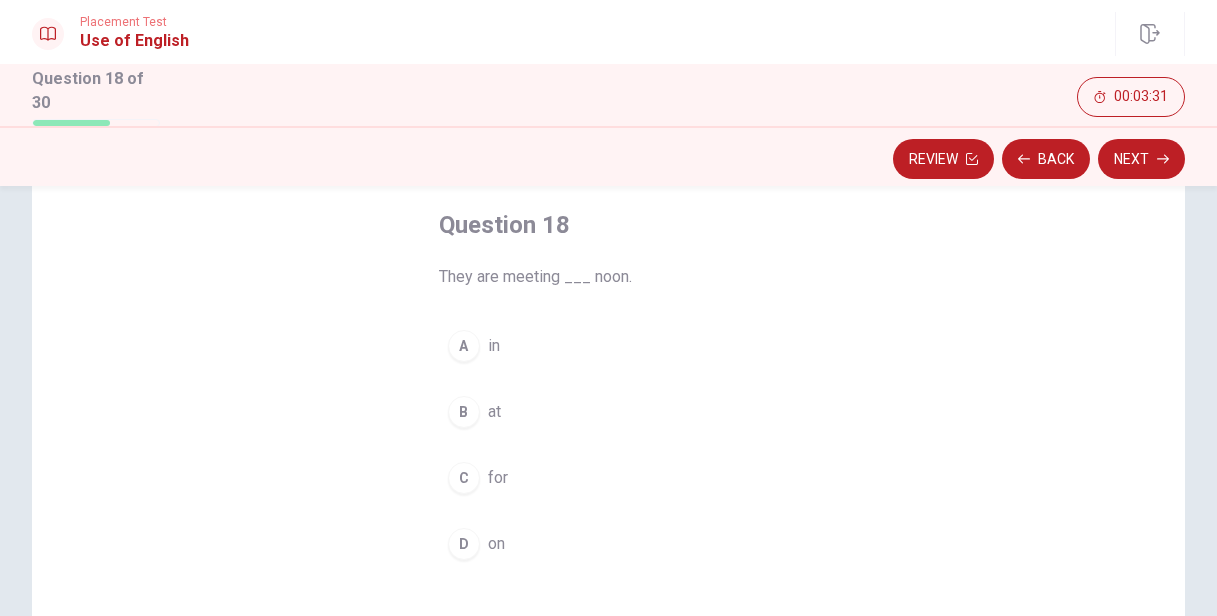 click on "at" at bounding box center (494, 412) 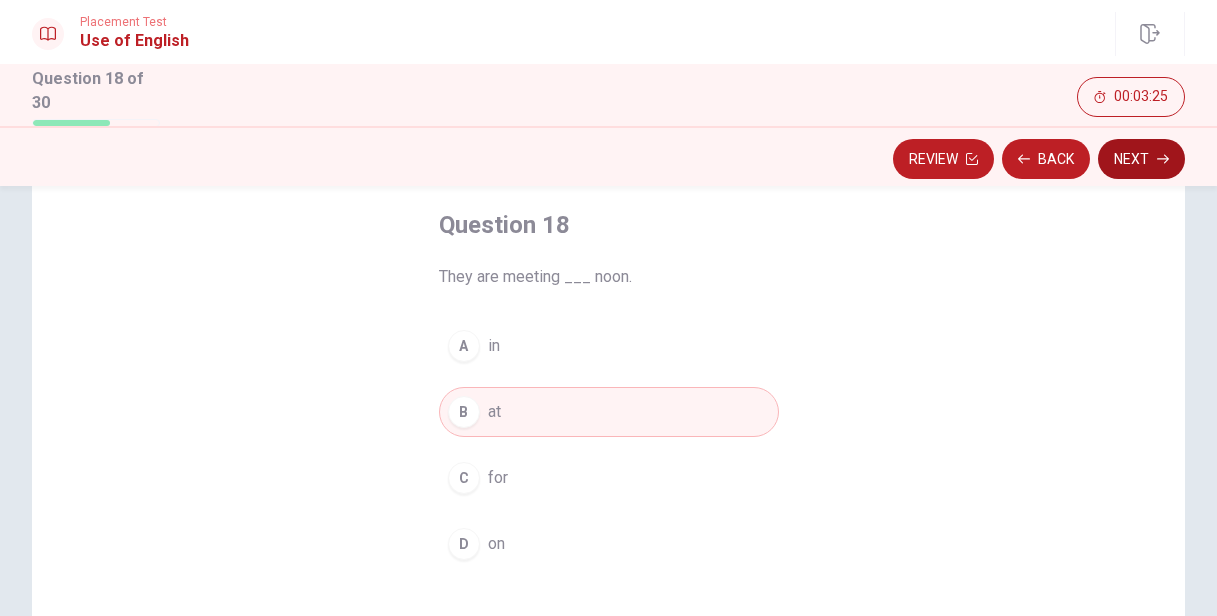click on "Next" at bounding box center (1141, 159) 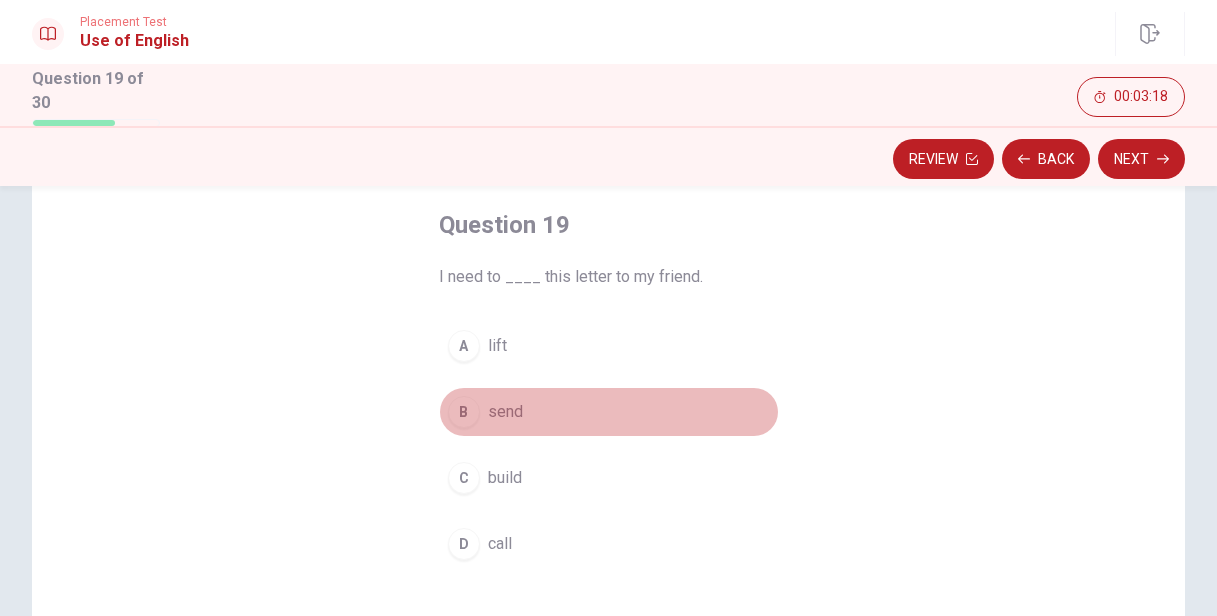 click on "send" at bounding box center (505, 412) 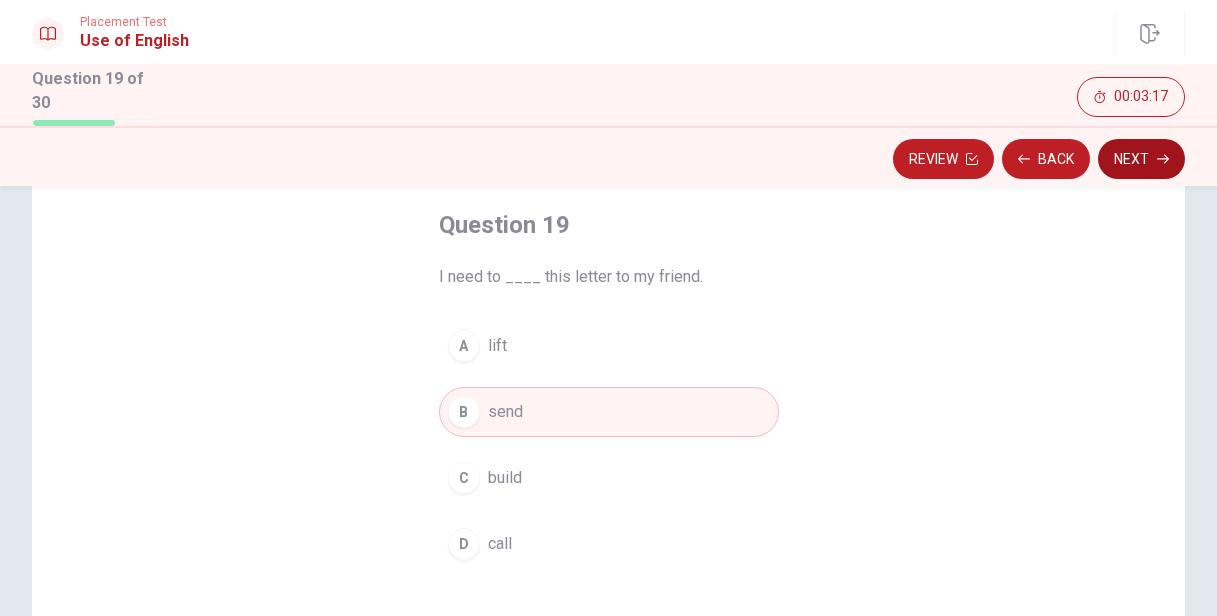 click on "Next" at bounding box center [1141, 159] 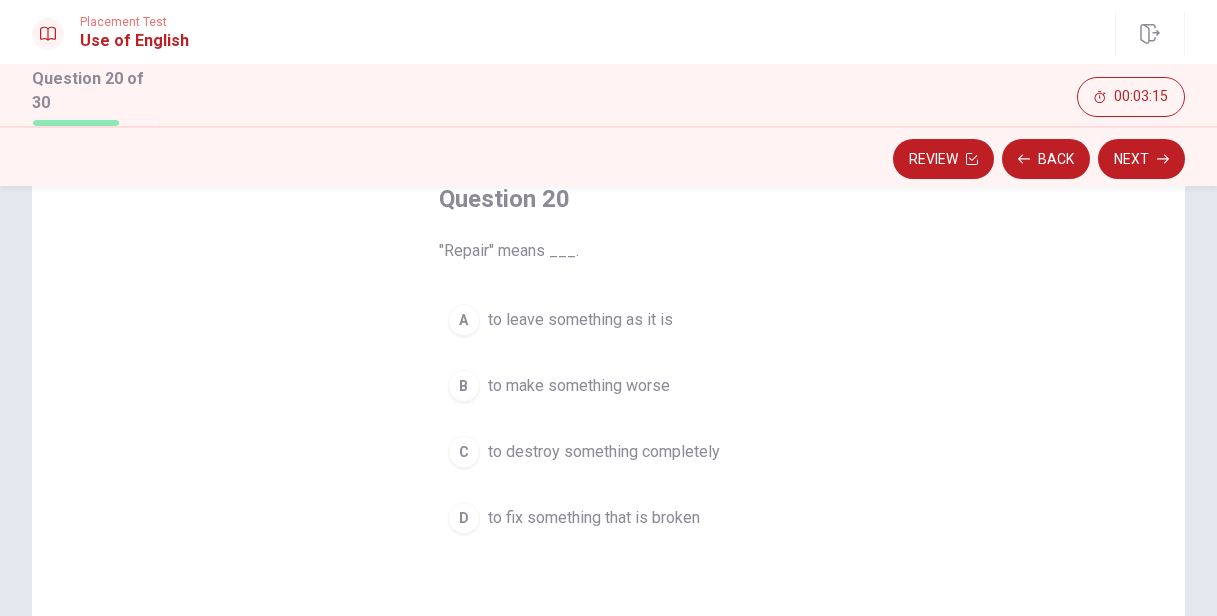 scroll, scrollTop: 129, scrollLeft: 0, axis: vertical 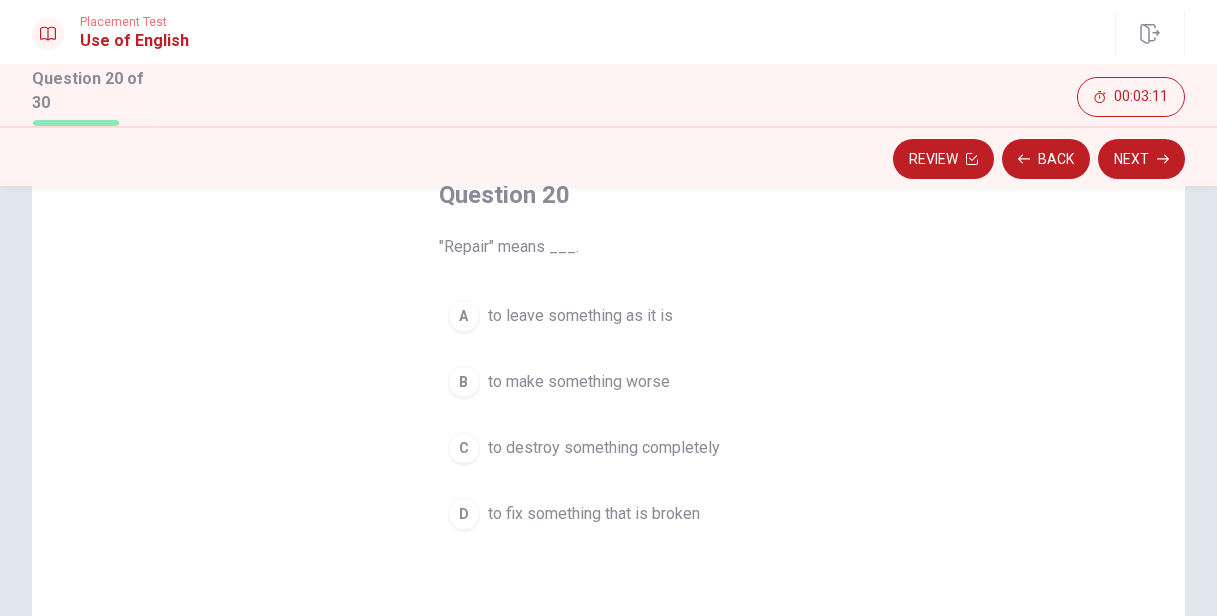 click on "to fix something that is broken" at bounding box center [594, 514] 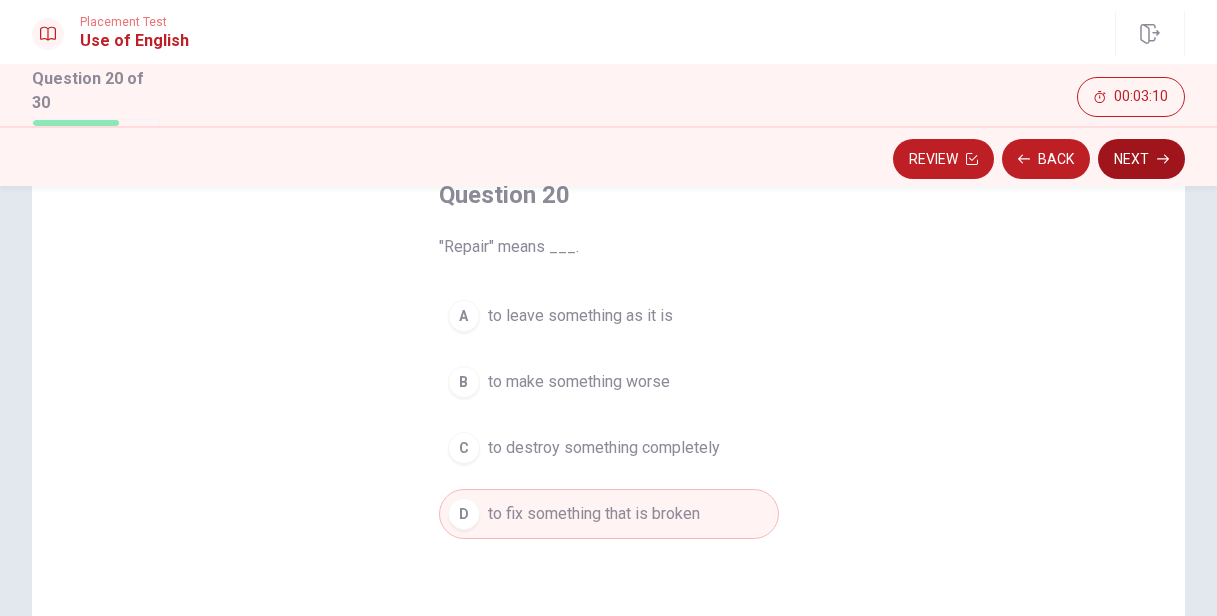 click on "Next" at bounding box center [1141, 159] 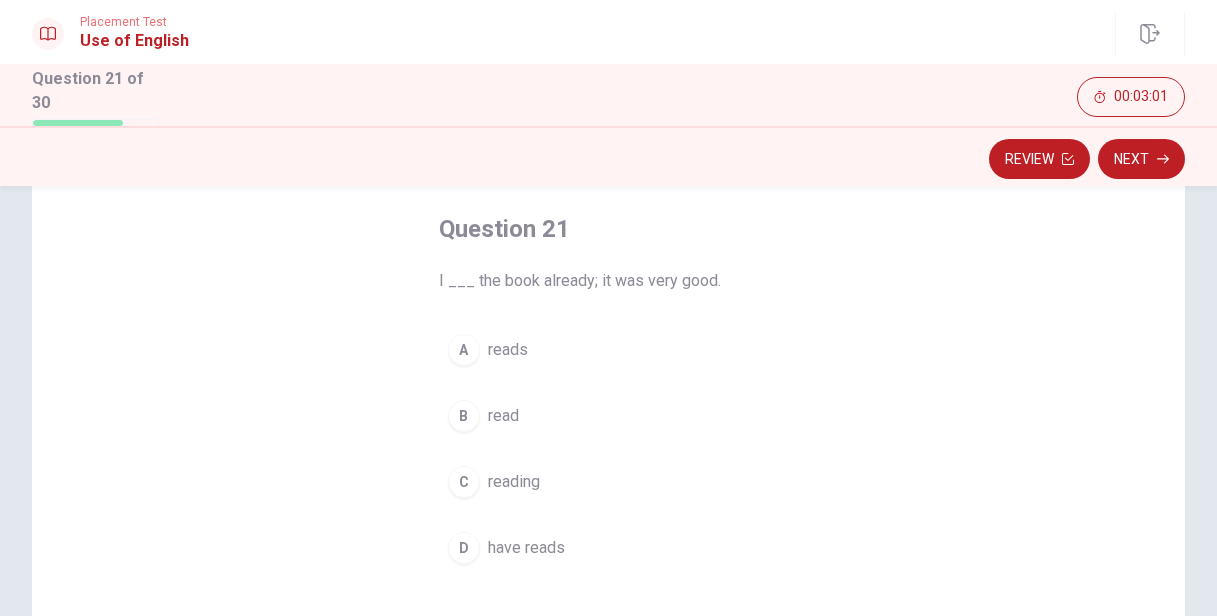 scroll, scrollTop: 102, scrollLeft: 0, axis: vertical 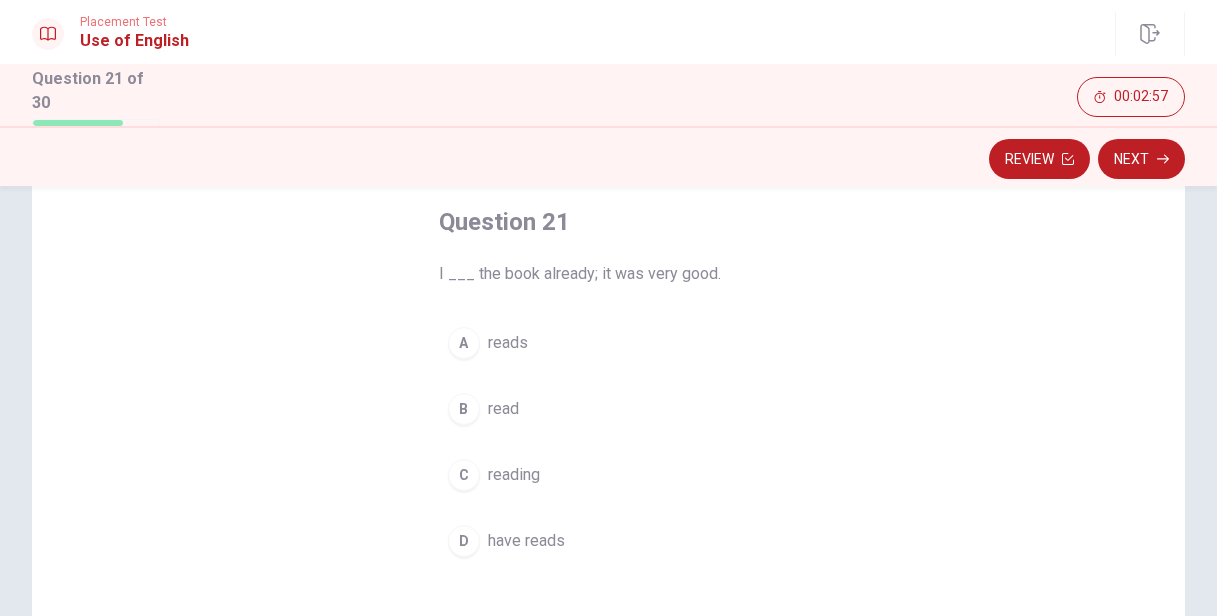 click on "read" at bounding box center (503, 409) 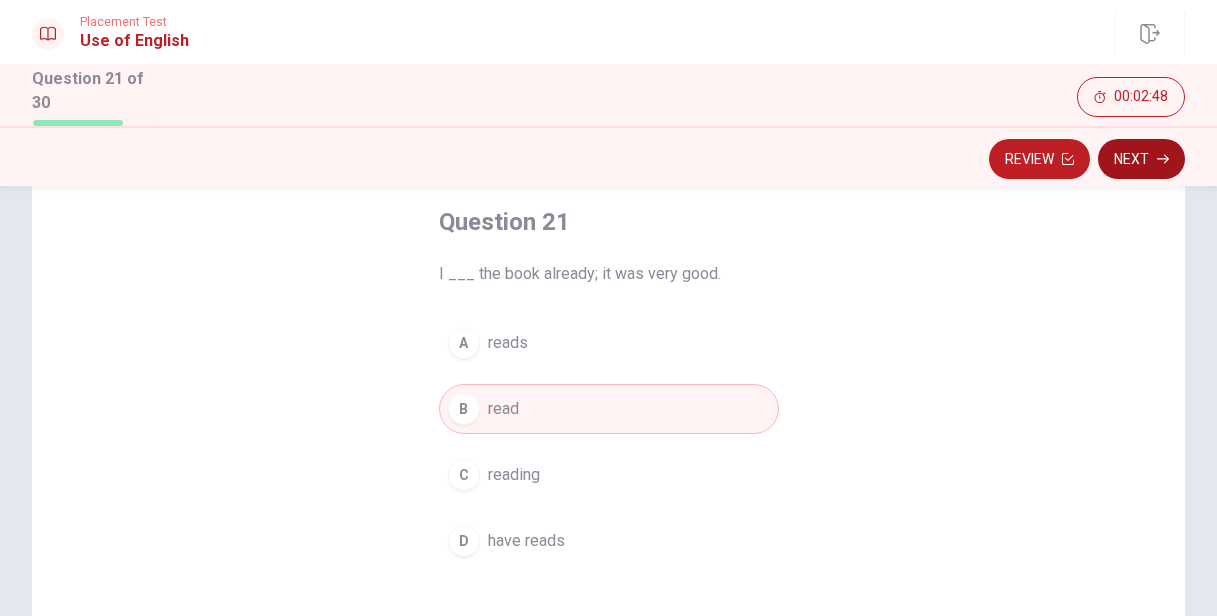 click on "Next" at bounding box center [1141, 159] 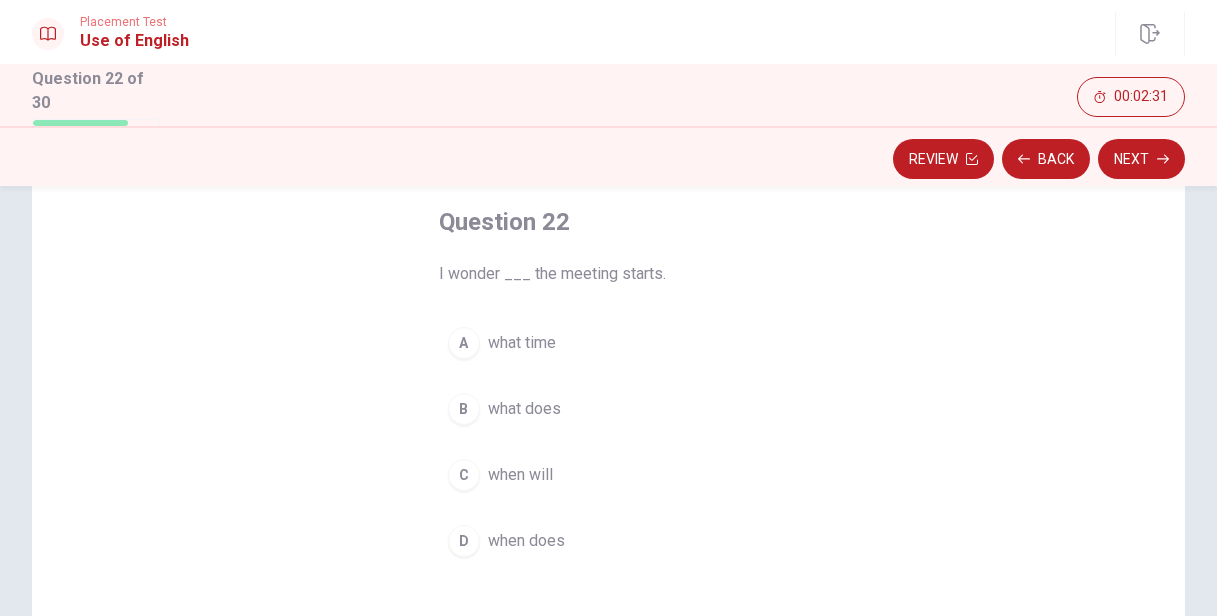 click on "what time" at bounding box center (522, 343) 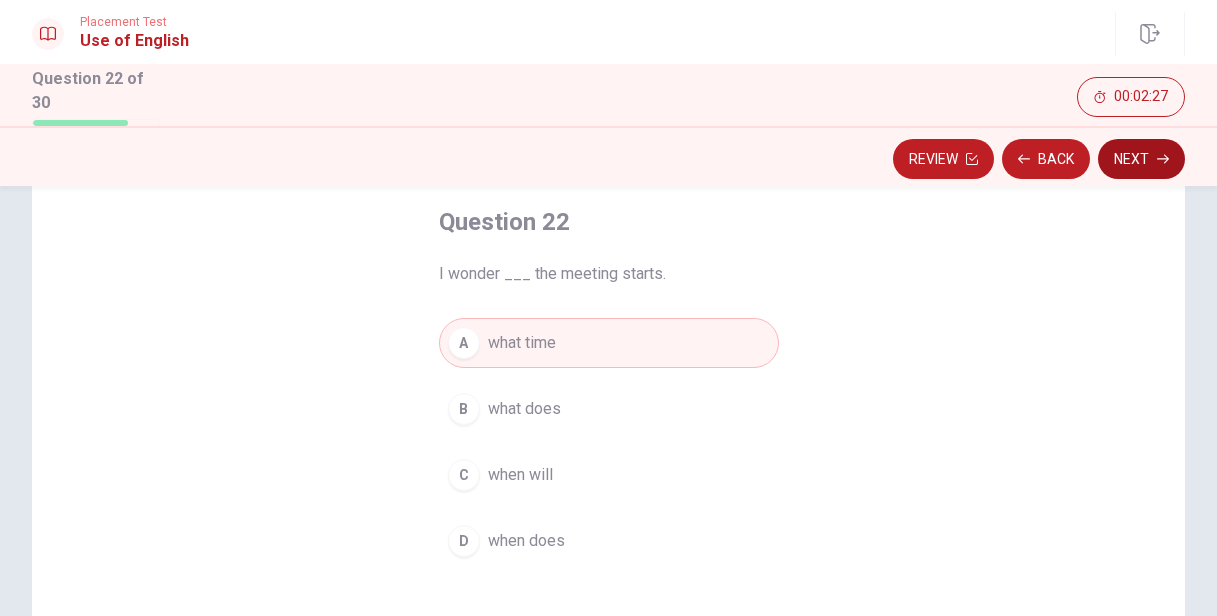 click on "Next" at bounding box center (1141, 159) 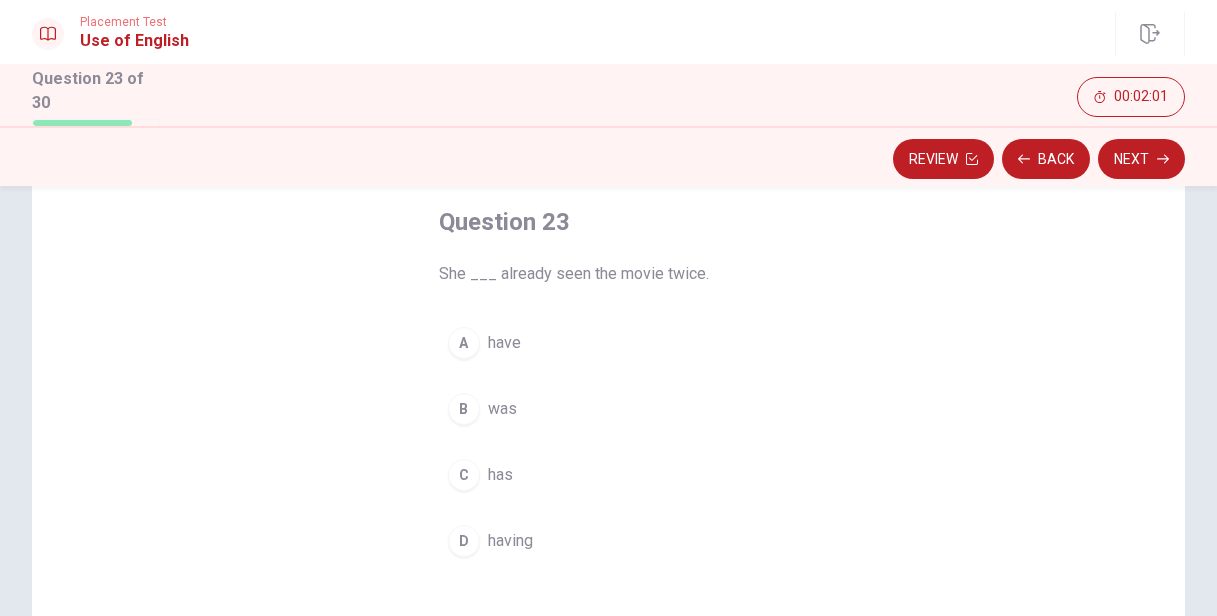 click on "was" at bounding box center [502, 409] 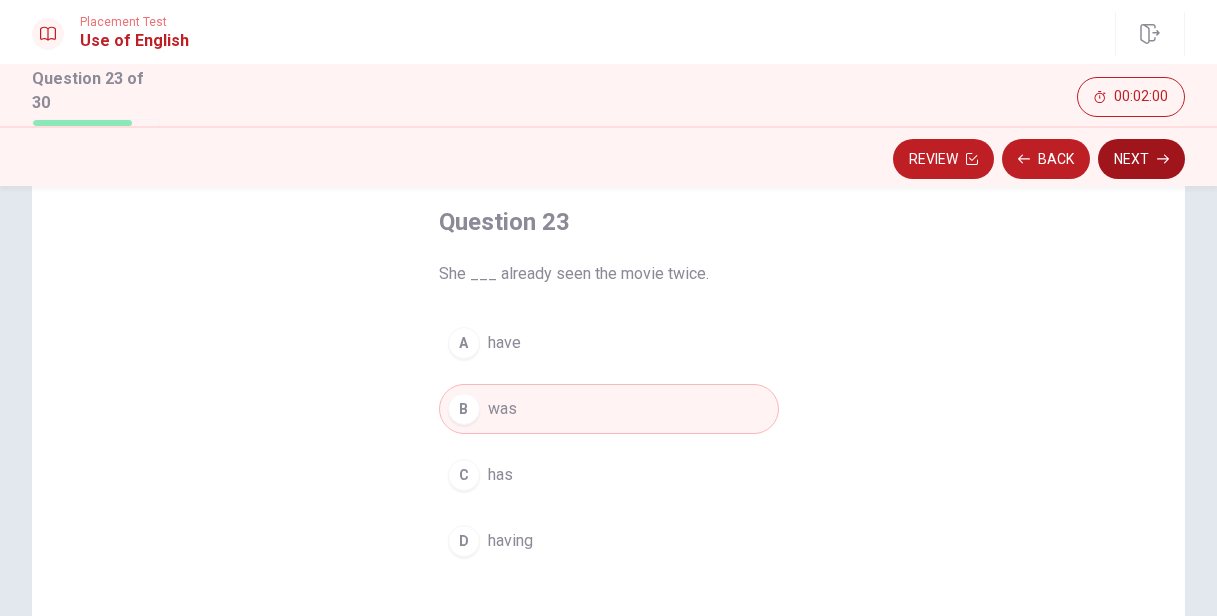 click on "Next" at bounding box center [1141, 159] 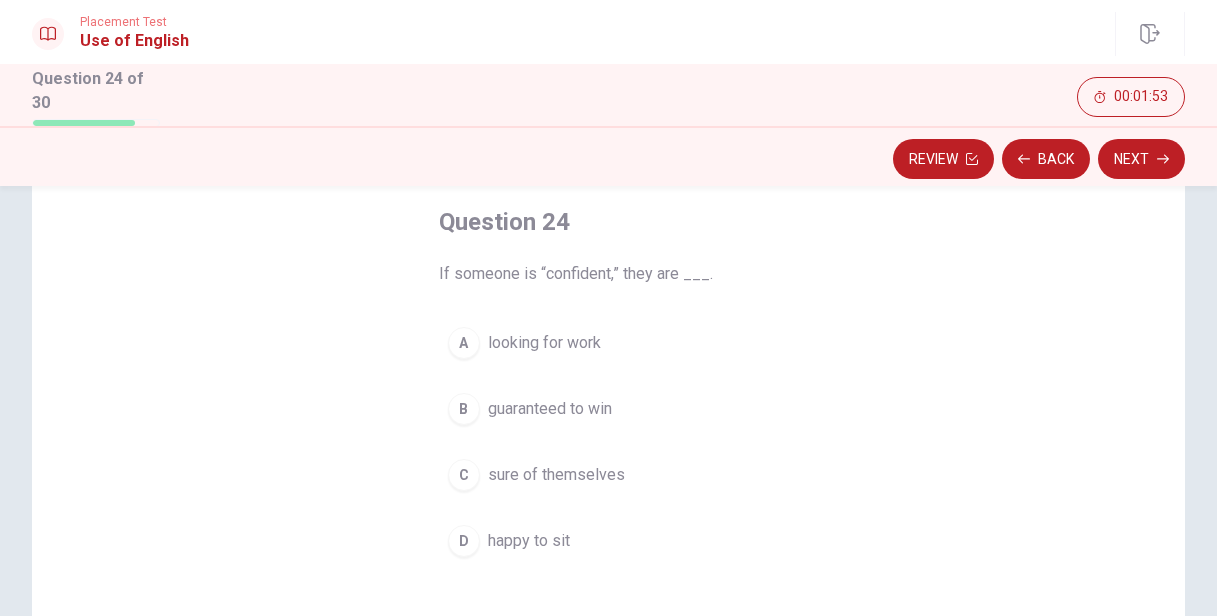 click on "sure of themselves" at bounding box center [556, 475] 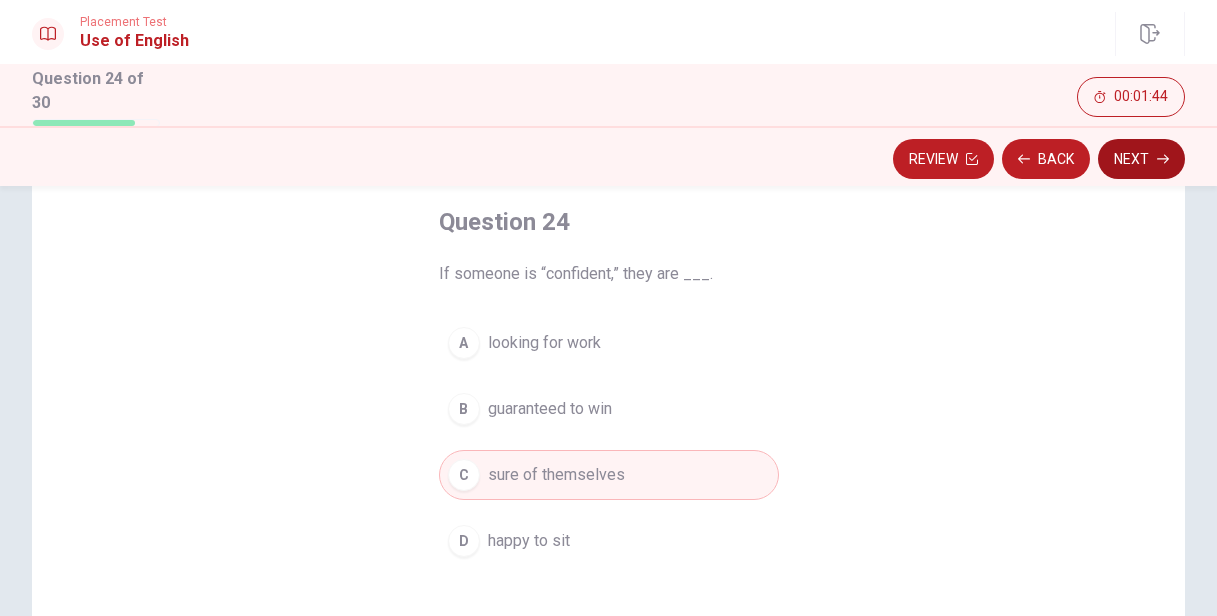 click on "Next" at bounding box center [1141, 159] 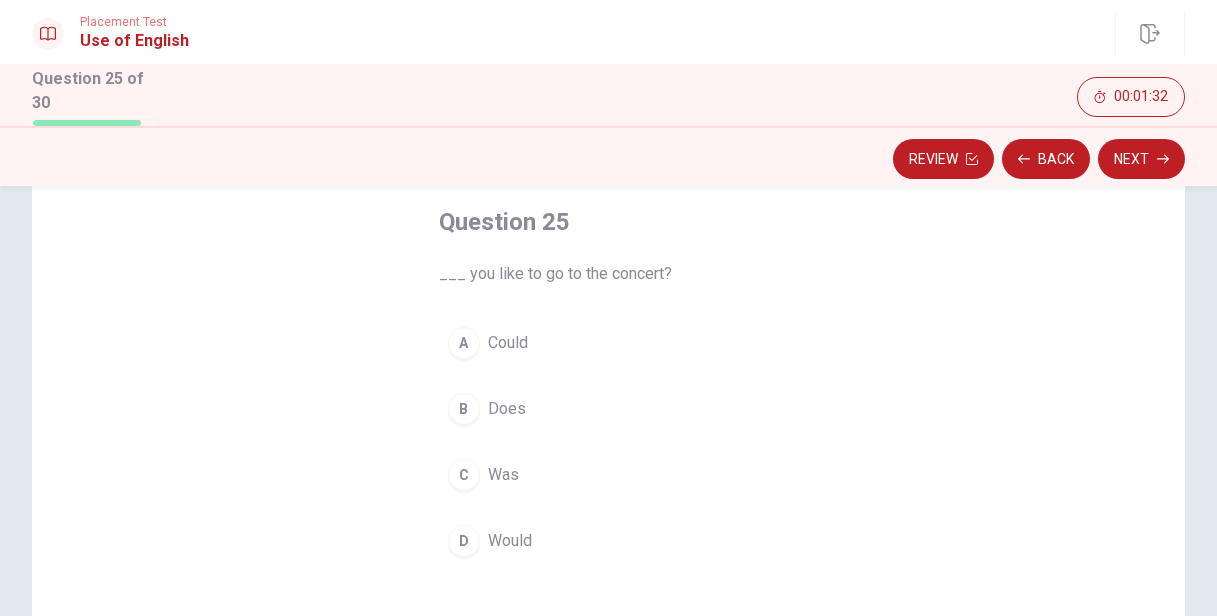 click on "Would" at bounding box center (510, 541) 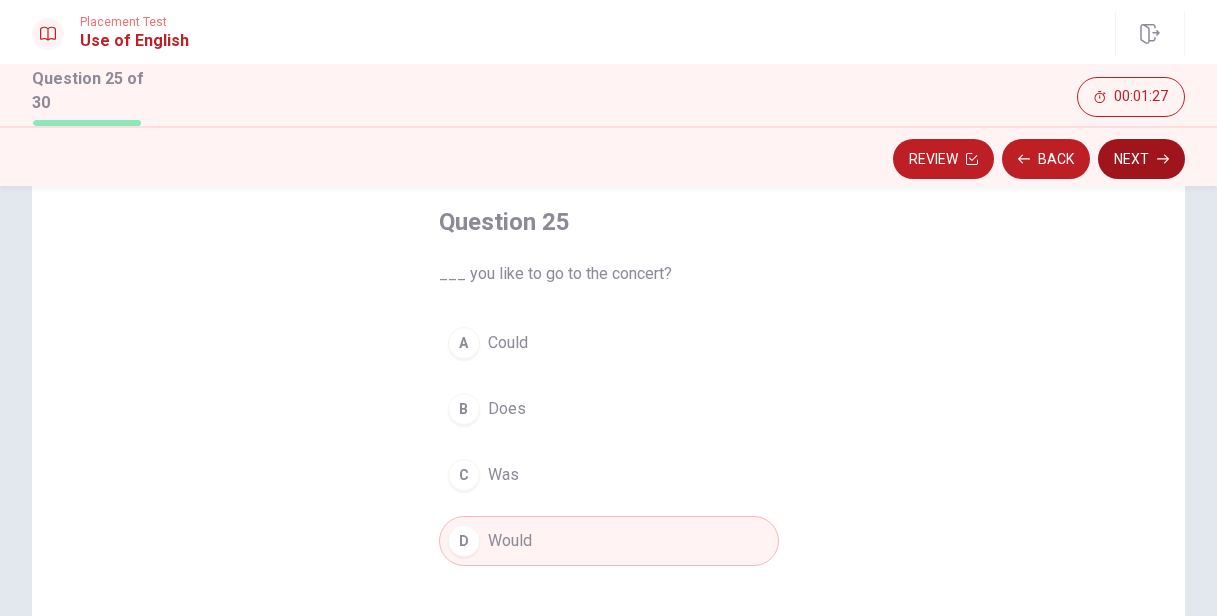 click on "Next" at bounding box center (1141, 159) 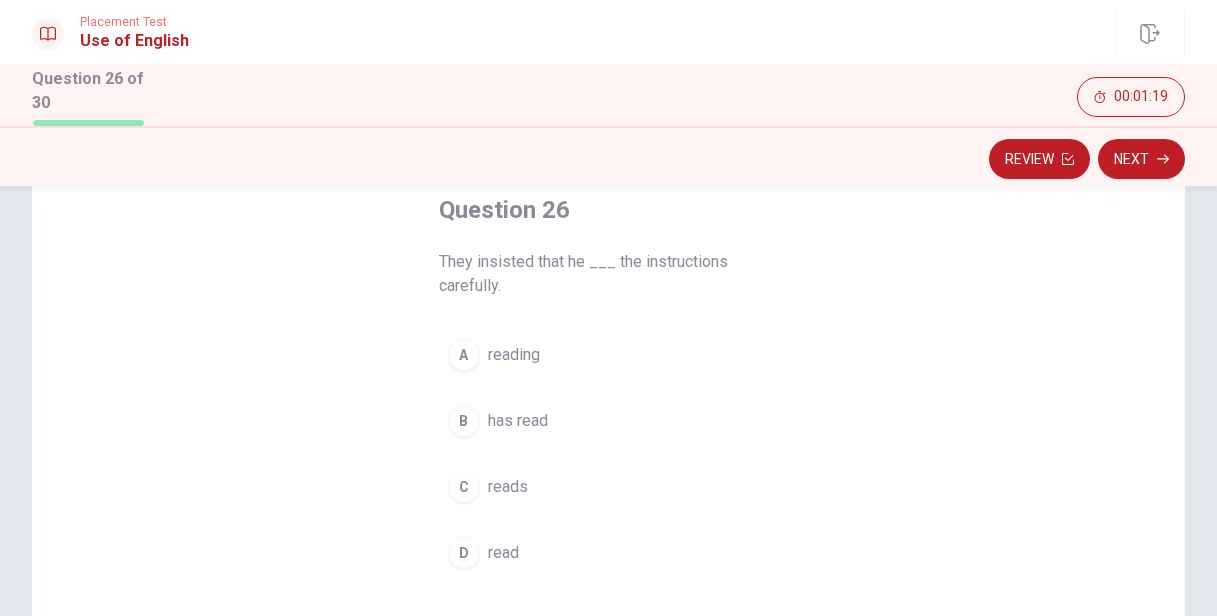 scroll, scrollTop: 124, scrollLeft: 0, axis: vertical 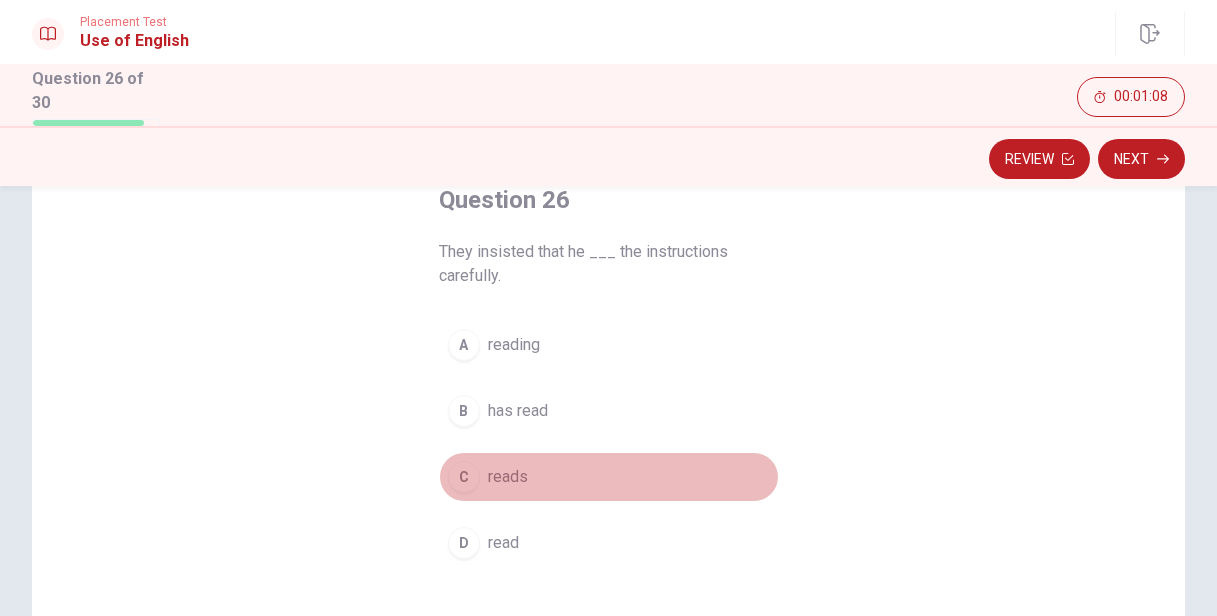 click on "reads" at bounding box center [508, 477] 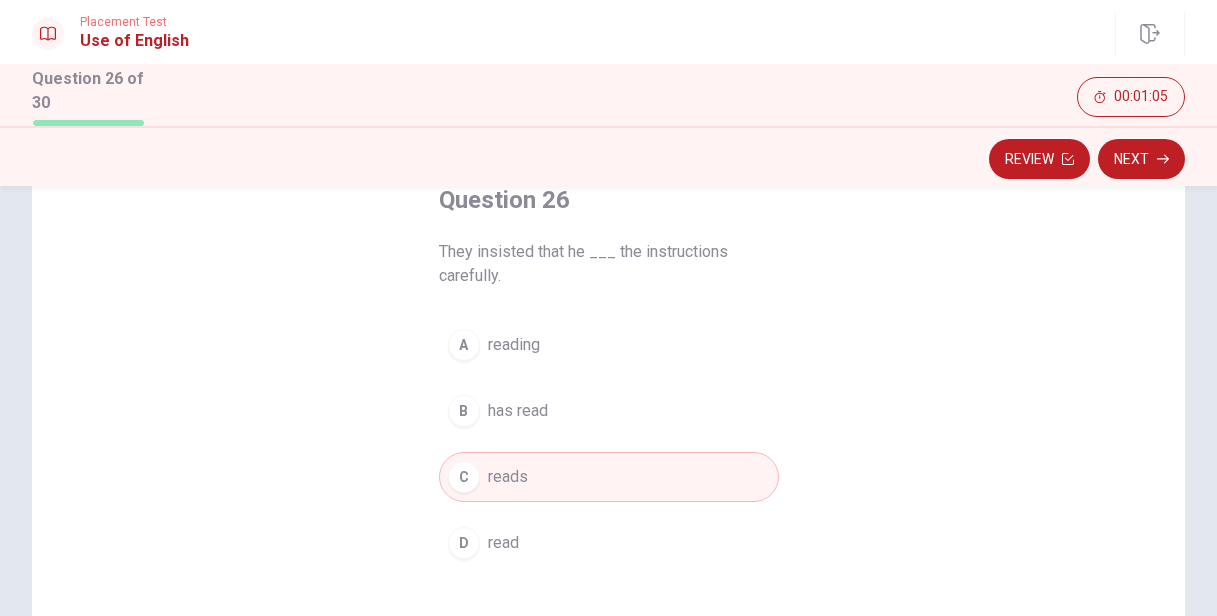 click on "has read" at bounding box center [518, 411] 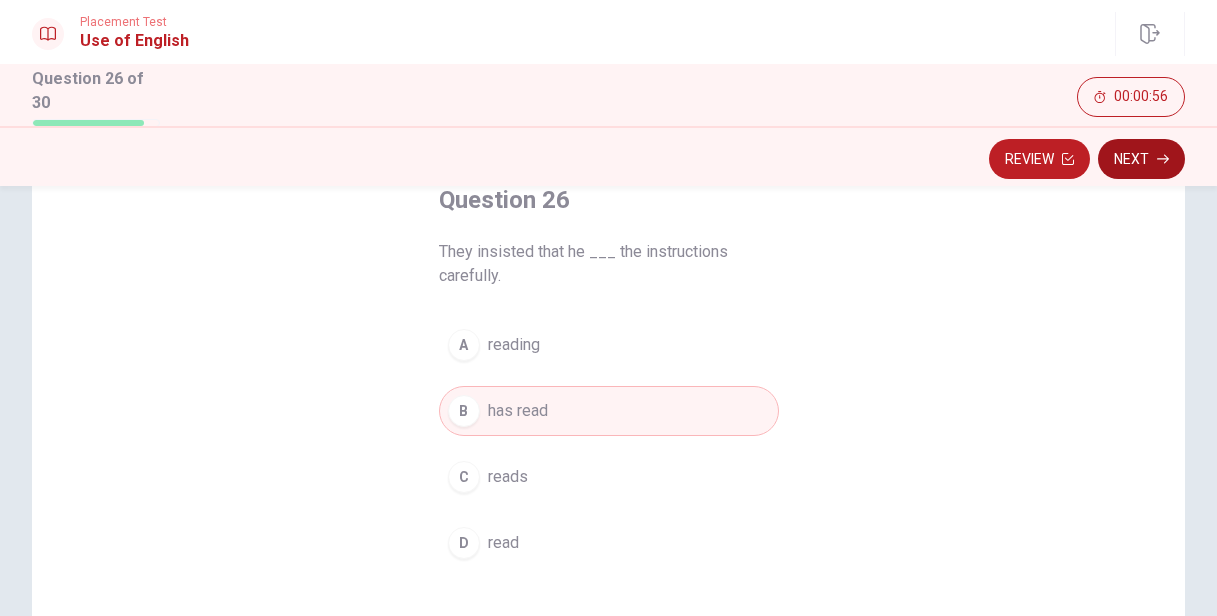 click on "Next" at bounding box center [1141, 159] 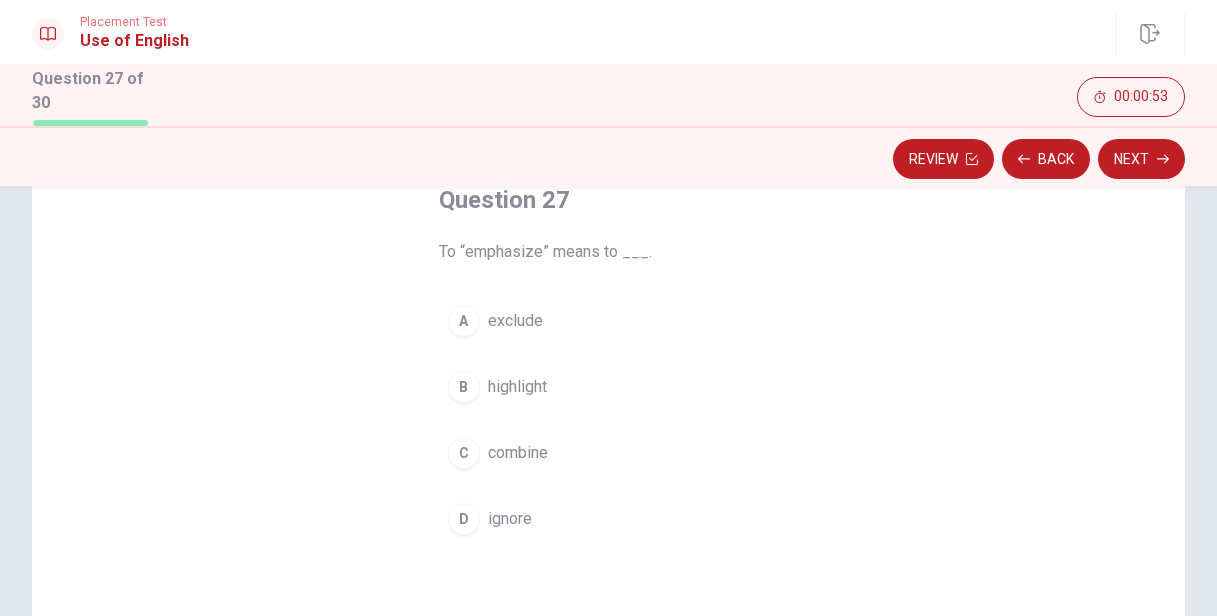 click on "highlight" at bounding box center (517, 387) 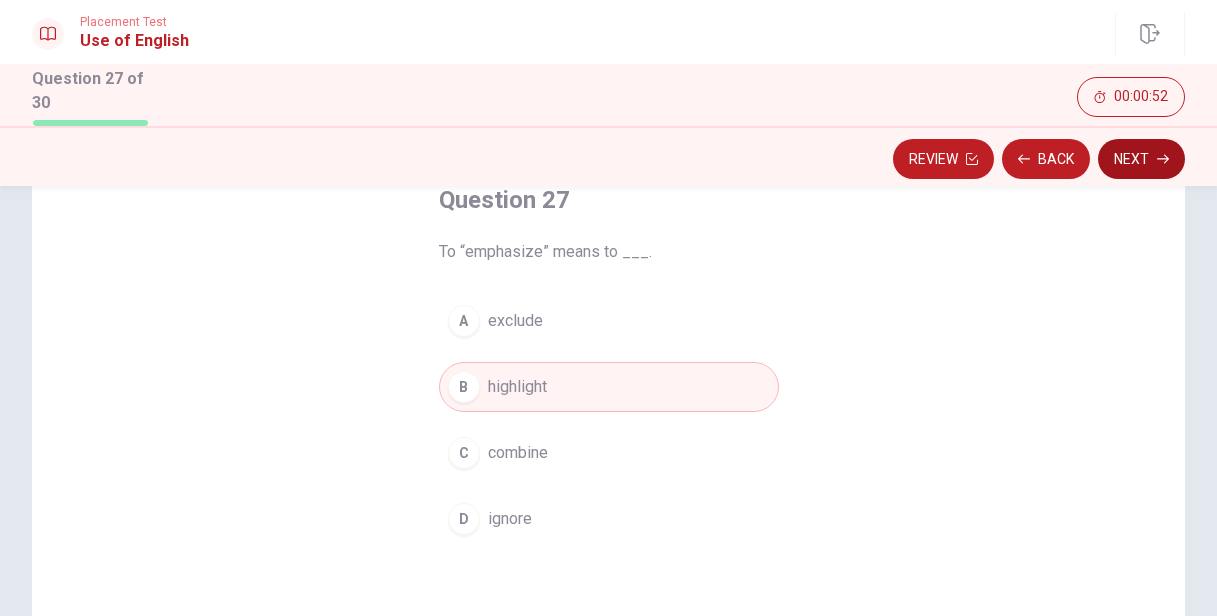 click on "Next" at bounding box center [1141, 159] 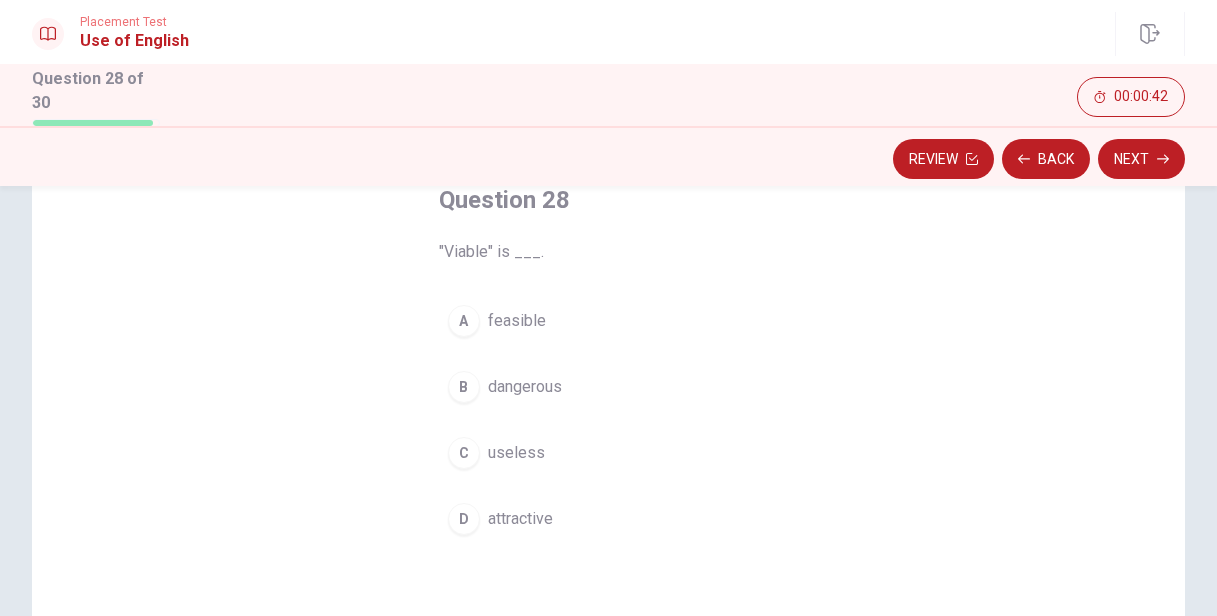 click on "feasible" at bounding box center (517, 321) 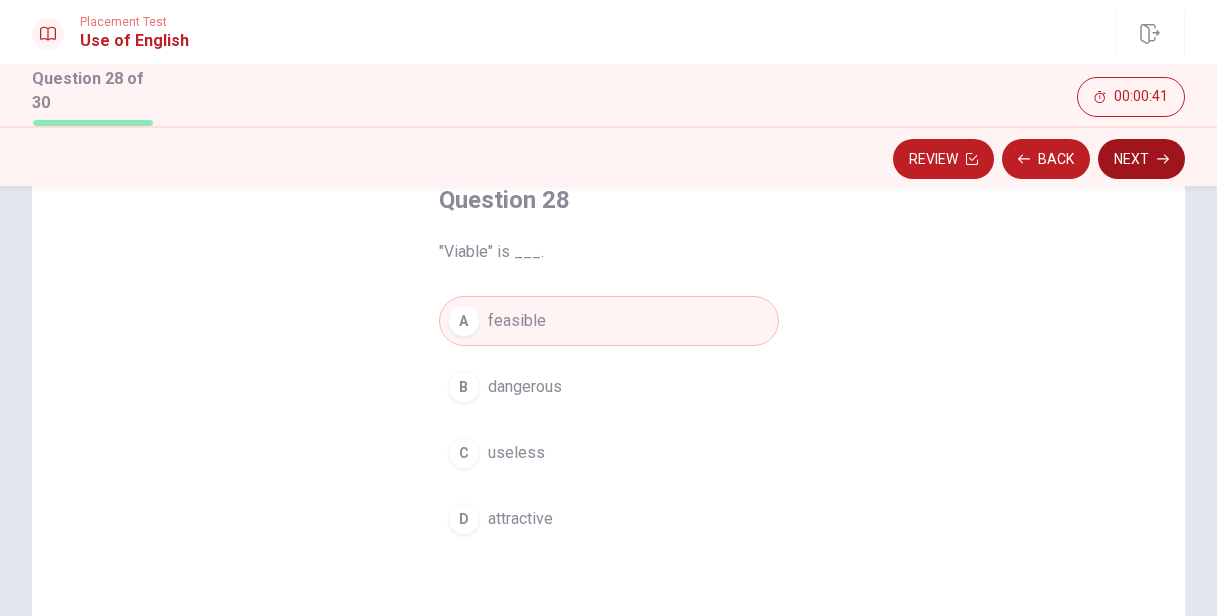 click on "Next" at bounding box center [1141, 159] 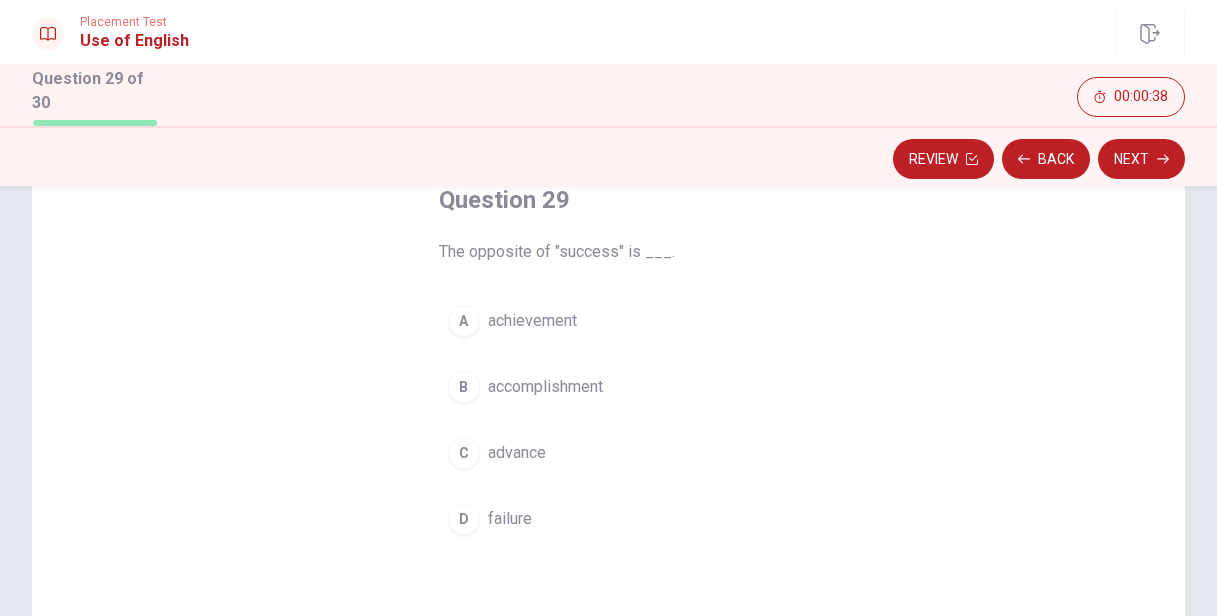 click on "failure" at bounding box center (510, 519) 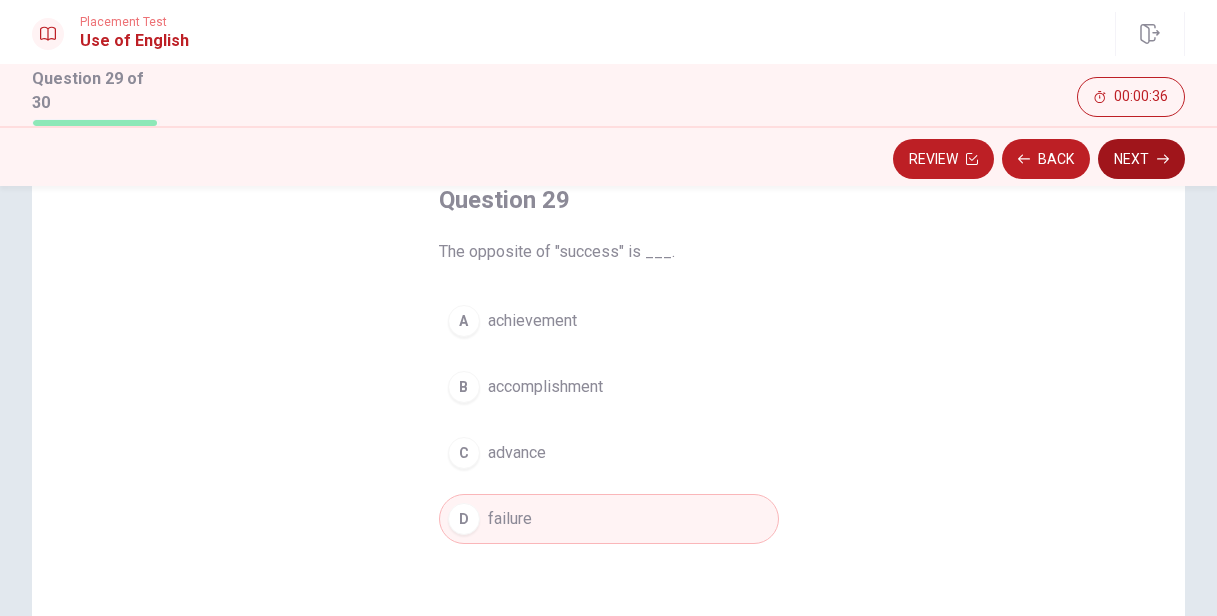 click on "Next" at bounding box center (1141, 159) 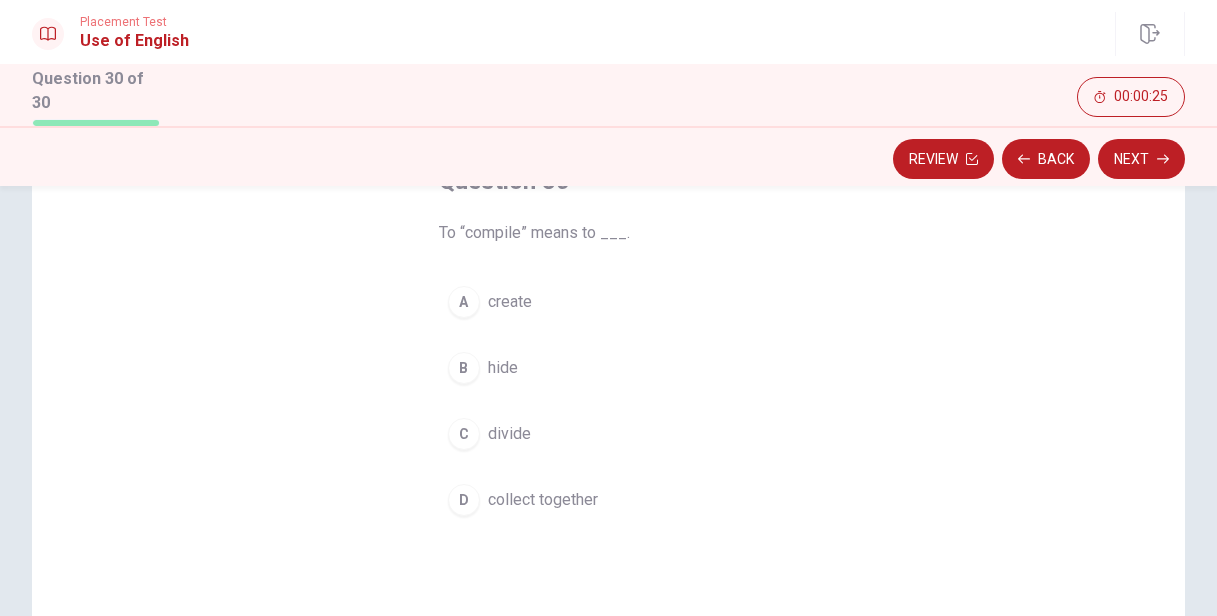 scroll, scrollTop: 152, scrollLeft: 0, axis: vertical 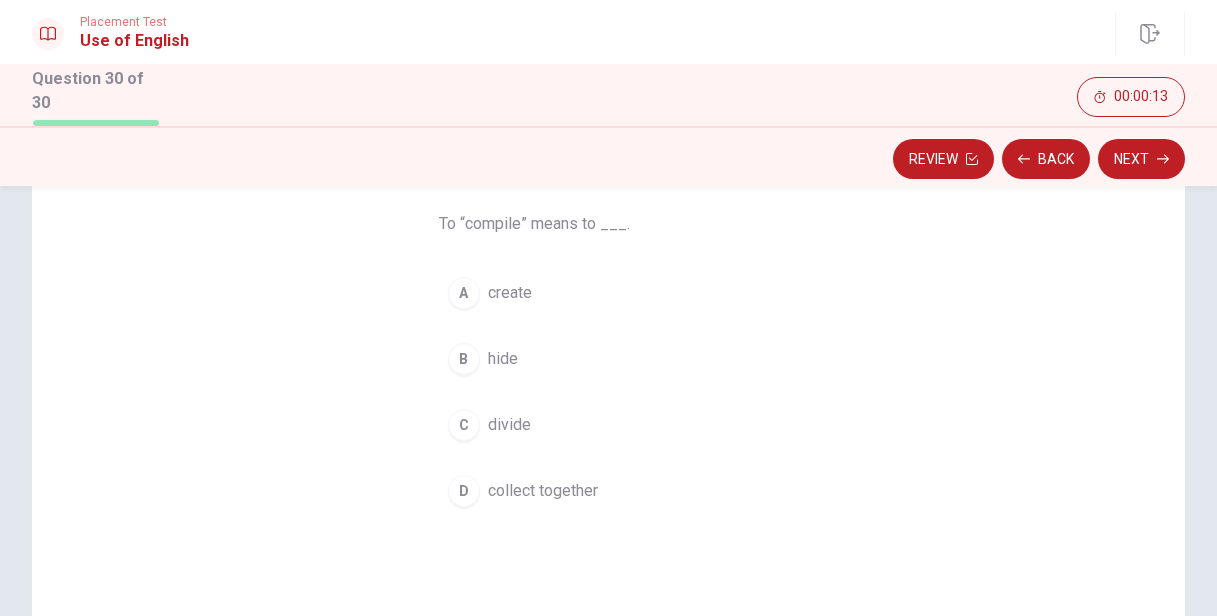 click on "collect together" at bounding box center [543, 491] 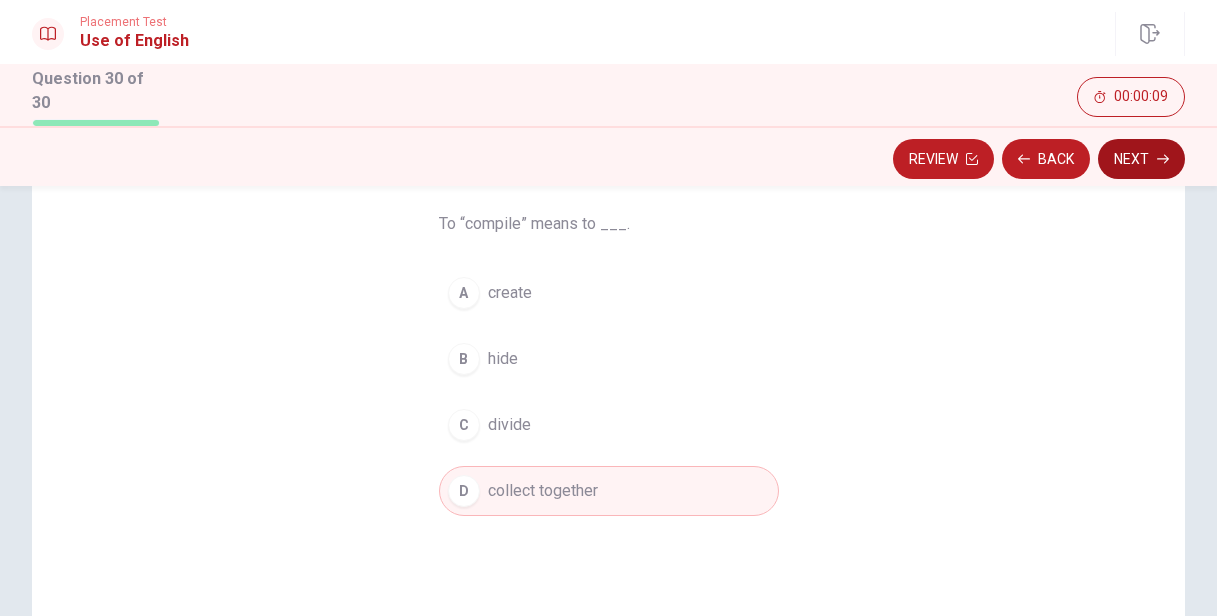 click on "Next" at bounding box center [1141, 159] 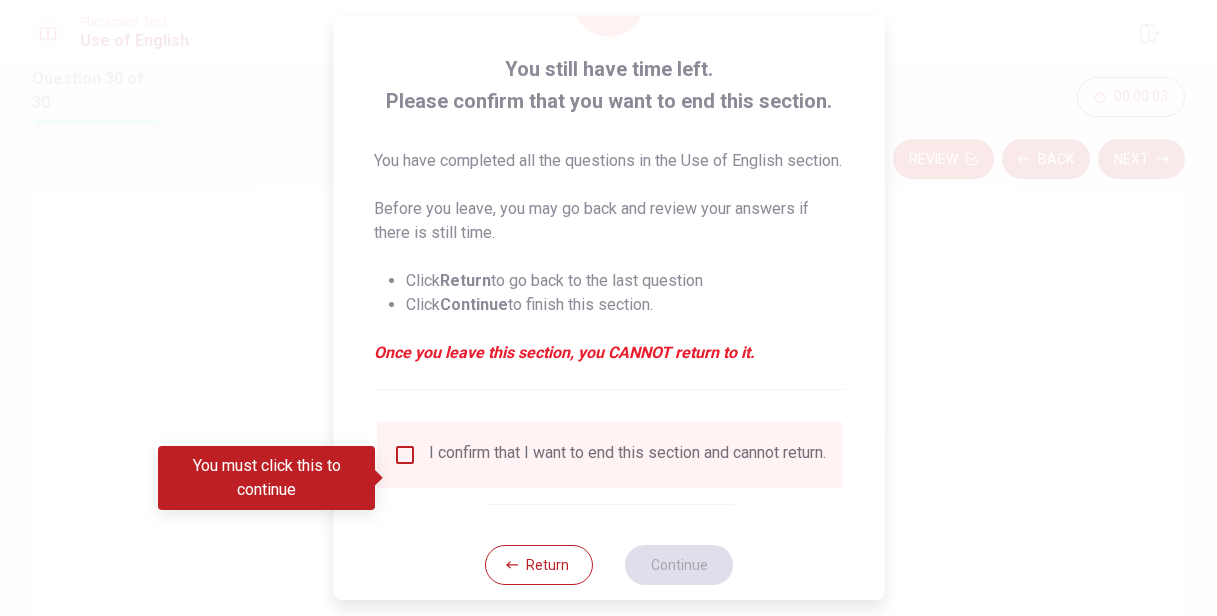 scroll, scrollTop: 92, scrollLeft: 0, axis: vertical 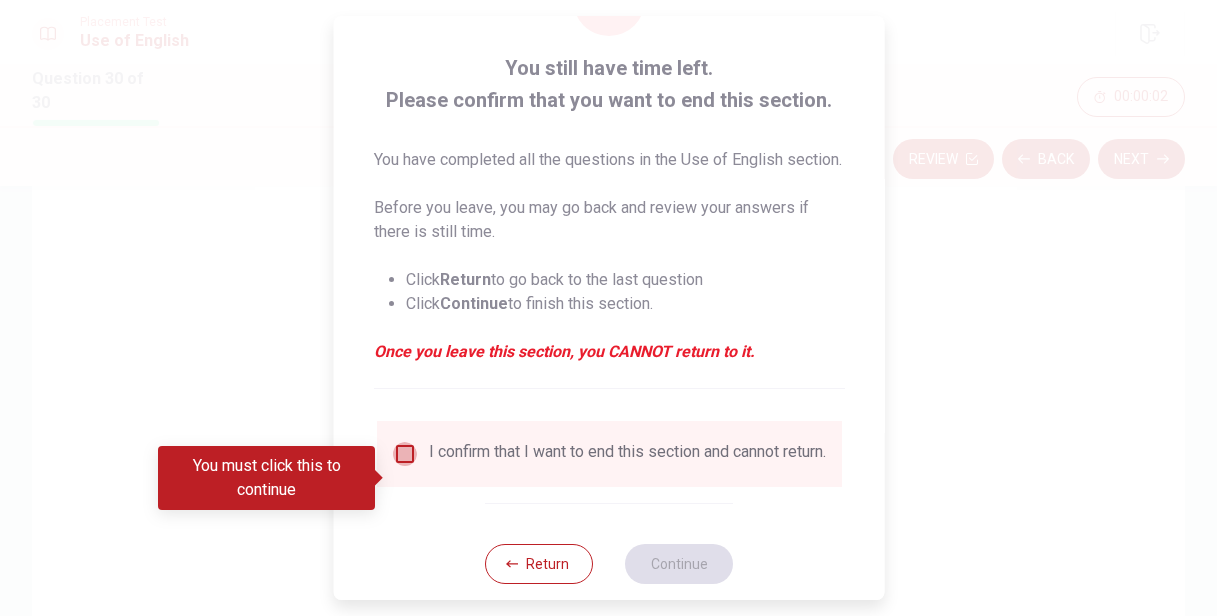 click at bounding box center (404, 454) 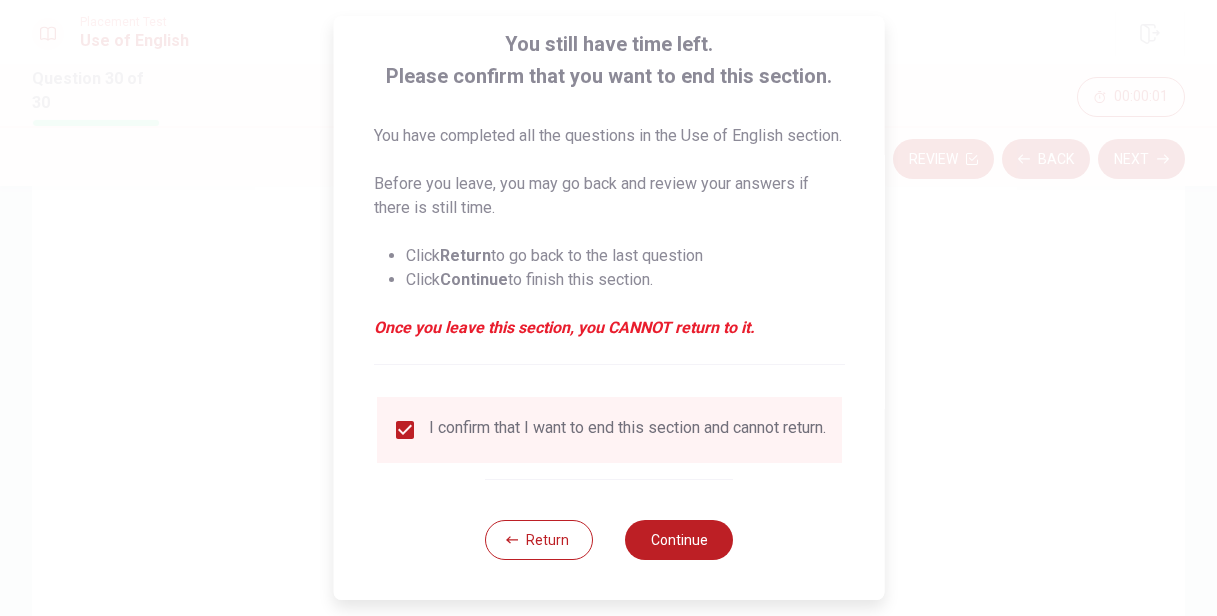scroll, scrollTop: 154, scrollLeft: 0, axis: vertical 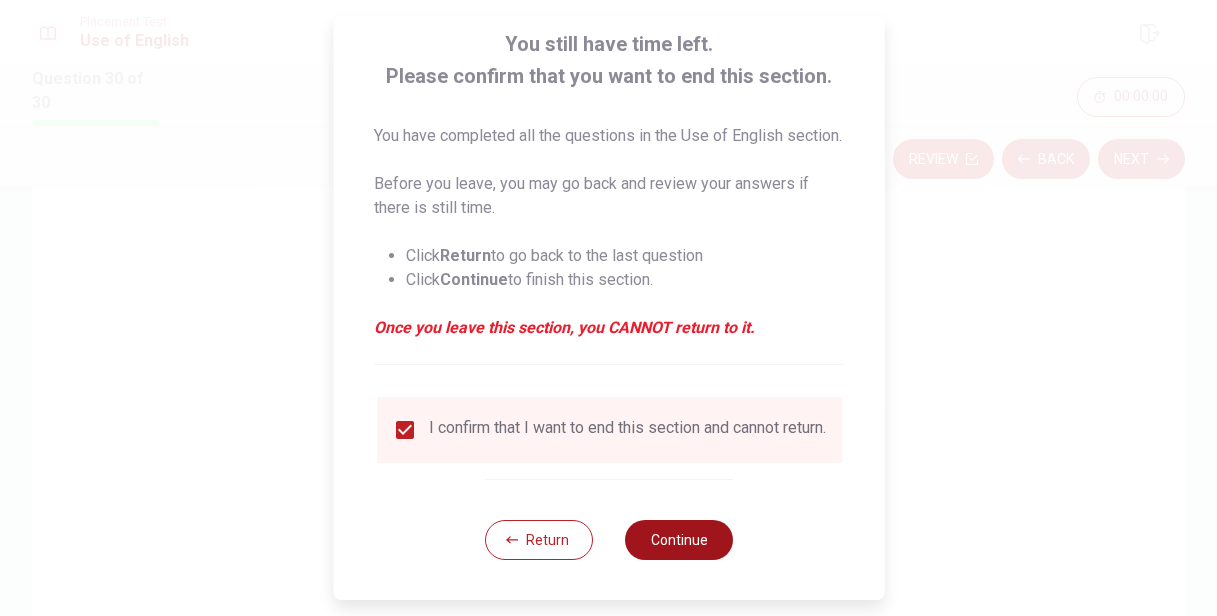 click on "Continue" at bounding box center [679, 540] 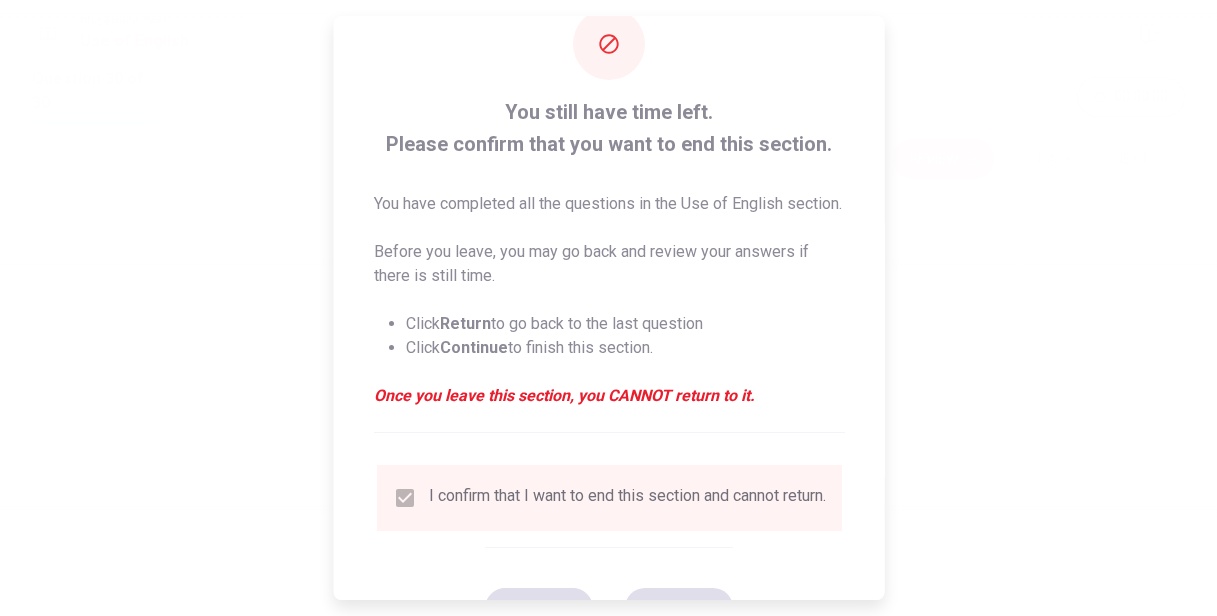 scroll, scrollTop: 46, scrollLeft: 0, axis: vertical 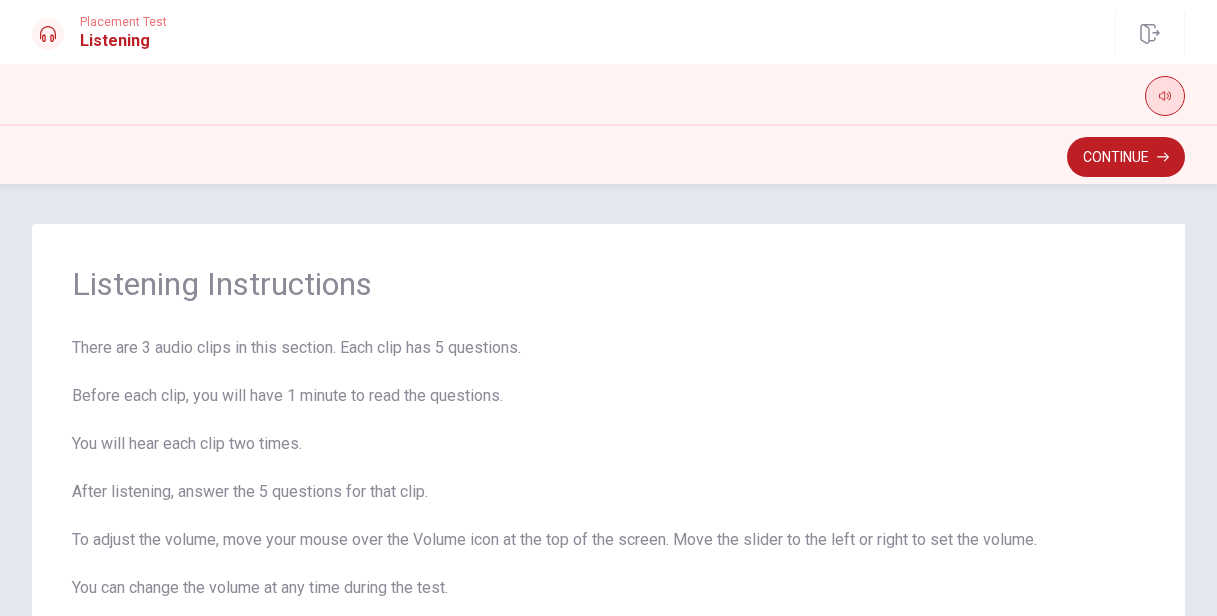 click 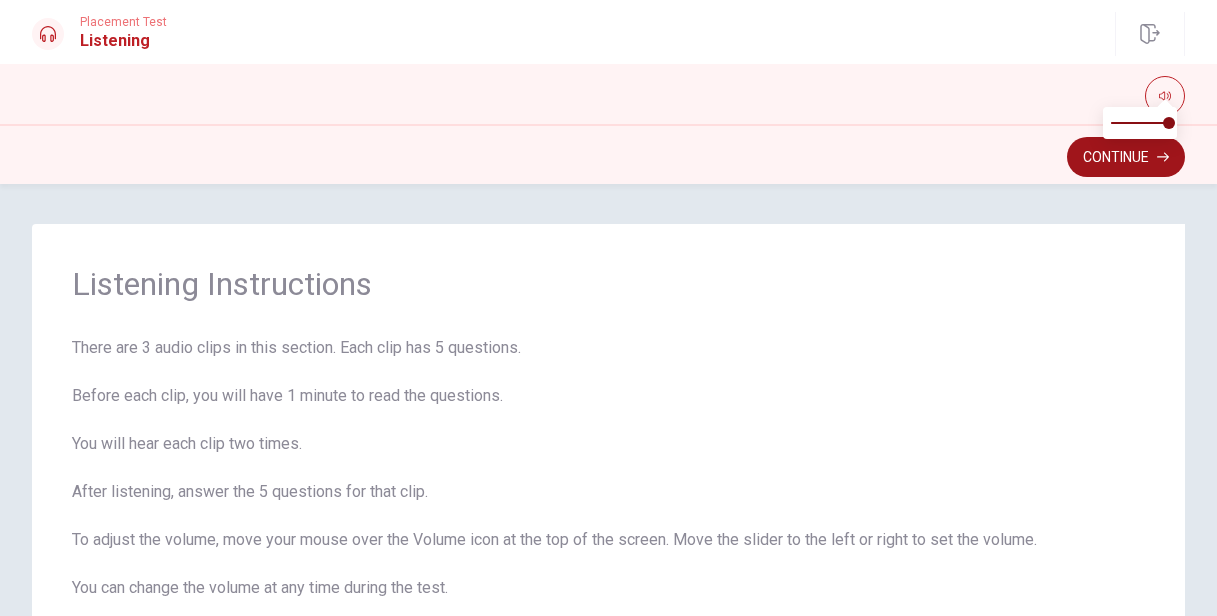 click on "Continue" at bounding box center (1126, 157) 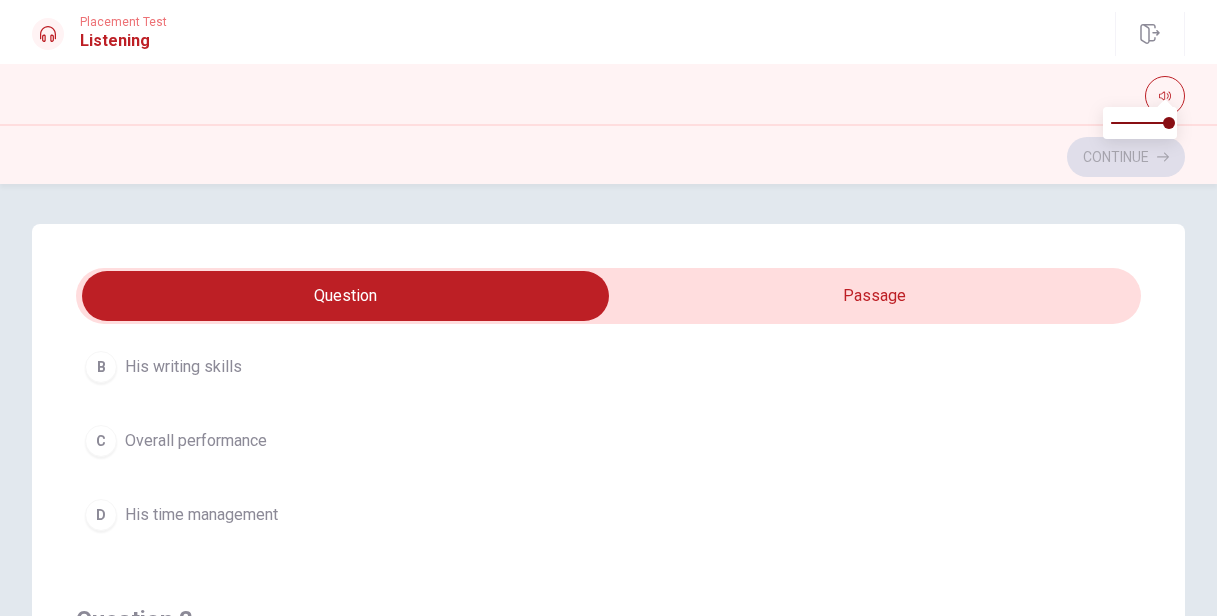 scroll, scrollTop: 0, scrollLeft: 0, axis: both 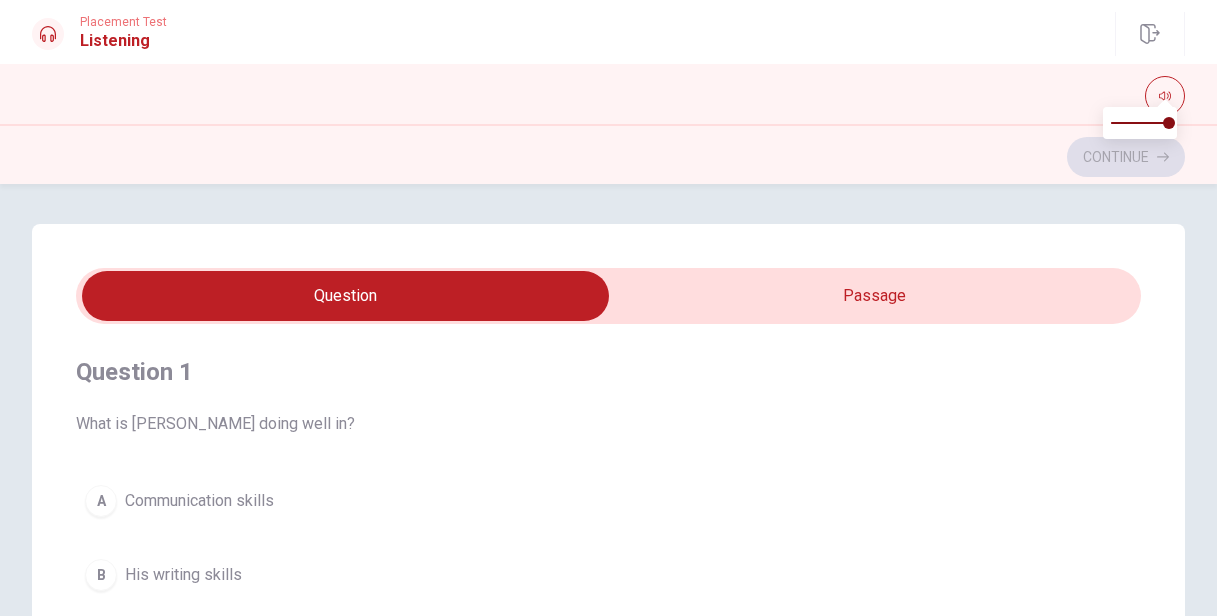 click at bounding box center (1165, 101) 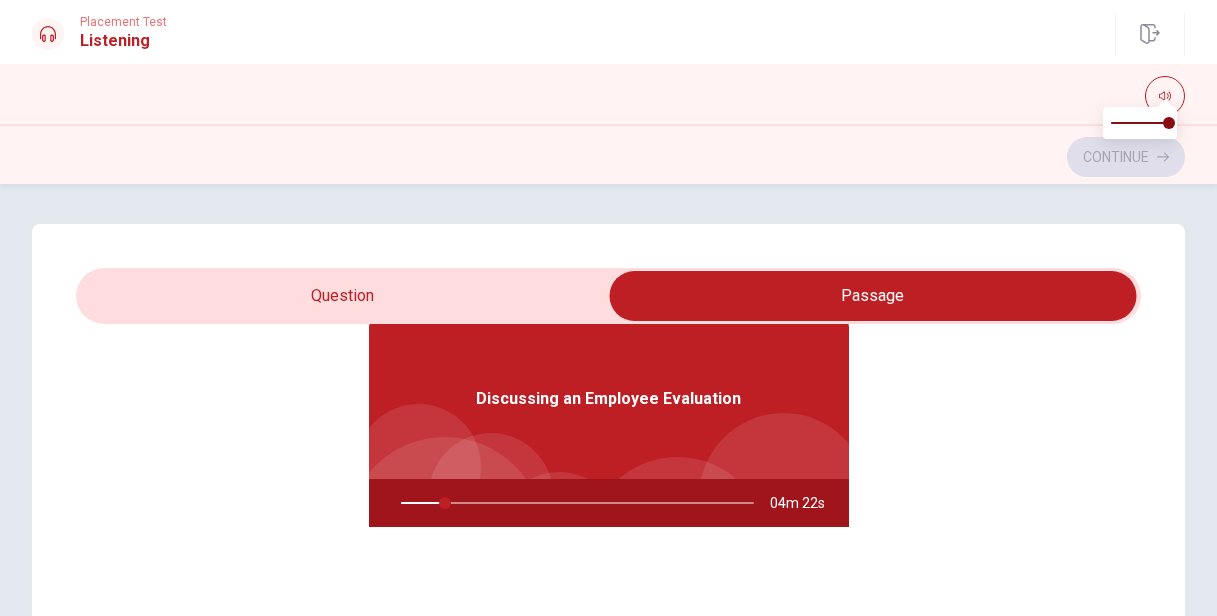 scroll, scrollTop: 112, scrollLeft: 0, axis: vertical 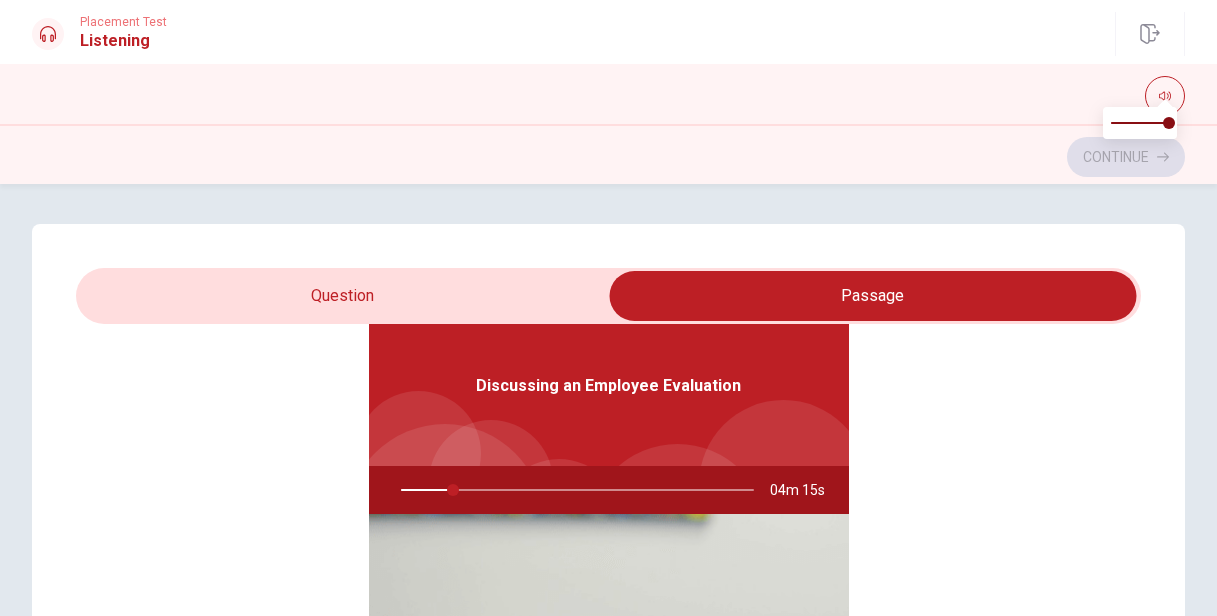 type on "15" 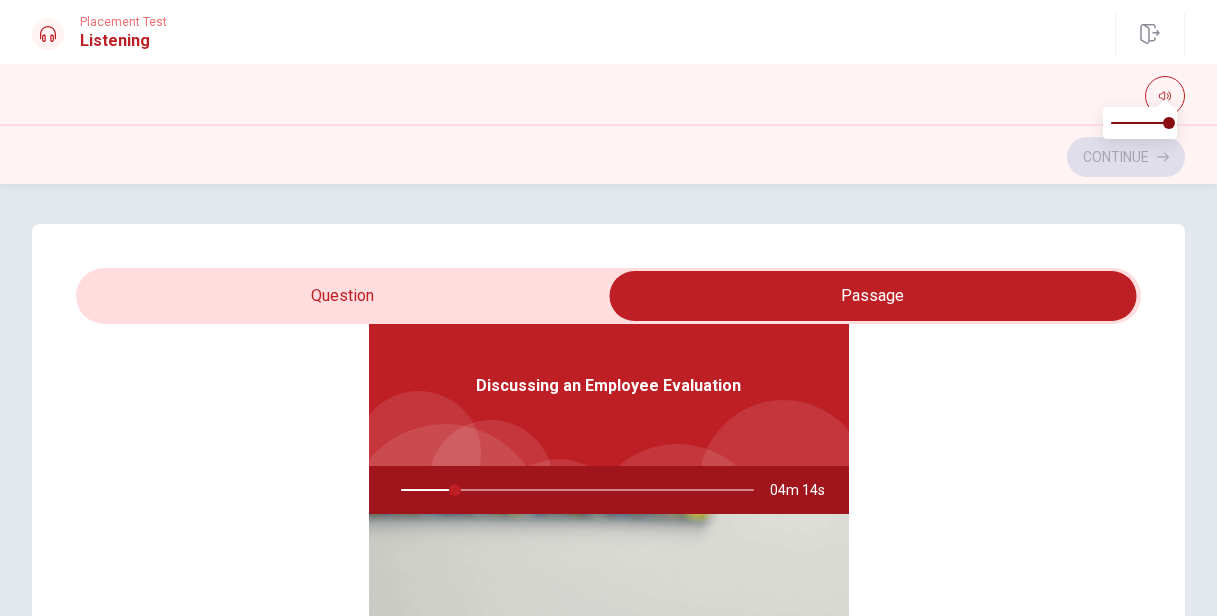 click at bounding box center [873, 296] 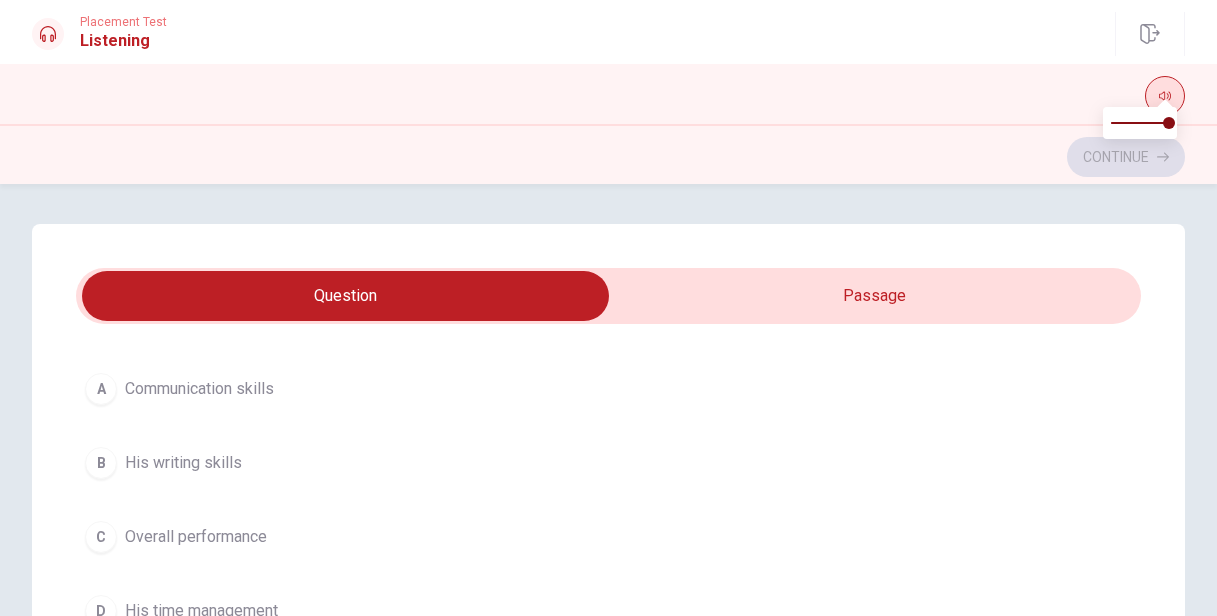 click at bounding box center [1165, 96] 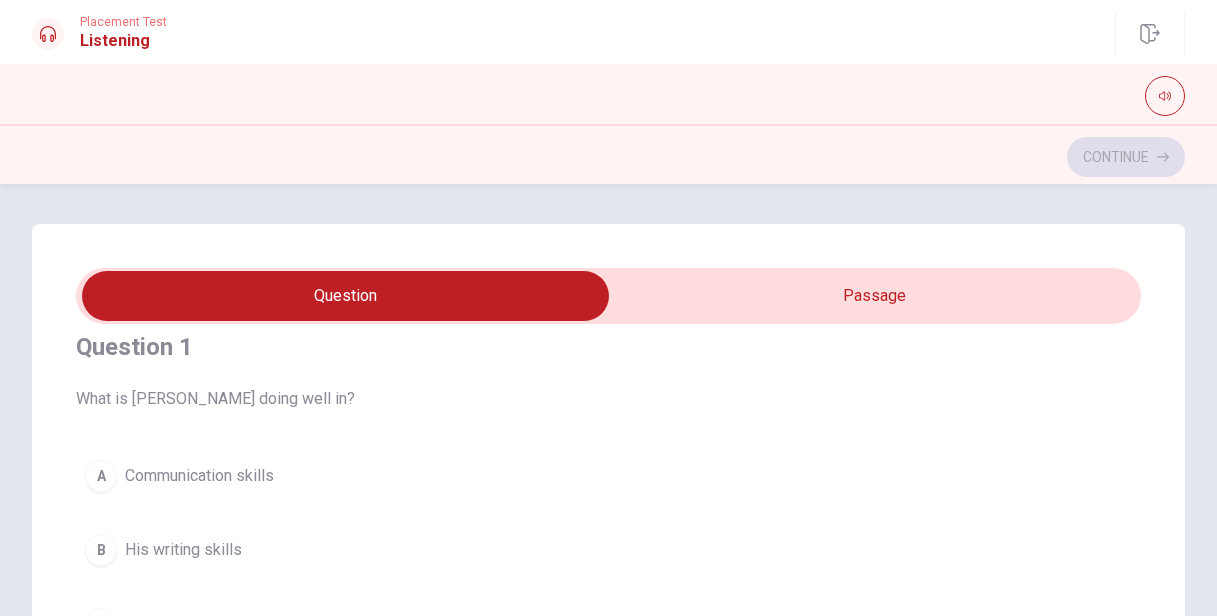 scroll, scrollTop: 23, scrollLeft: 0, axis: vertical 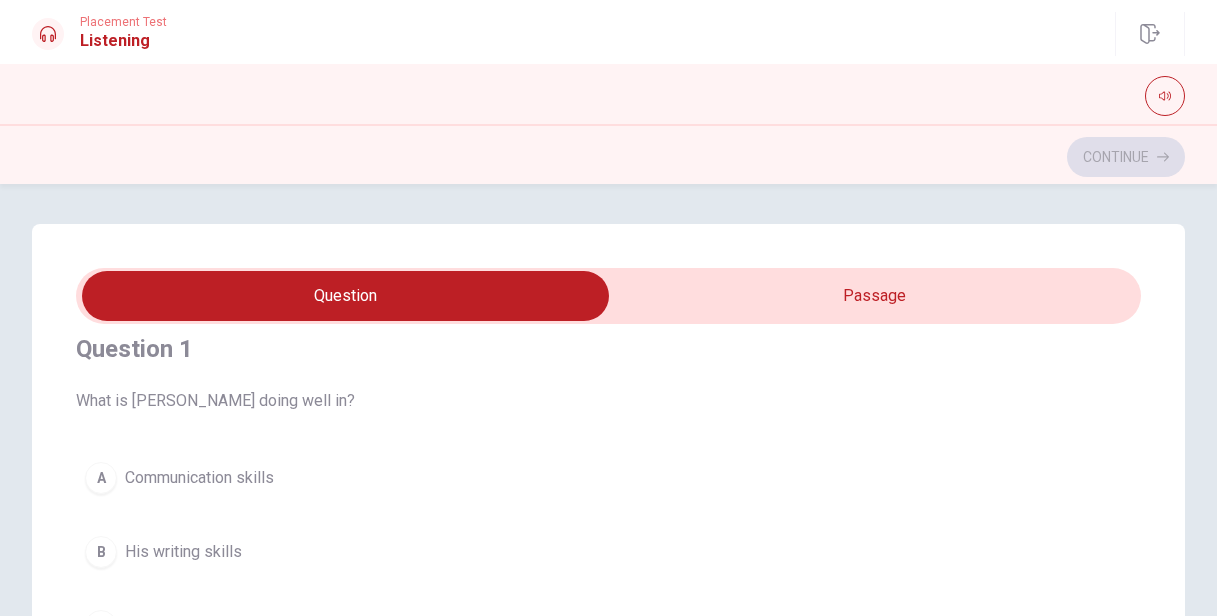 click at bounding box center (346, 296) 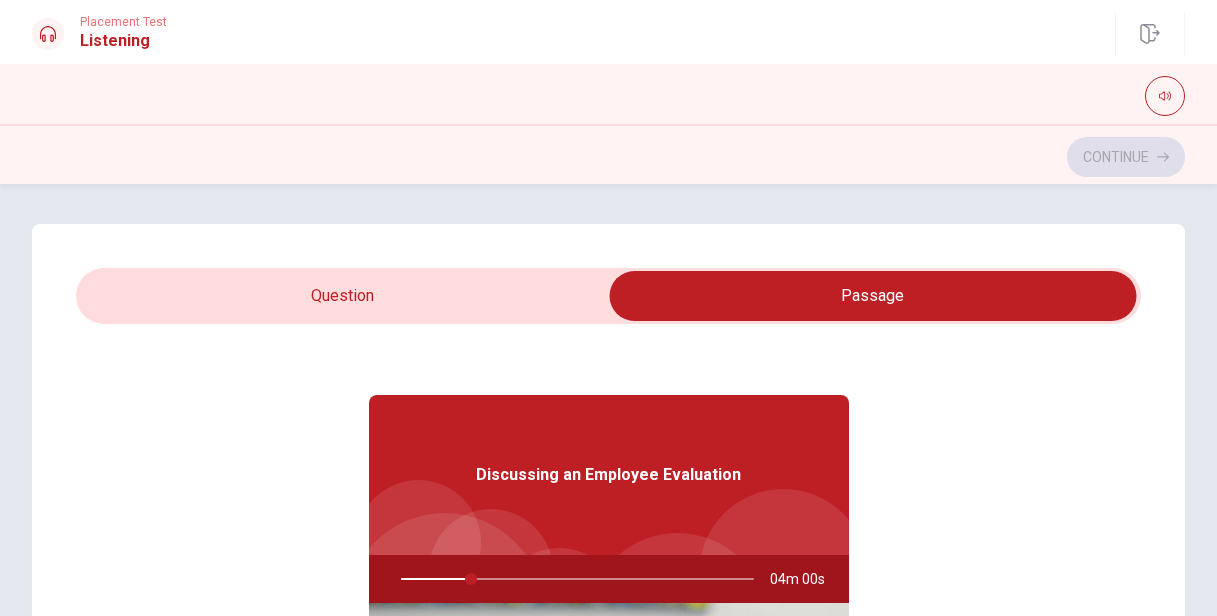 type on "20" 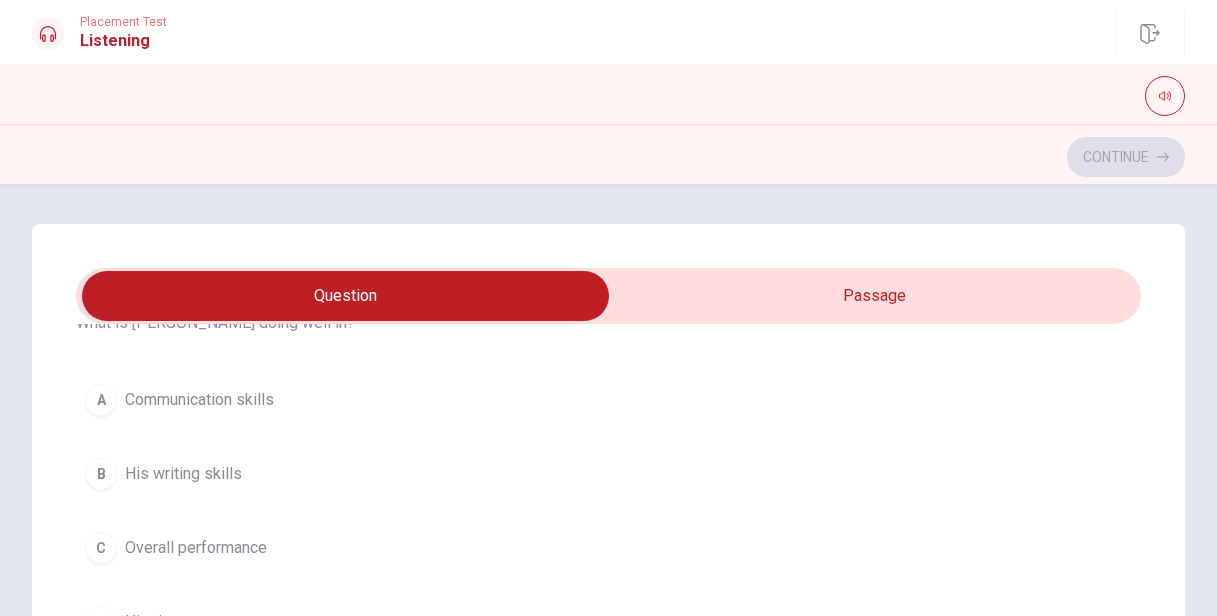 scroll, scrollTop: 113, scrollLeft: 0, axis: vertical 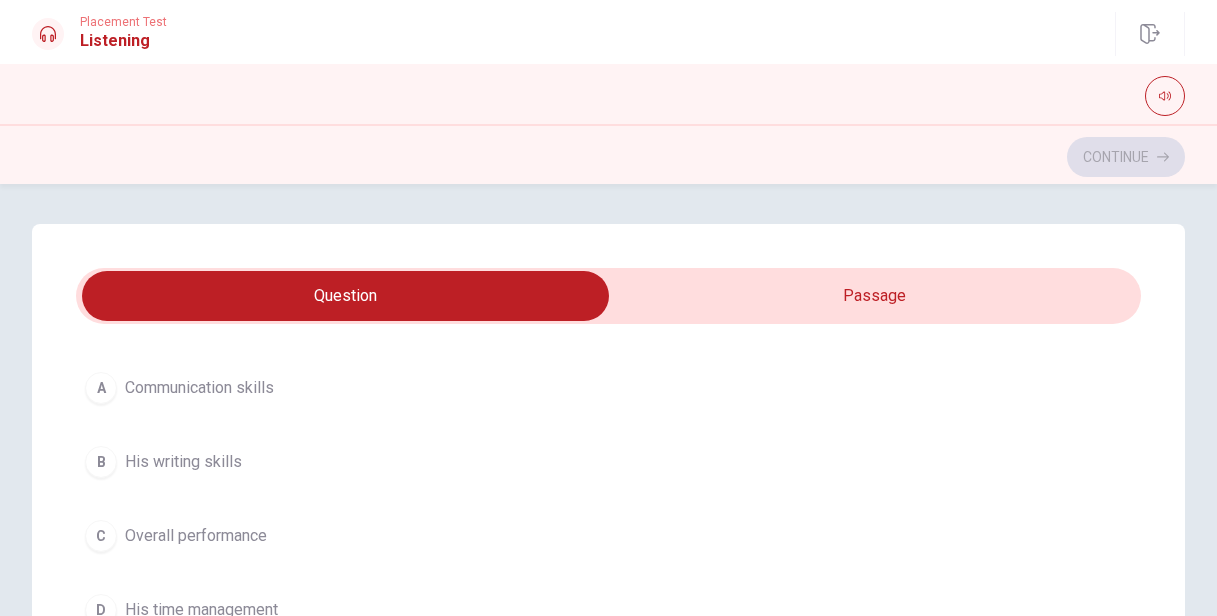 click on "Overall performance" at bounding box center [196, 536] 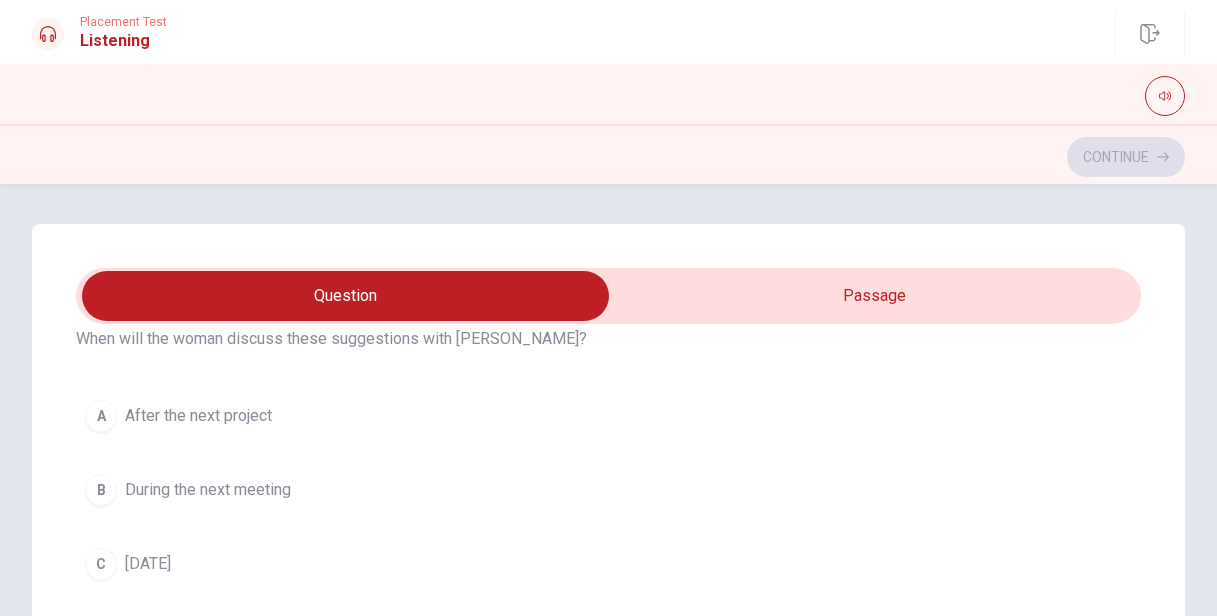 scroll, scrollTop: 542, scrollLeft: 0, axis: vertical 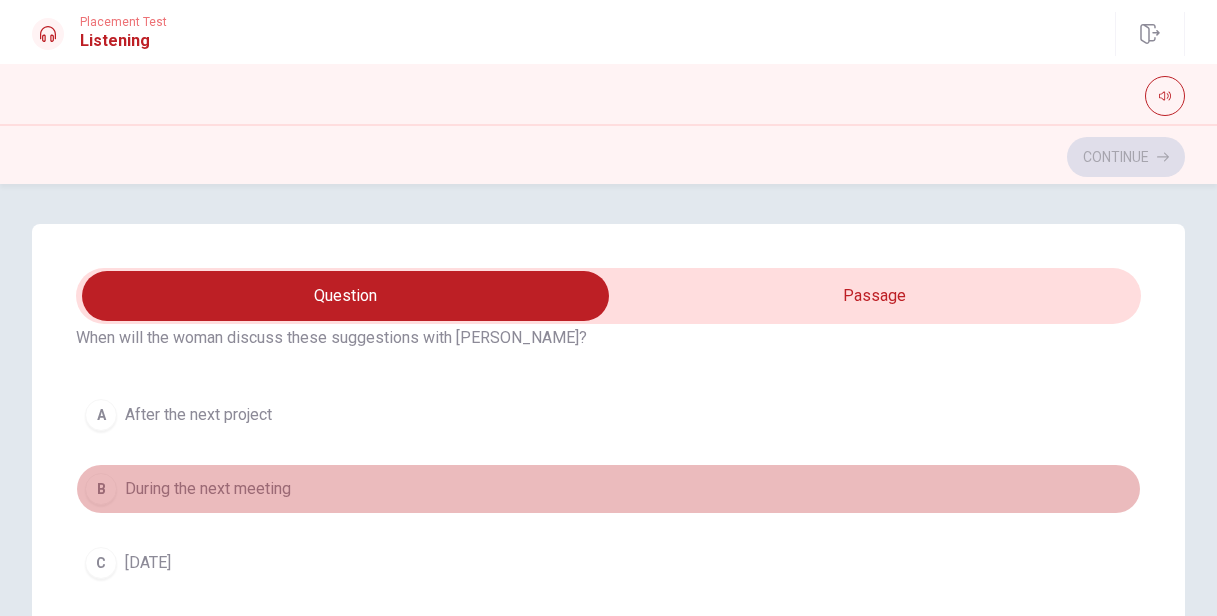 click on "During the next meeting" at bounding box center [208, 489] 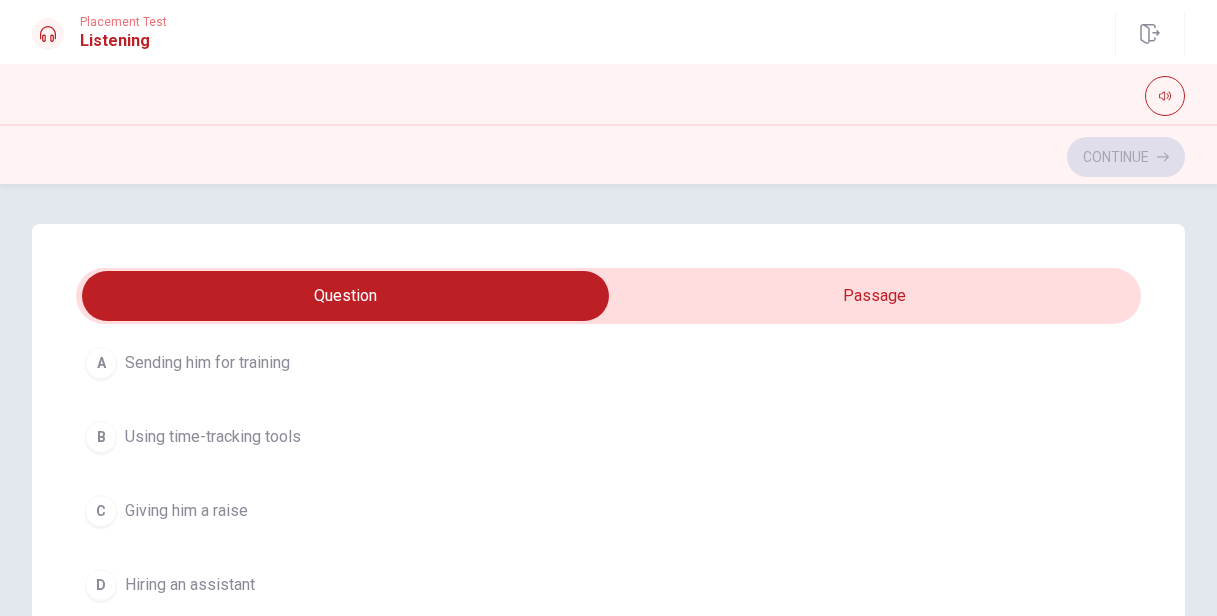scroll, scrollTop: 1058, scrollLeft: 0, axis: vertical 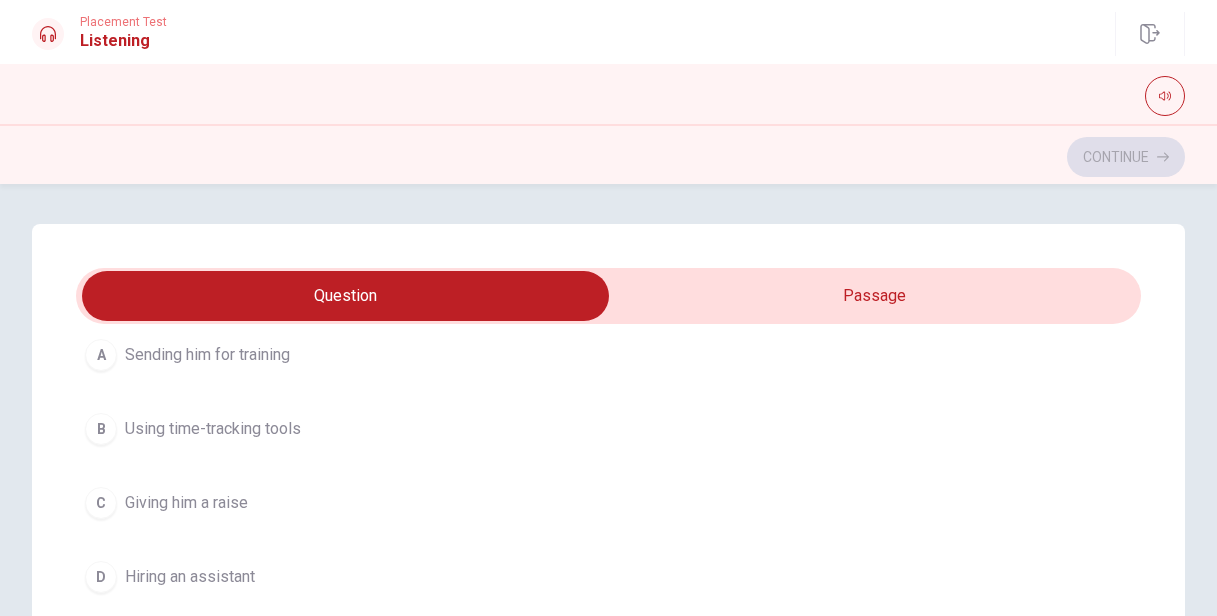 click on "Using time-tracking tools" at bounding box center (213, 429) 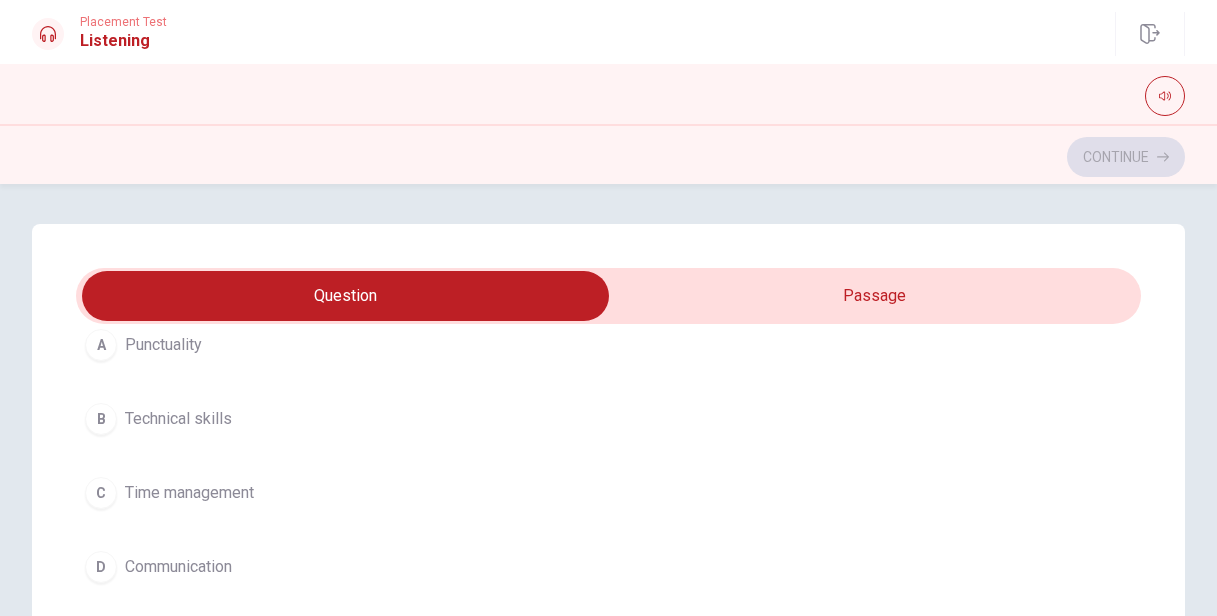 scroll, scrollTop: 1533, scrollLeft: 0, axis: vertical 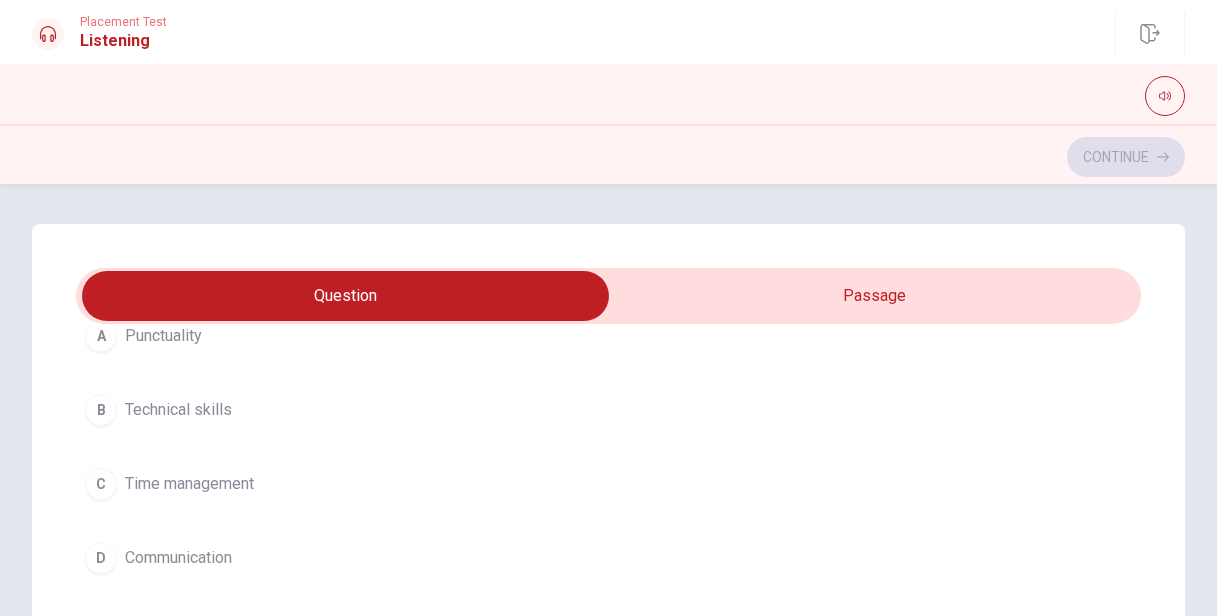 click on "Time management" at bounding box center (189, 484) 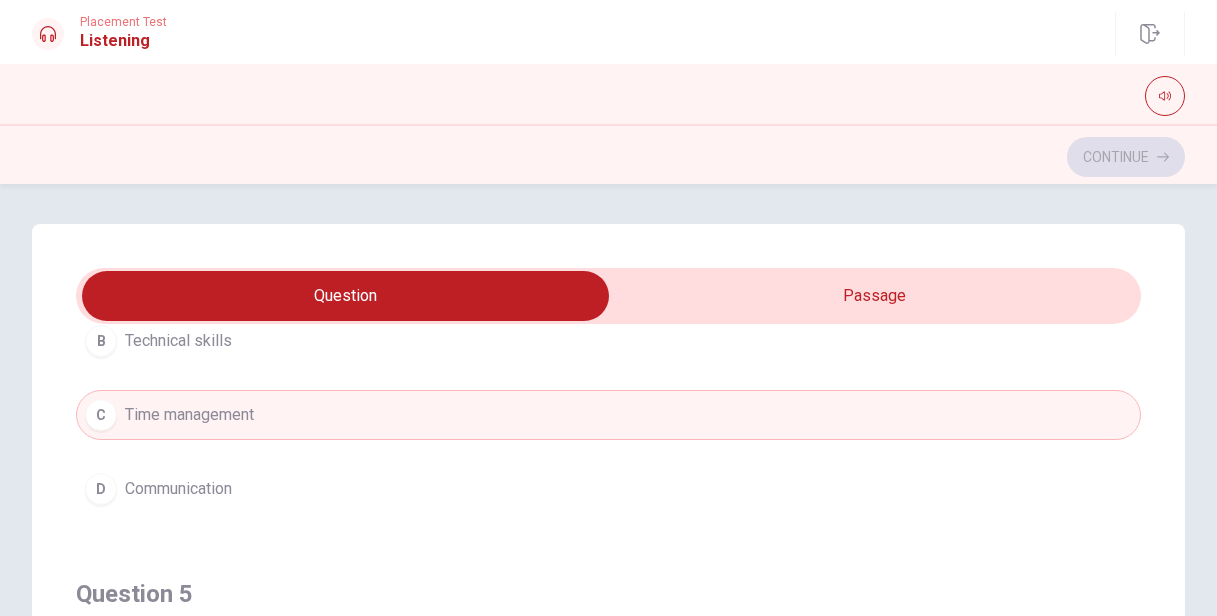 scroll, scrollTop: 1620, scrollLeft: 0, axis: vertical 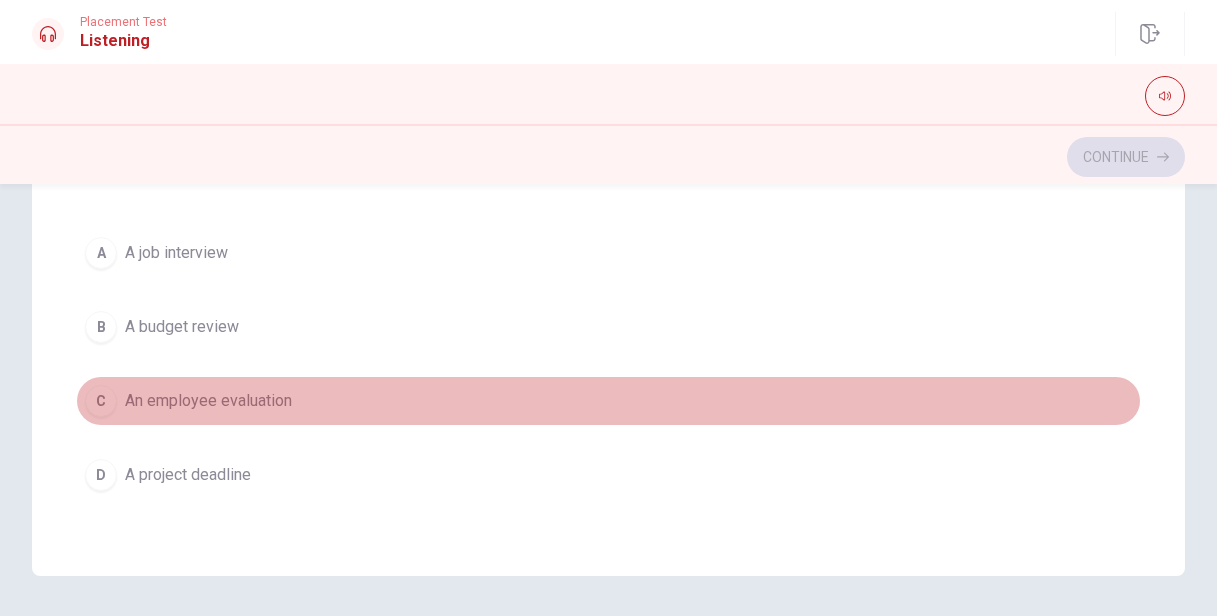 click on "An employee evaluation" at bounding box center (208, 401) 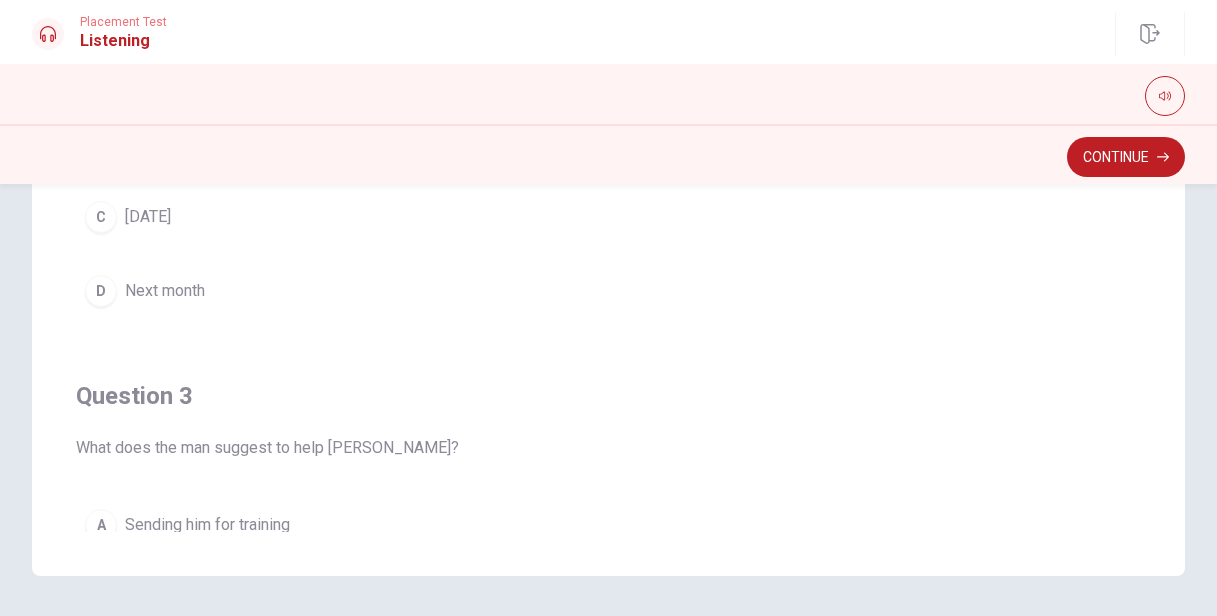 scroll, scrollTop: 0, scrollLeft: 0, axis: both 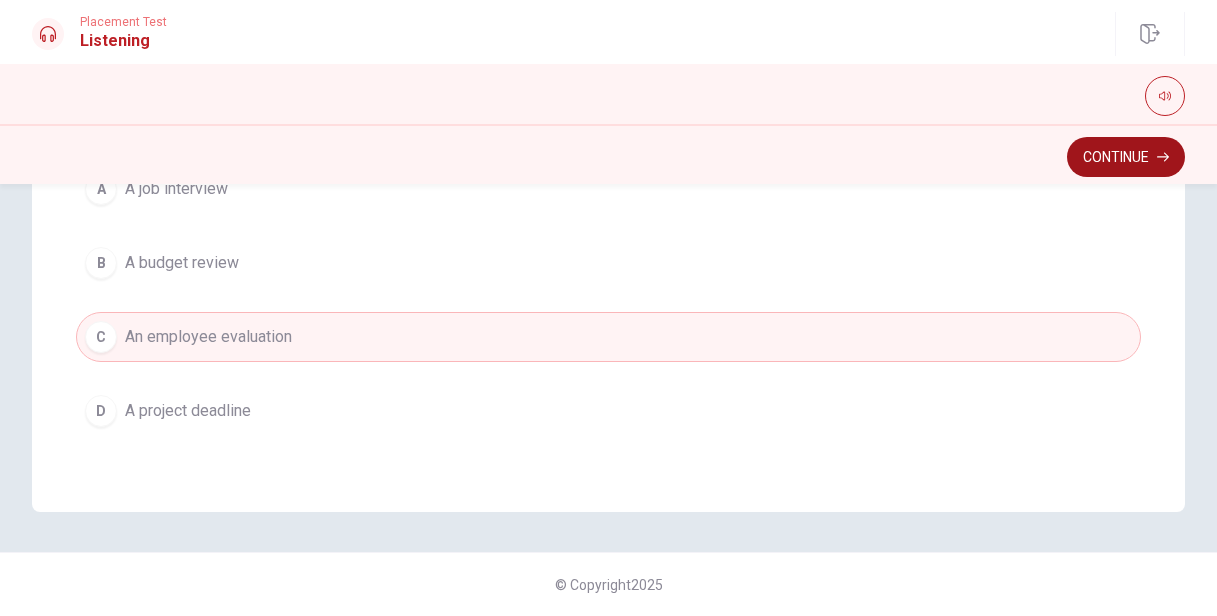 click on "Continue" at bounding box center [1126, 157] 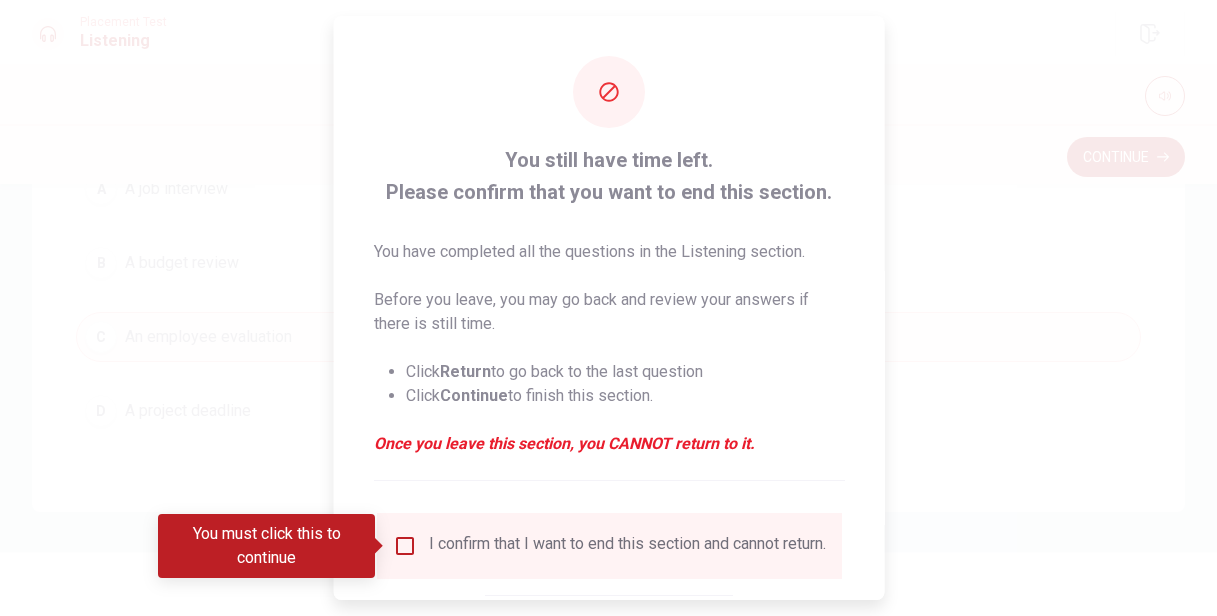 click at bounding box center (404, 546) 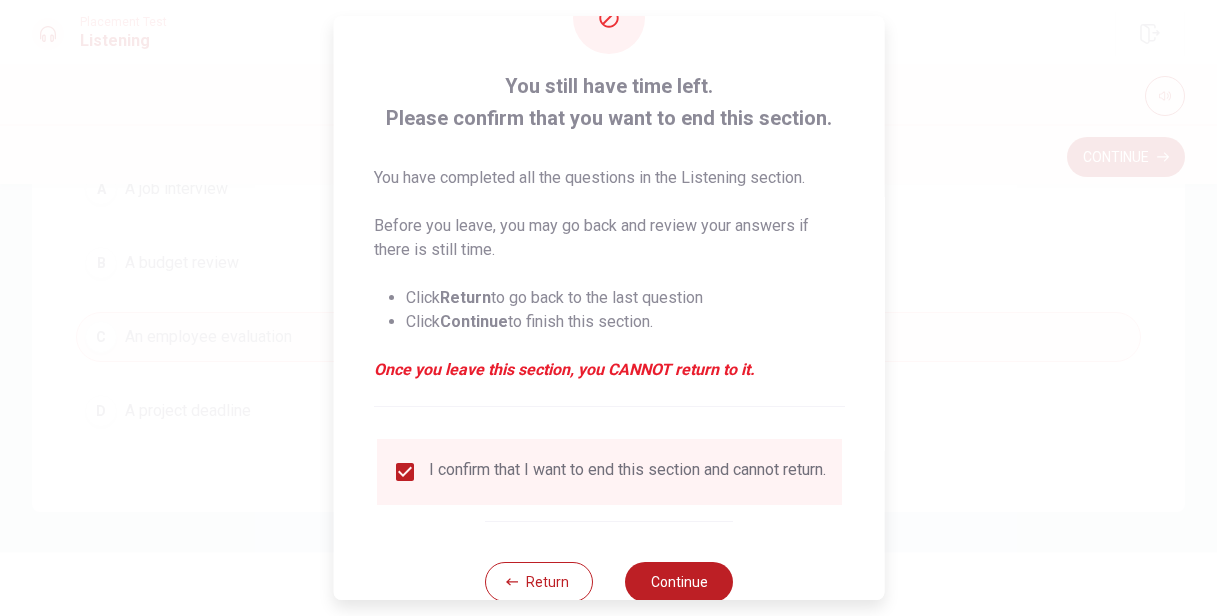 scroll, scrollTop: 130, scrollLeft: 0, axis: vertical 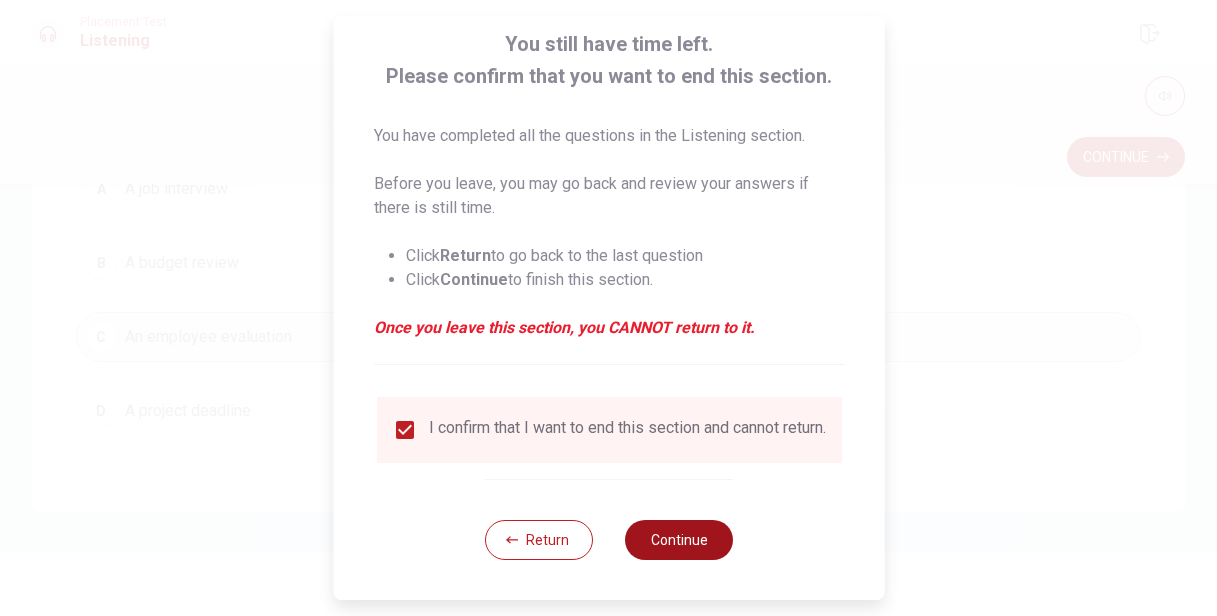 click on "Continue" at bounding box center (679, 540) 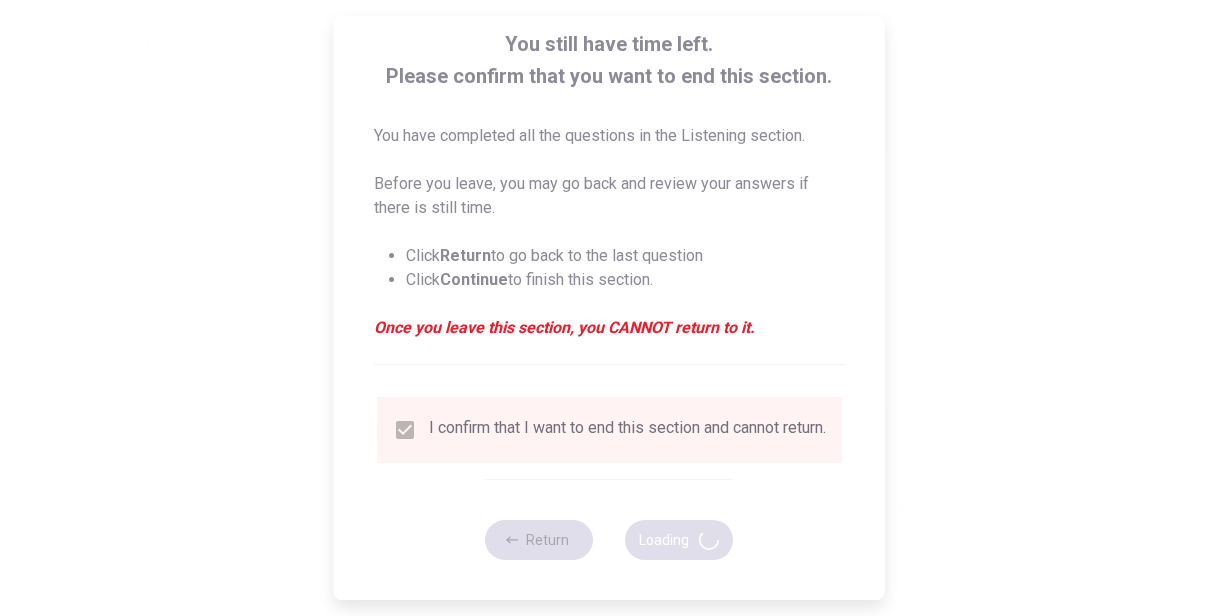 scroll, scrollTop: 0, scrollLeft: 0, axis: both 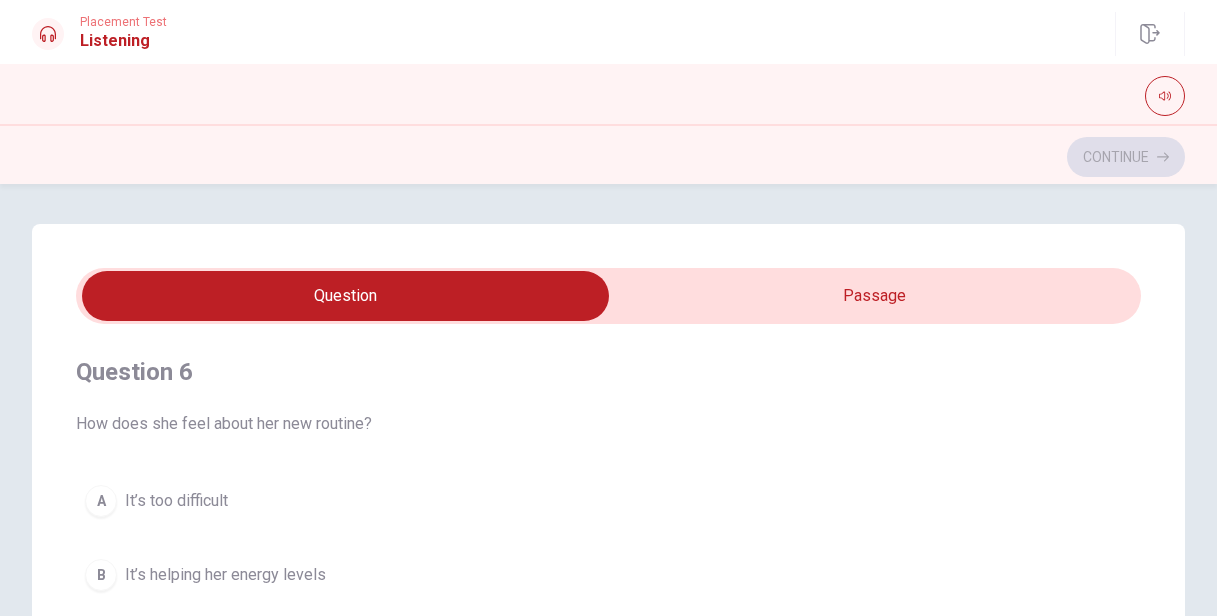 type on "1" 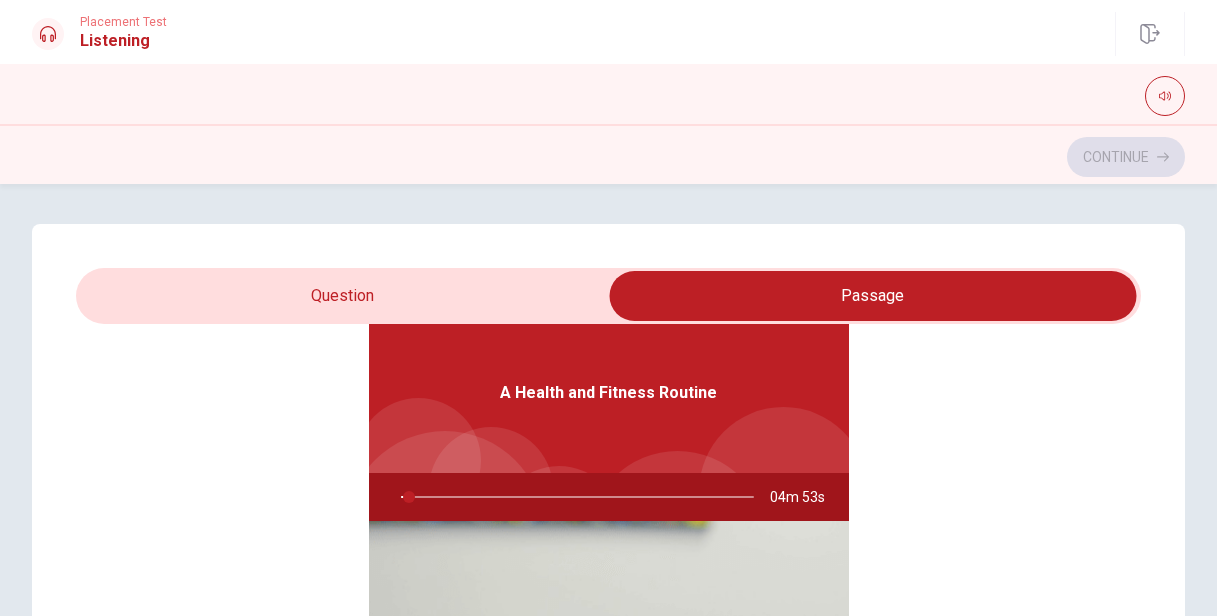 scroll, scrollTop: 112, scrollLeft: 0, axis: vertical 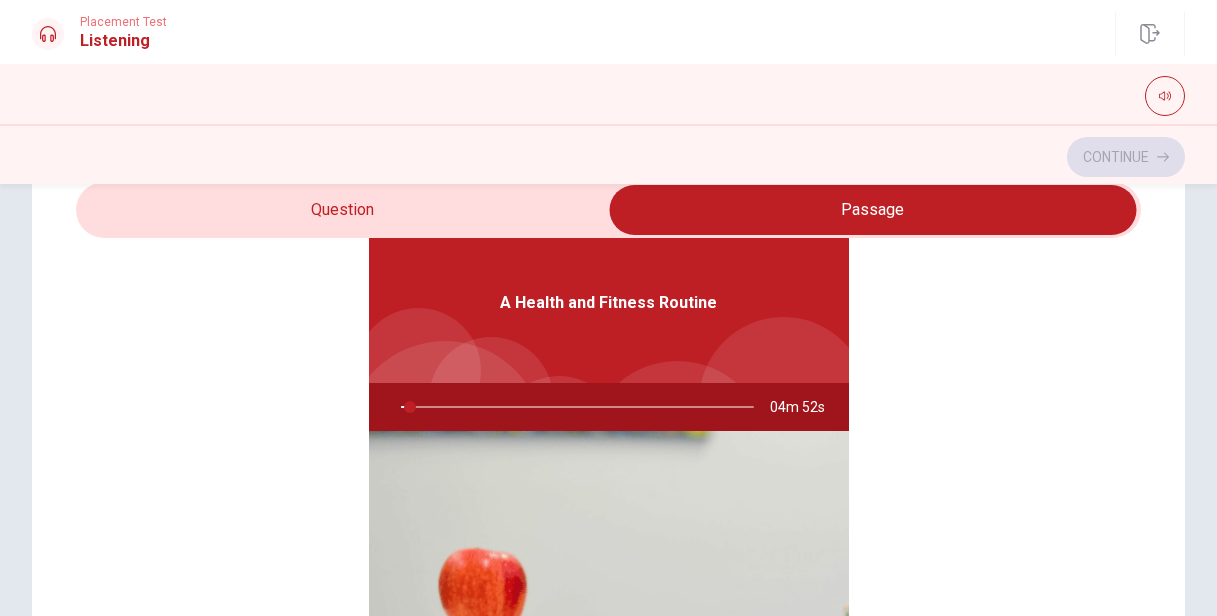 type on "3" 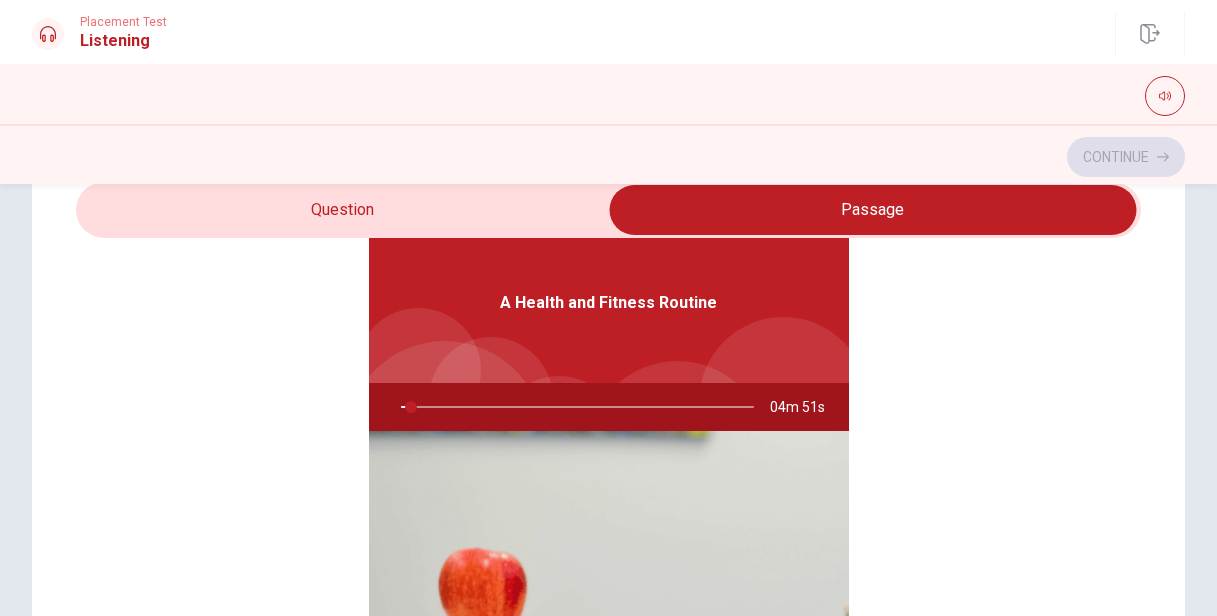 click at bounding box center (873, 210) 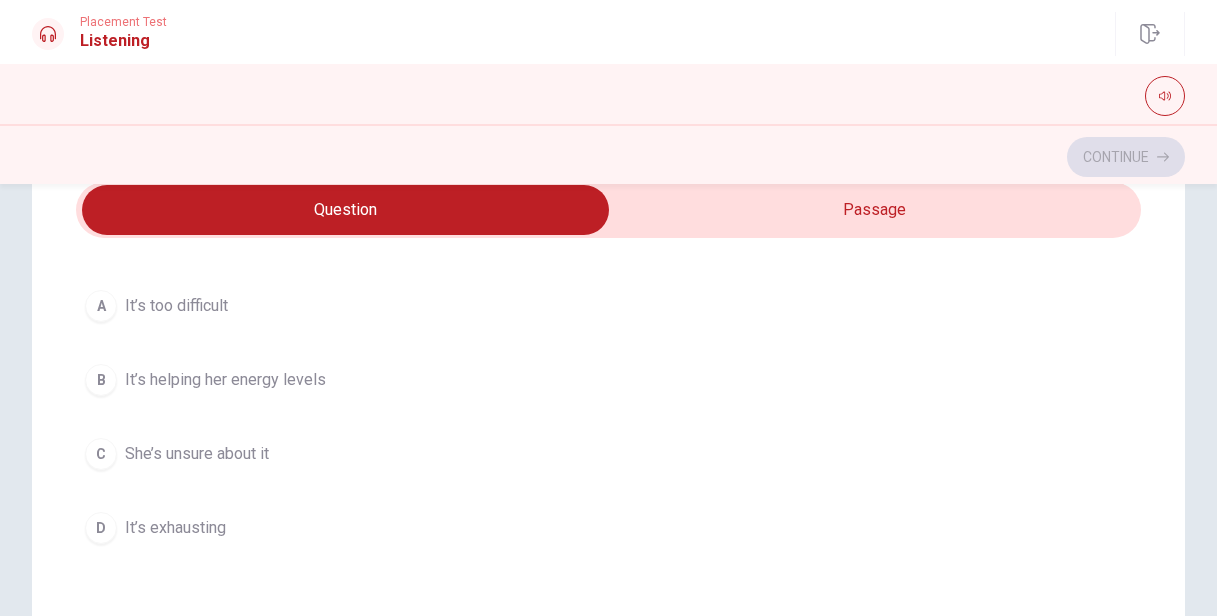 scroll, scrollTop: 0, scrollLeft: 0, axis: both 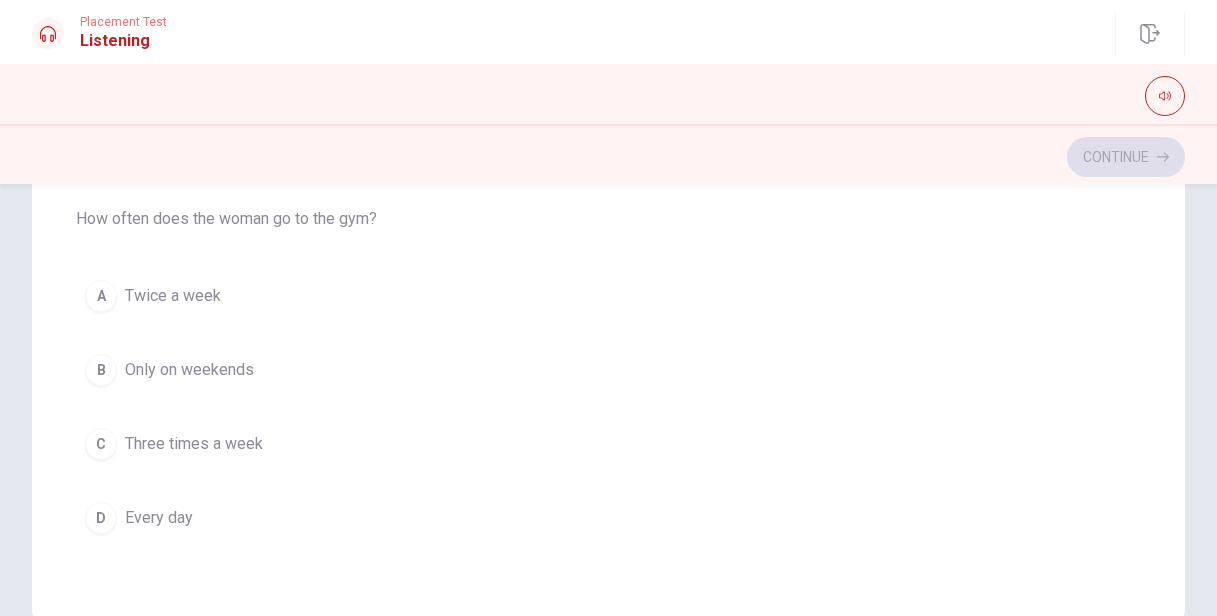 click on "C Three times a week" at bounding box center [608, 444] 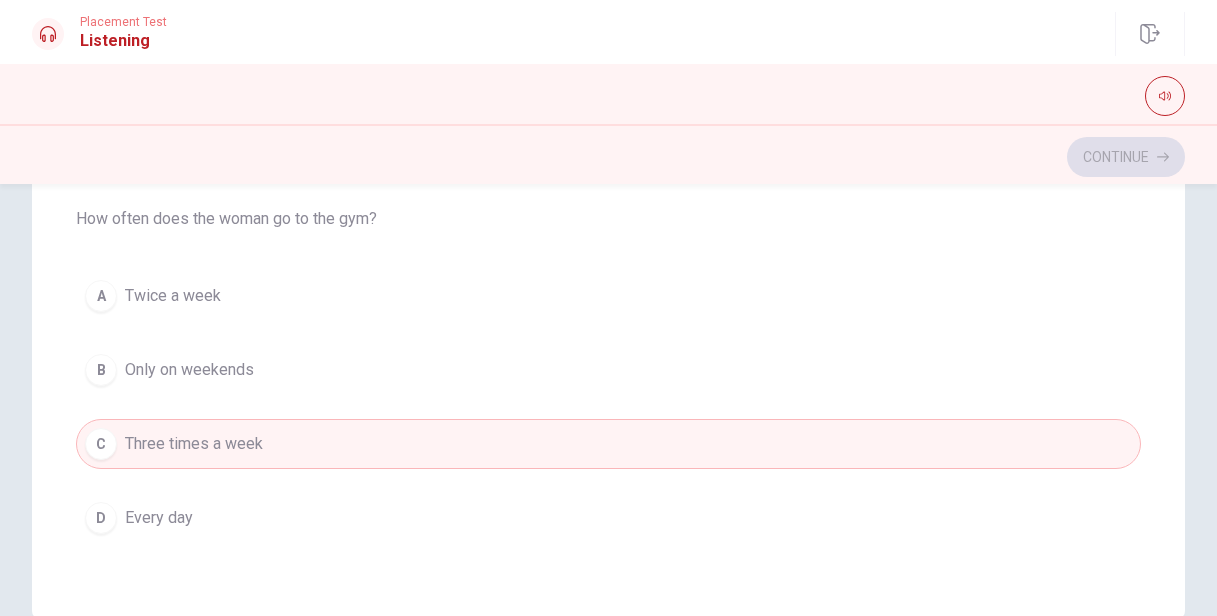 scroll, scrollTop: 0, scrollLeft: 0, axis: both 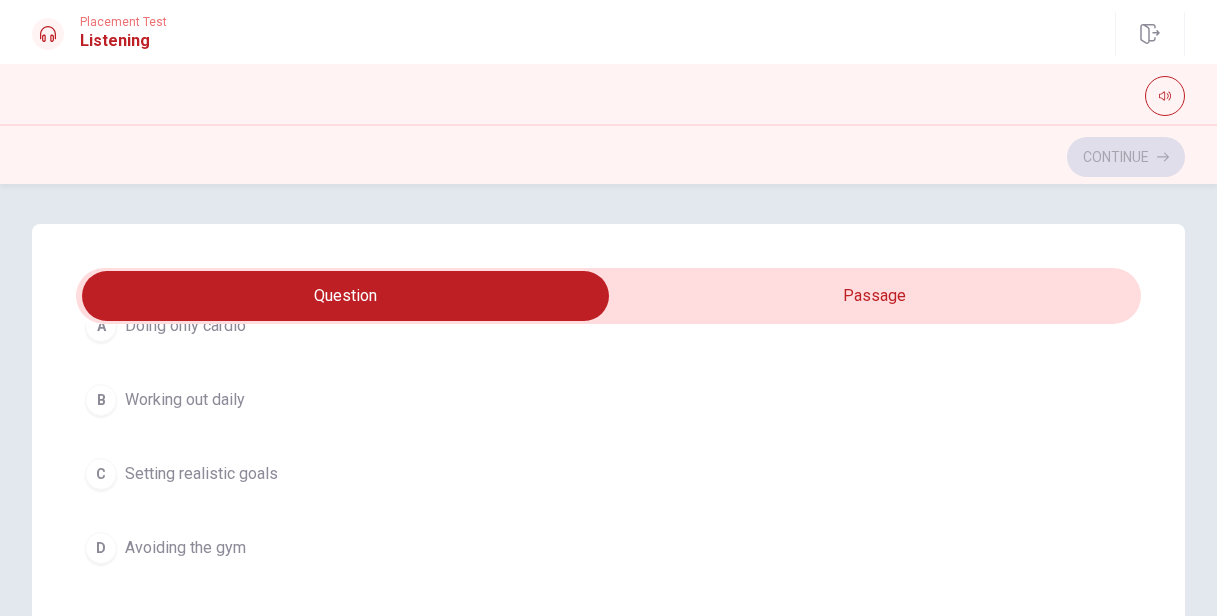click on "Setting realistic goals" at bounding box center [201, 474] 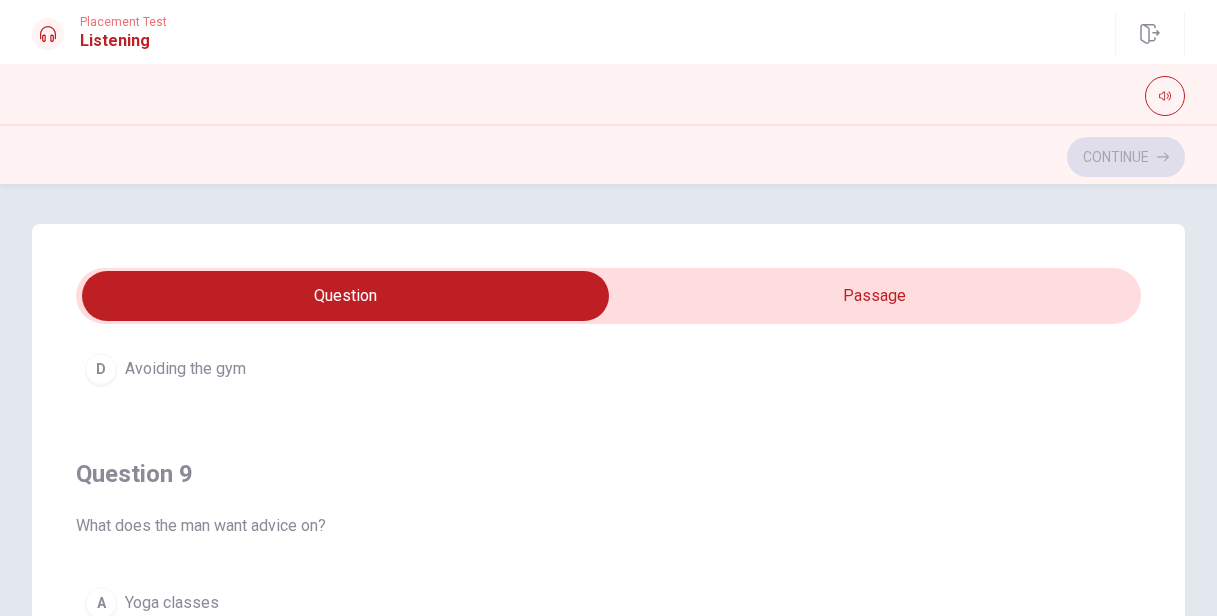 scroll, scrollTop: 1620, scrollLeft: 0, axis: vertical 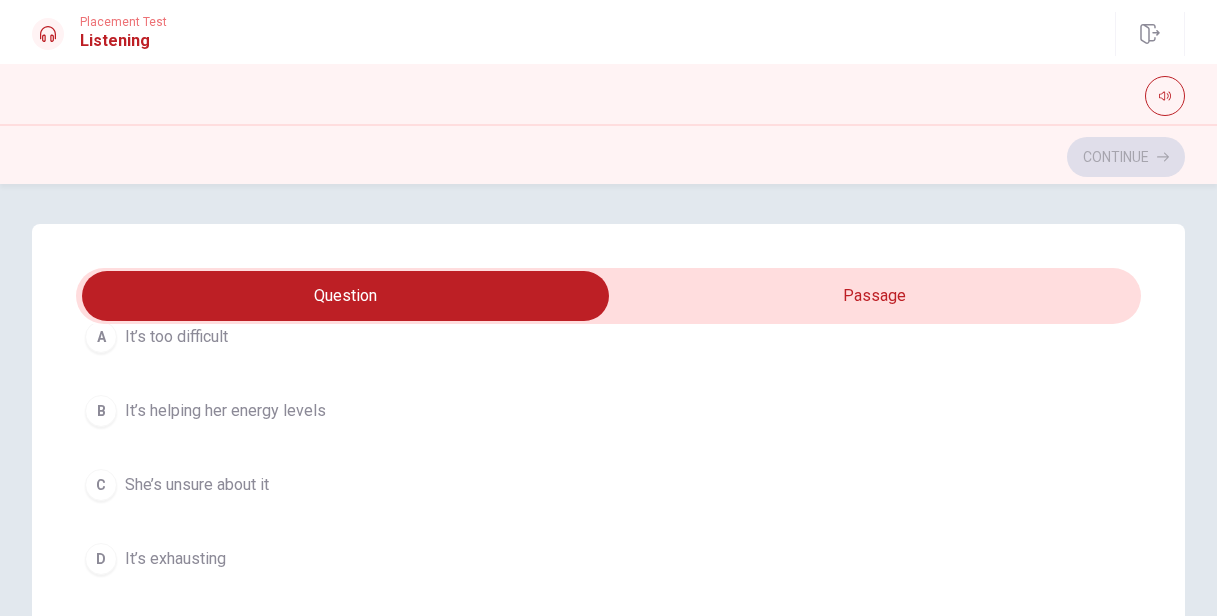 click on "It’s helping her energy levels" at bounding box center (225, 411) 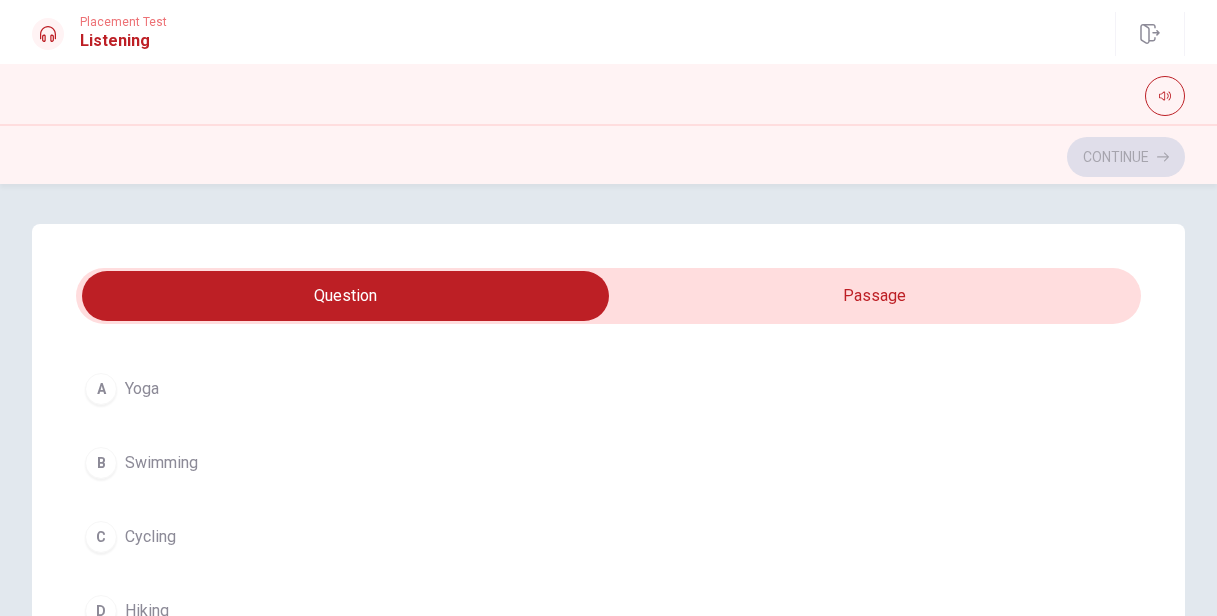 scroll, scrollTop: 577, scrollLeft: 0, axis: vertical 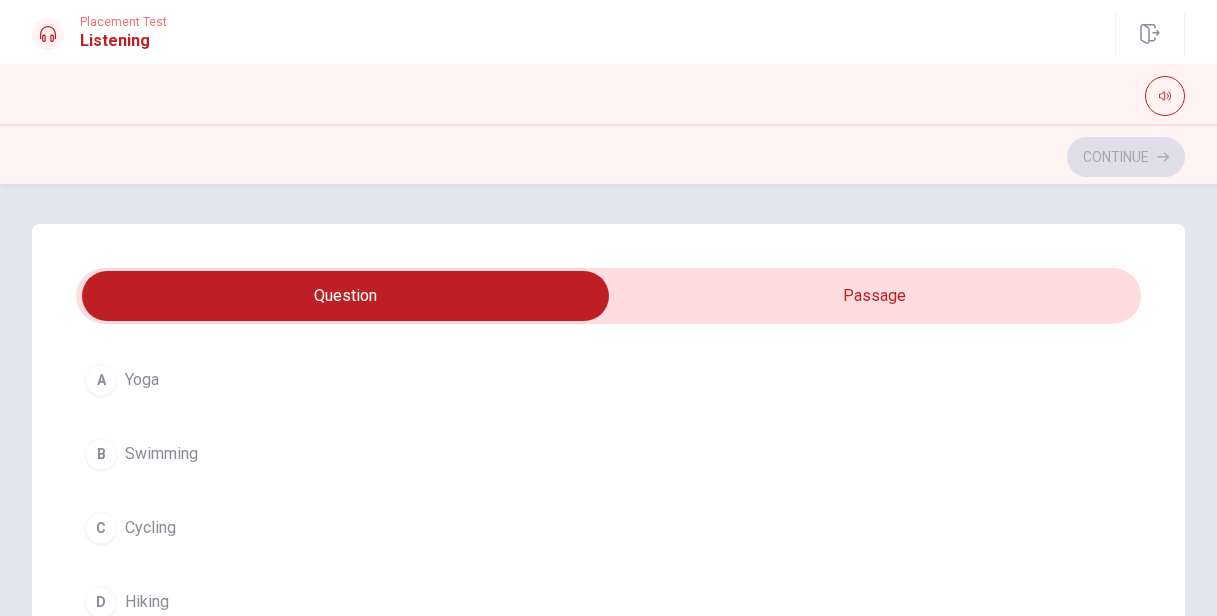 click on "A Yoga" at bounding box center [608, 380] 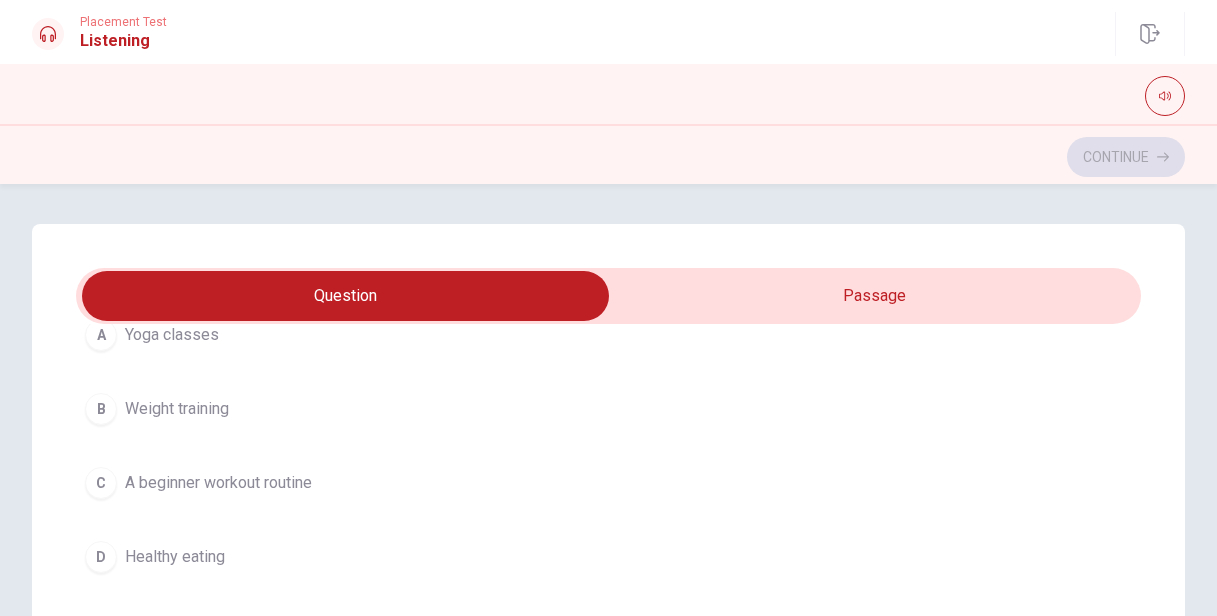 scroll, scrollTop: 1535, scrollLeft: 0, axis: vertical 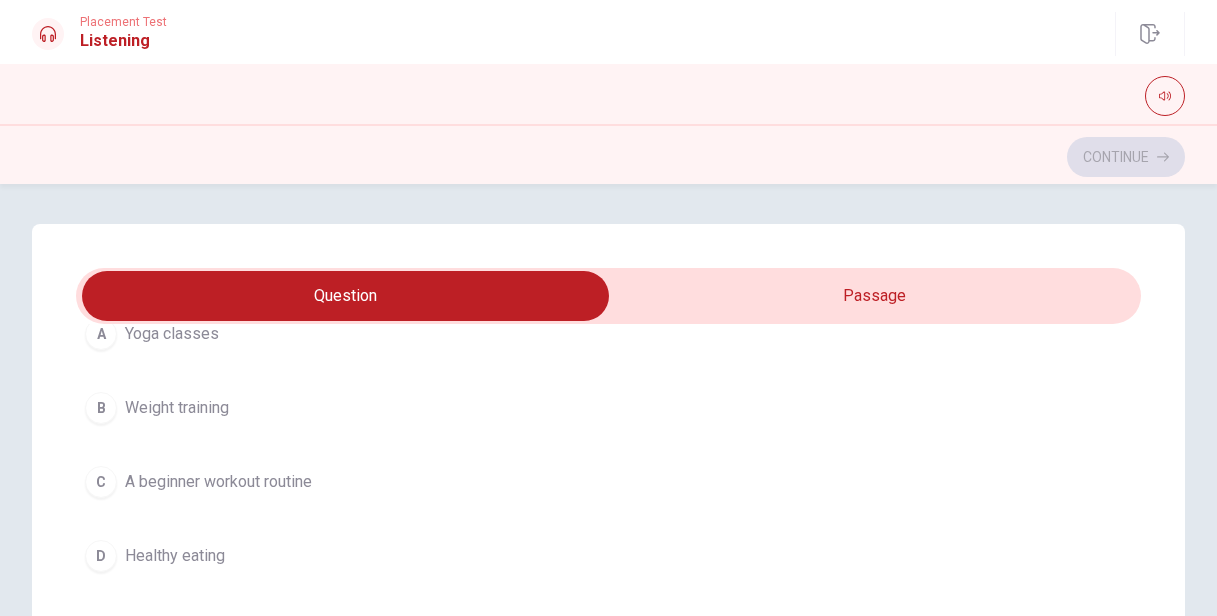 click on "A beginner workout routine" at bounding box center (218, 482) 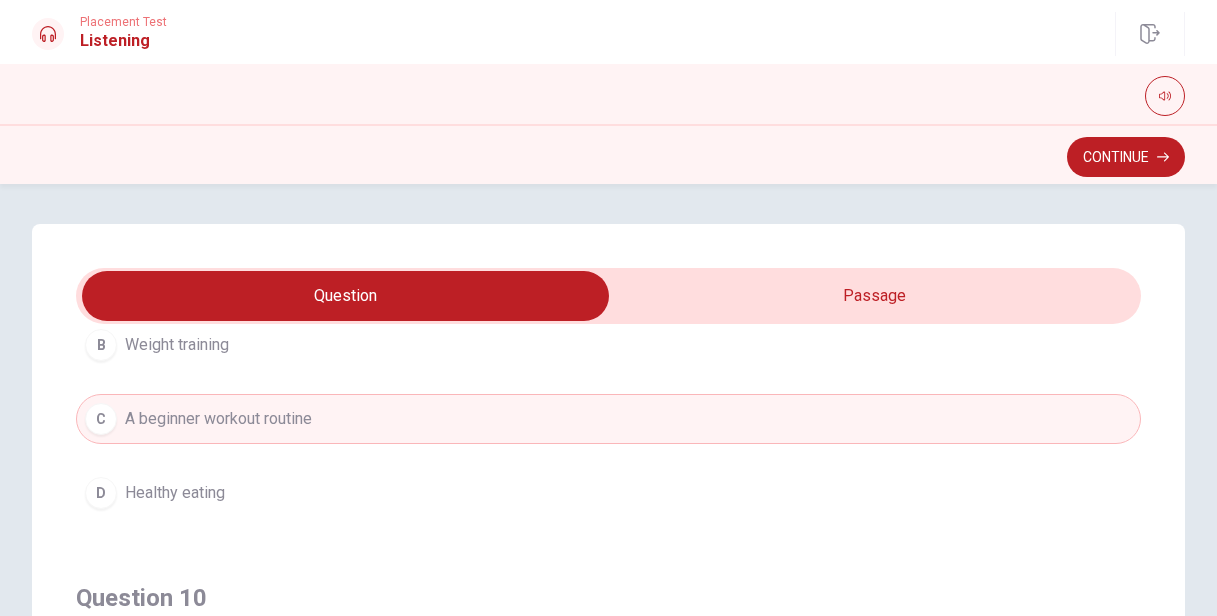 scroll, scrollTop: 1620, scrollLeft: 0, axis: vertical 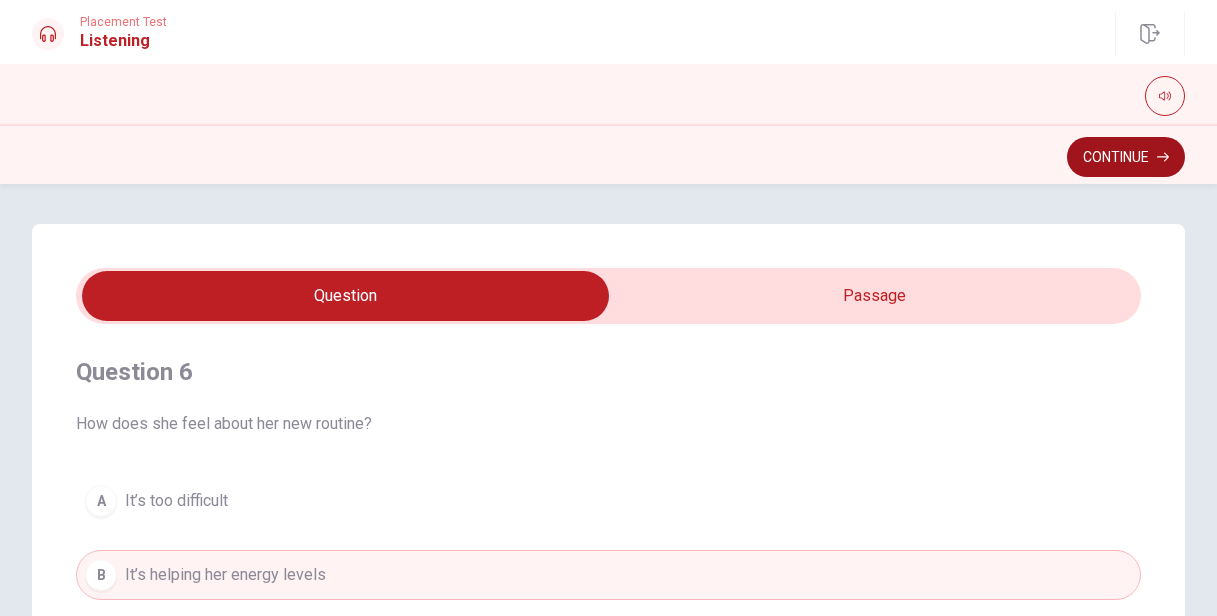 click on "Continue" at bounding box center [1126, 157] 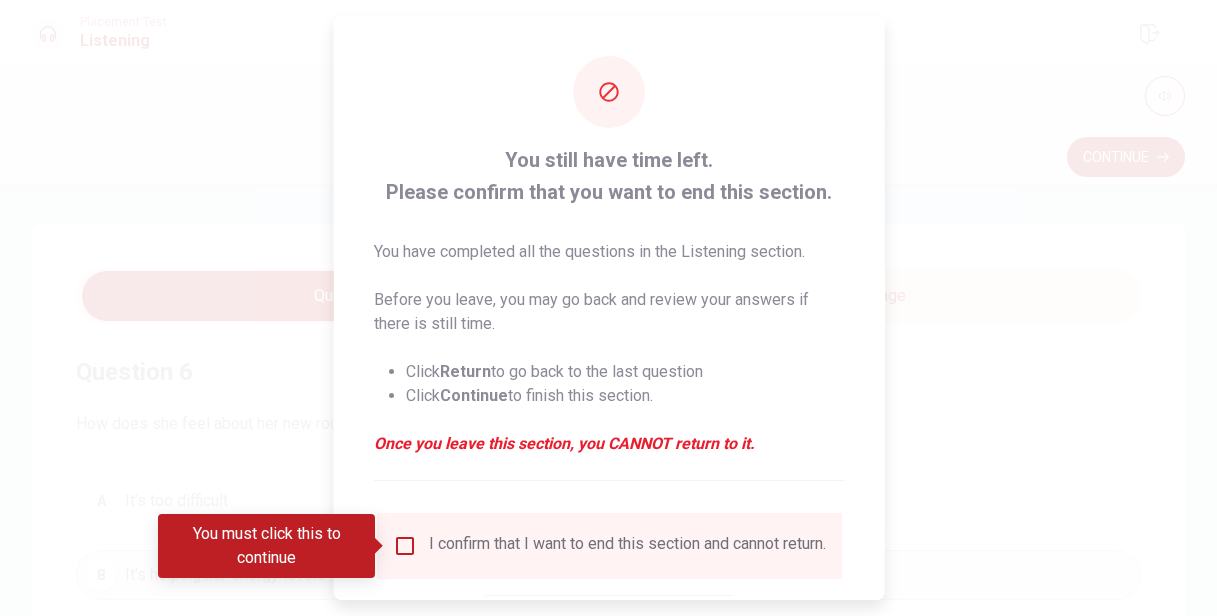 click at bounding box center [404, 546] 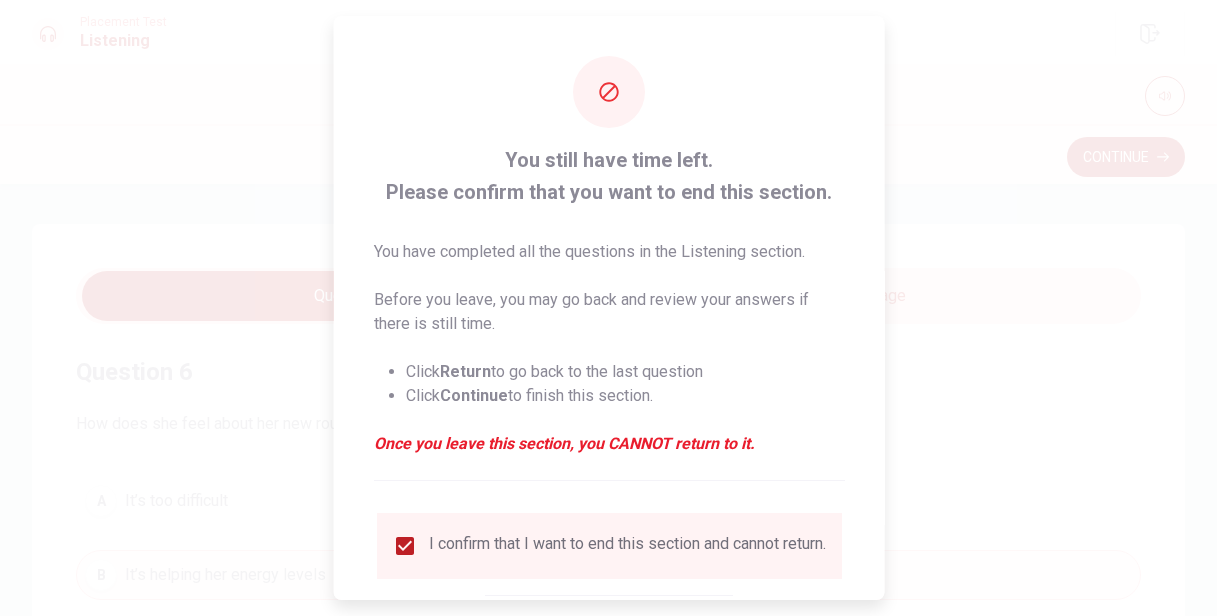 scroll, scrollTop: 130, scrollLeft: 0, axis: vertical 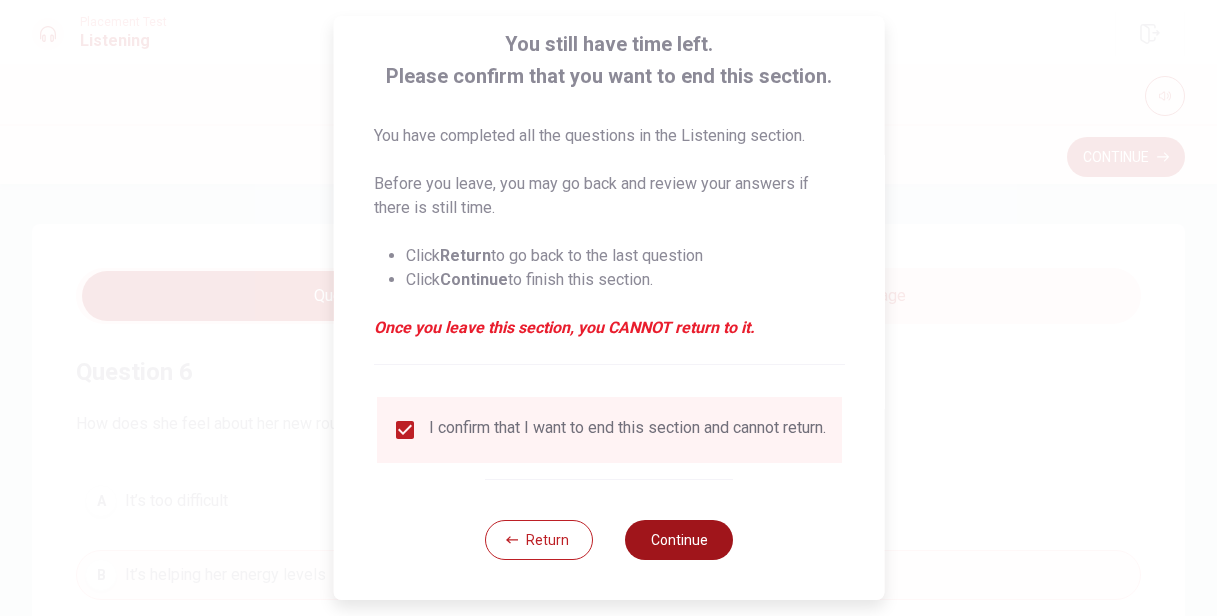 click on "Continue" at bounding box center (679, 540) 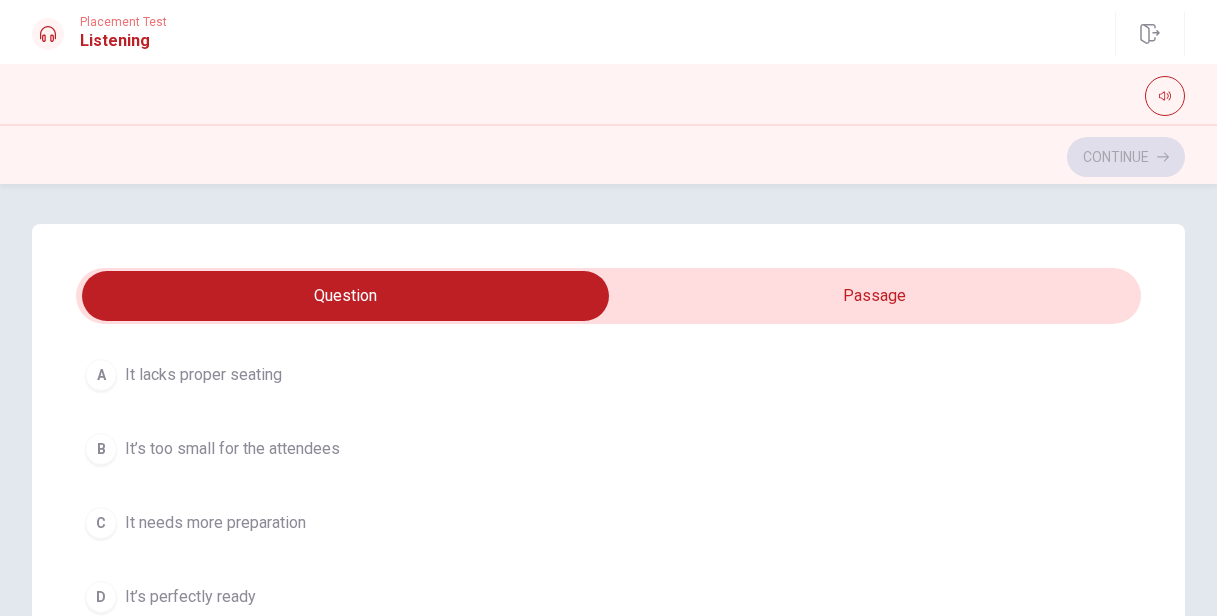 scroll, scrollTop: 1620, scrollLeft: 0, axis: vertical 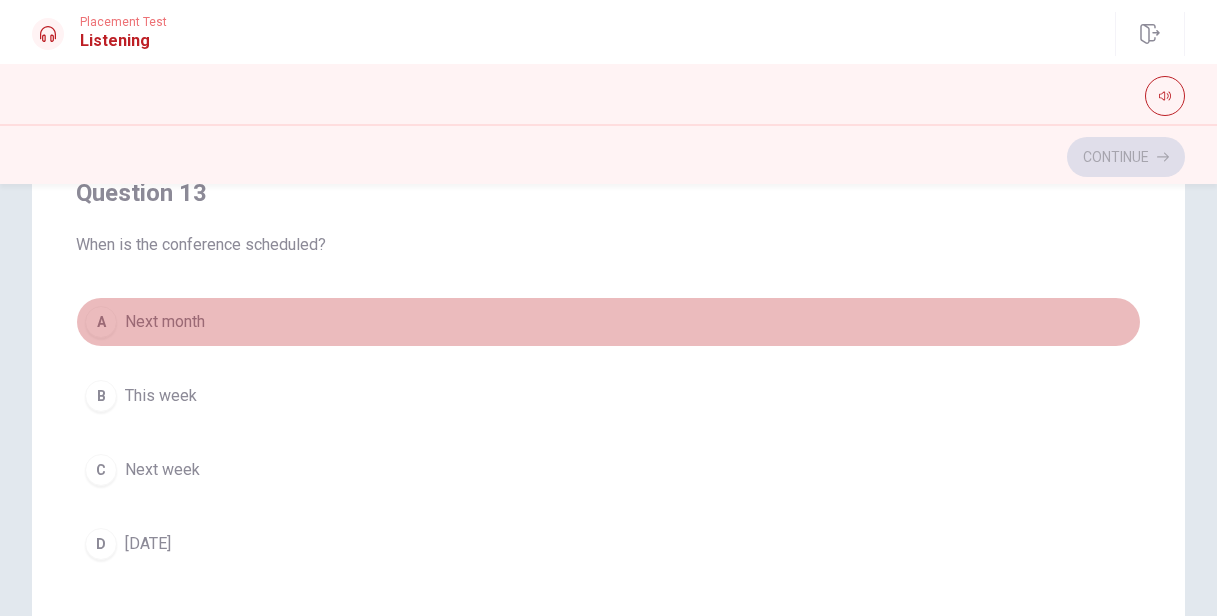 click on "Next month" at bounding box center [165, 322] 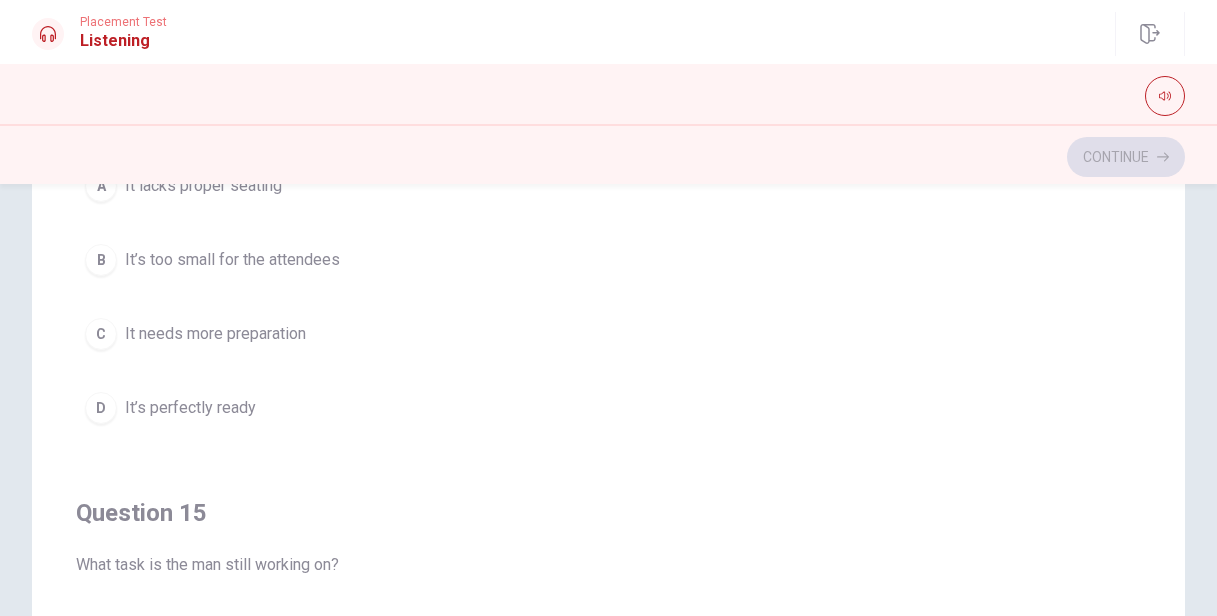 scroll, scrollTop: 1620, scrollLeft: 0, axis: vertical 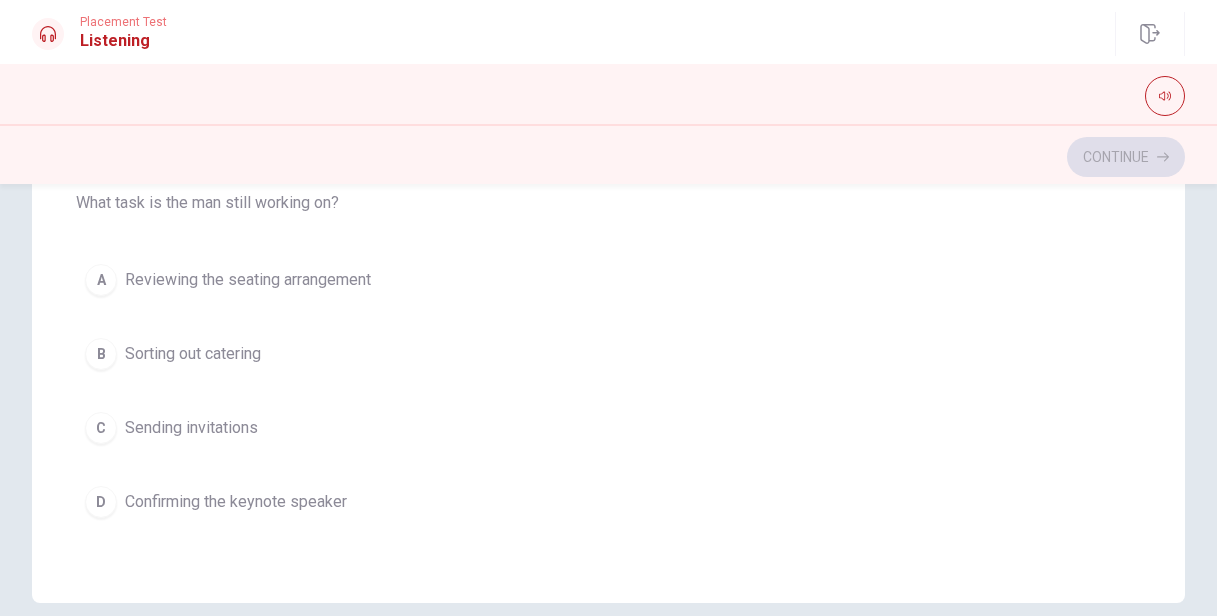 click on "Confirming the keynote speaker" at bounding box center [236, 502] 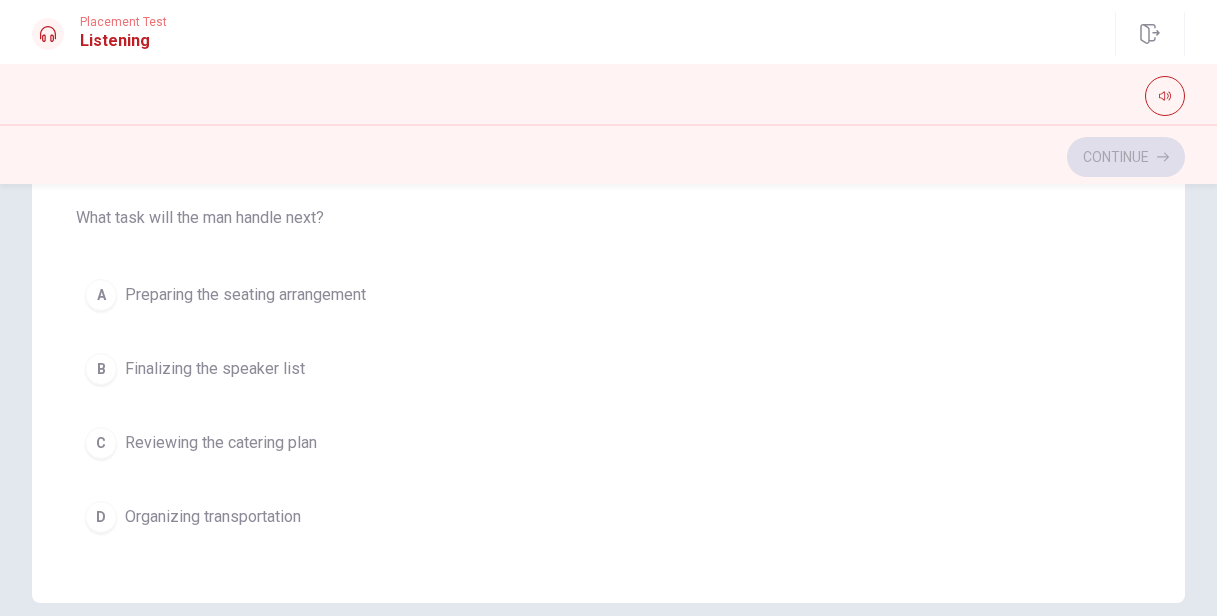 scroll, scrollTop: 0, scrollLeft: 0, axis: both 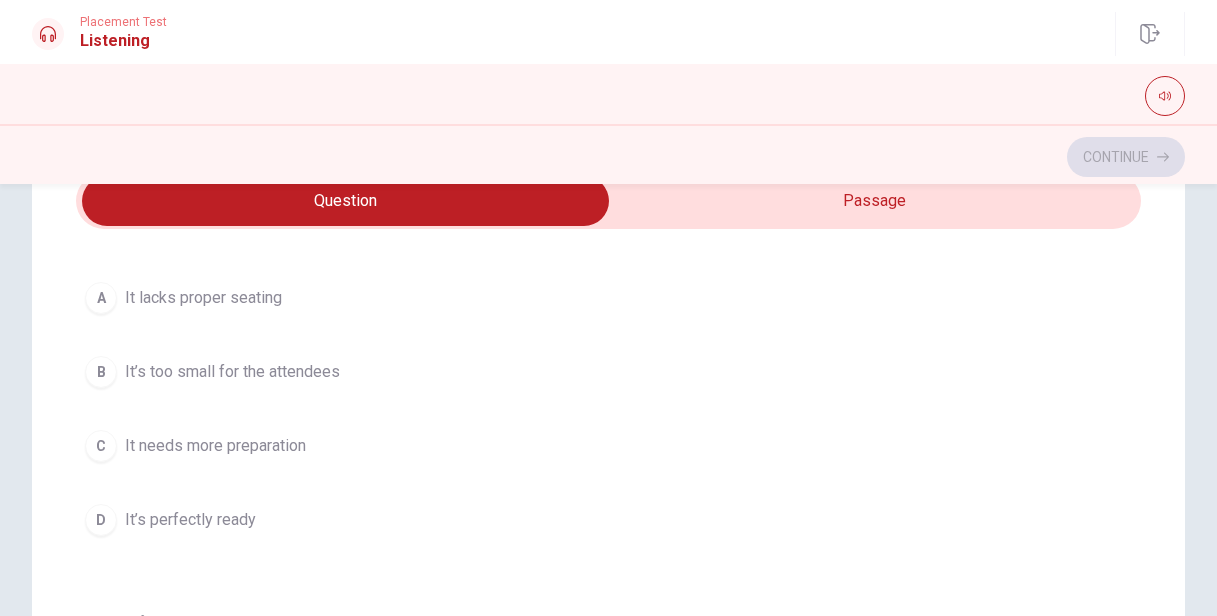 click on "It’s perfectly ready" at bounding box center (190, 520) 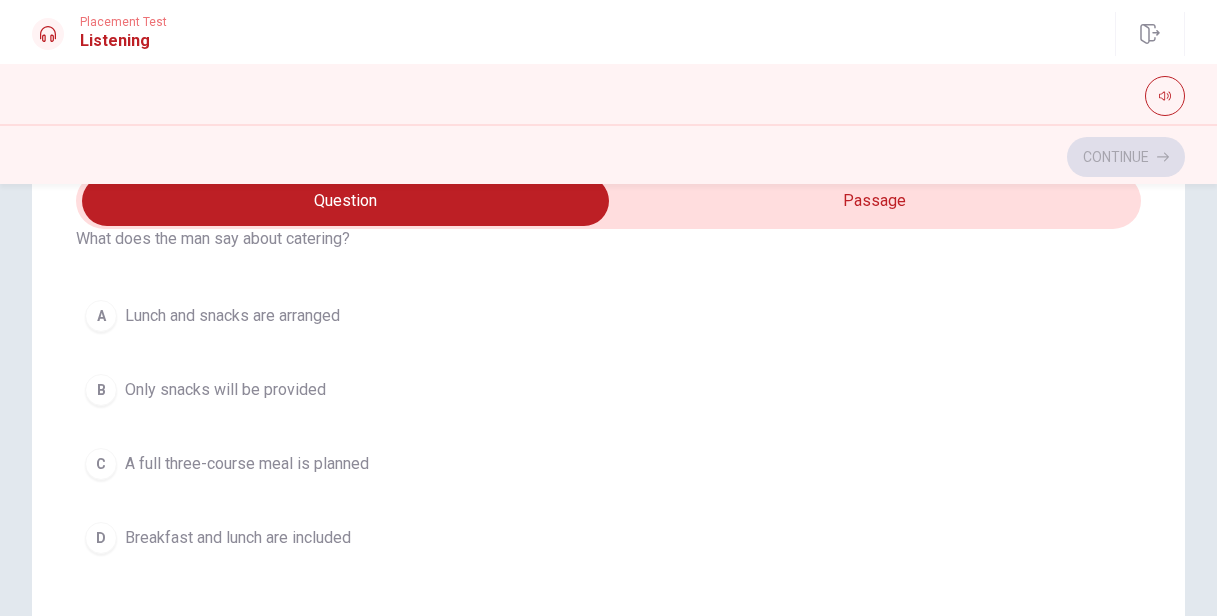 scroll, scrollTop: 93, scrollLeft: 0, axis: vertical 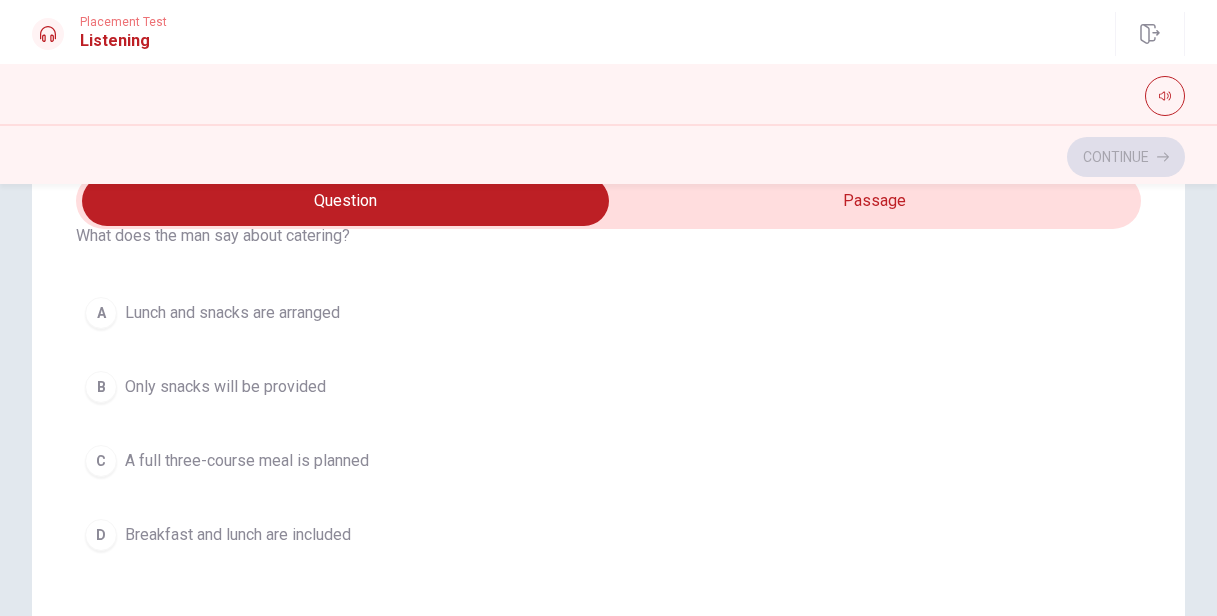 click on "Lunch and snacks are arranged" at bounding box center [232, 313] 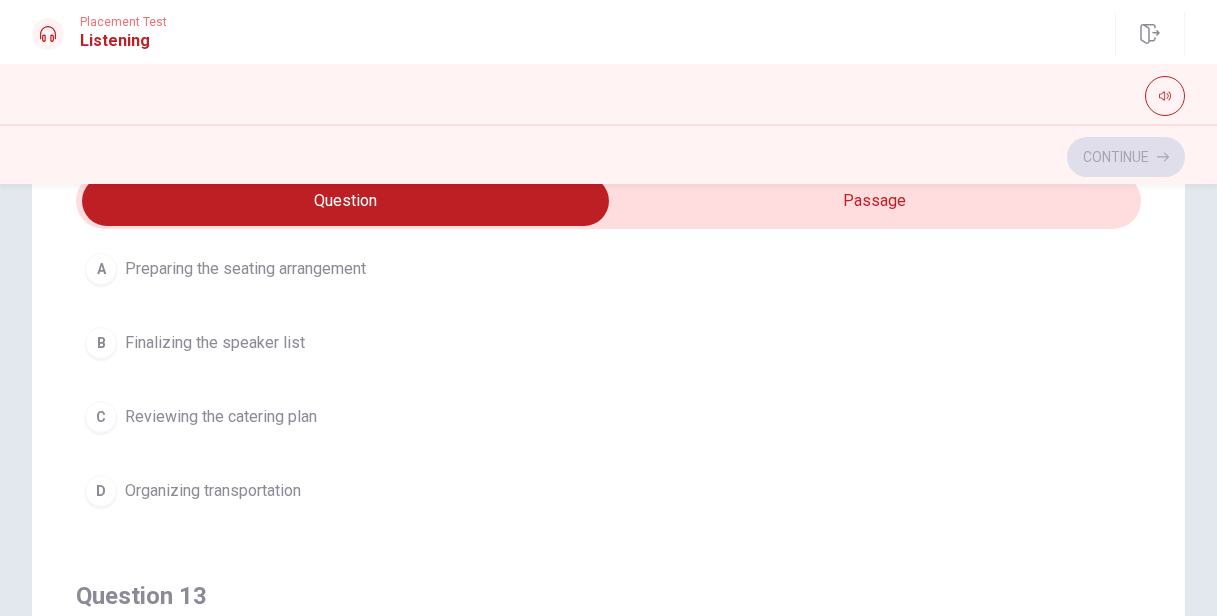 scroll, scrollTop: 597, scrollLeft: 0, axis: vertical 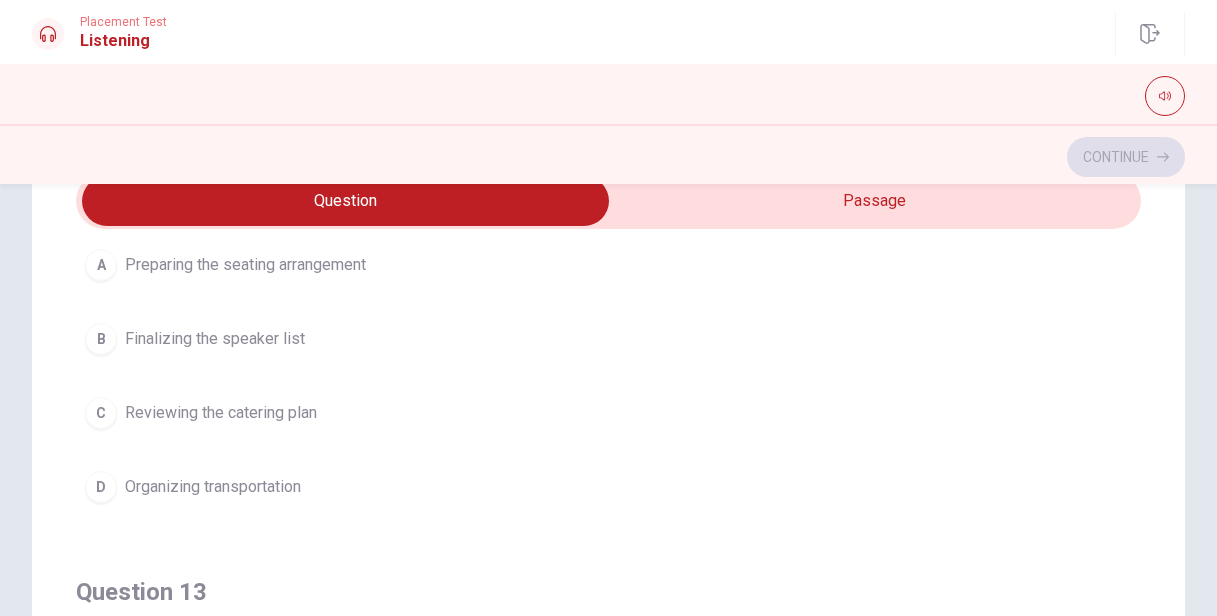 click on "Finalizing the speaker list" at bounding box center (215, 339) 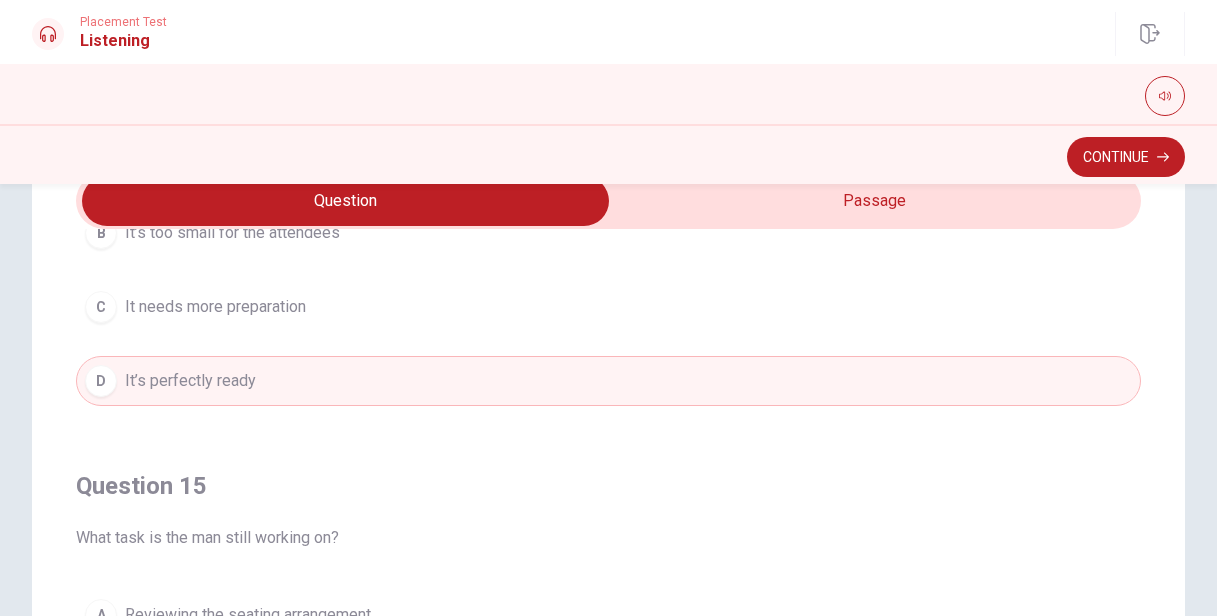 scroll, scrollTop: 1620, scrollLeft: 0, axis: vertical 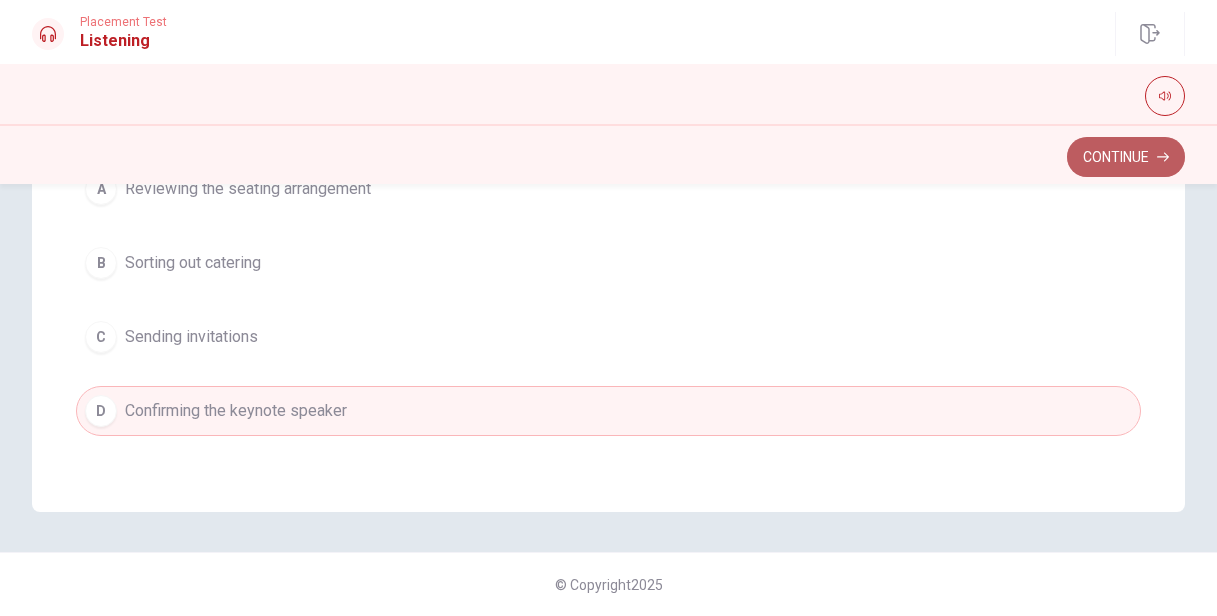 click on "Continue" at bounding box center (1126, 157) 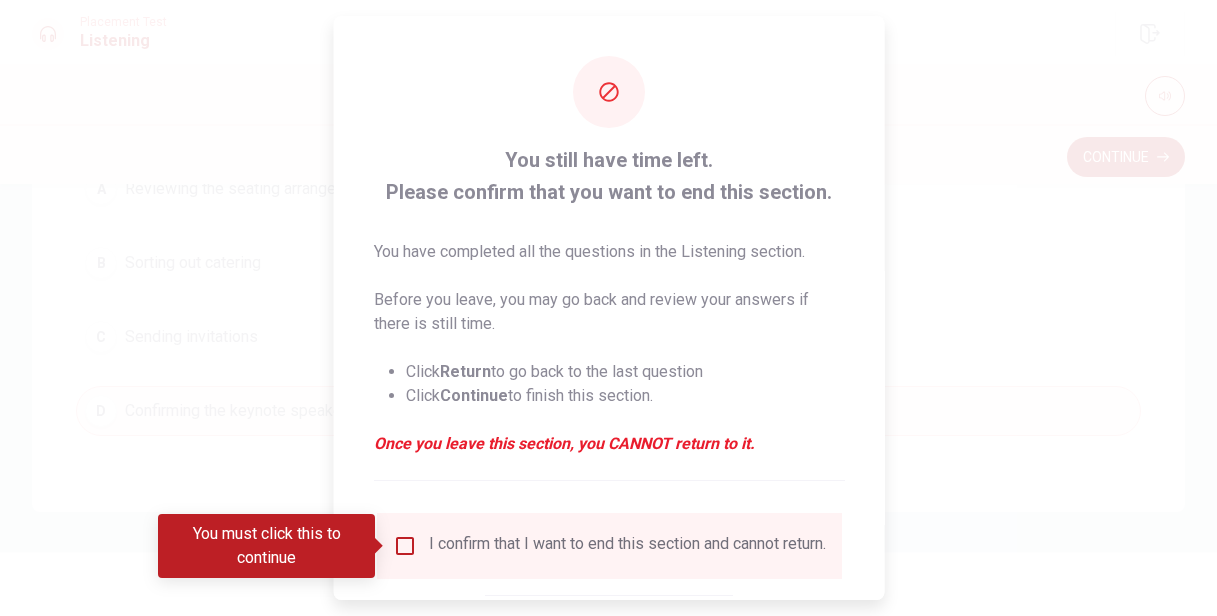 click at bounding box center (404, 546) 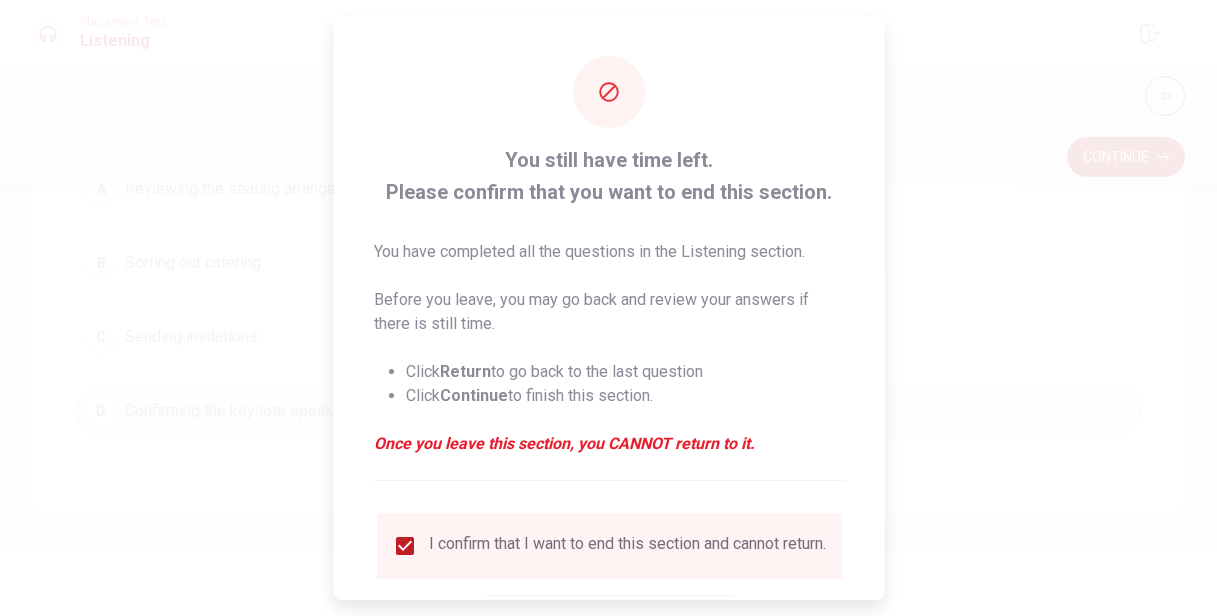 scroll, scrollTop: 130, scrollLeft: 0, axis: vertical 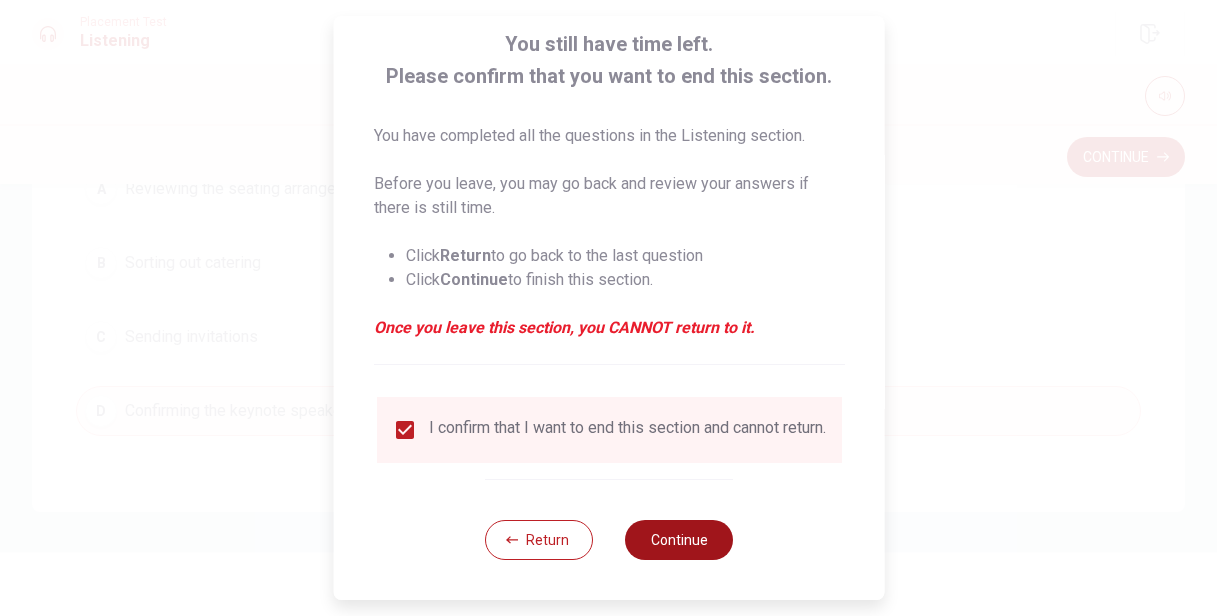click on "Continue" at bounding box center [679, 540] 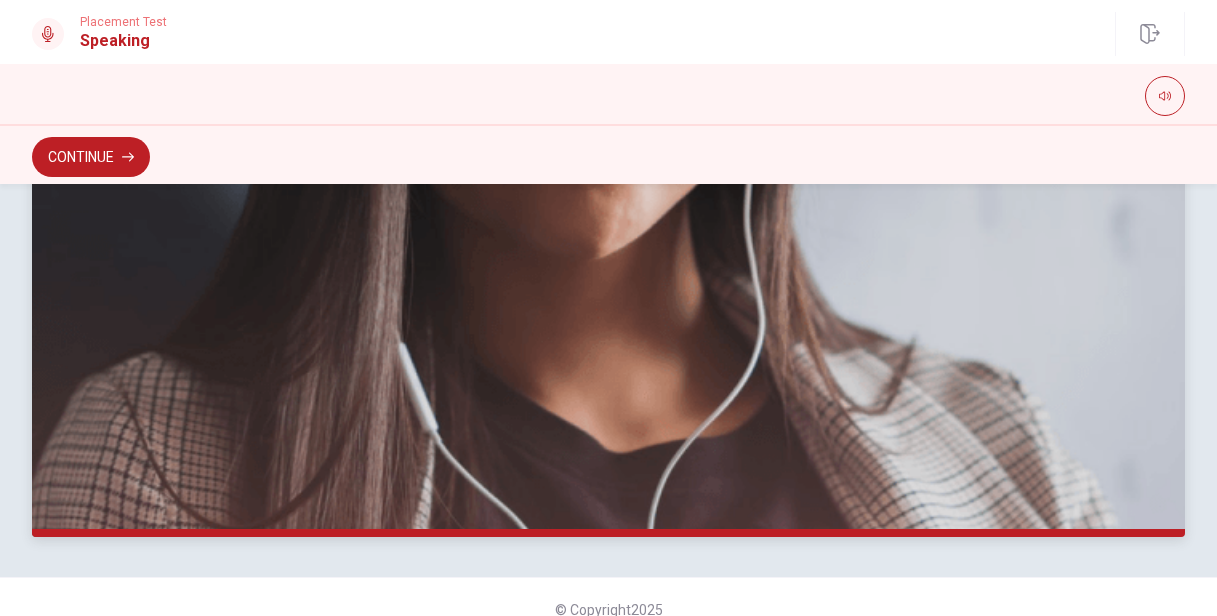 scroll, scrollTop: 584, scrollLeft: 0, axis: vertical 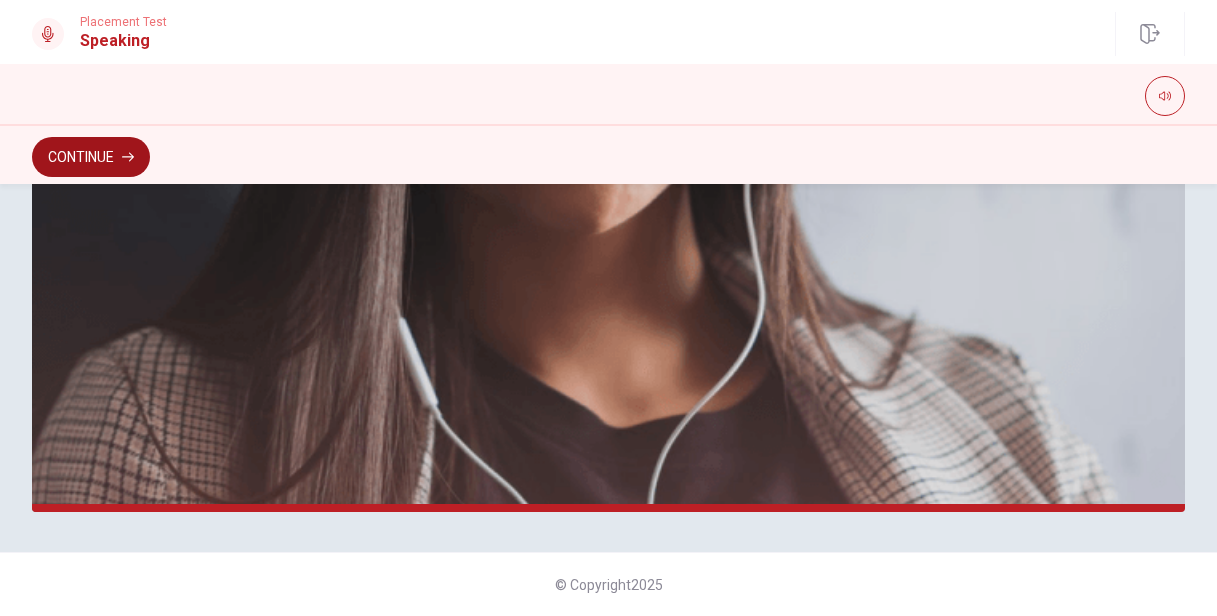 click on "Continue" at bounding box center (91, 157) 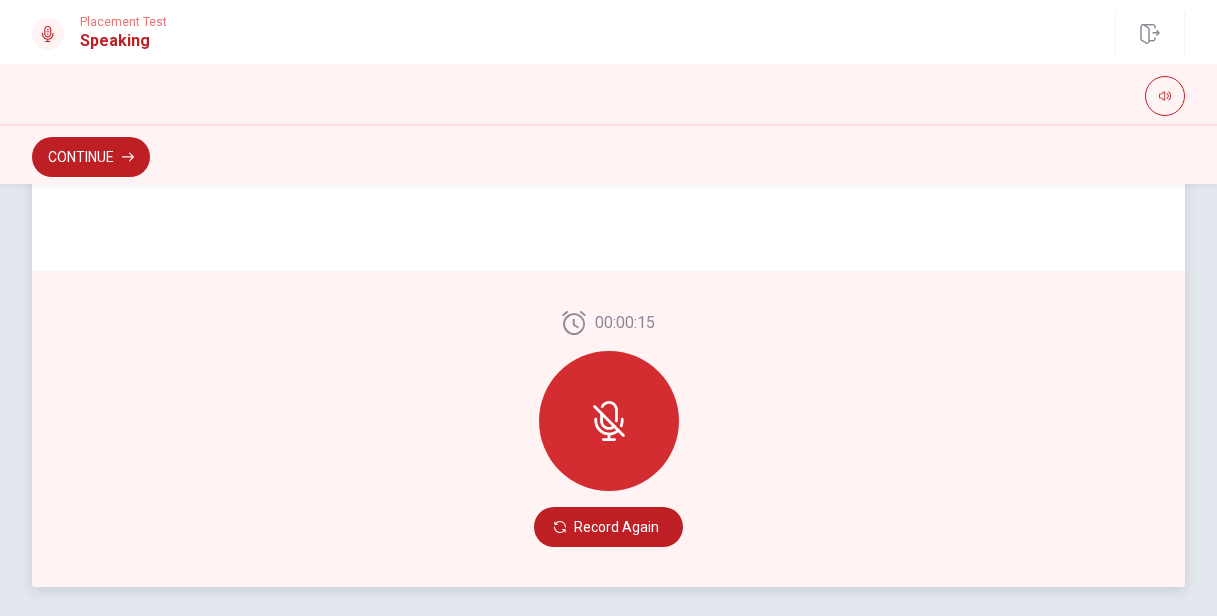 scroll, scrollTop: 511, scrollLeft: 0, axis: vertical 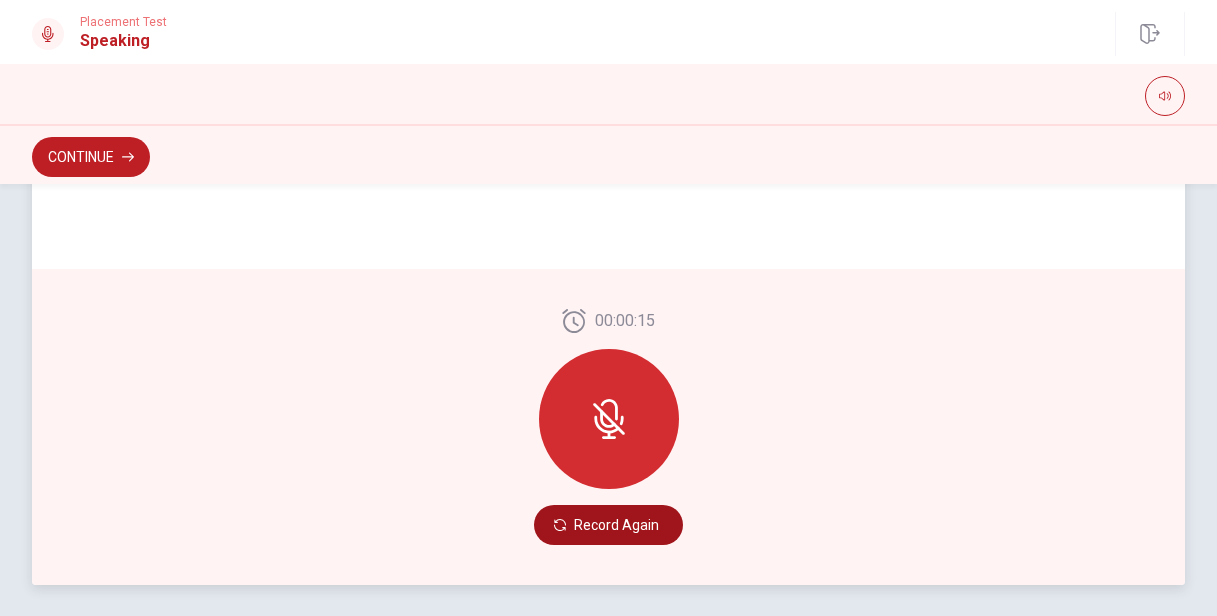 click on "Record Again" at bounding box center (608, 525) 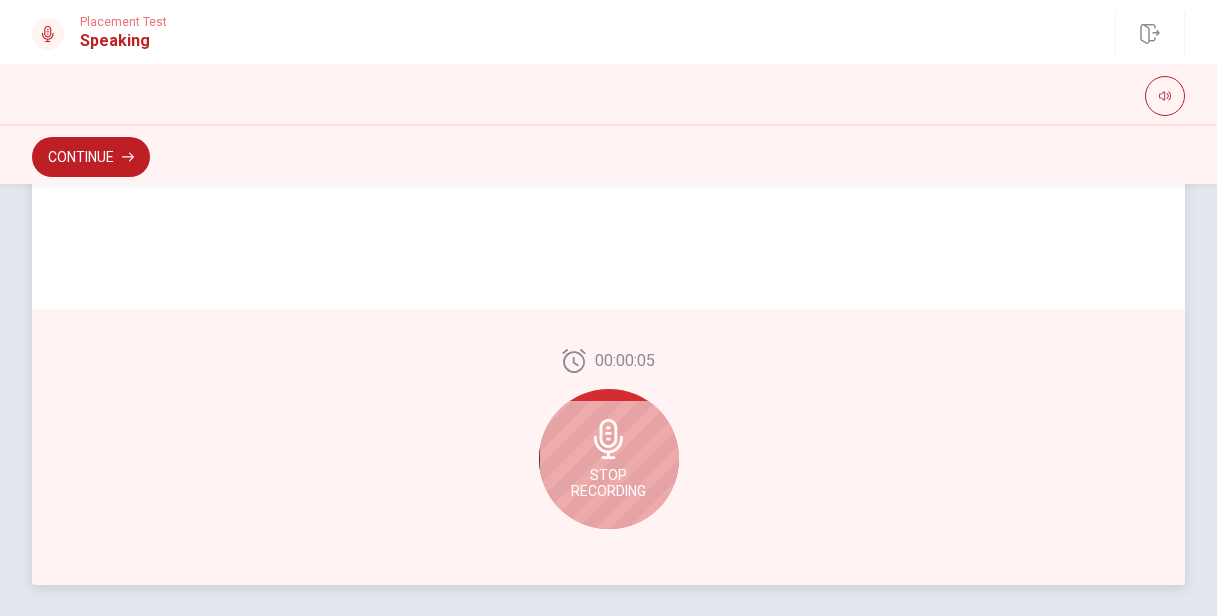 click 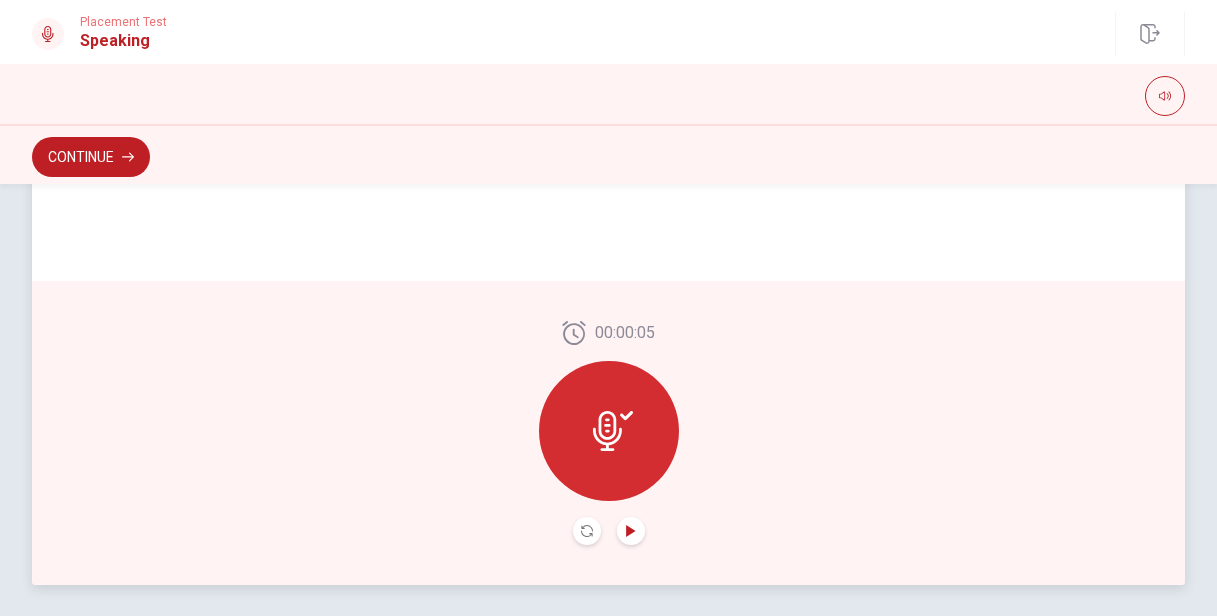 click 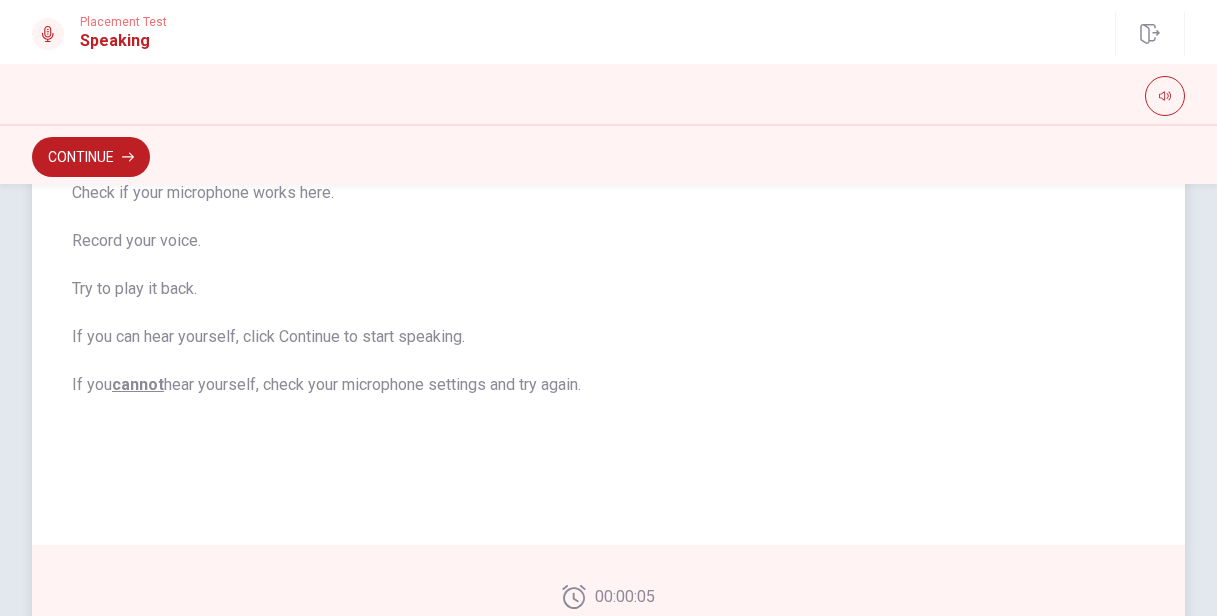 scroll, scrollTop: 185, scrollLeft: 0, axis: vertical 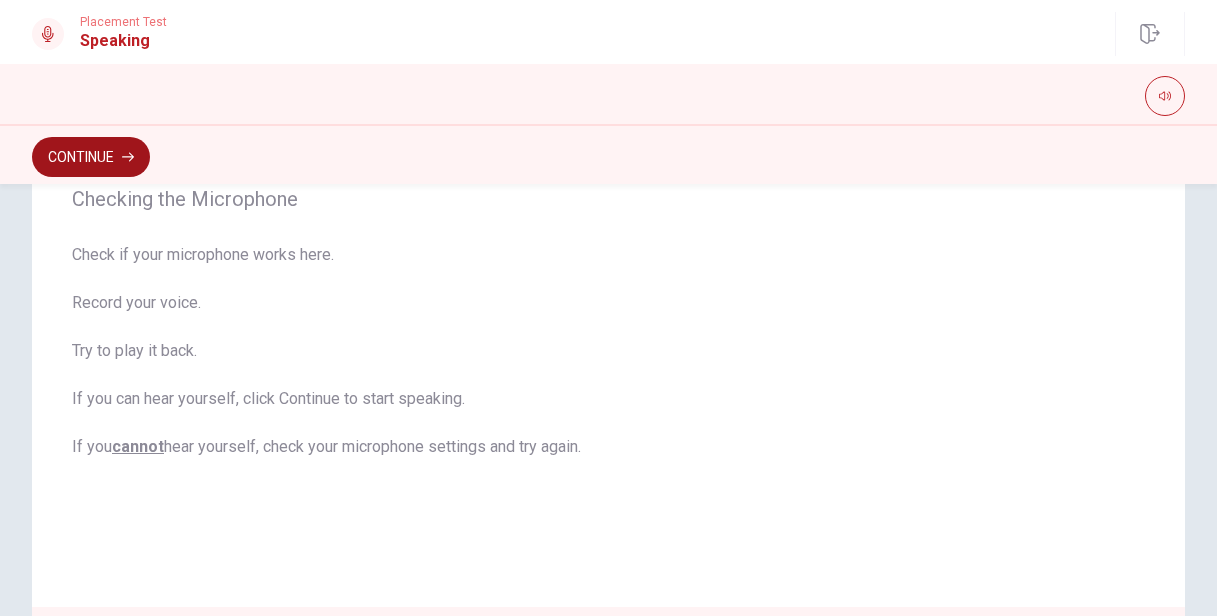 click on "Continue" at bounding box center (91, 157) 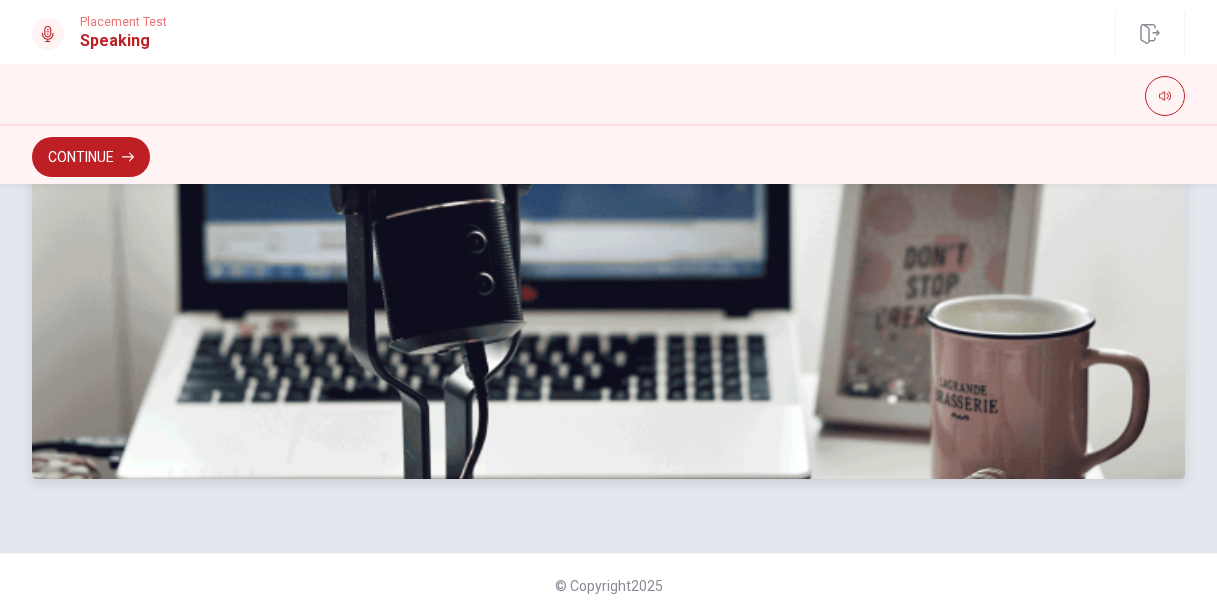 scroll, scrollTop: 0, scrollLeft: 0, axis: both 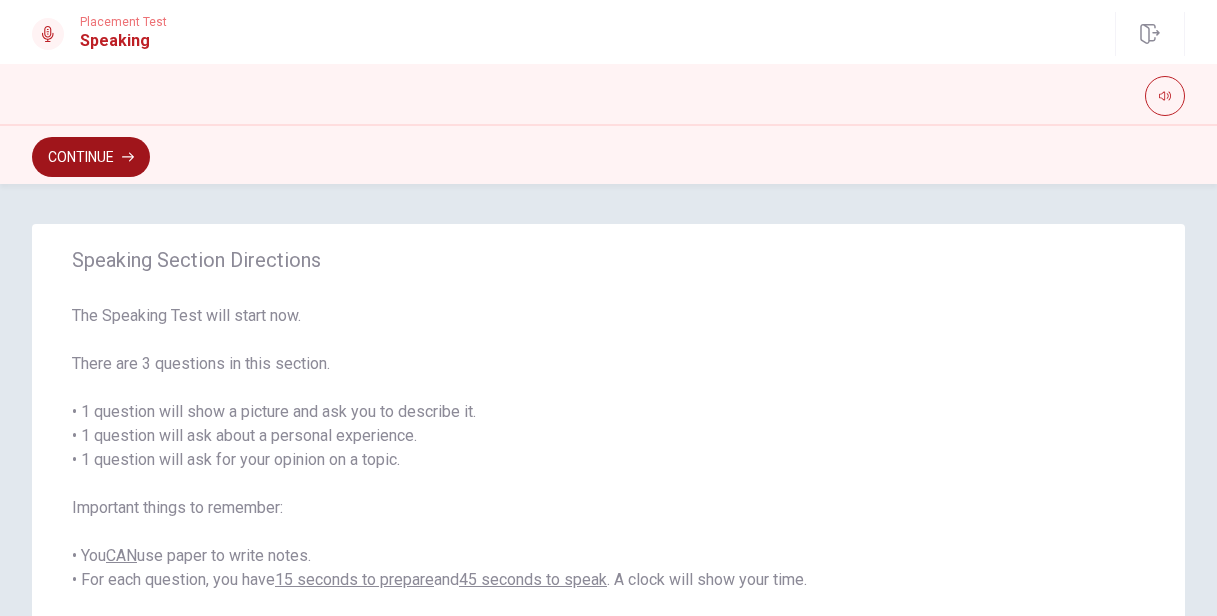 click on "Continue" at bounding box center [91, 157] 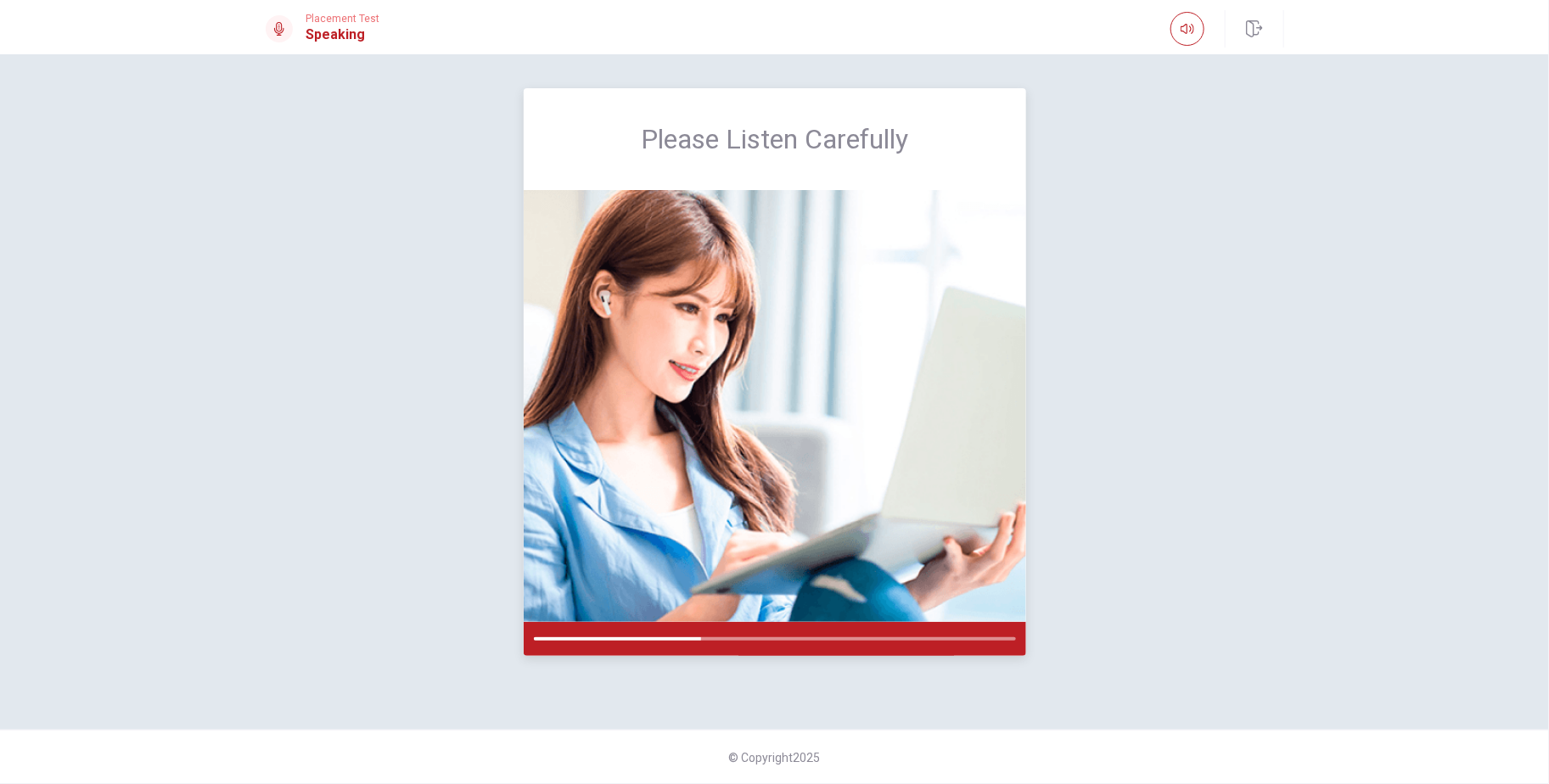 scroll, scrollTop: 0, scrollLeft: 0, axis: both 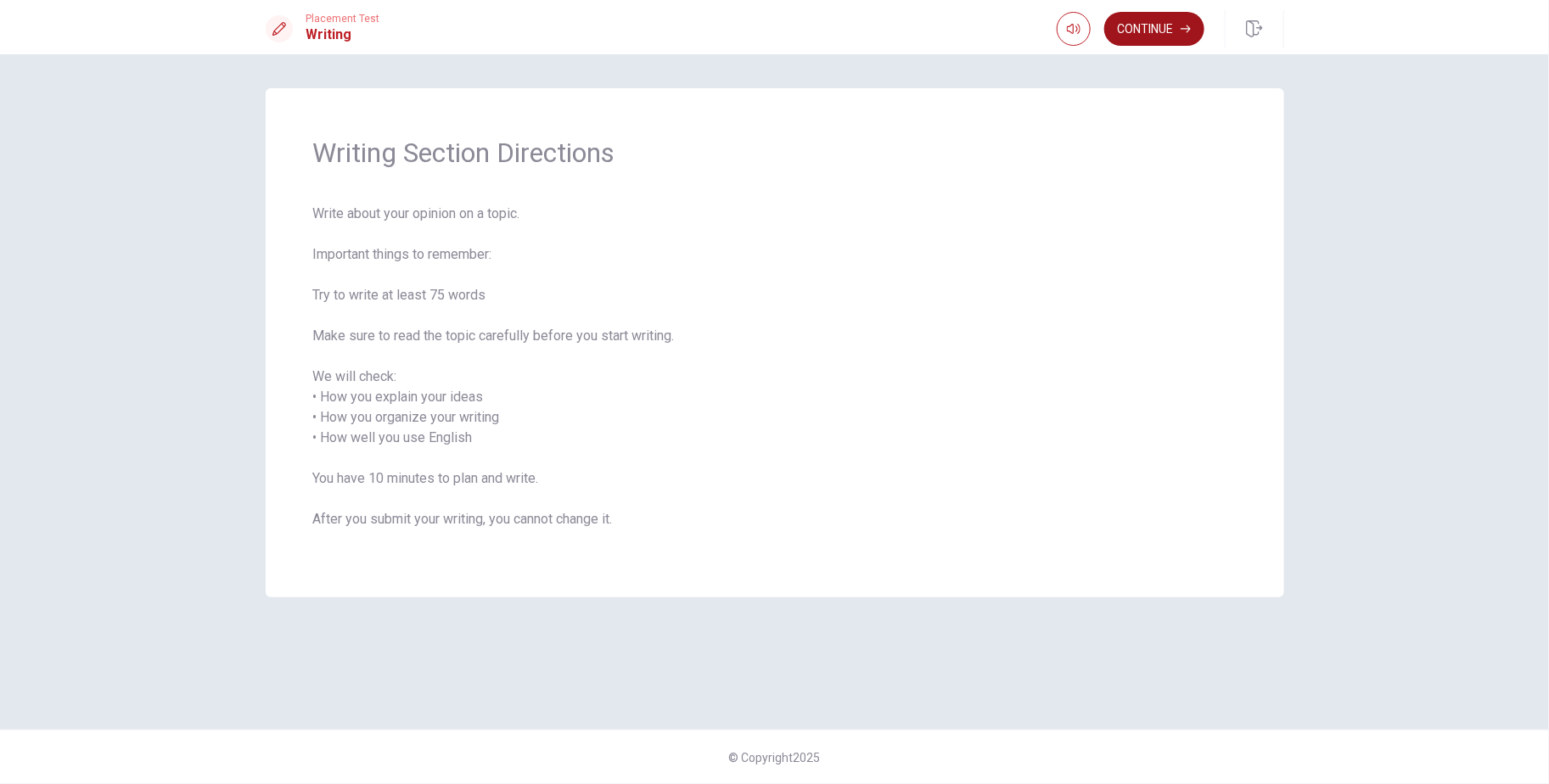 click on "Continue" at bounding box center (1154, 29) 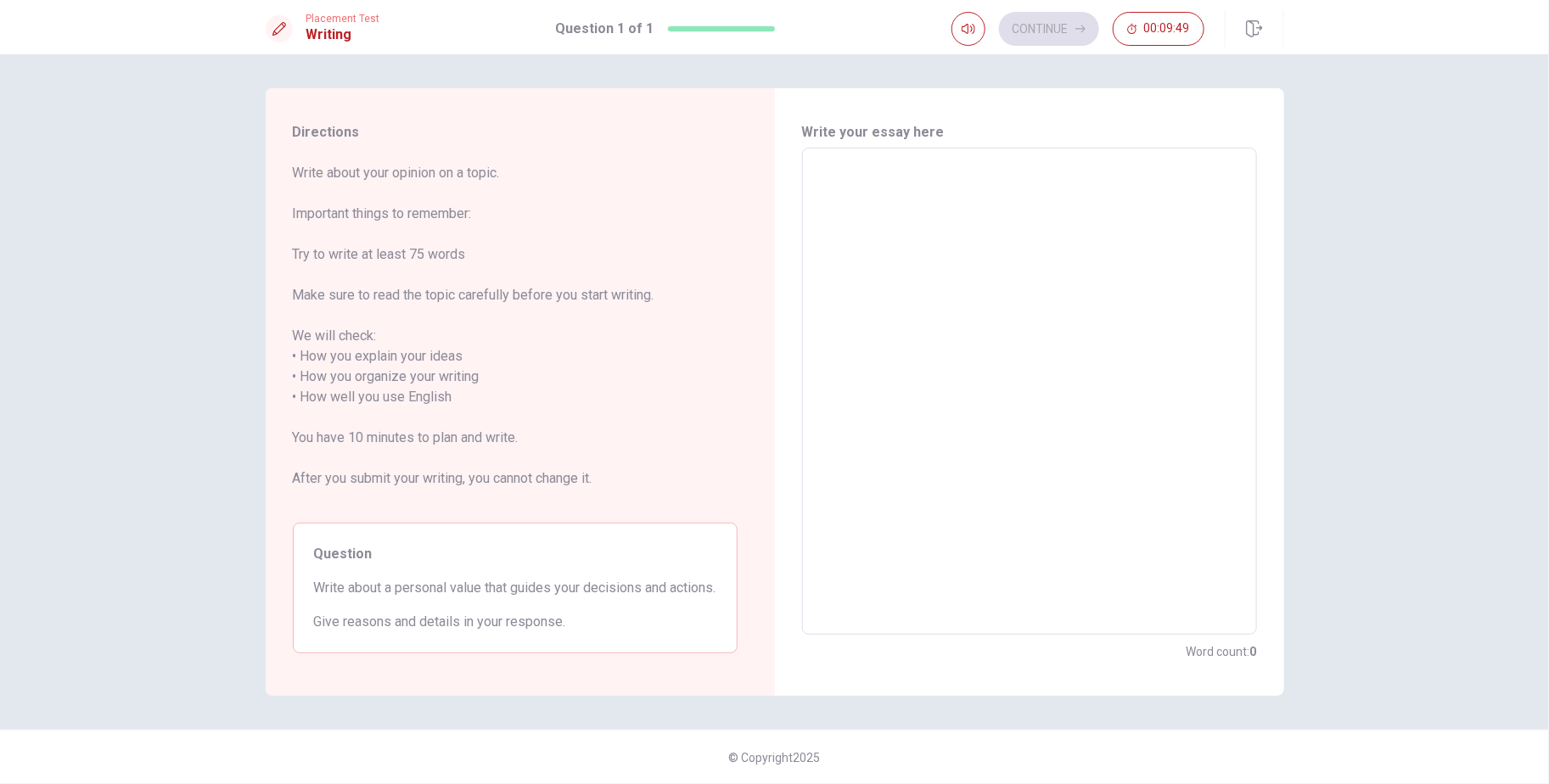 click at bounding box center (1030, 391) 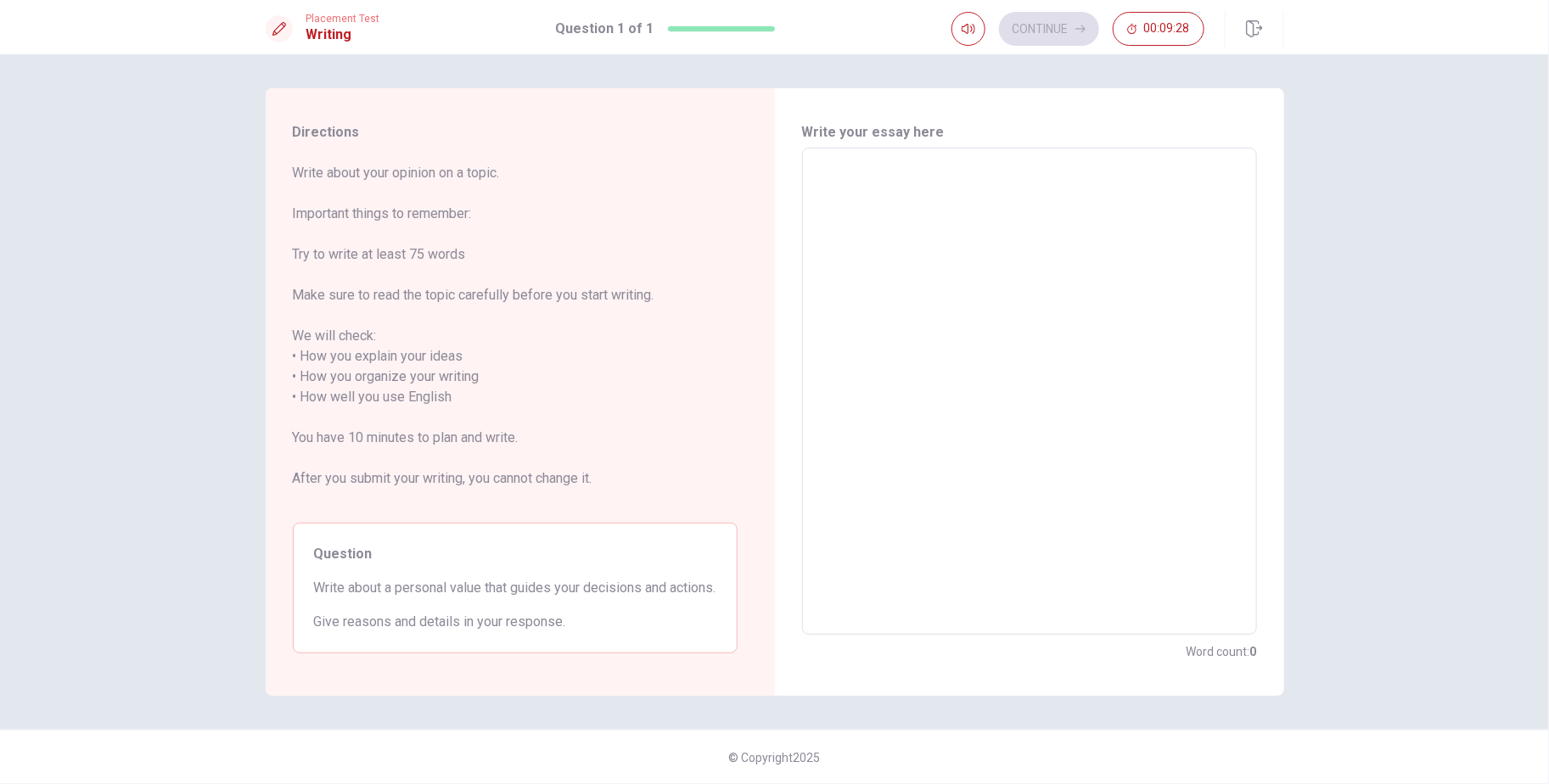 type on "L" 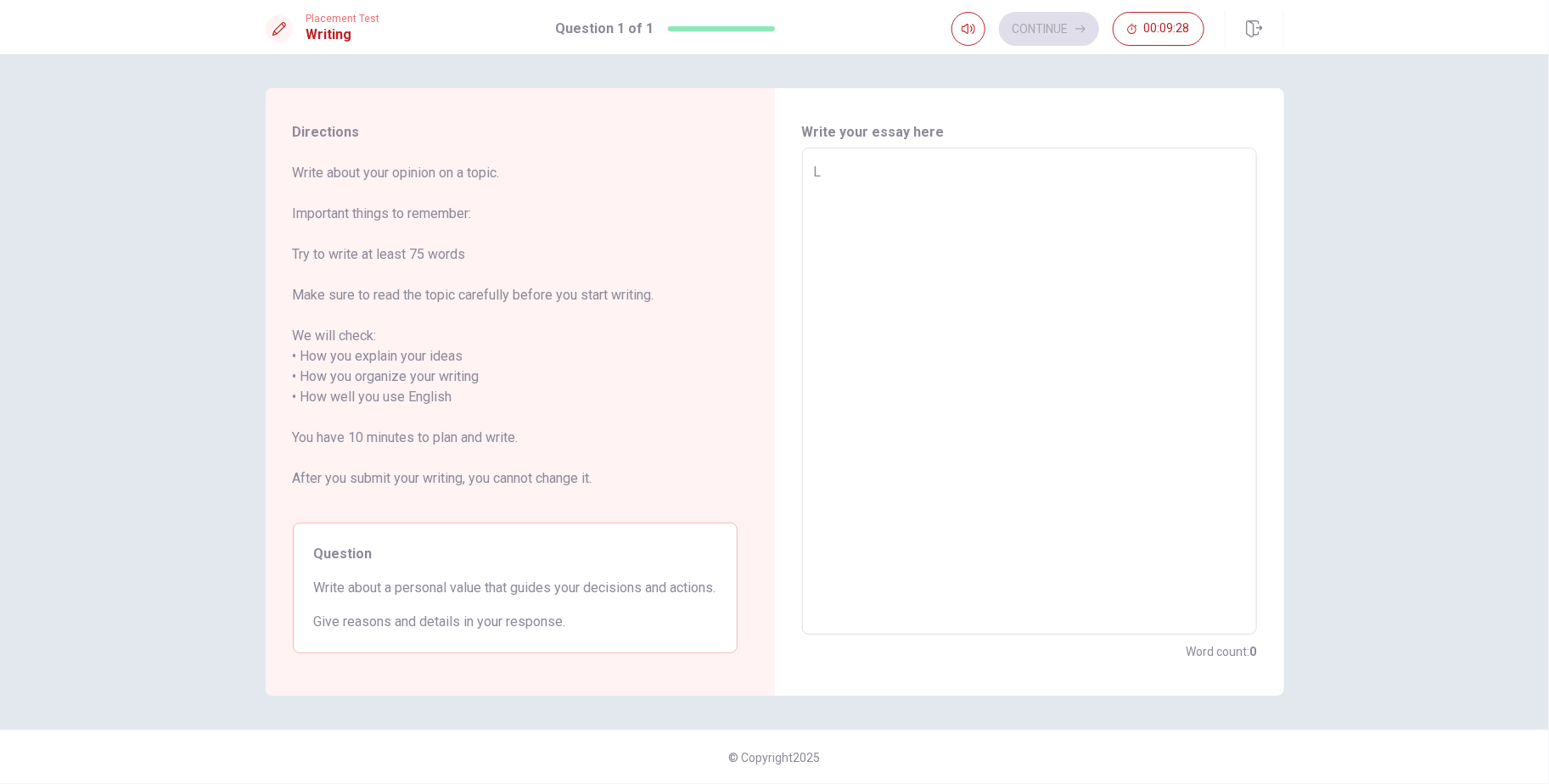 type on "x" 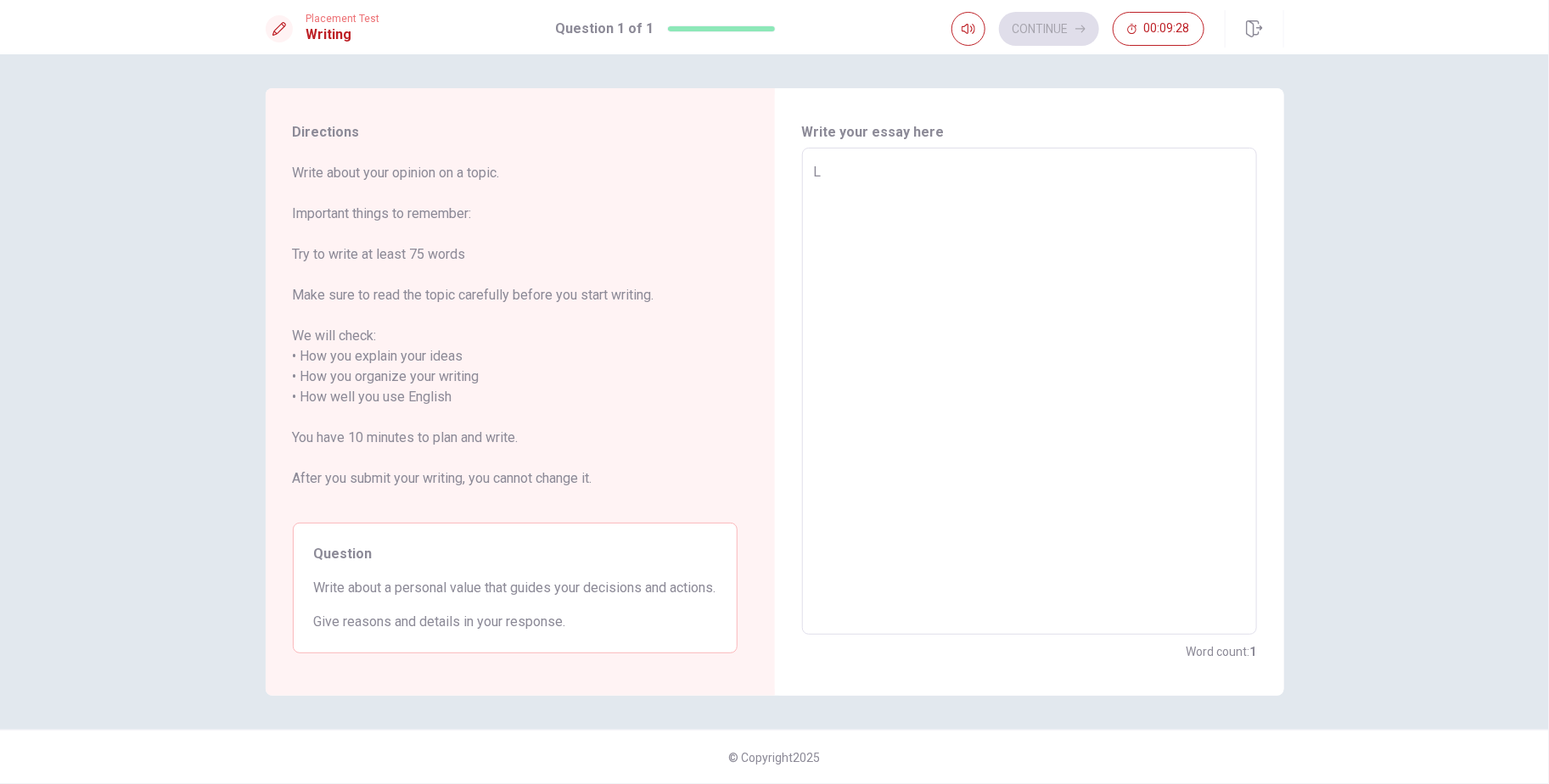 type on "Lo" 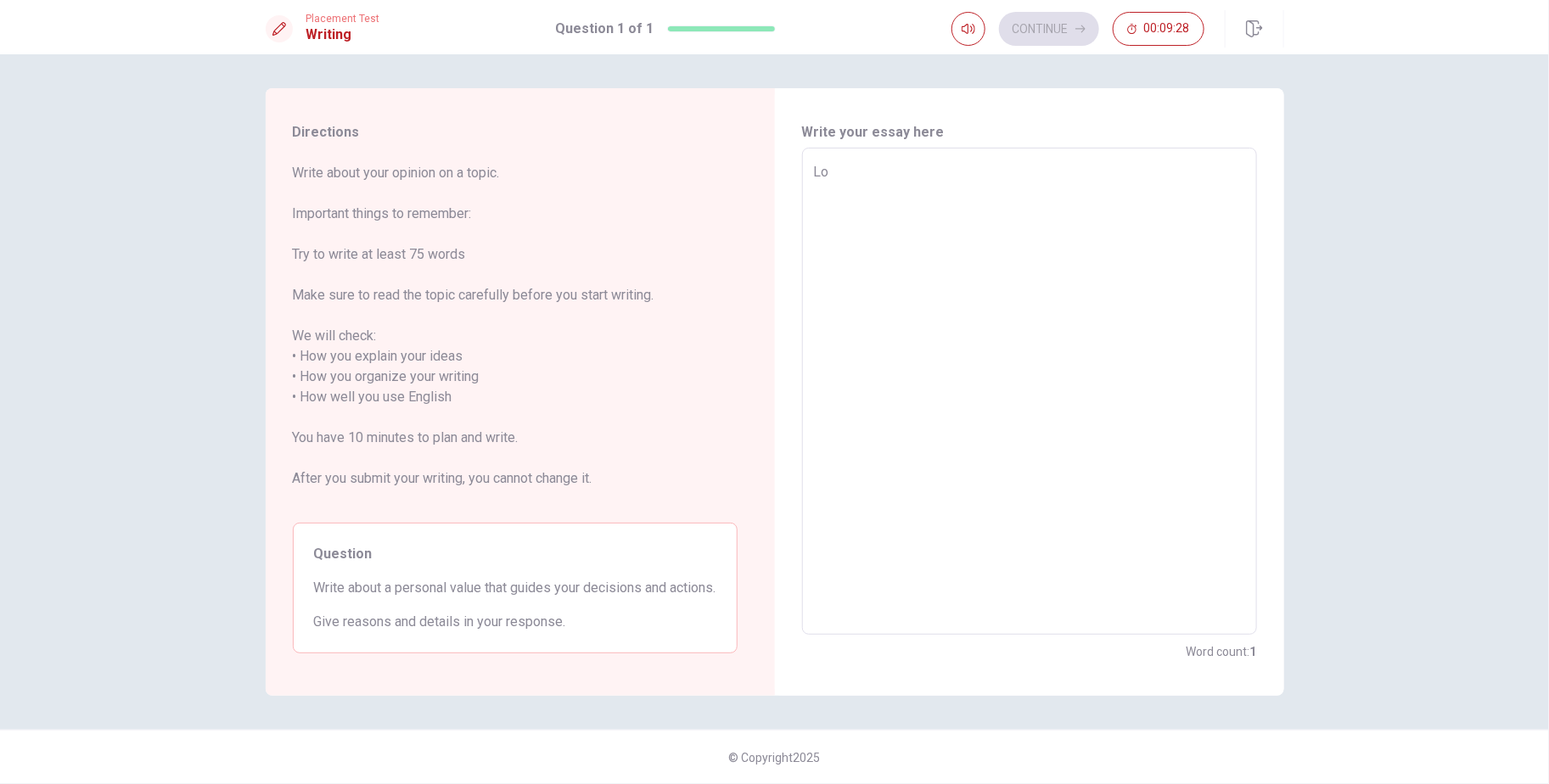 type on "x" 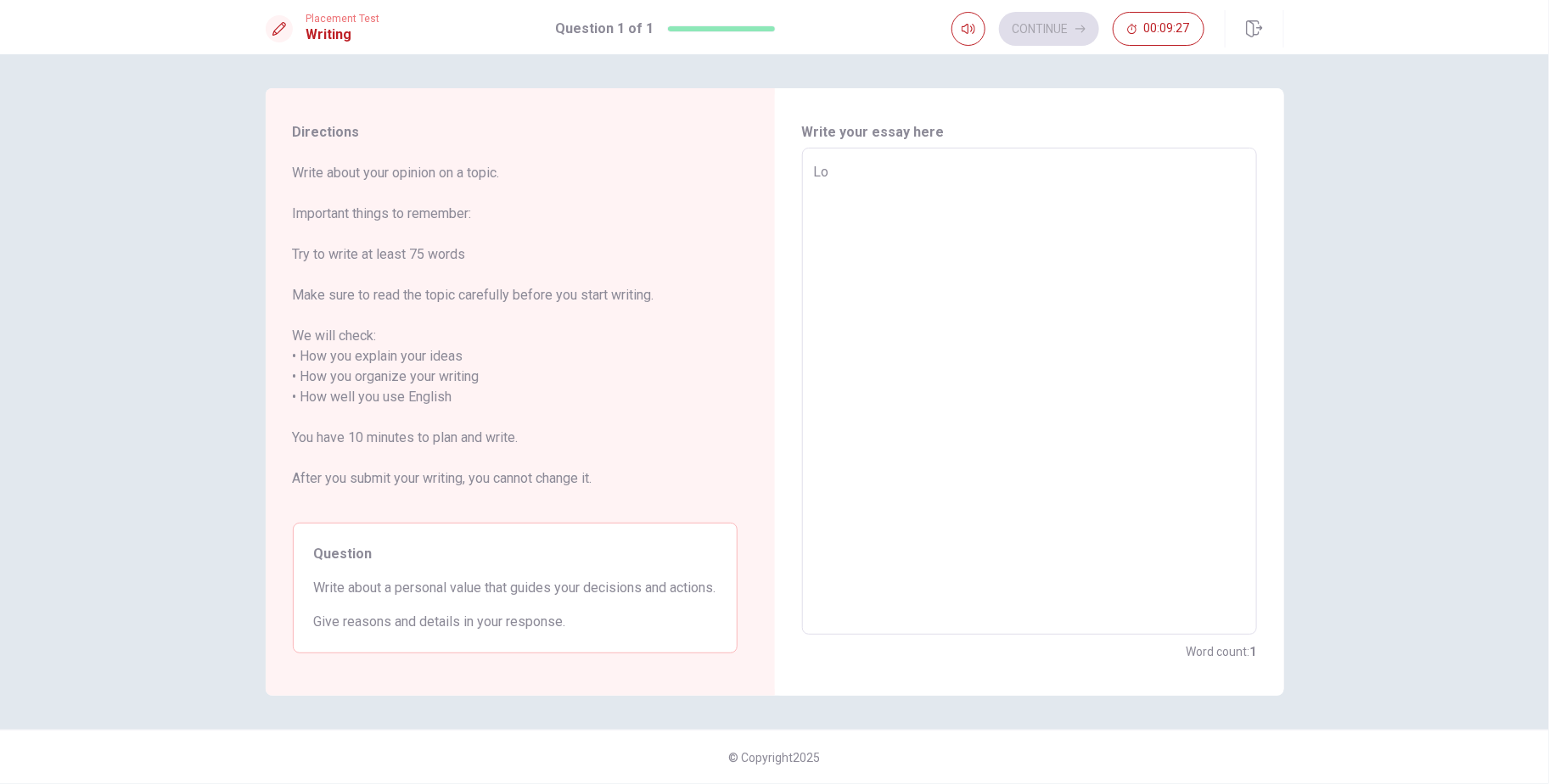 type on "[PERSON_NAME]" 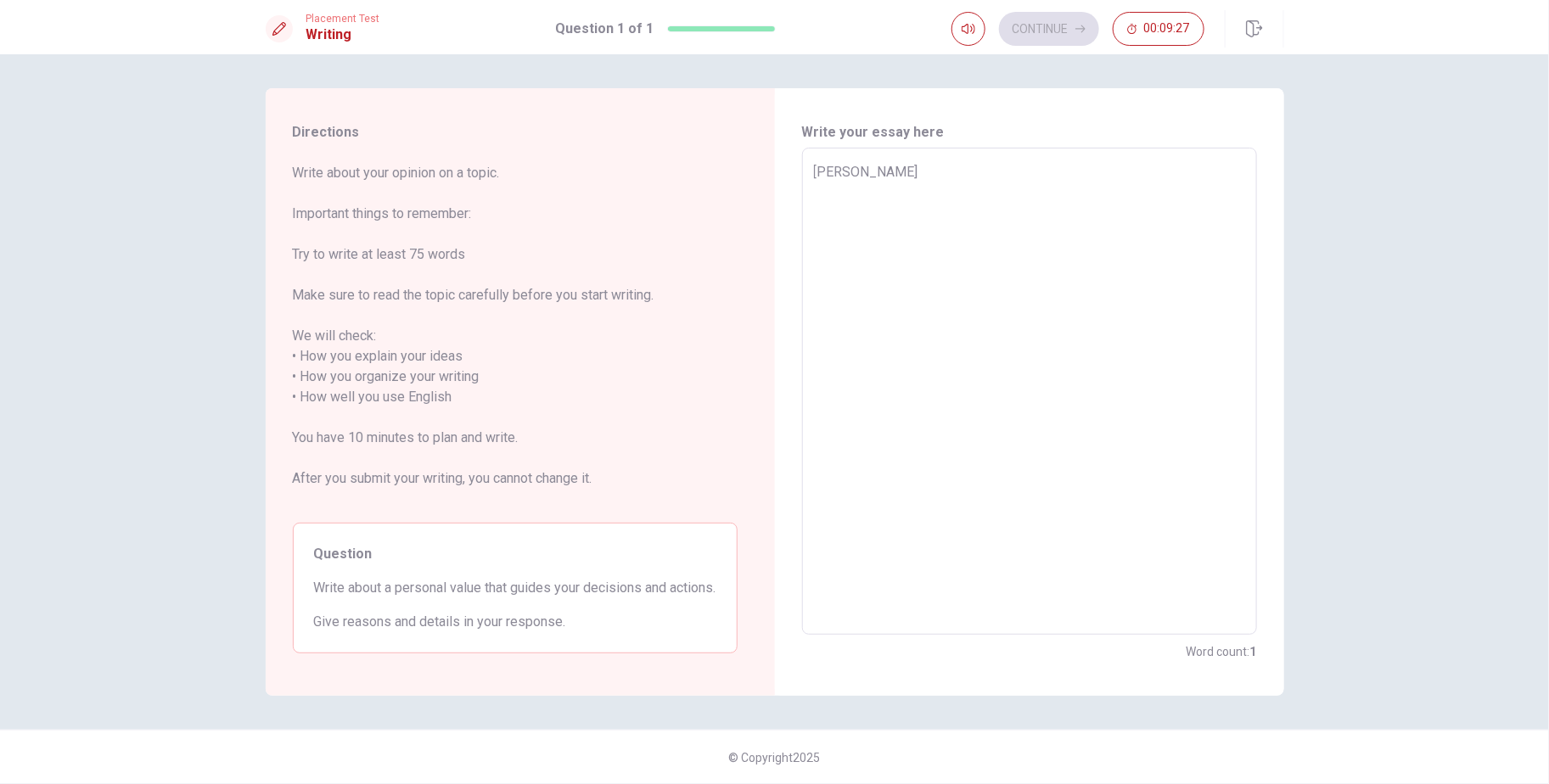 type on "x" 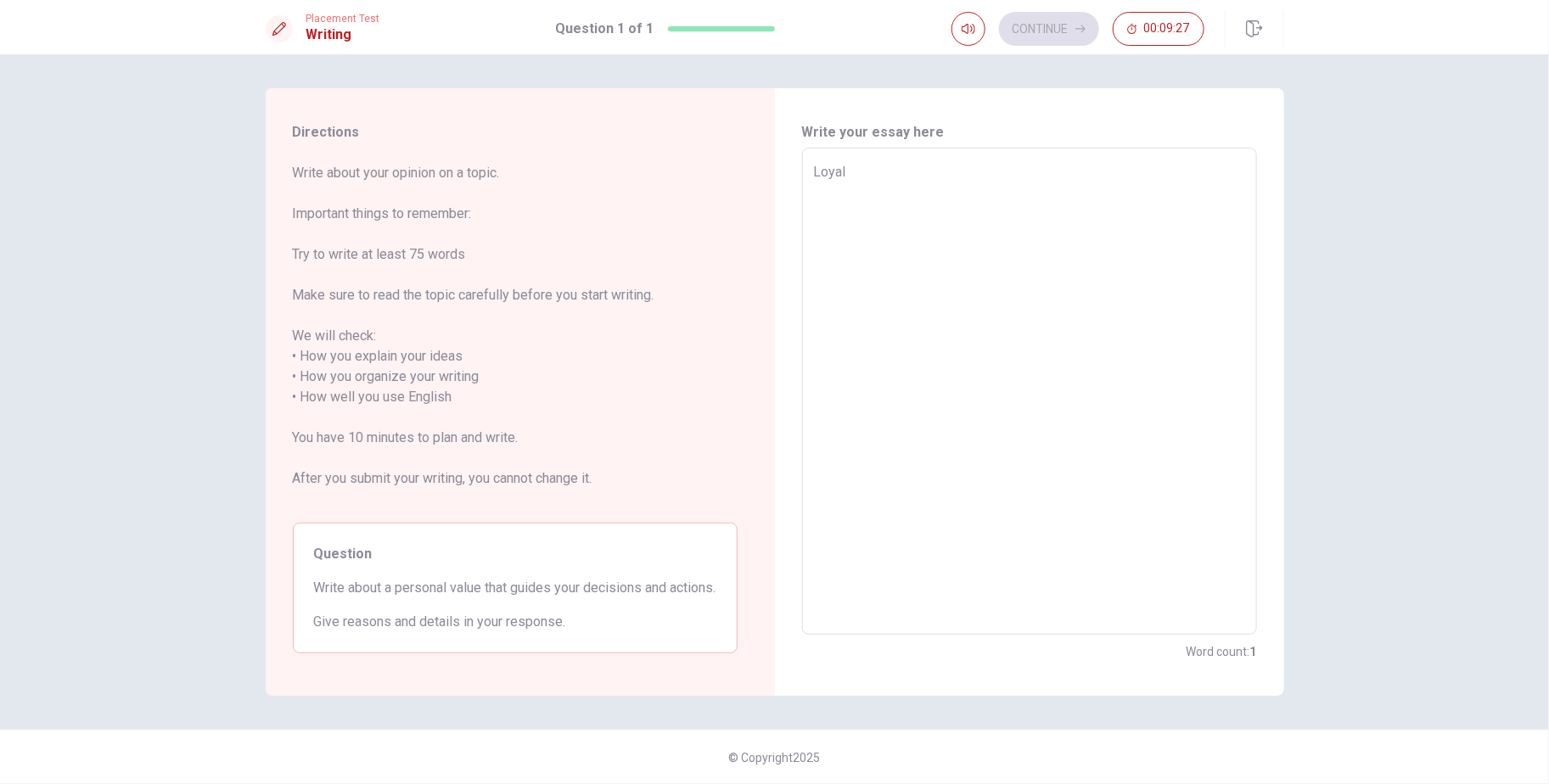 type on "x" 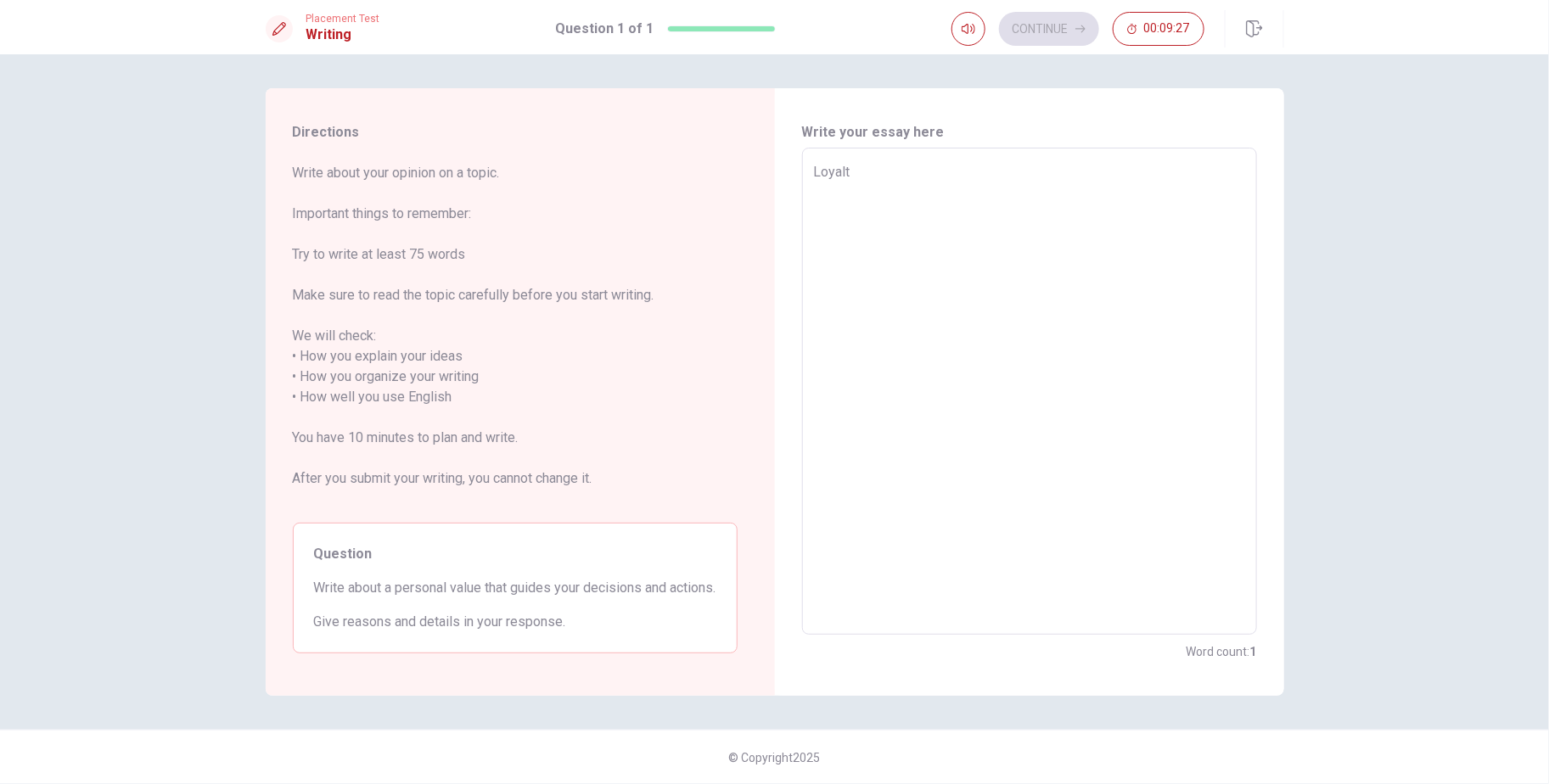 type on "x" 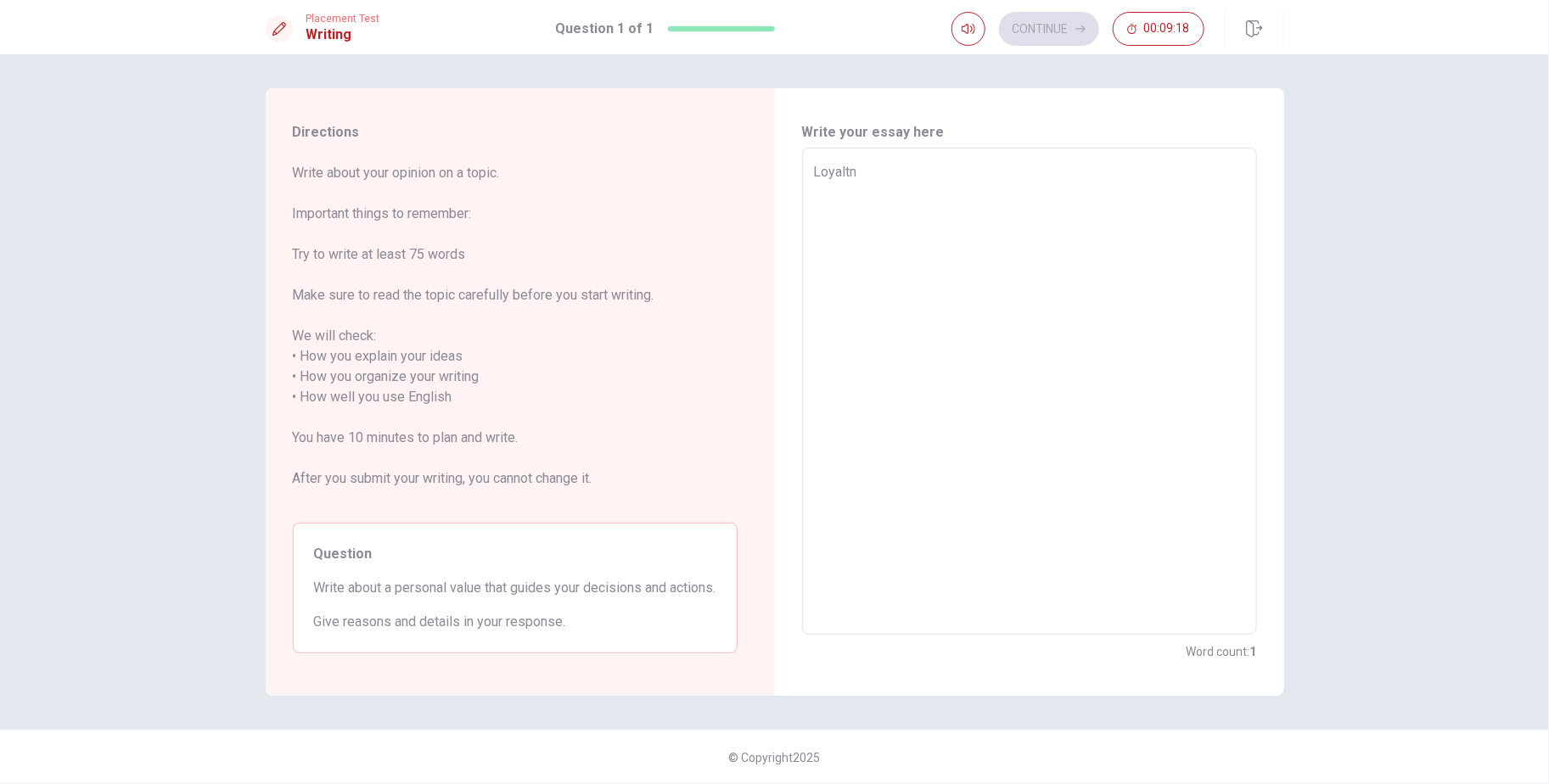 type on "x" 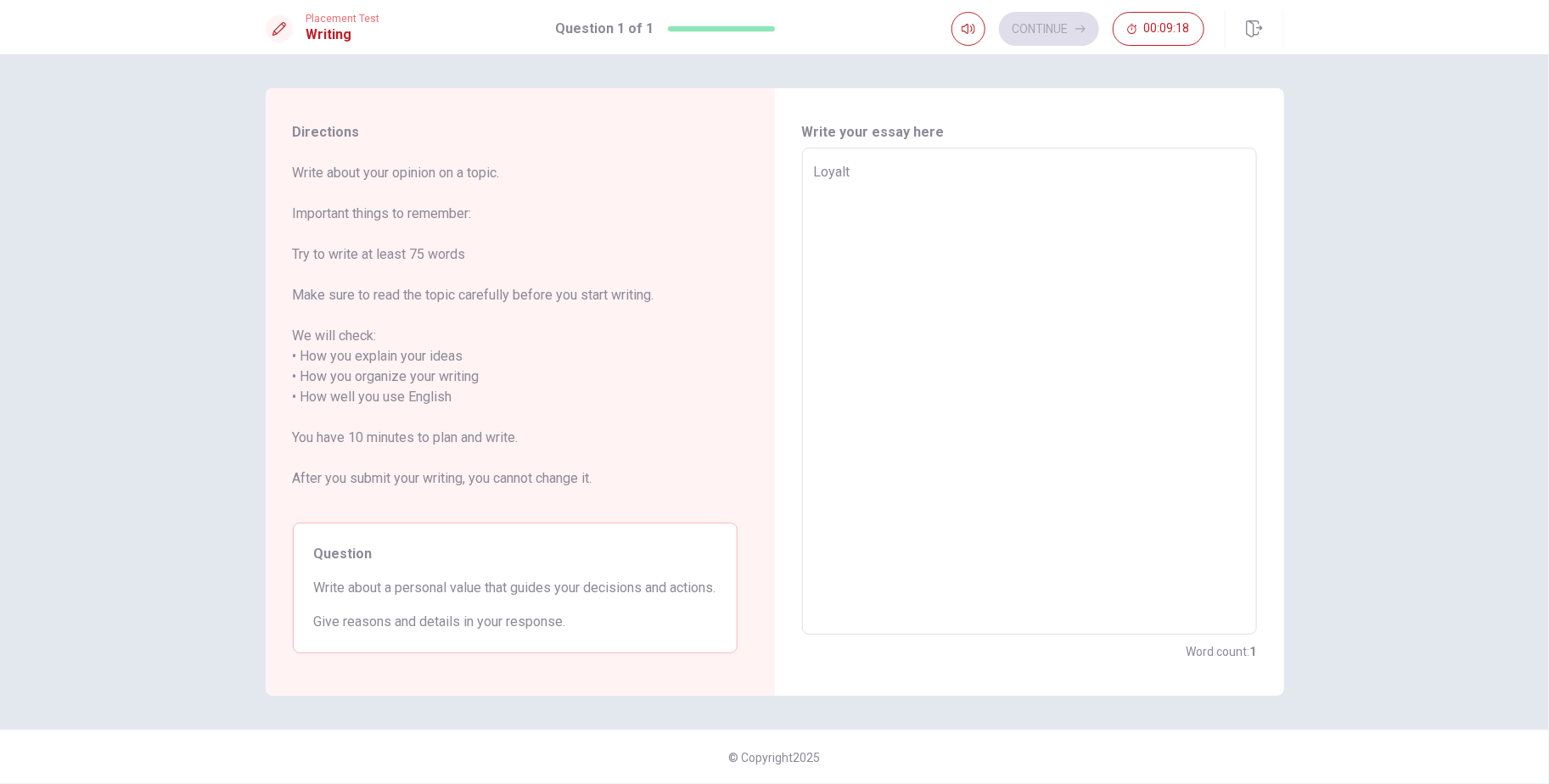 type on "x" 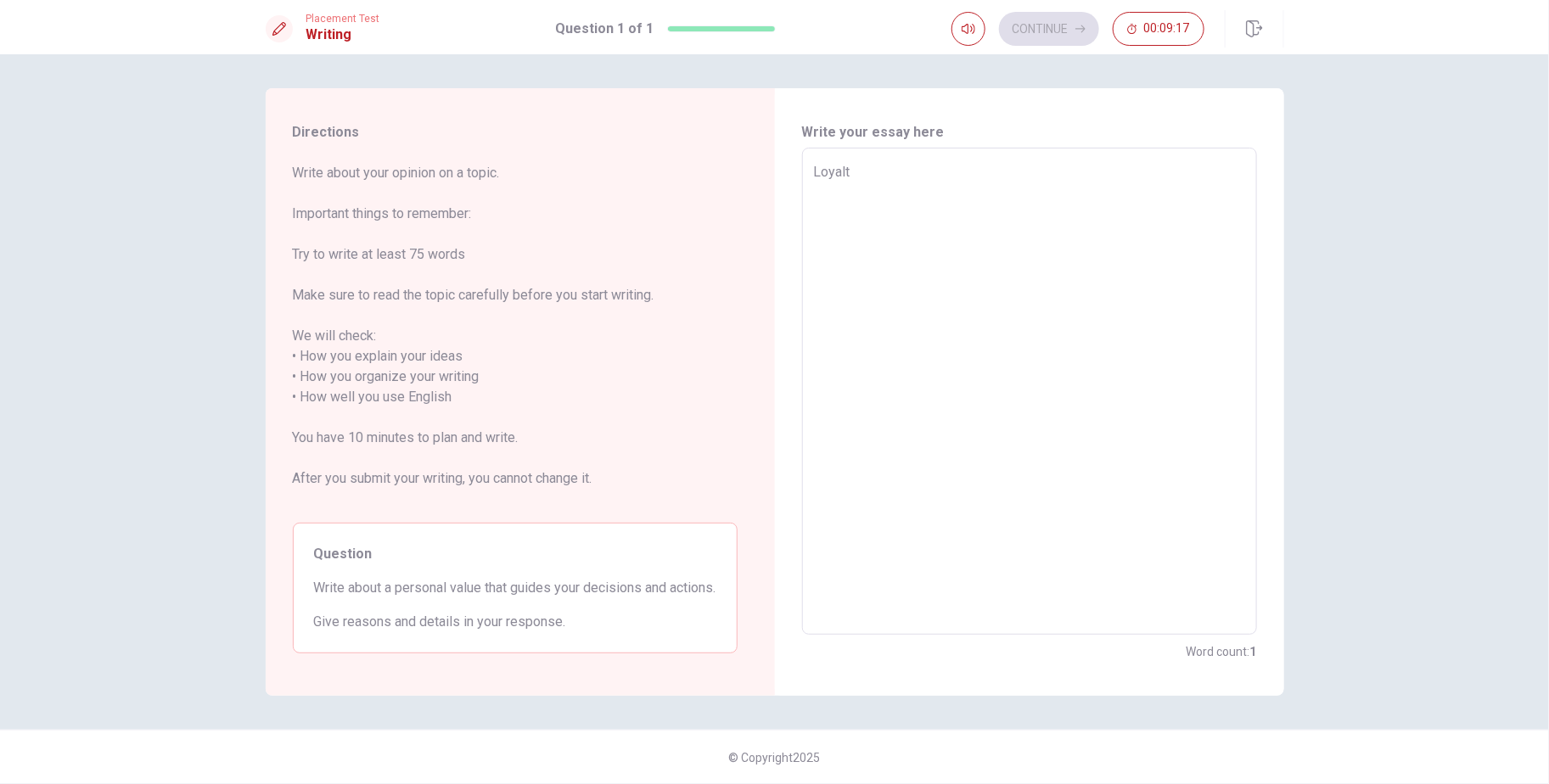 type on "Loyalty" 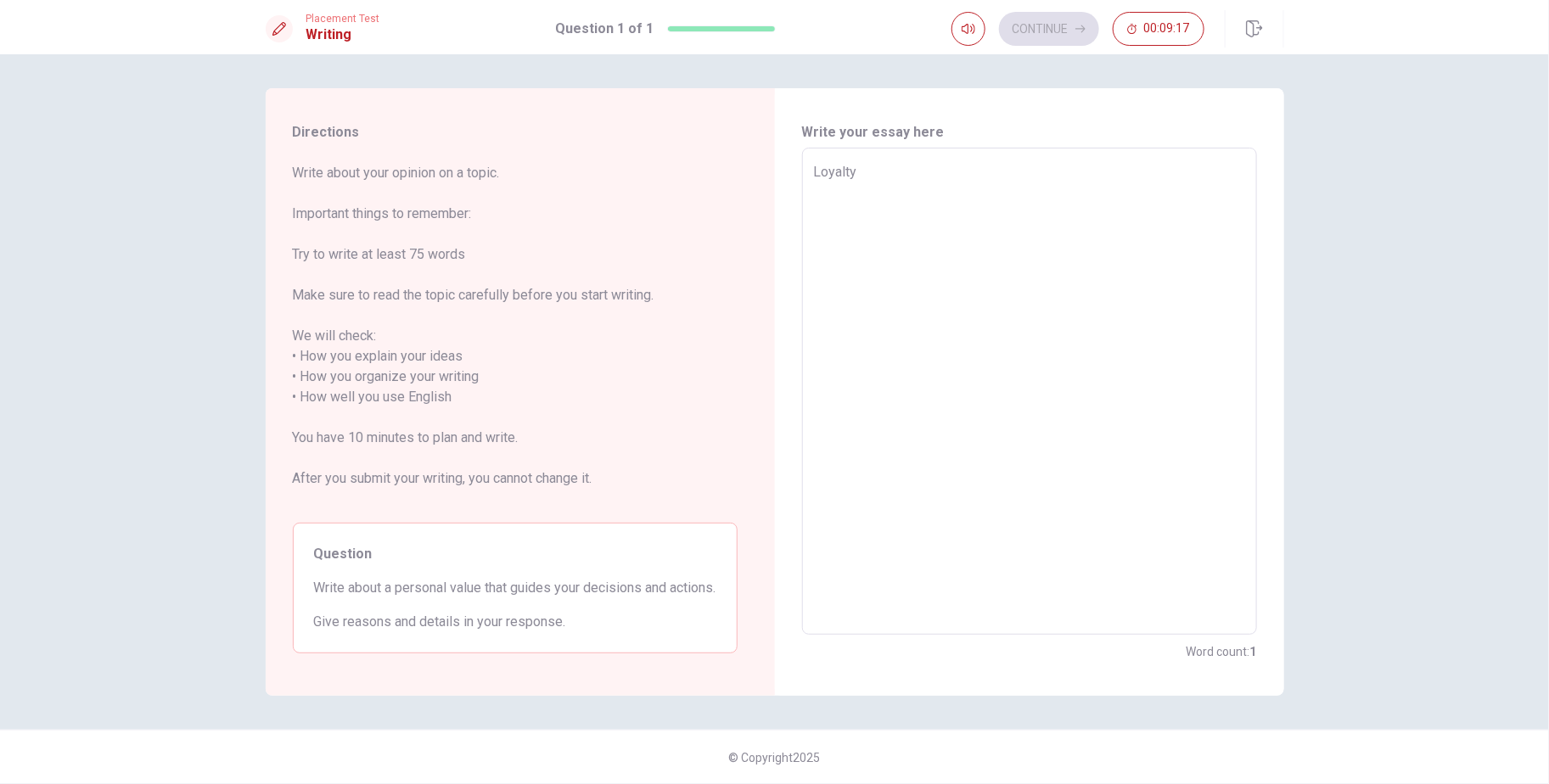 type on "x" 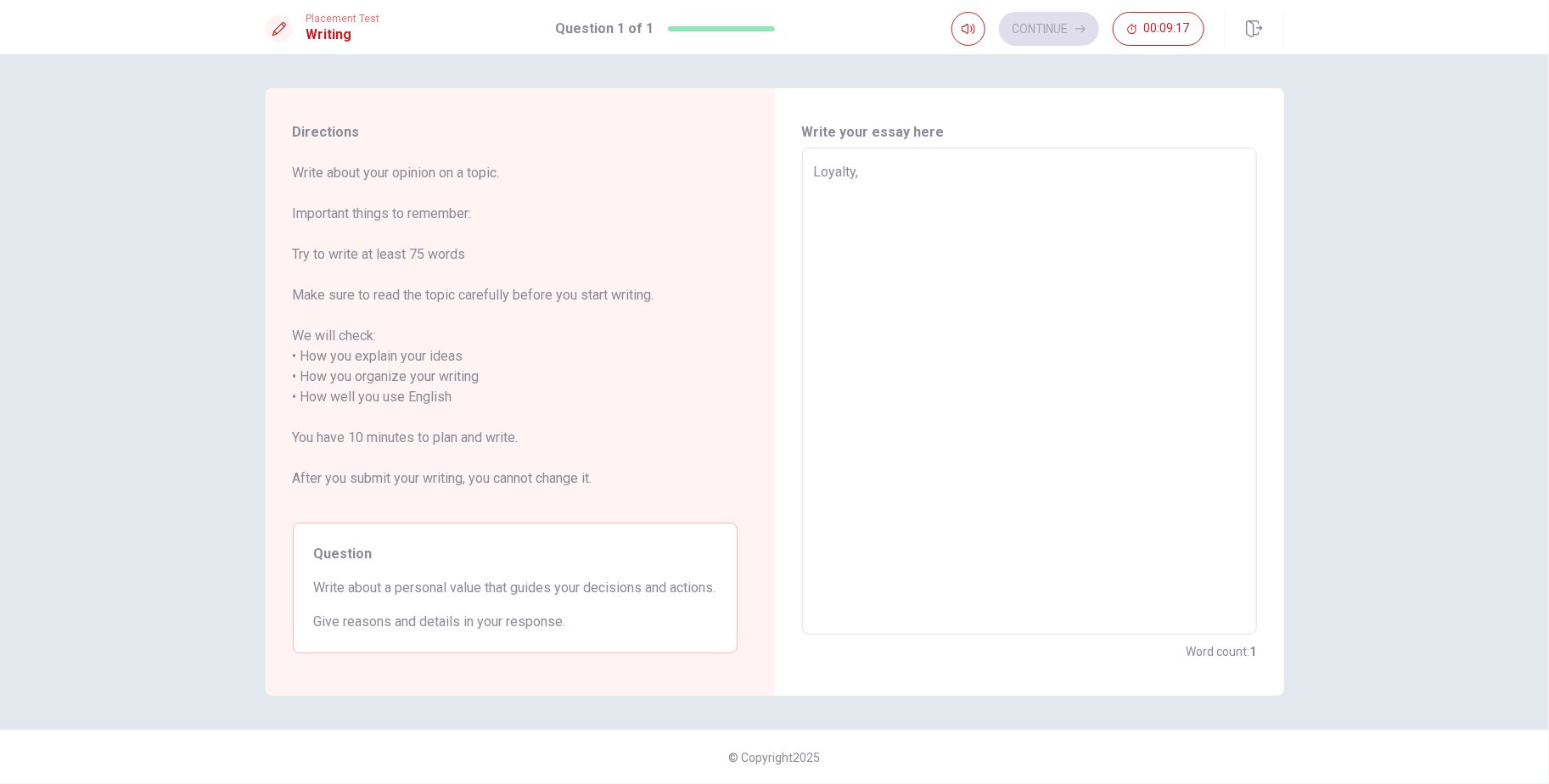 type on "x" 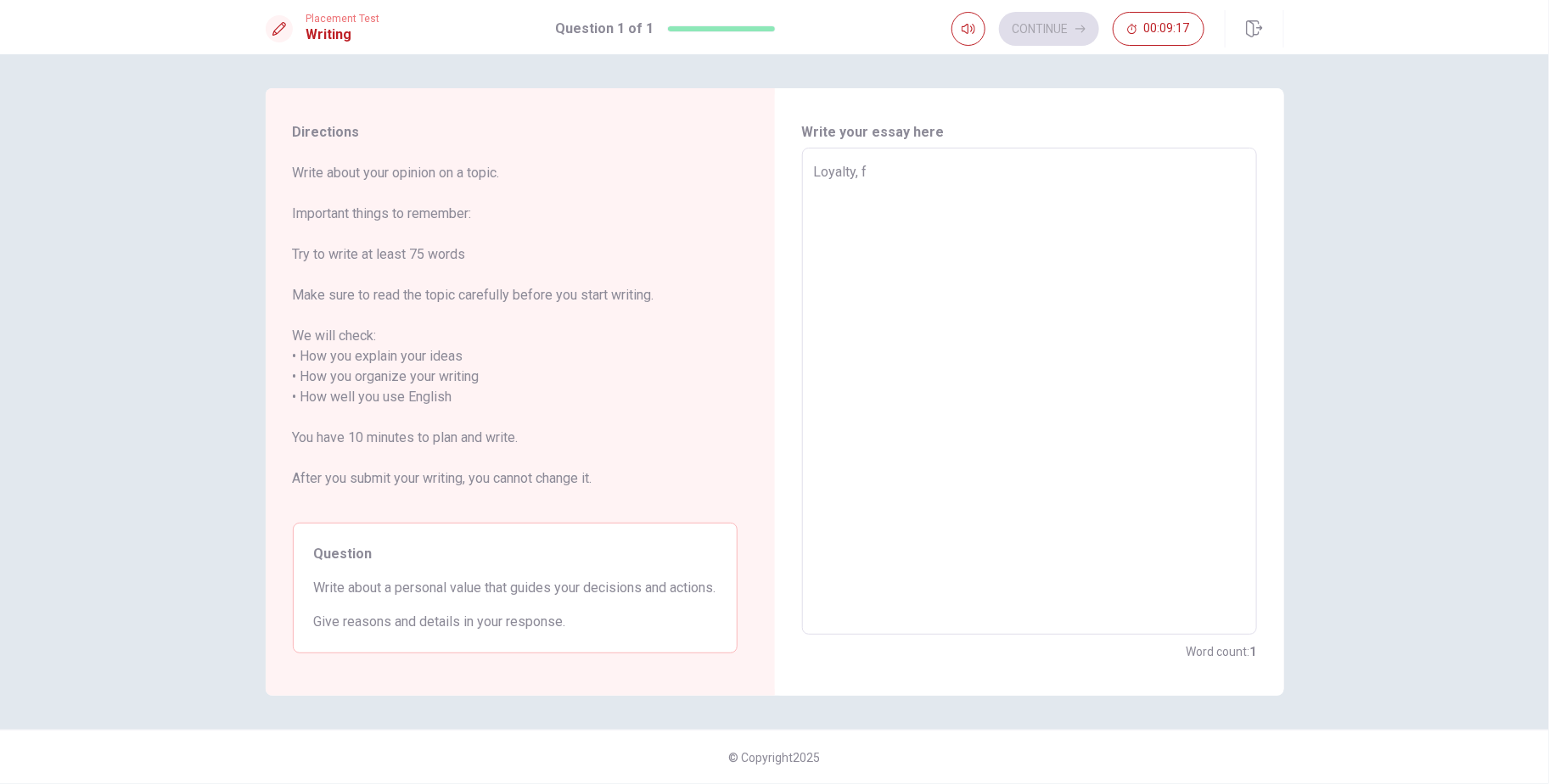 type on "x" 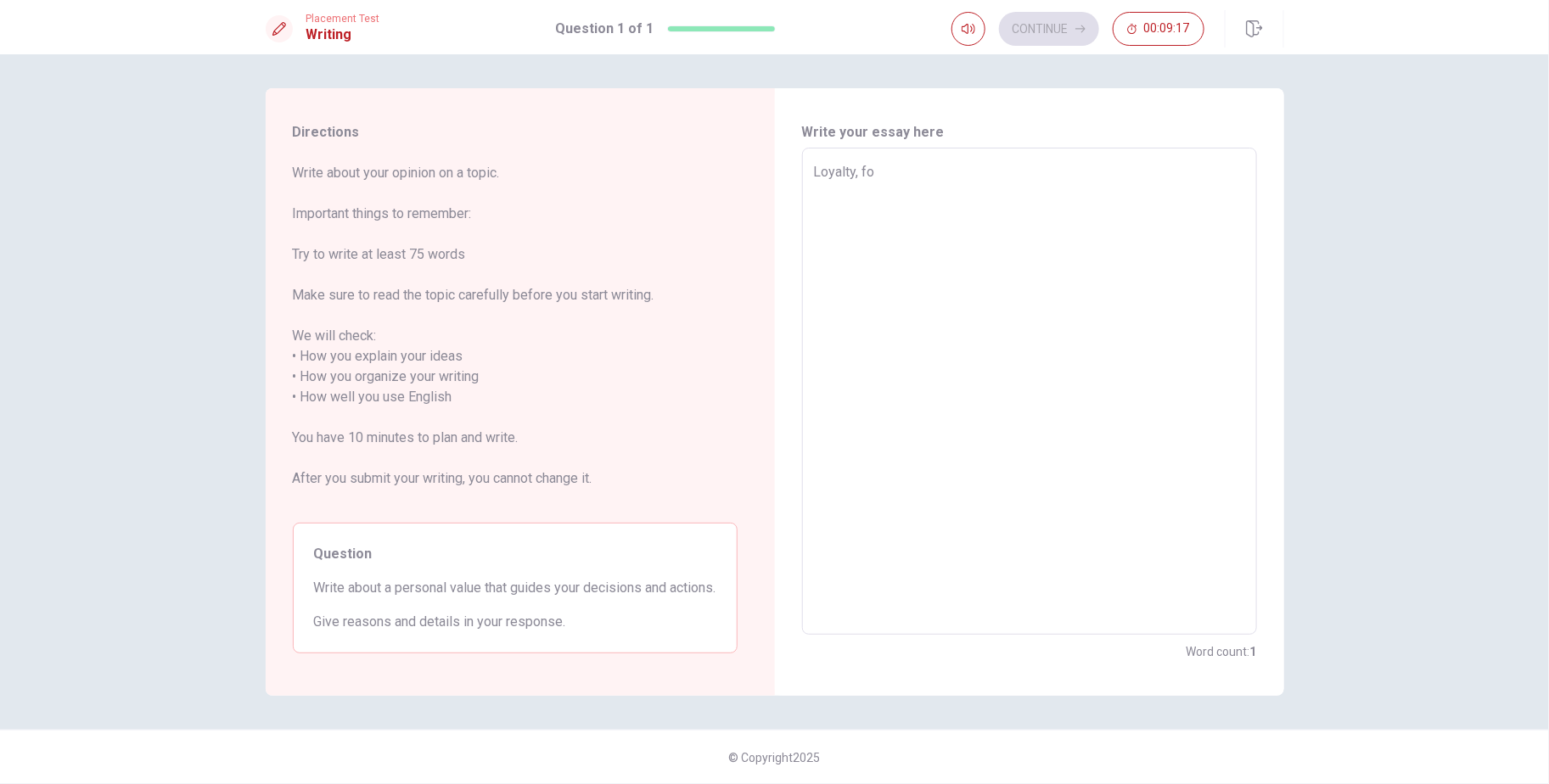 type on "x" 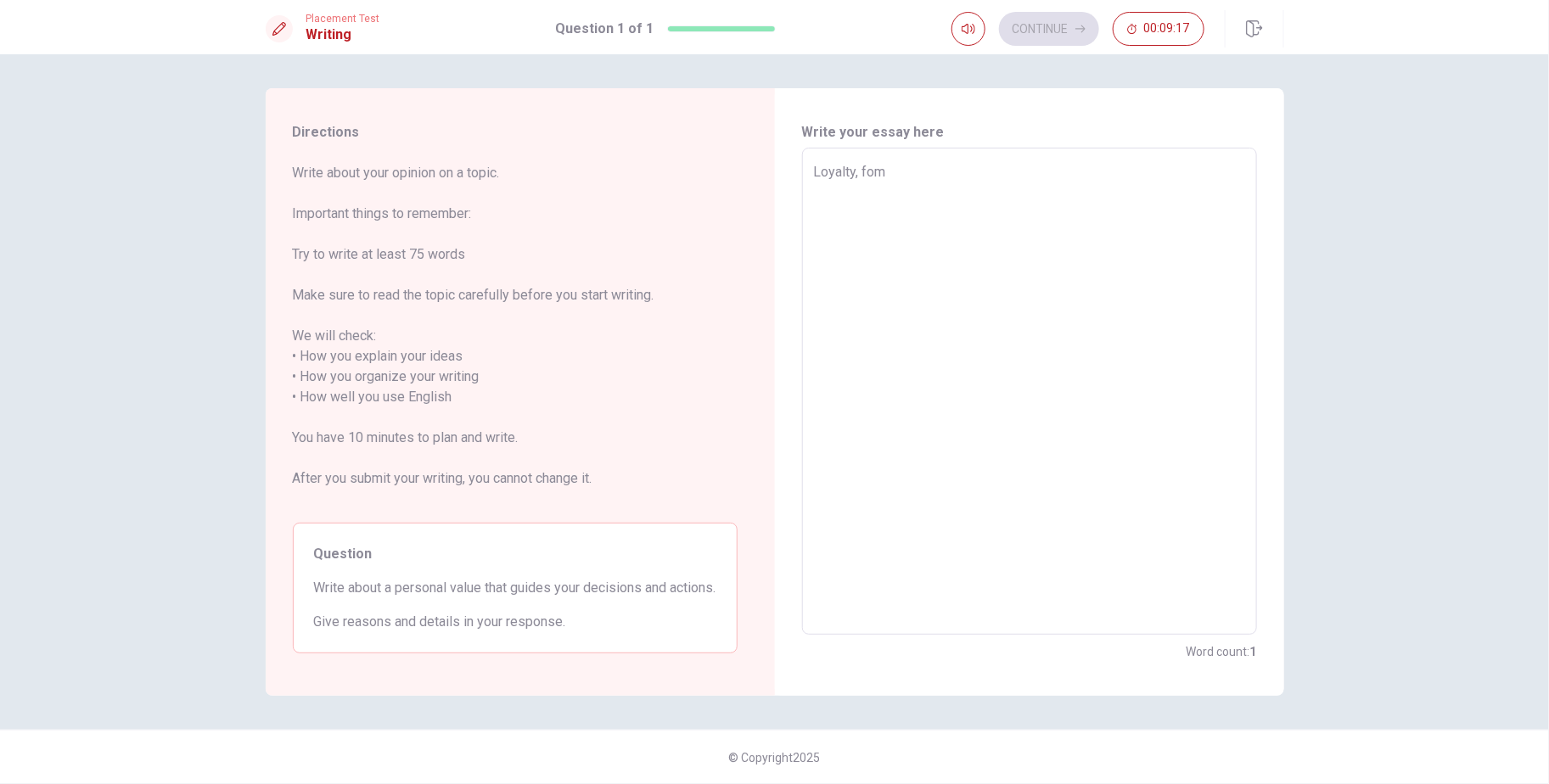 type on "x" 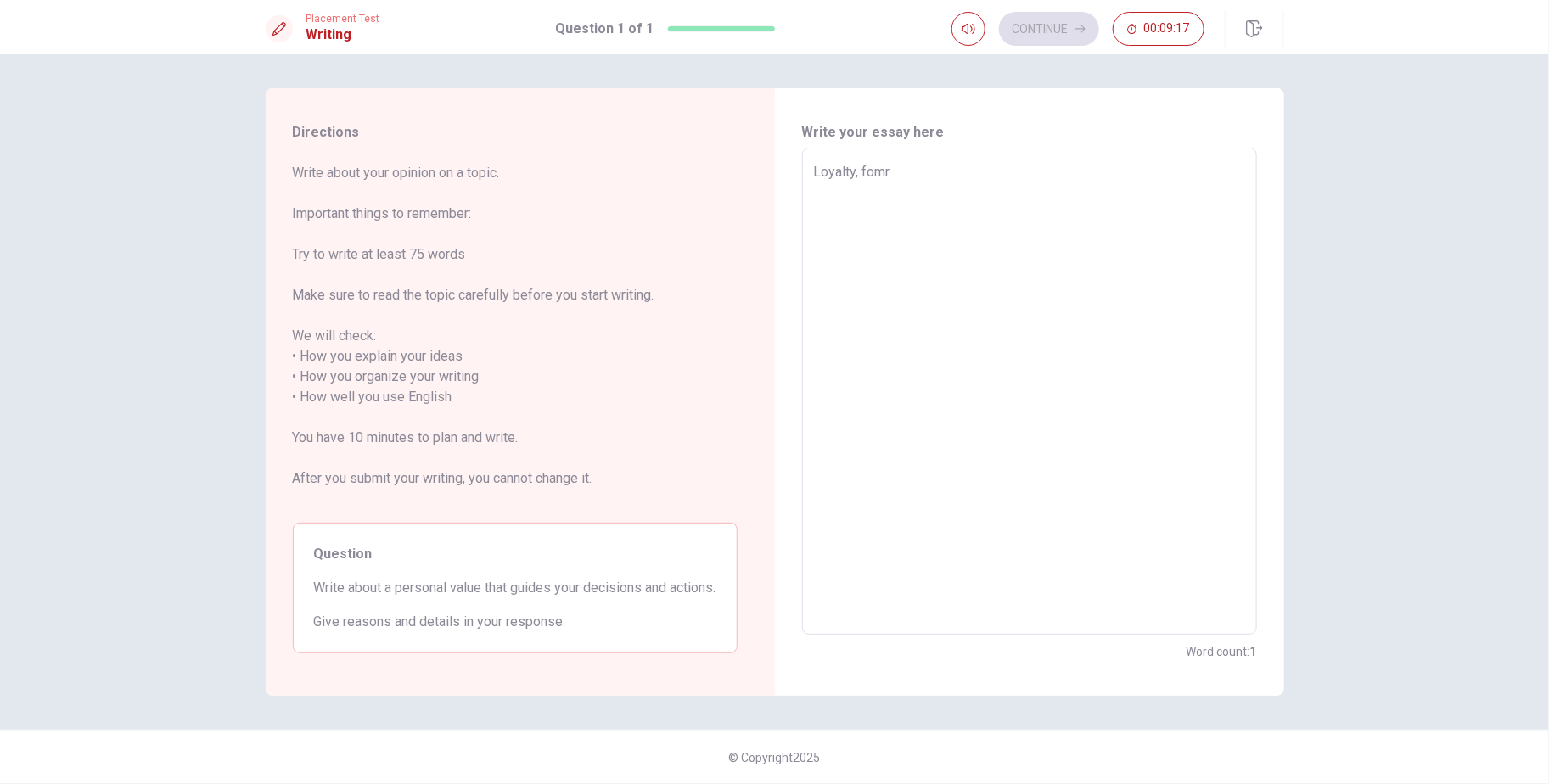 type on "x" 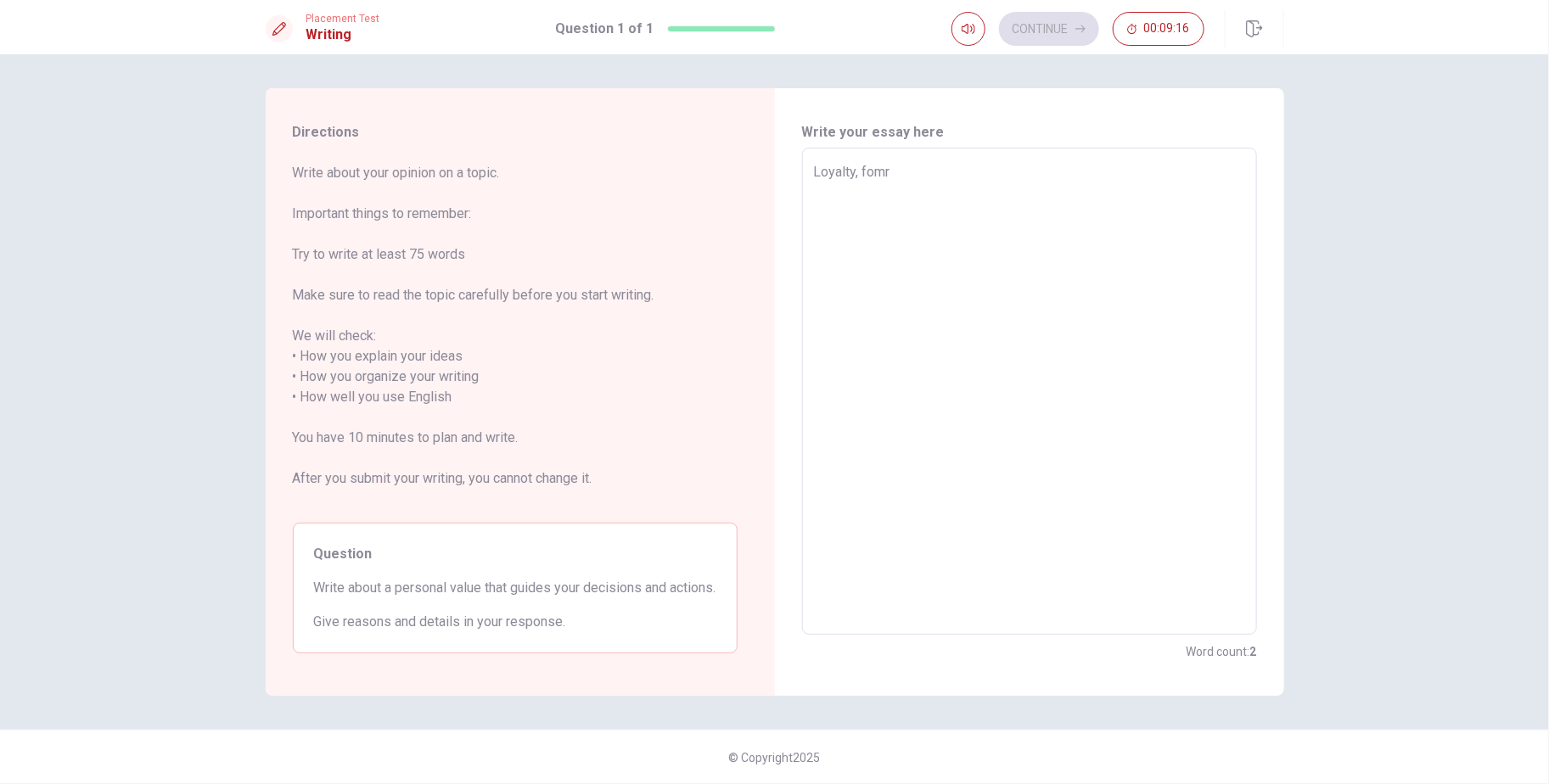 type on "Loyalty, fom" 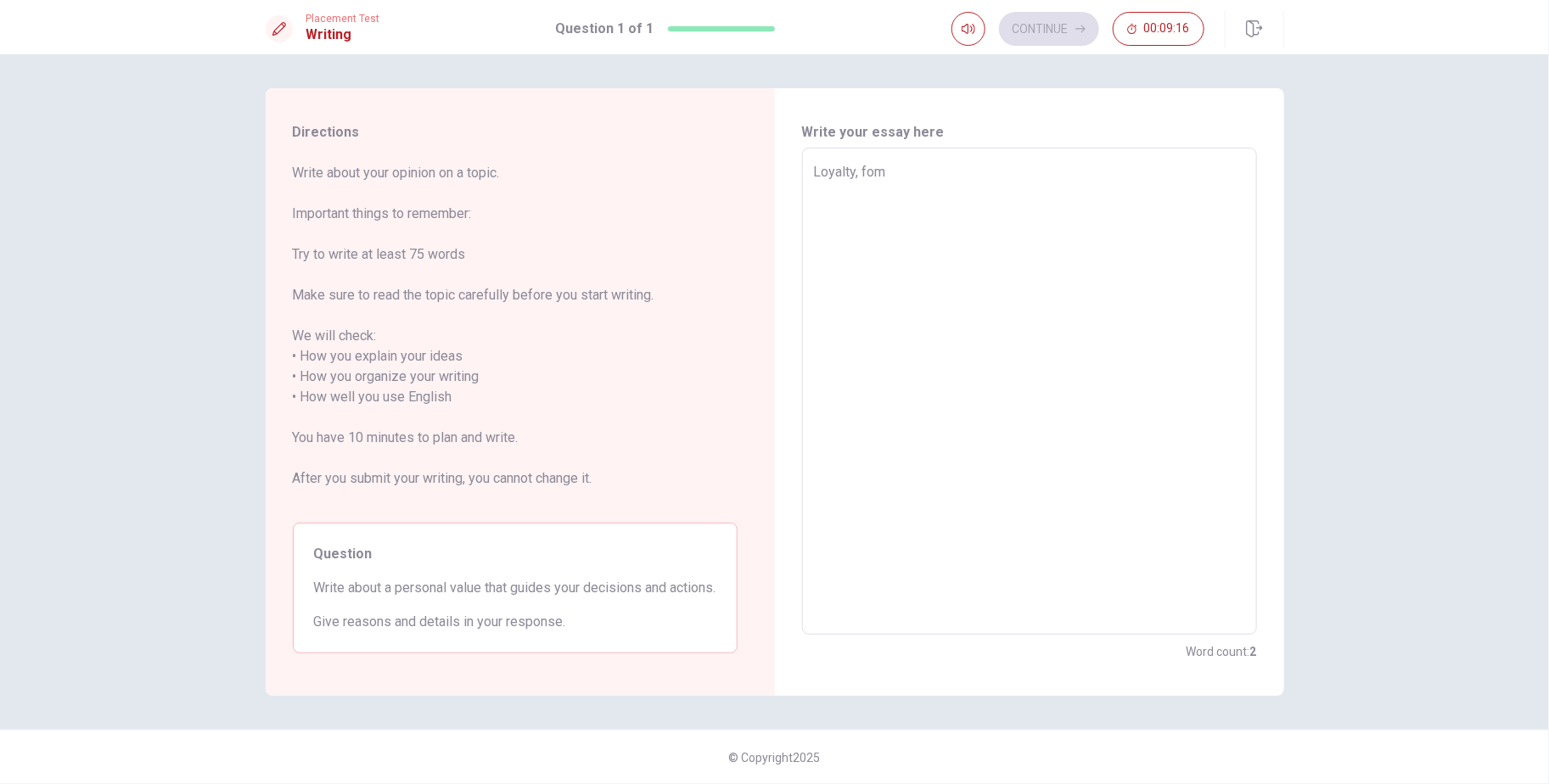 type on "x" 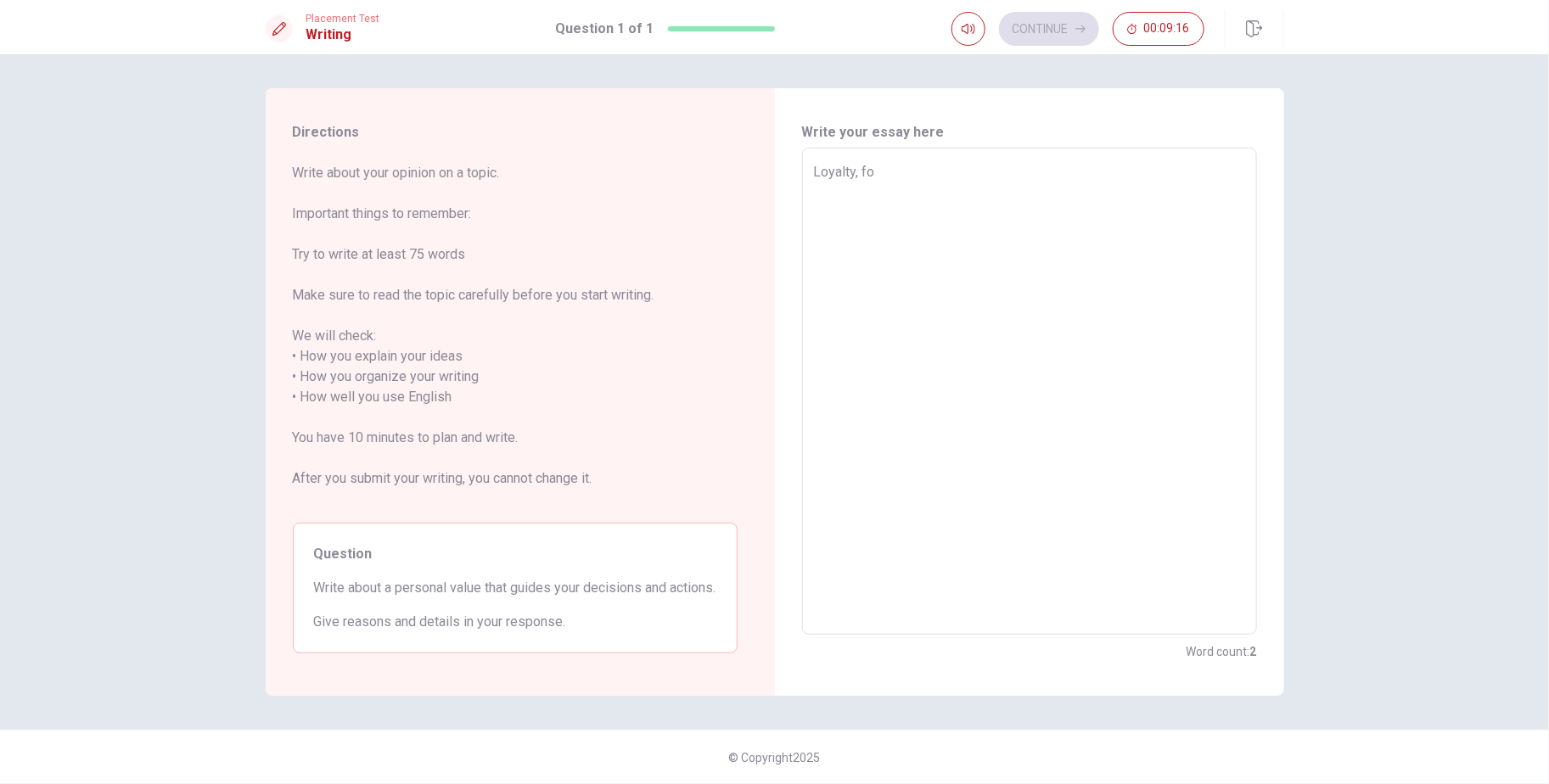 type on "x" 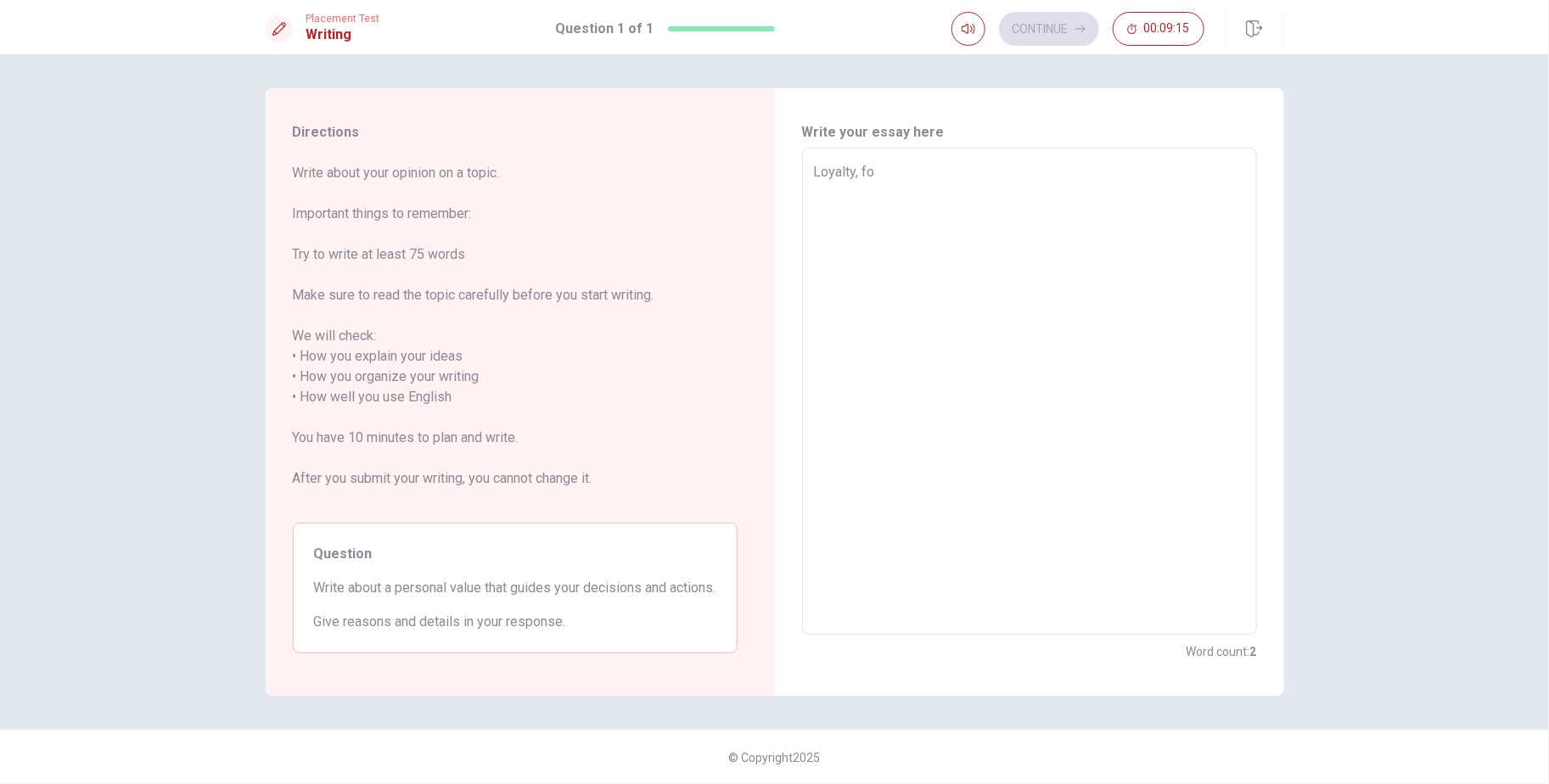 type on "Loyalty, for" 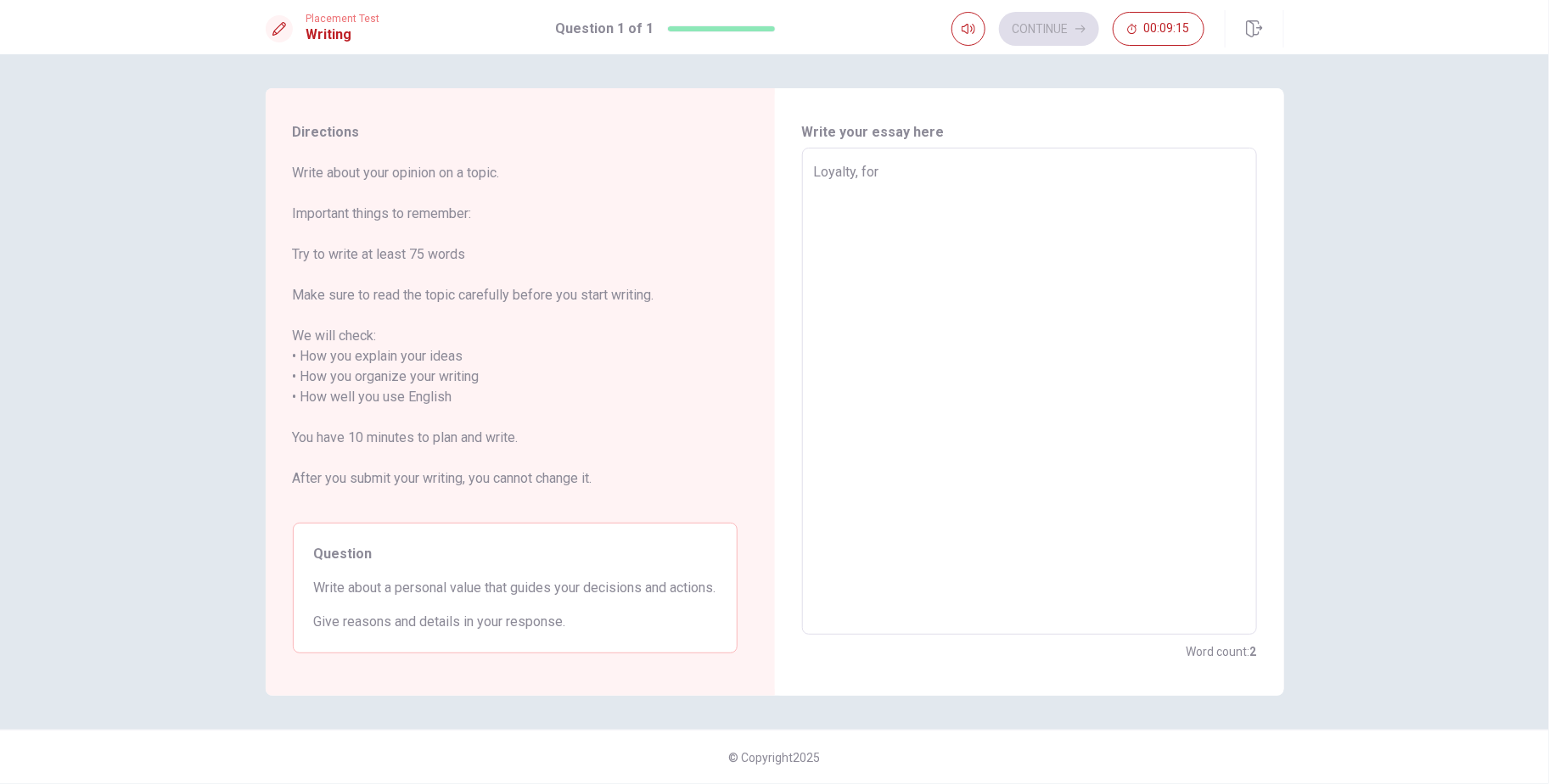 type on "x" 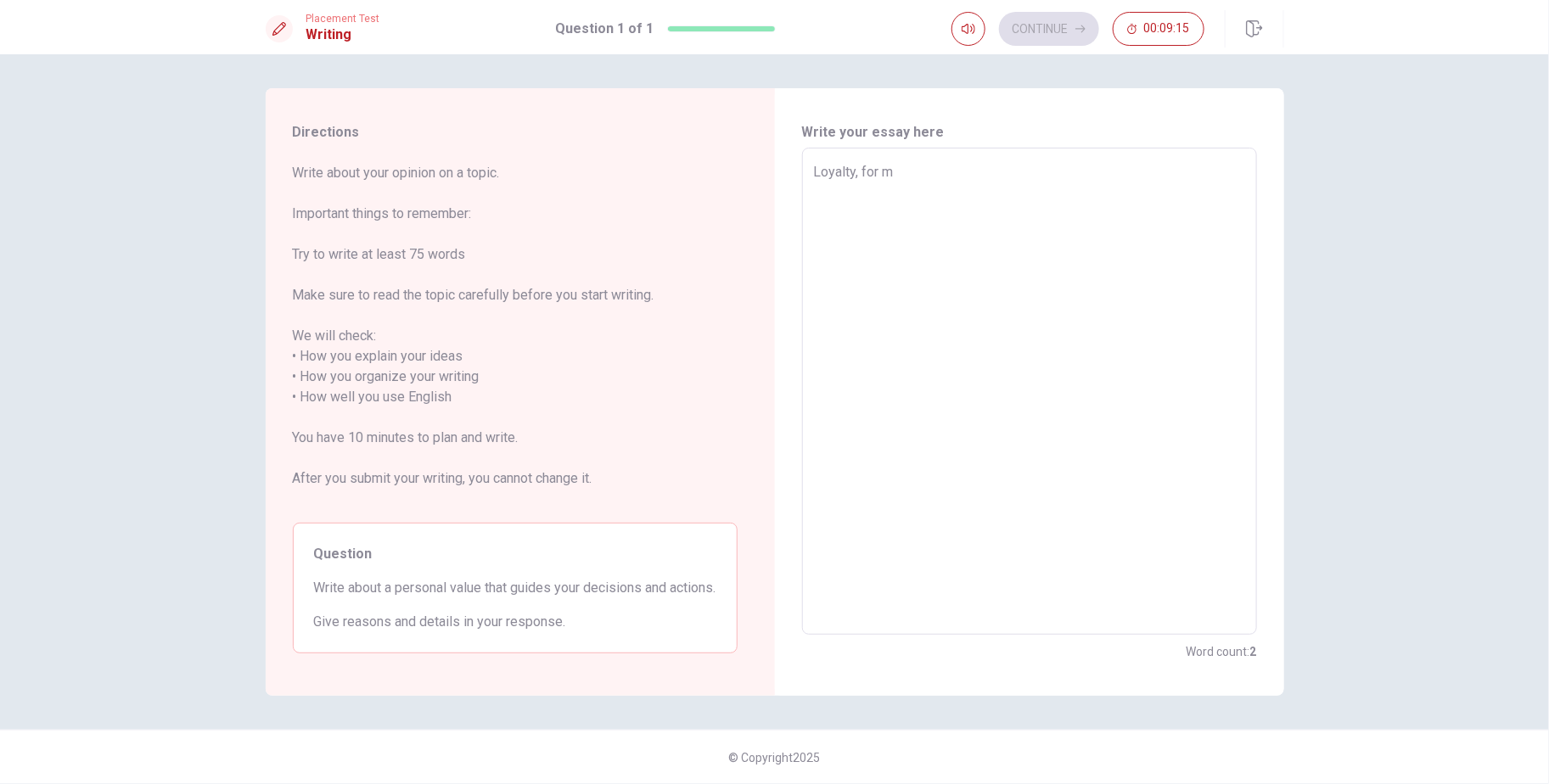 type on "x" 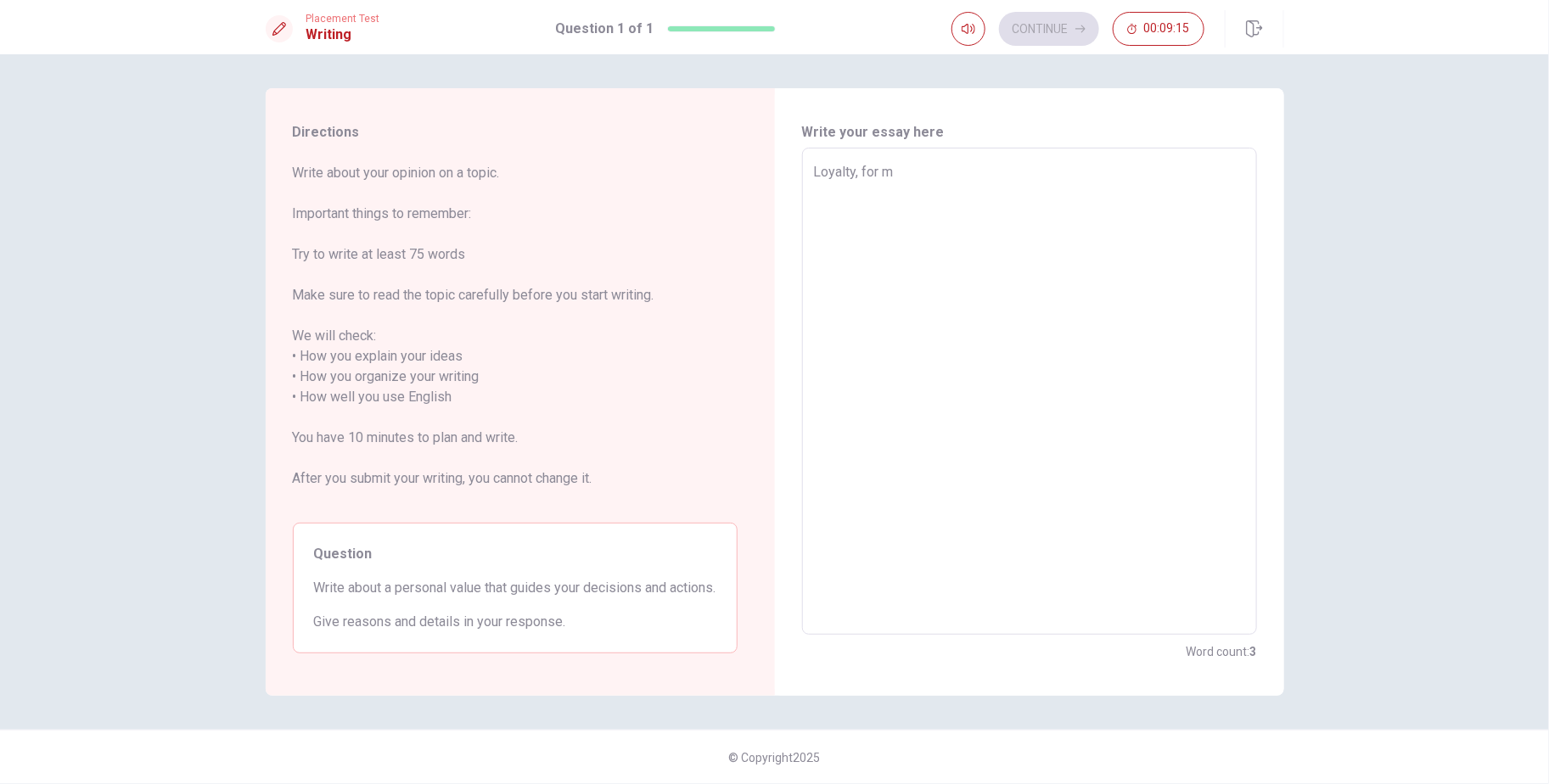 type on "Loyalty, for me" 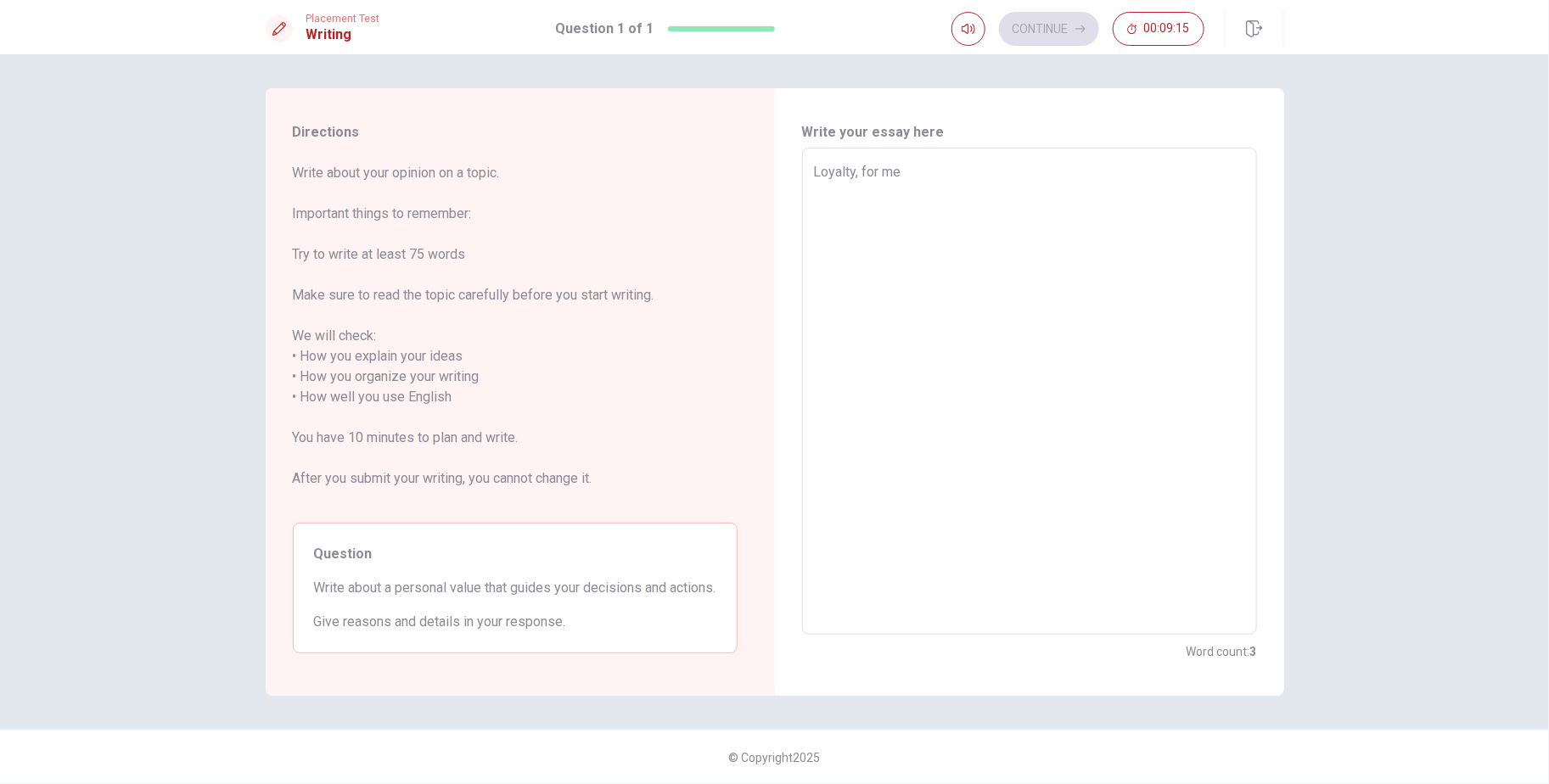type on "x" 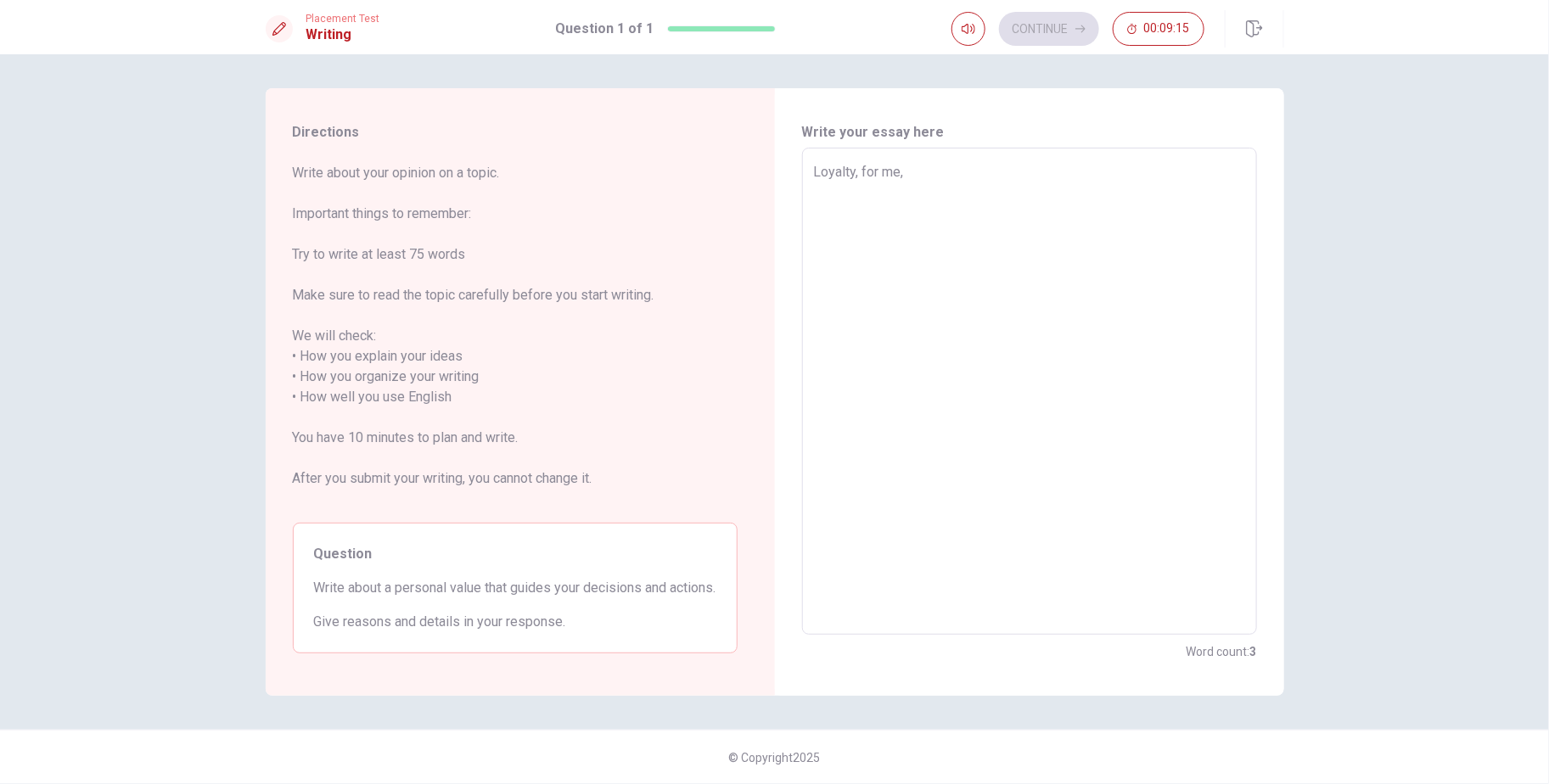 type on "x" 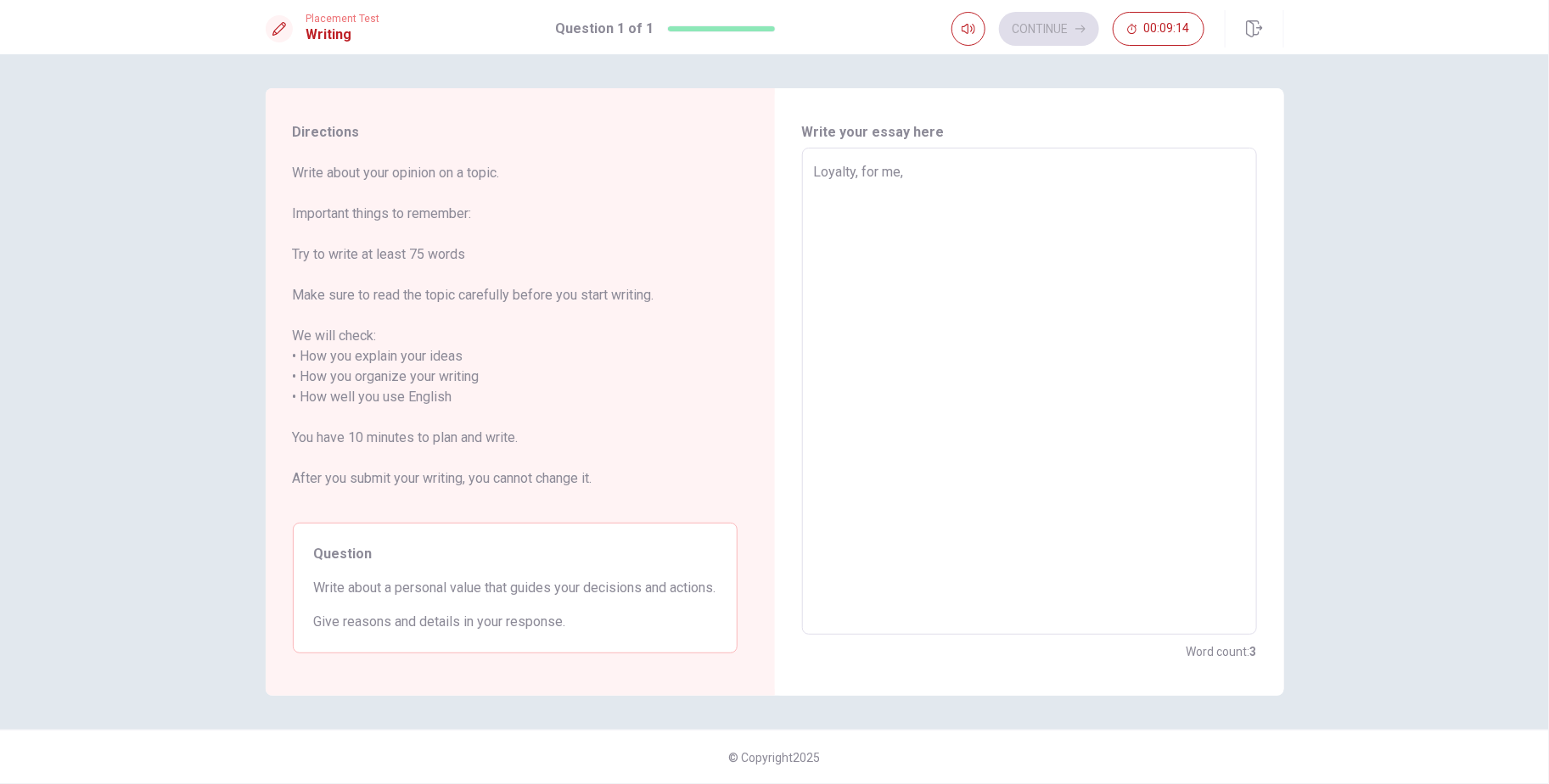type on "Loyalty, for me, i" 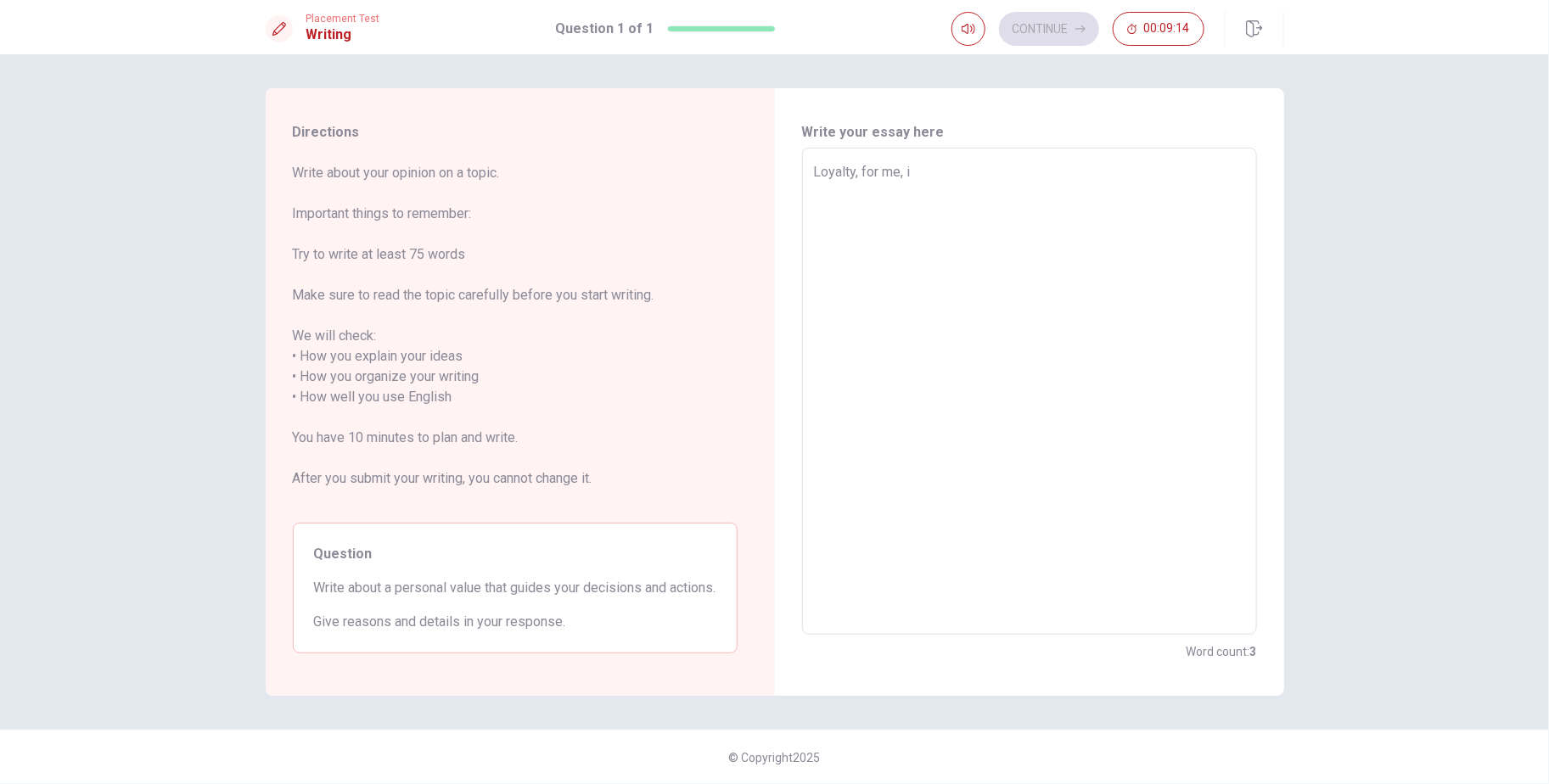 type on "x" 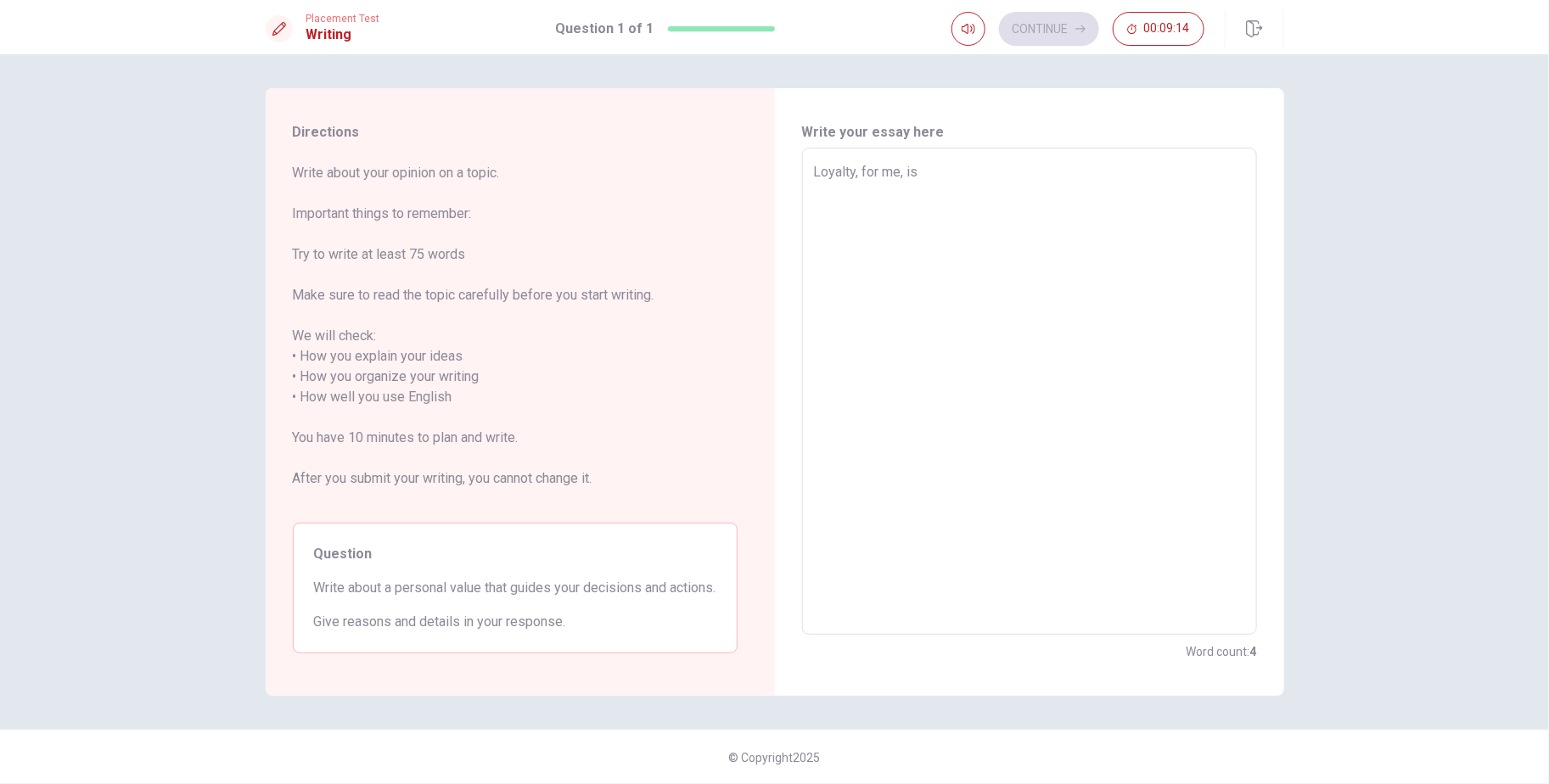 type on "x" 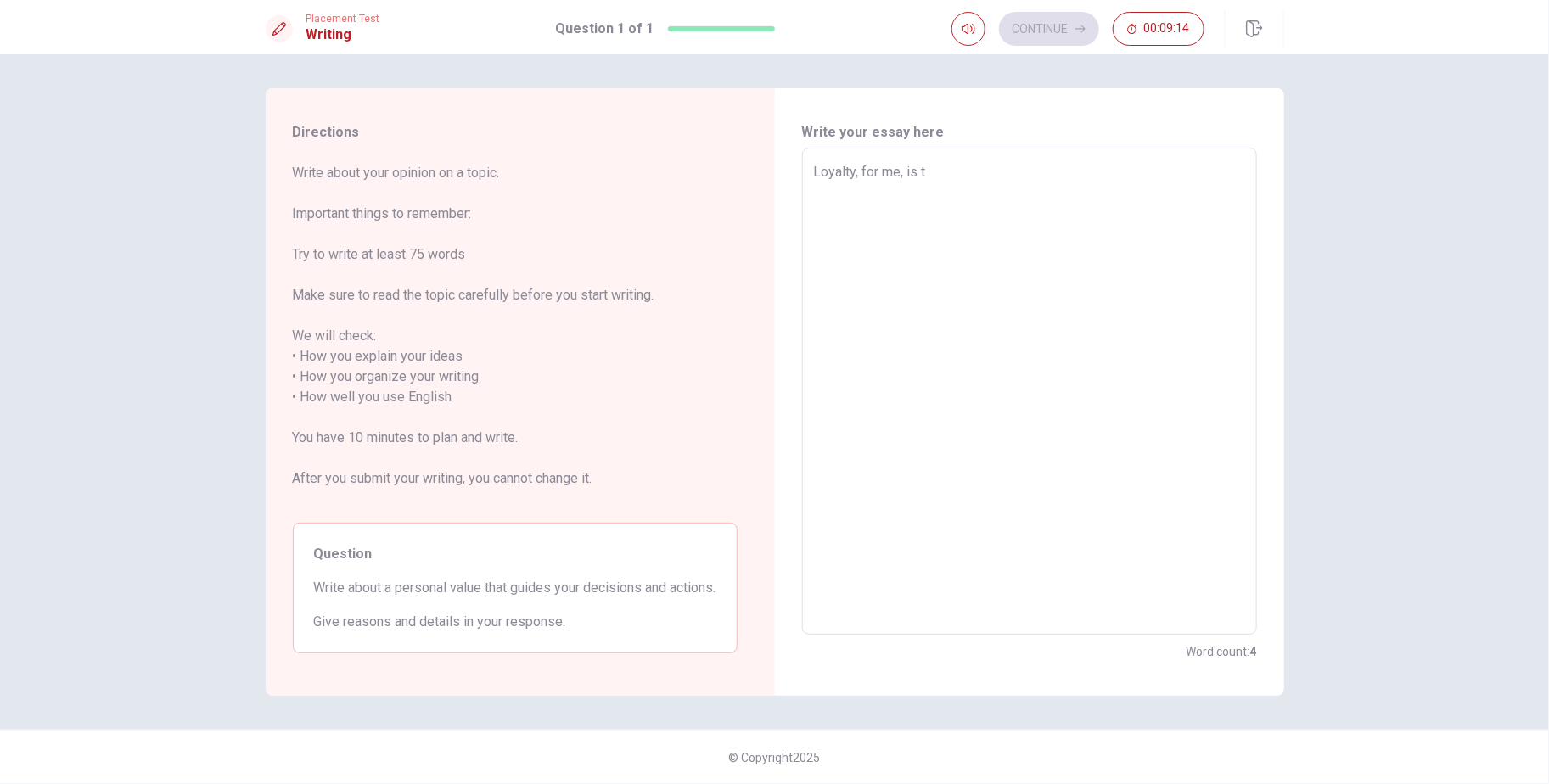 type on "x" 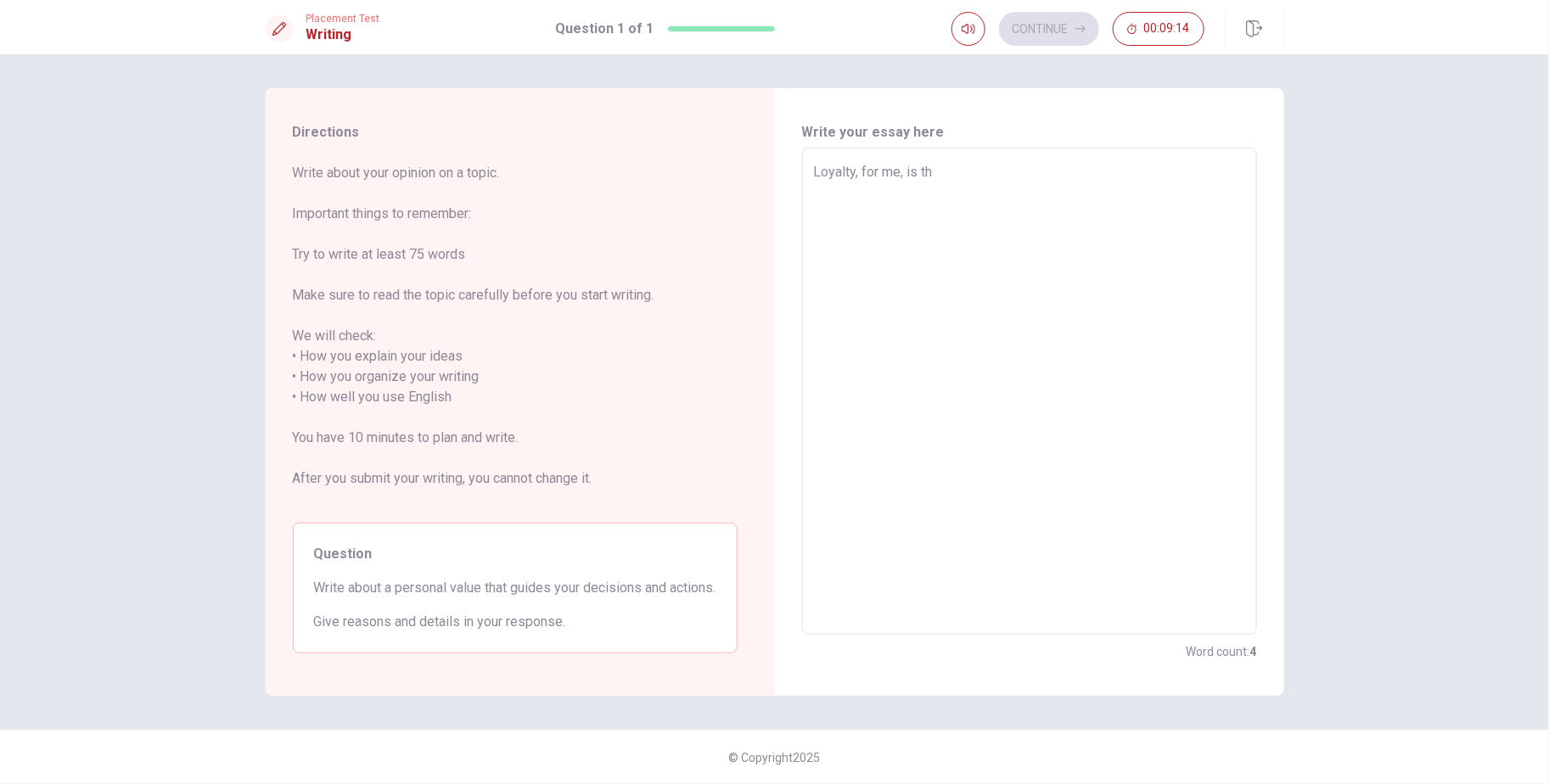 type on "x" 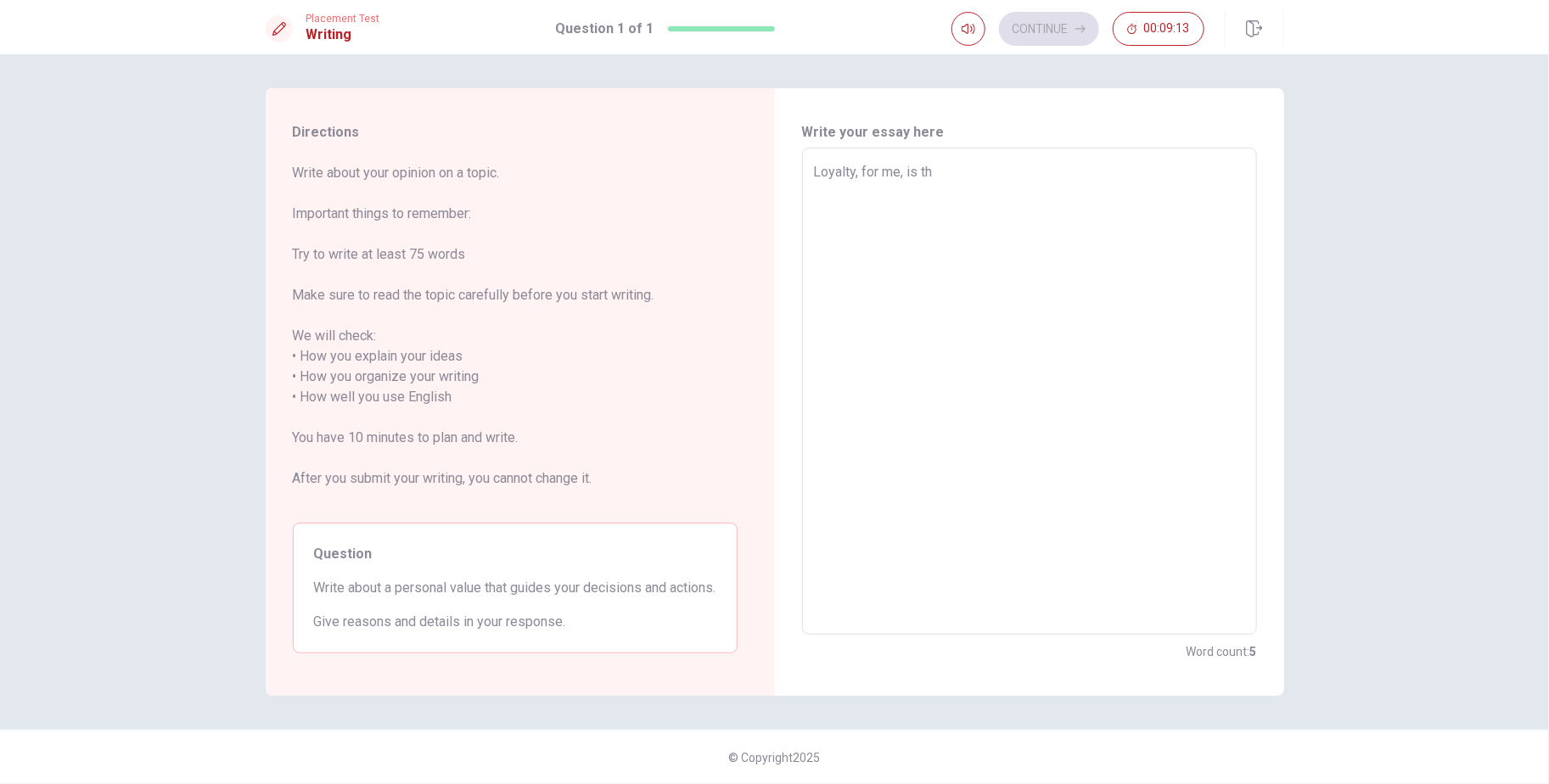 type on "Loyalty, for me, is the" 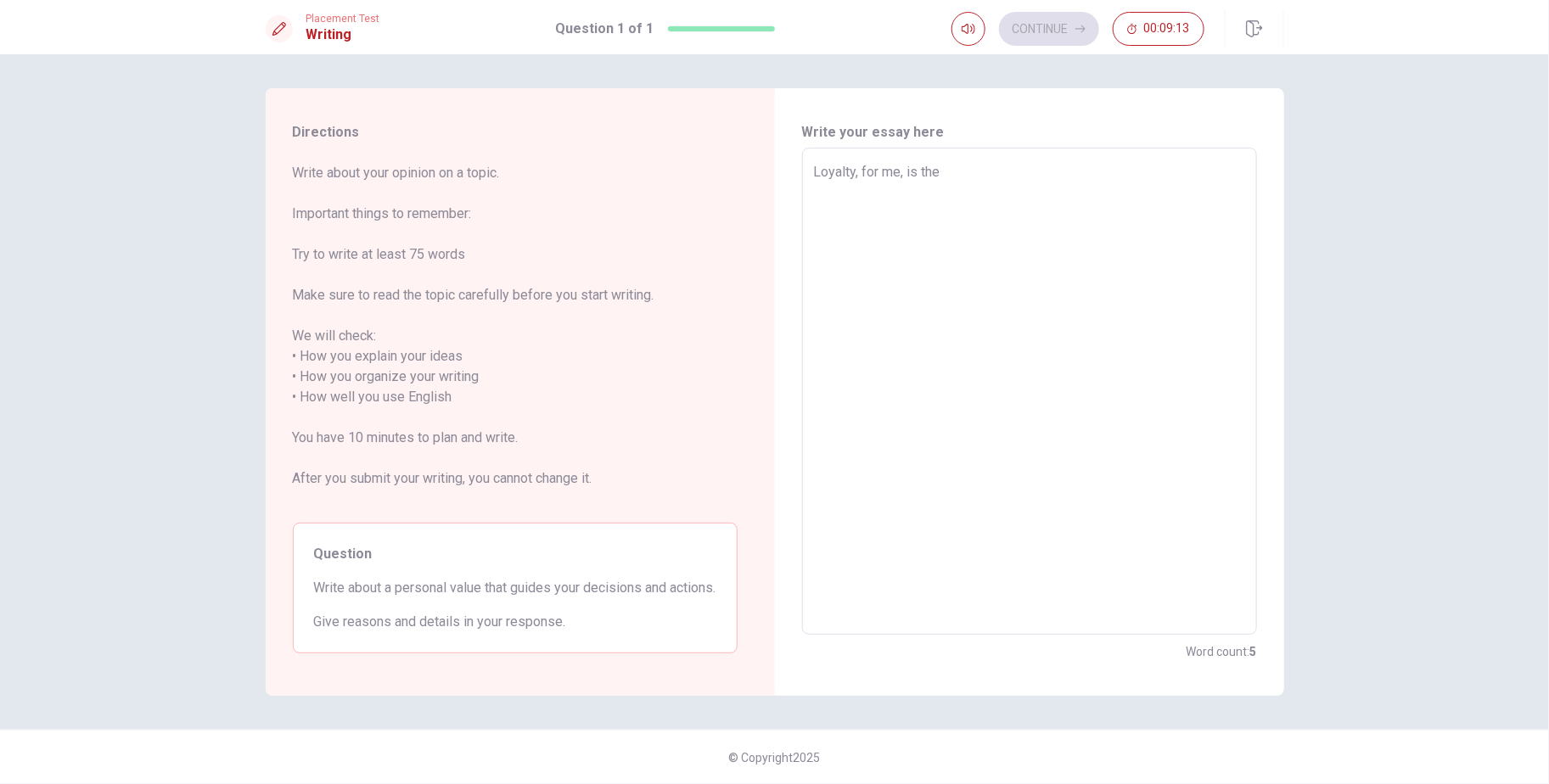 type on "x" 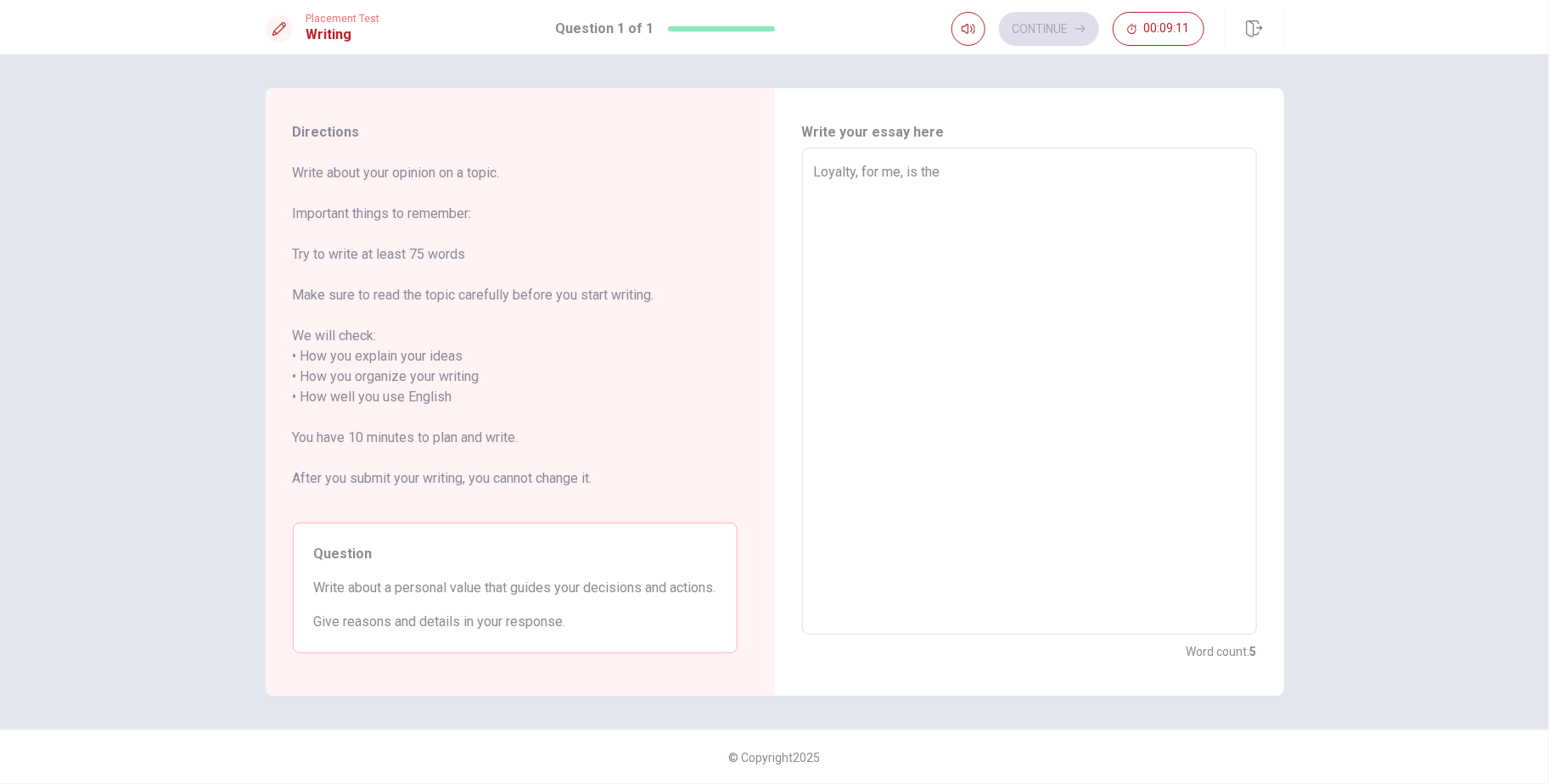 type on "x" 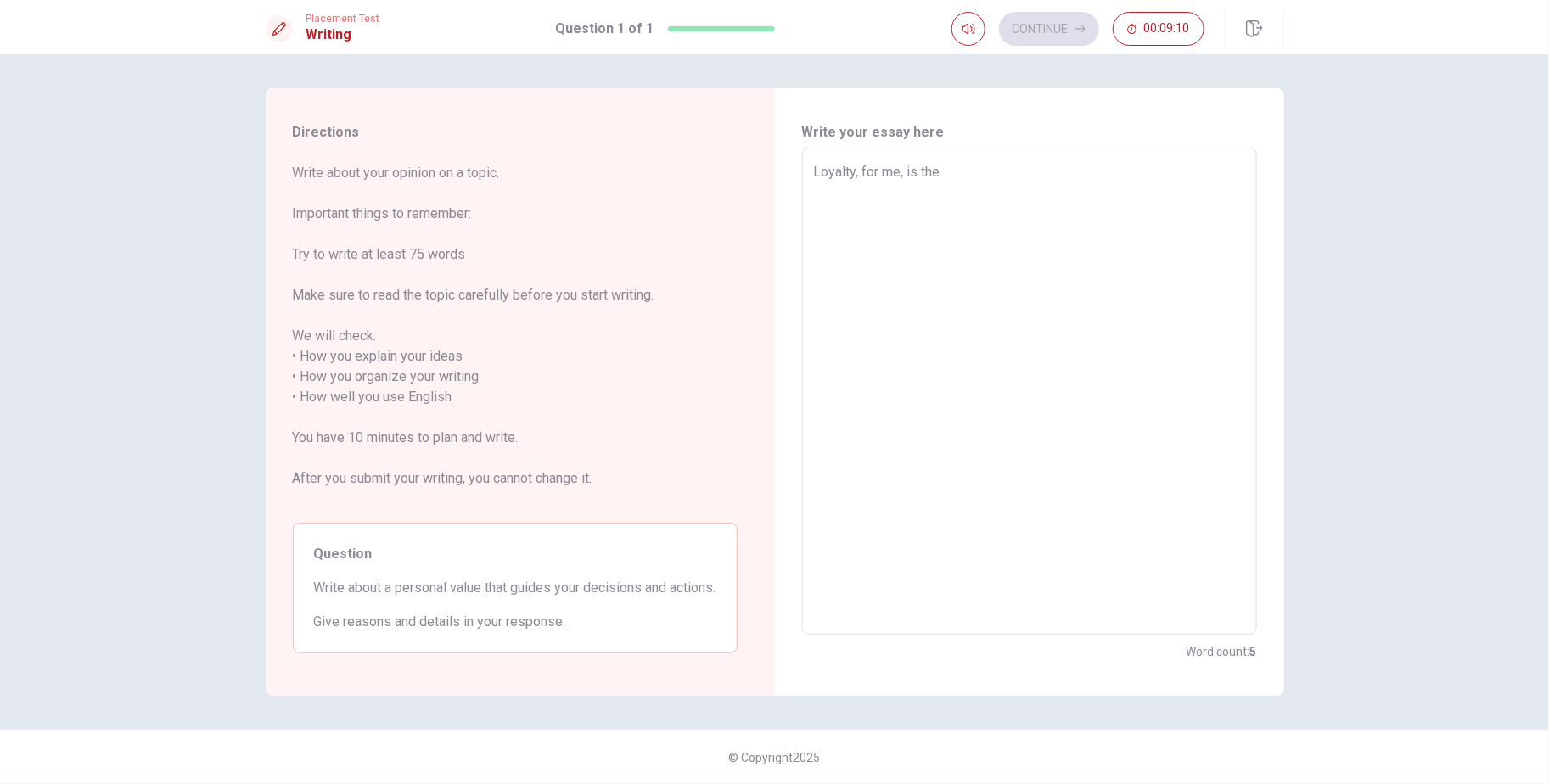 type on "Loyalty, for me, is the p" 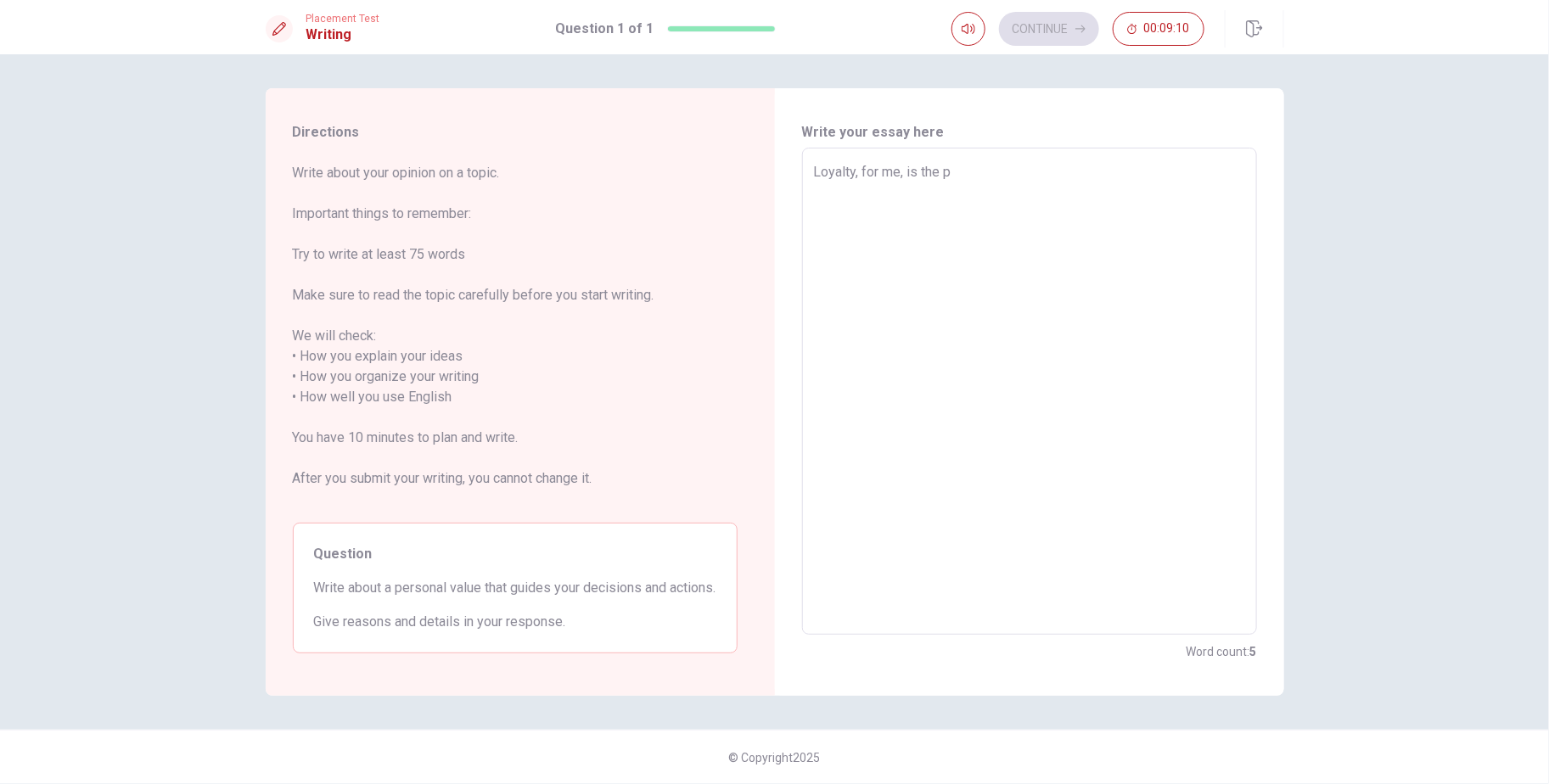 type on "x" 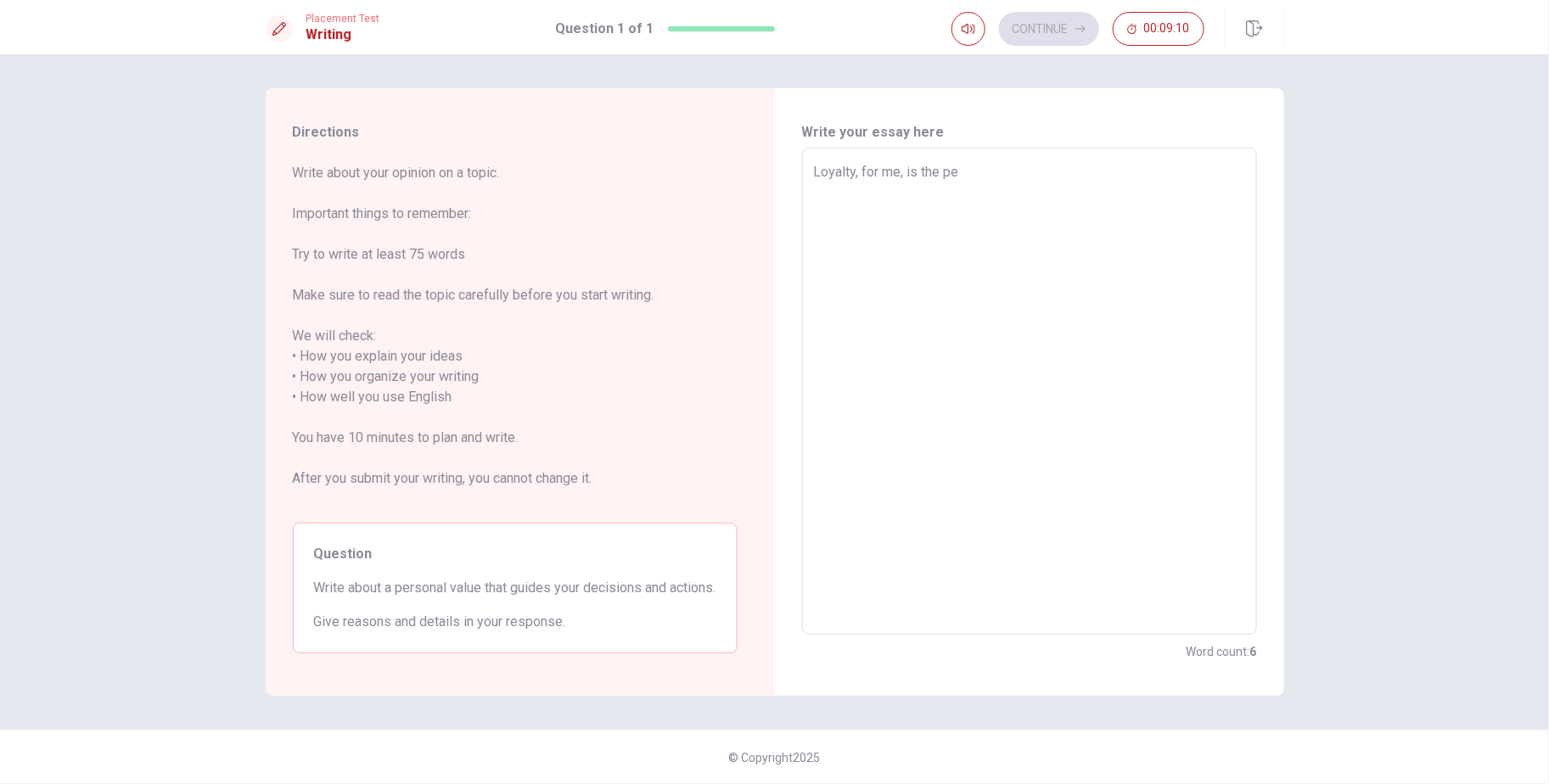 type on "x" 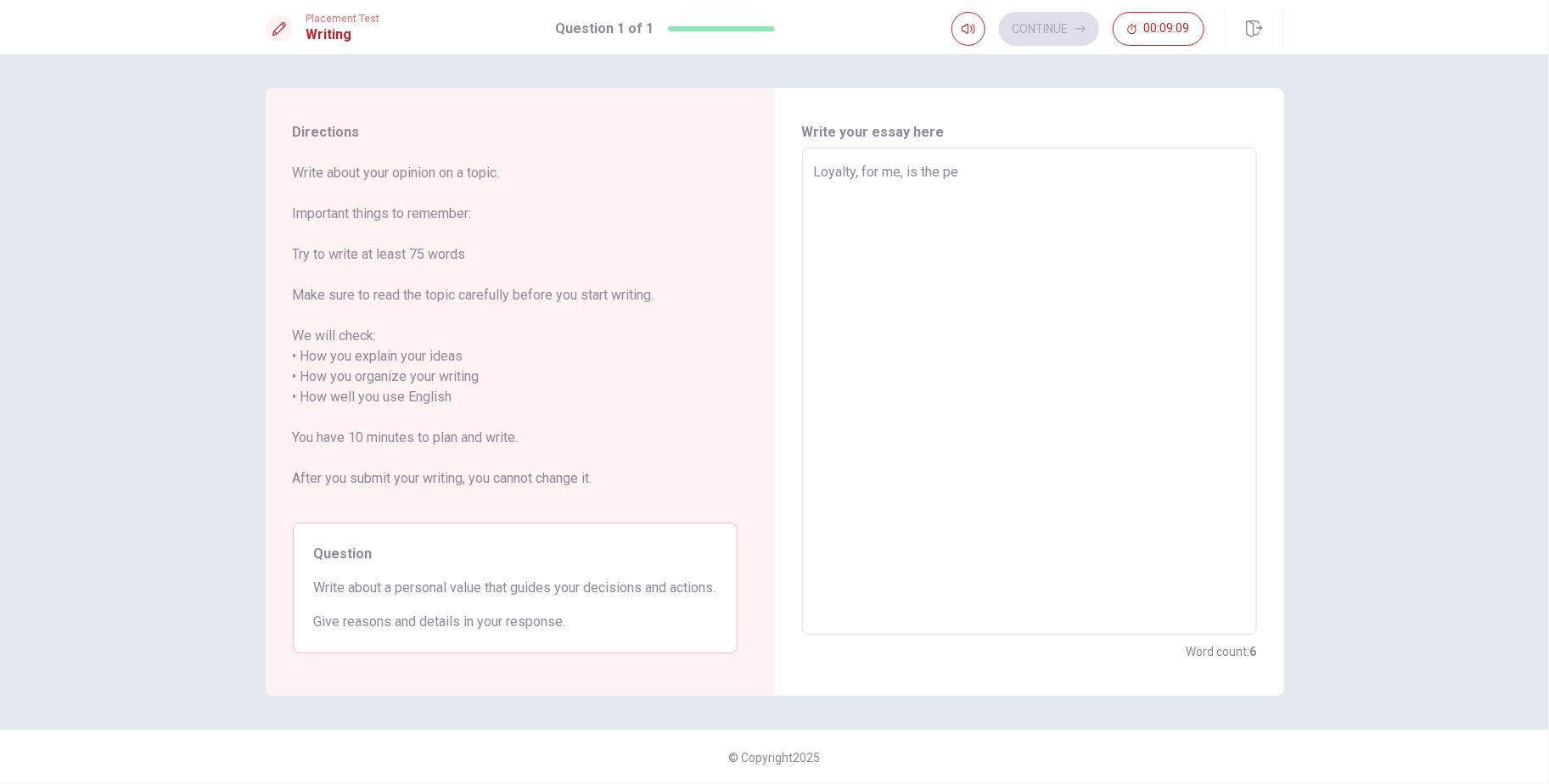 type on "Loyalty, for me, is the per" 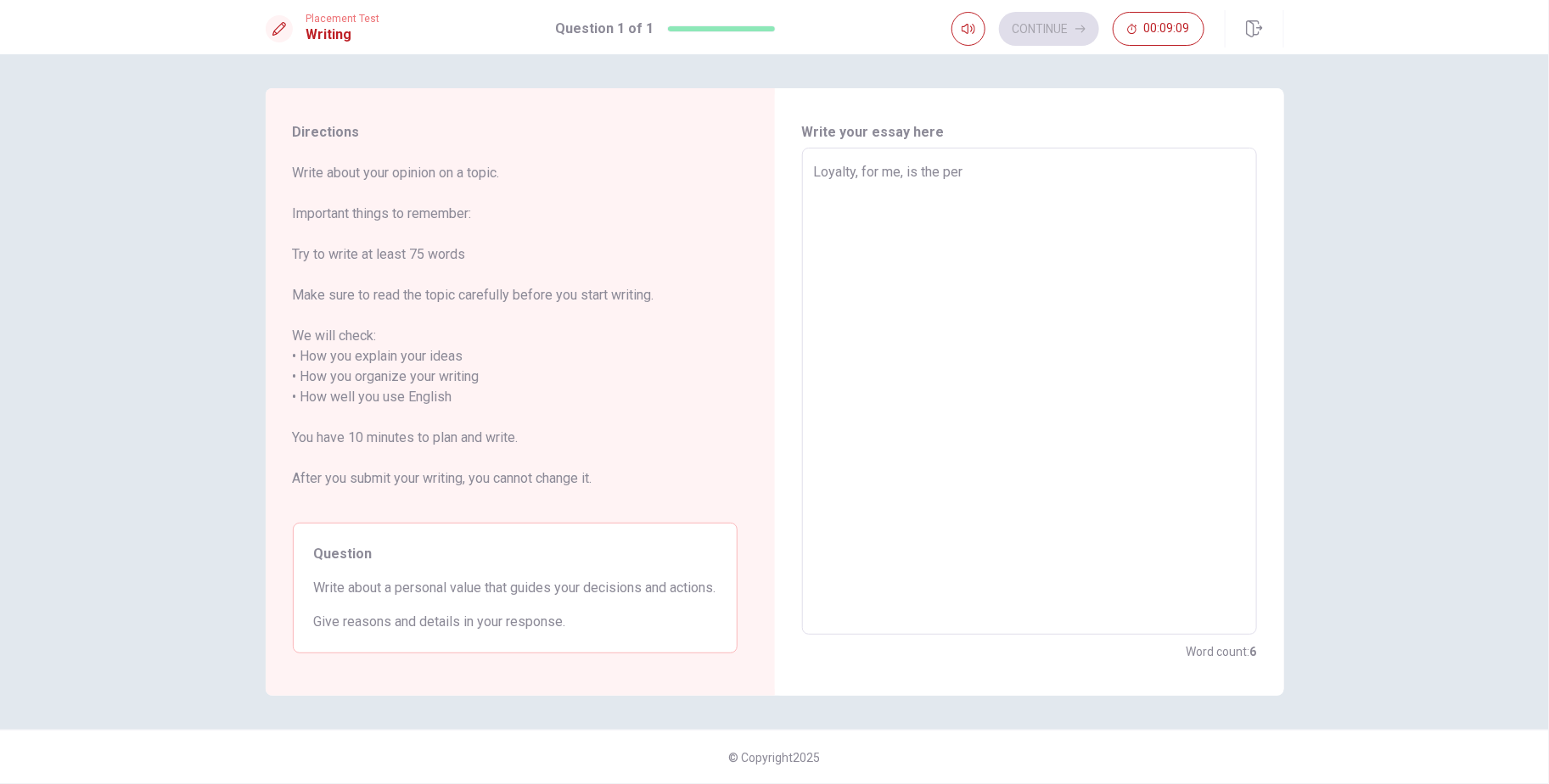 type on "x" 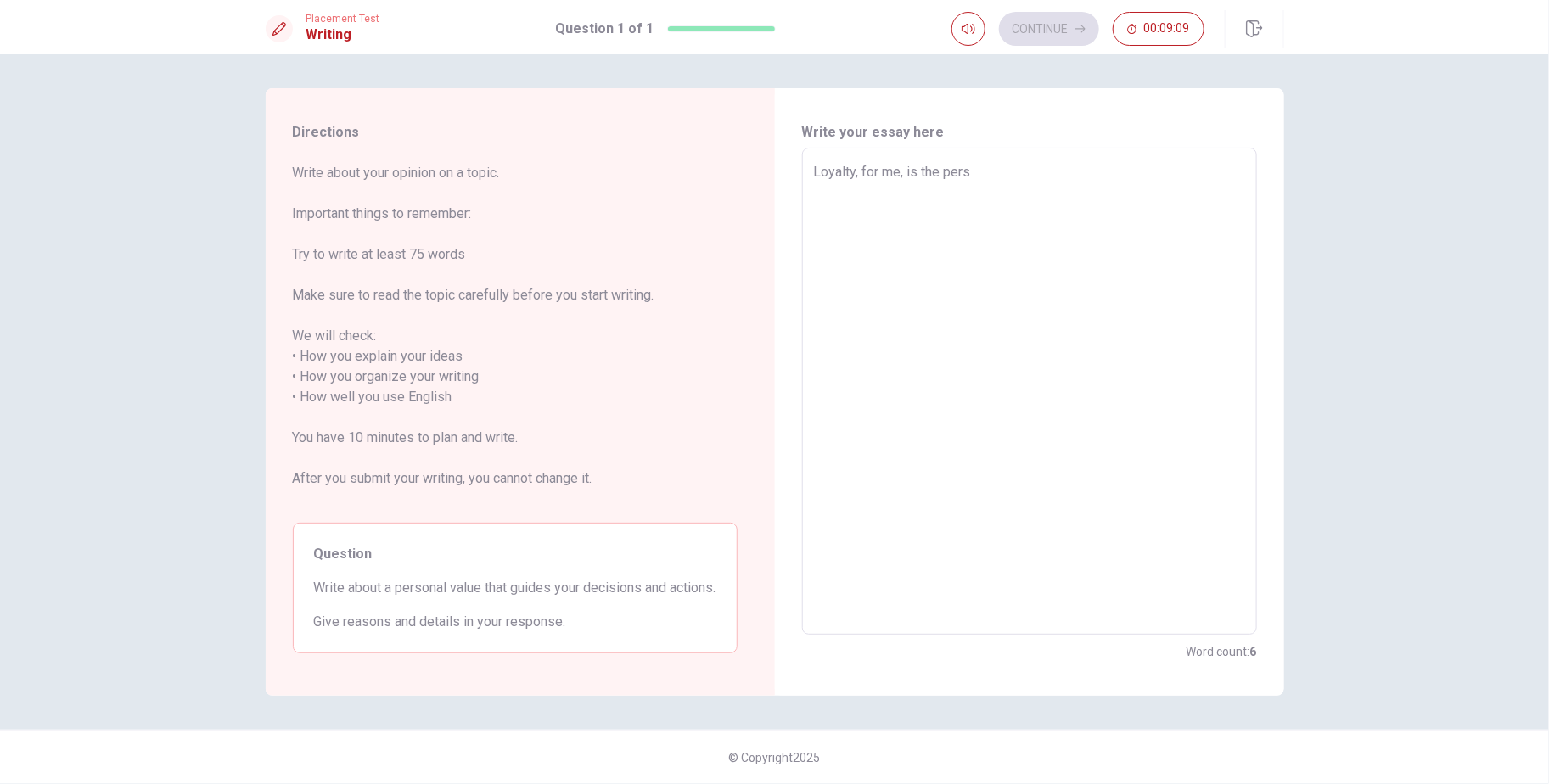 type on "x" 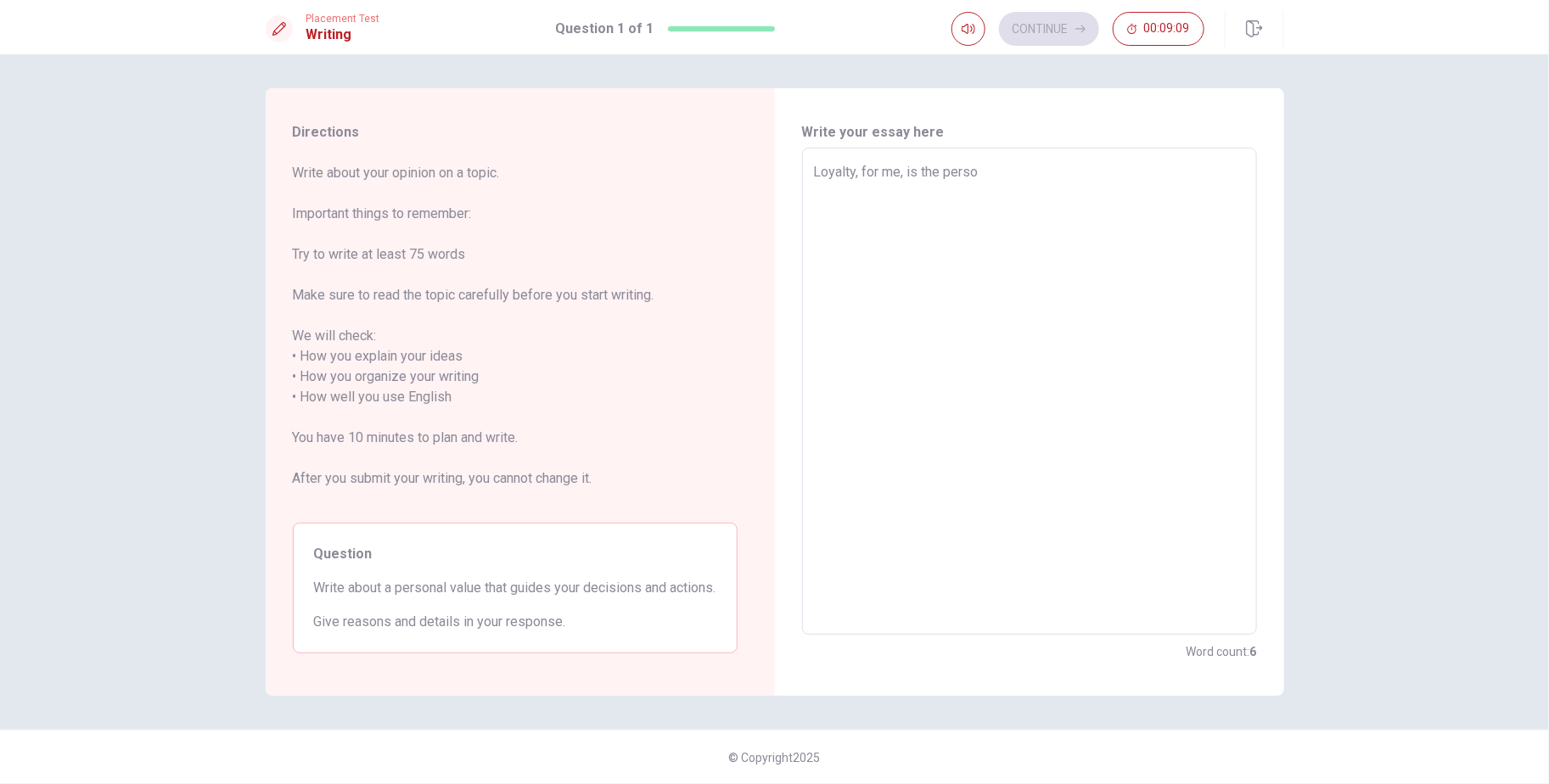 type on "x" 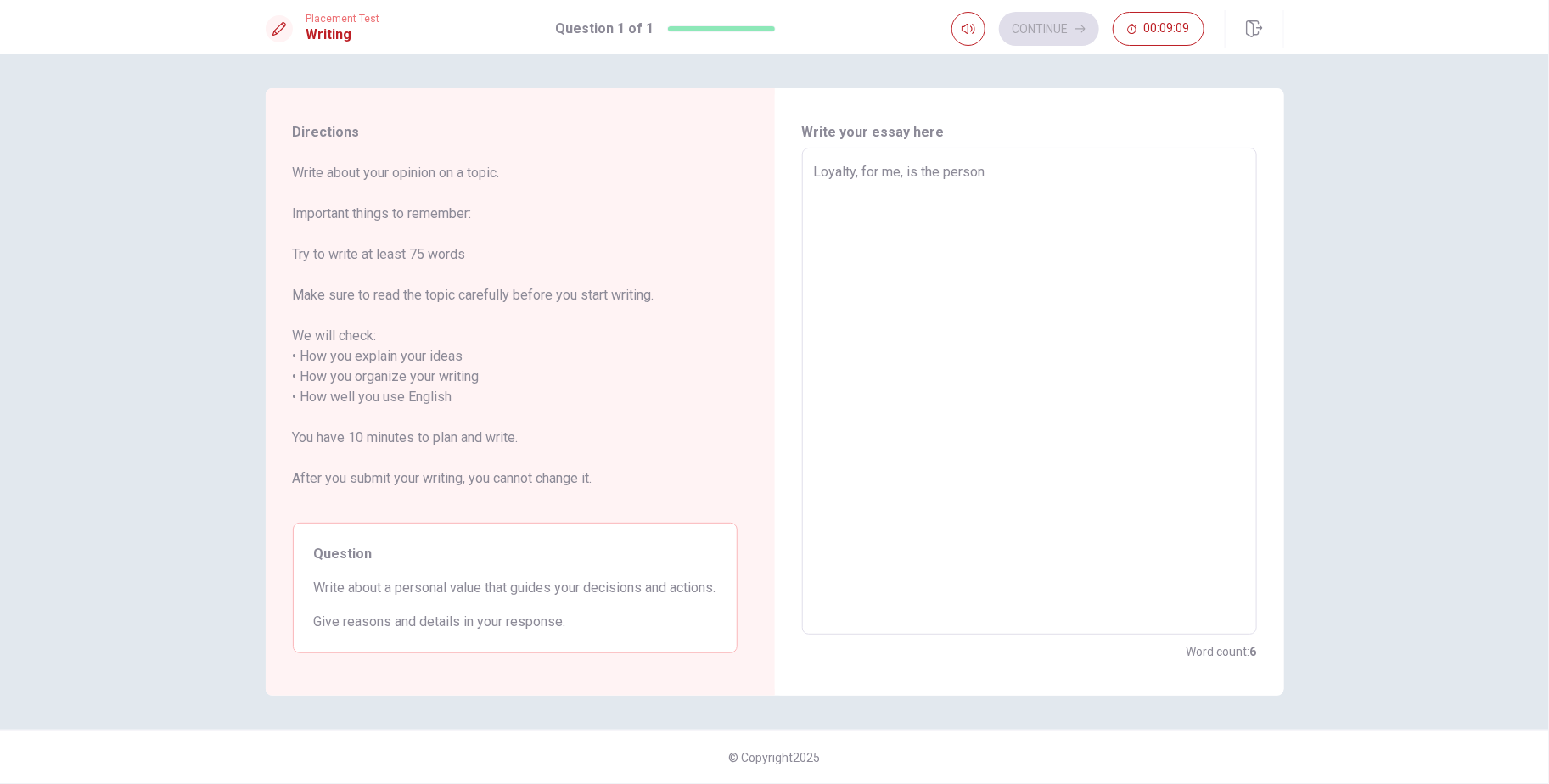 type on "x" 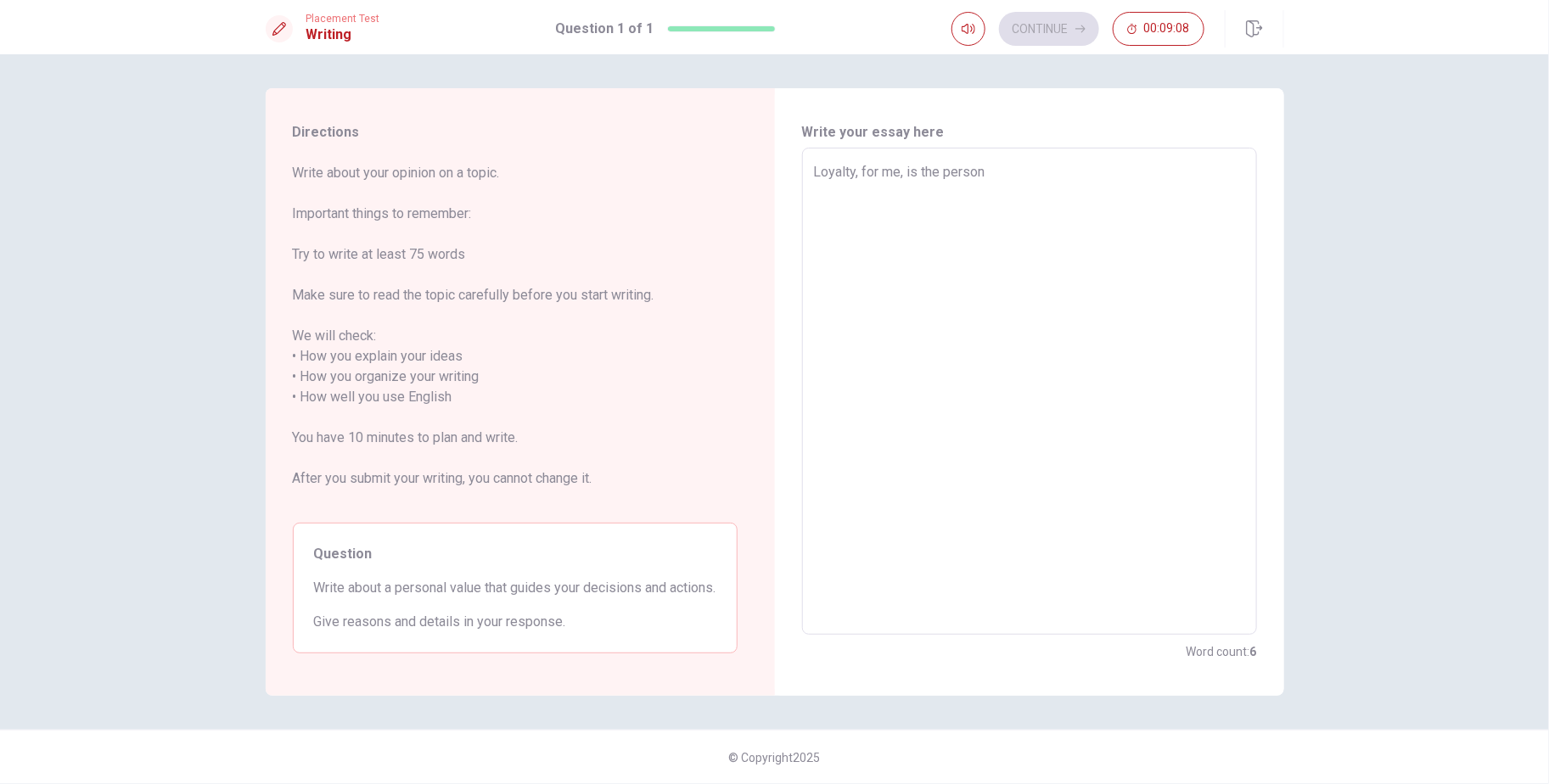 type on "Loyalty, for me, is the persona" 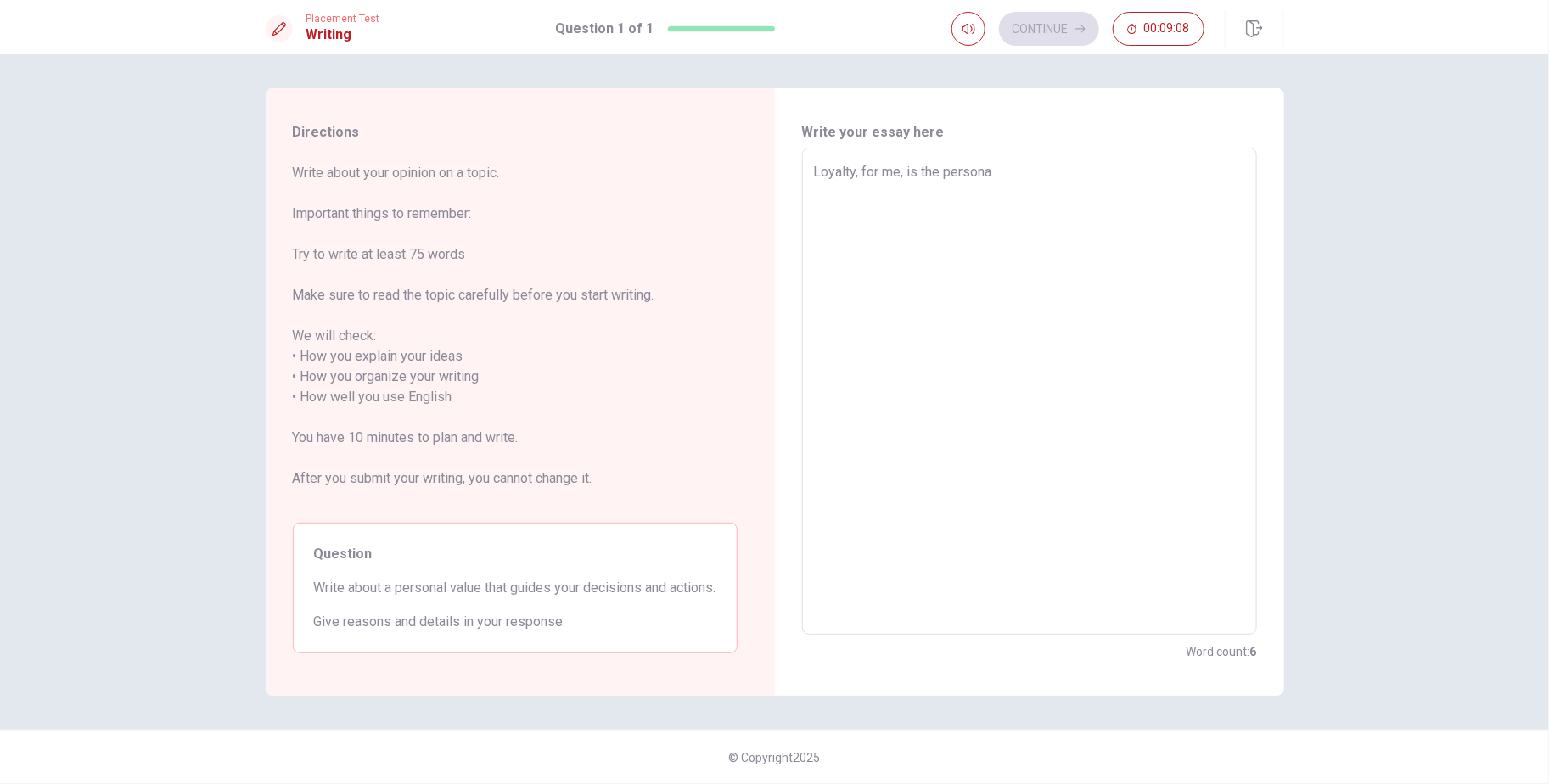 type on "x" 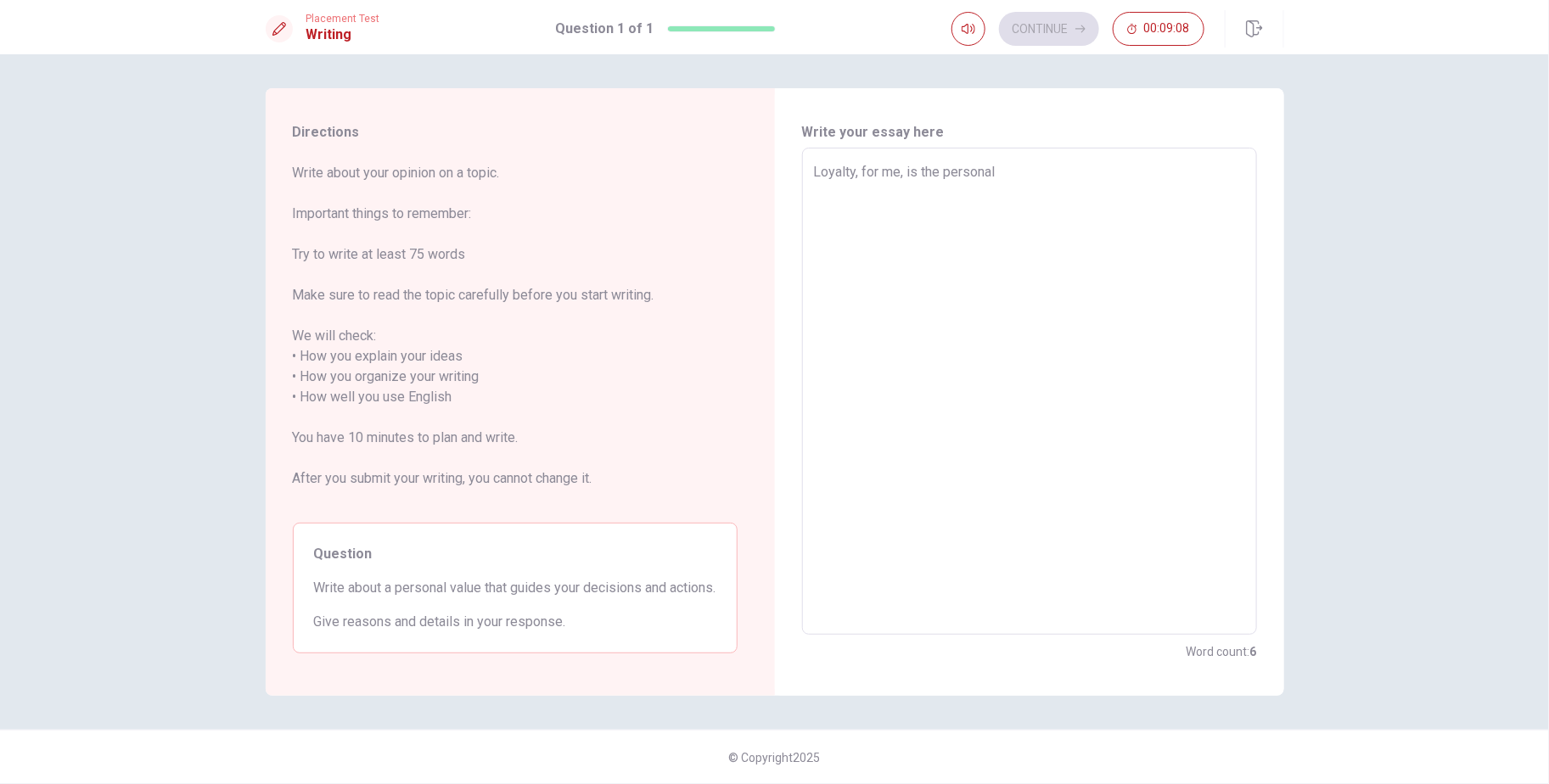 type on "x" 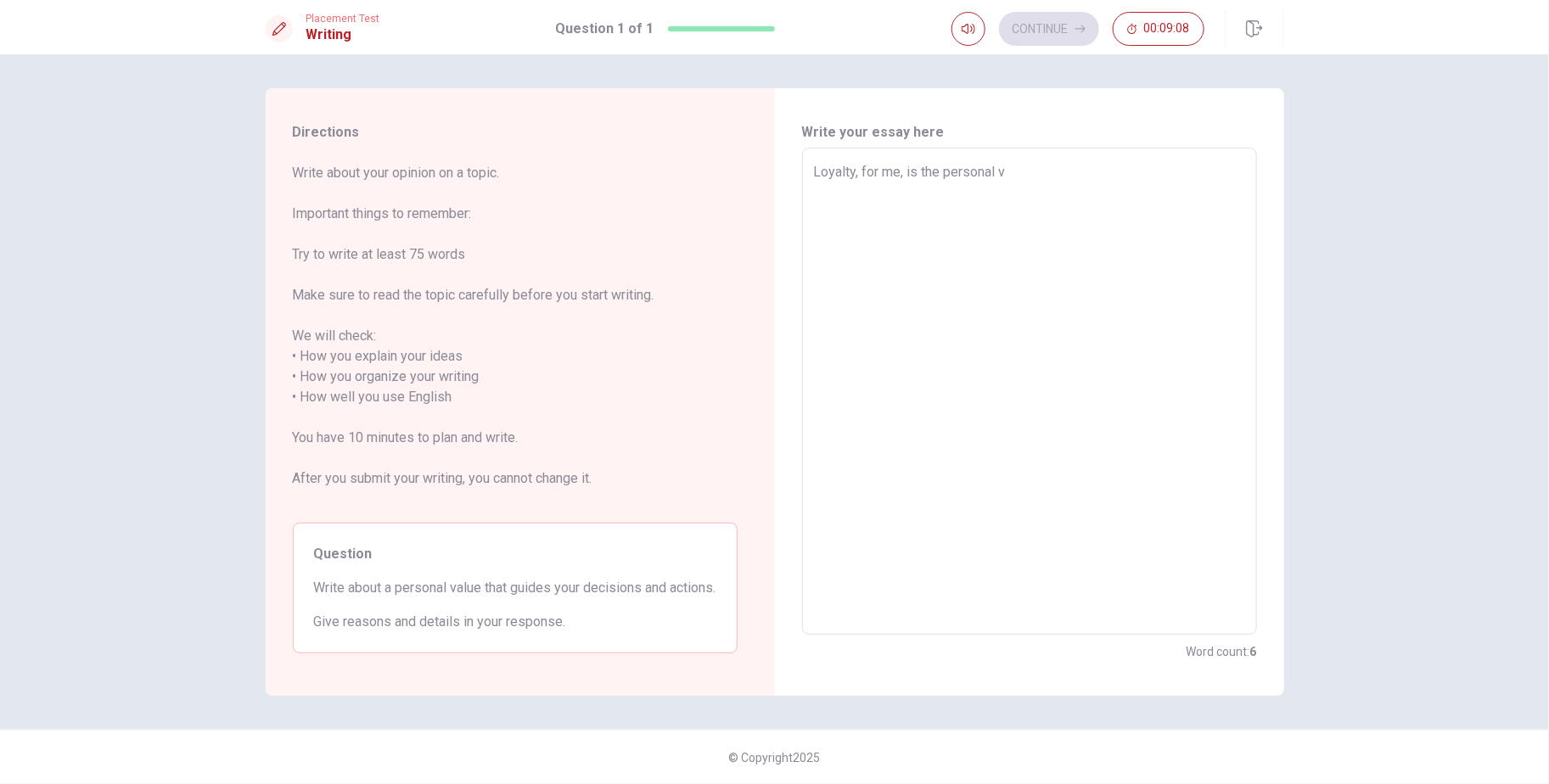 type on "x" 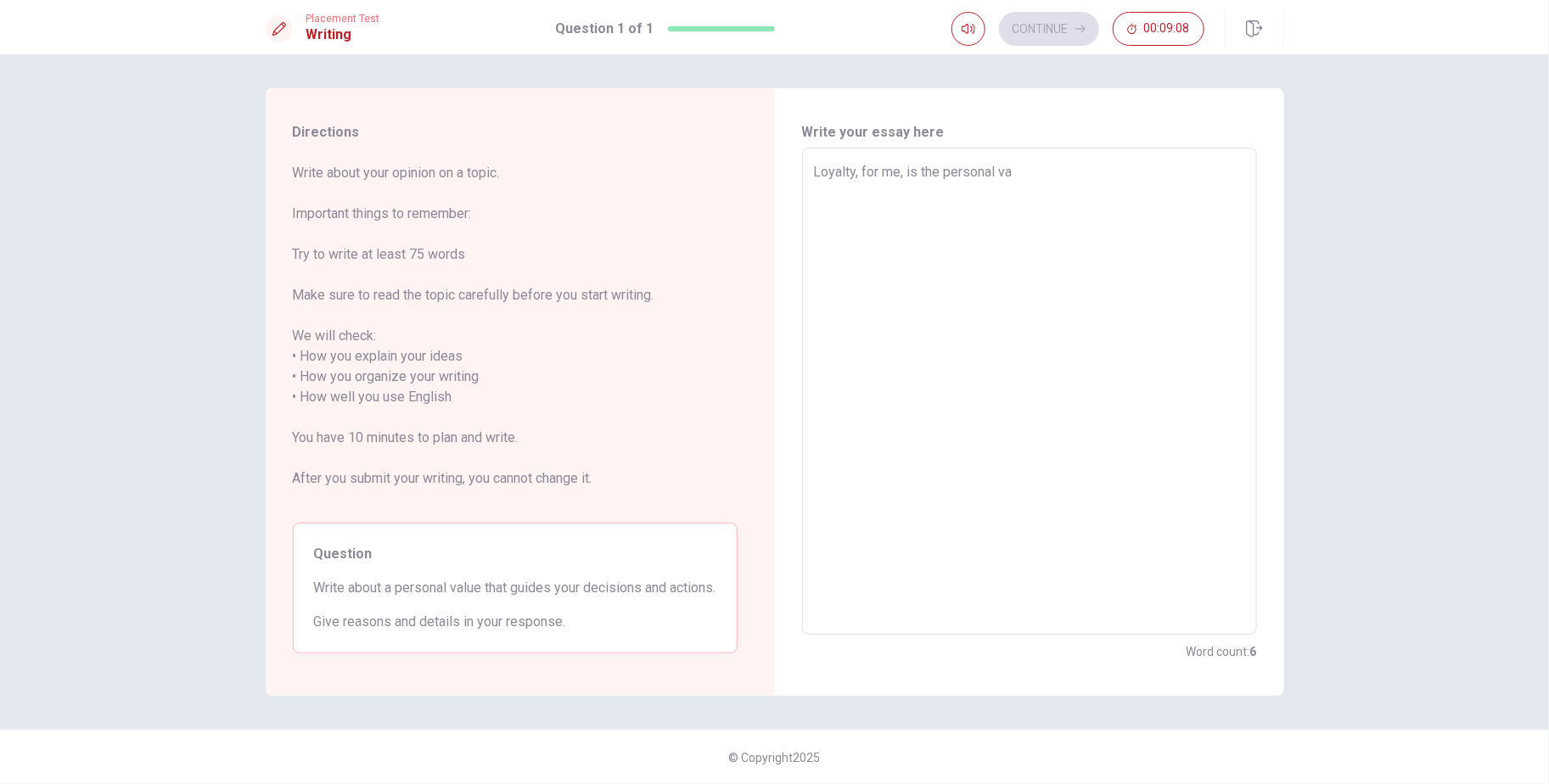 type on "x" 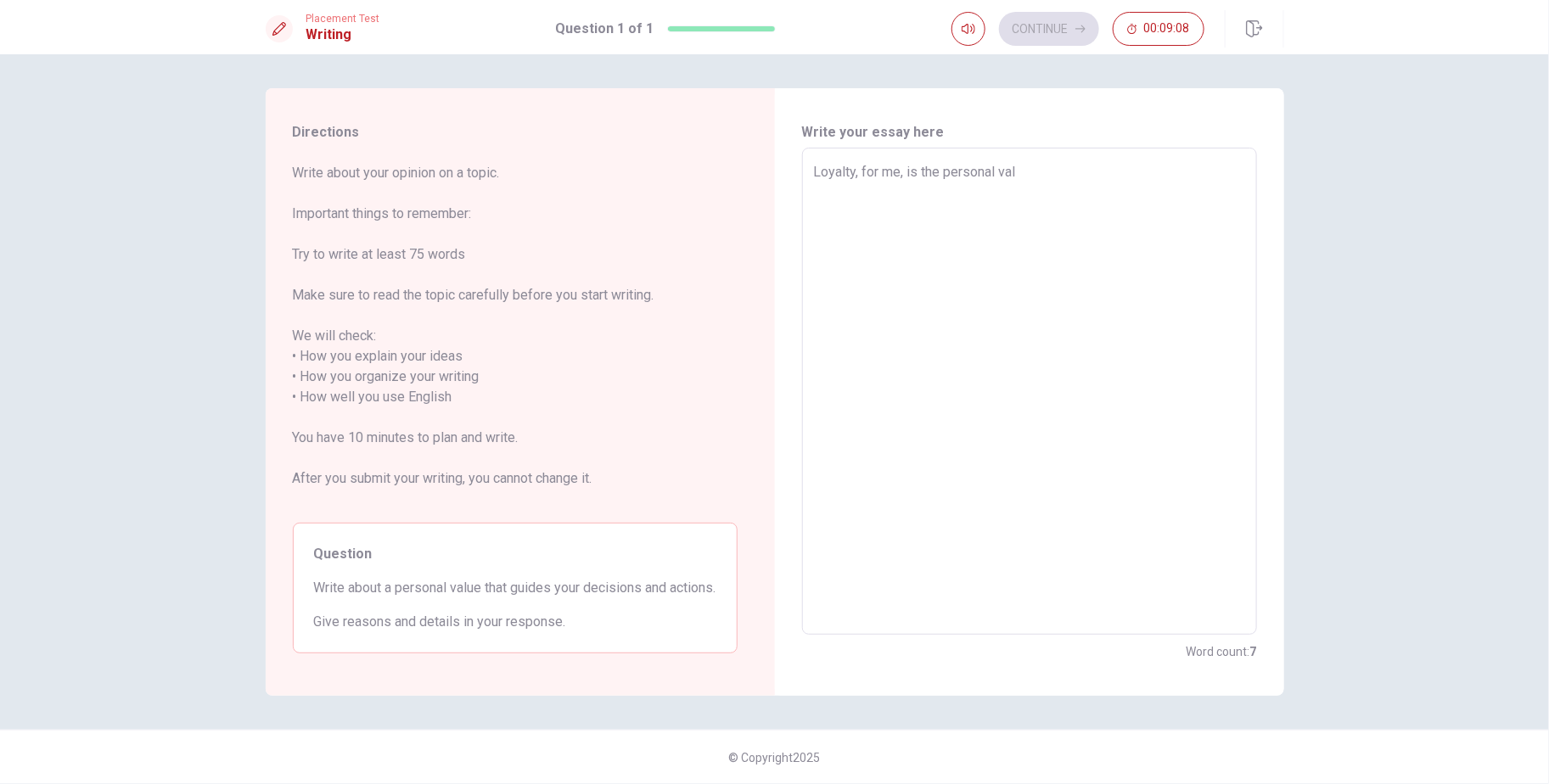 type on "x" 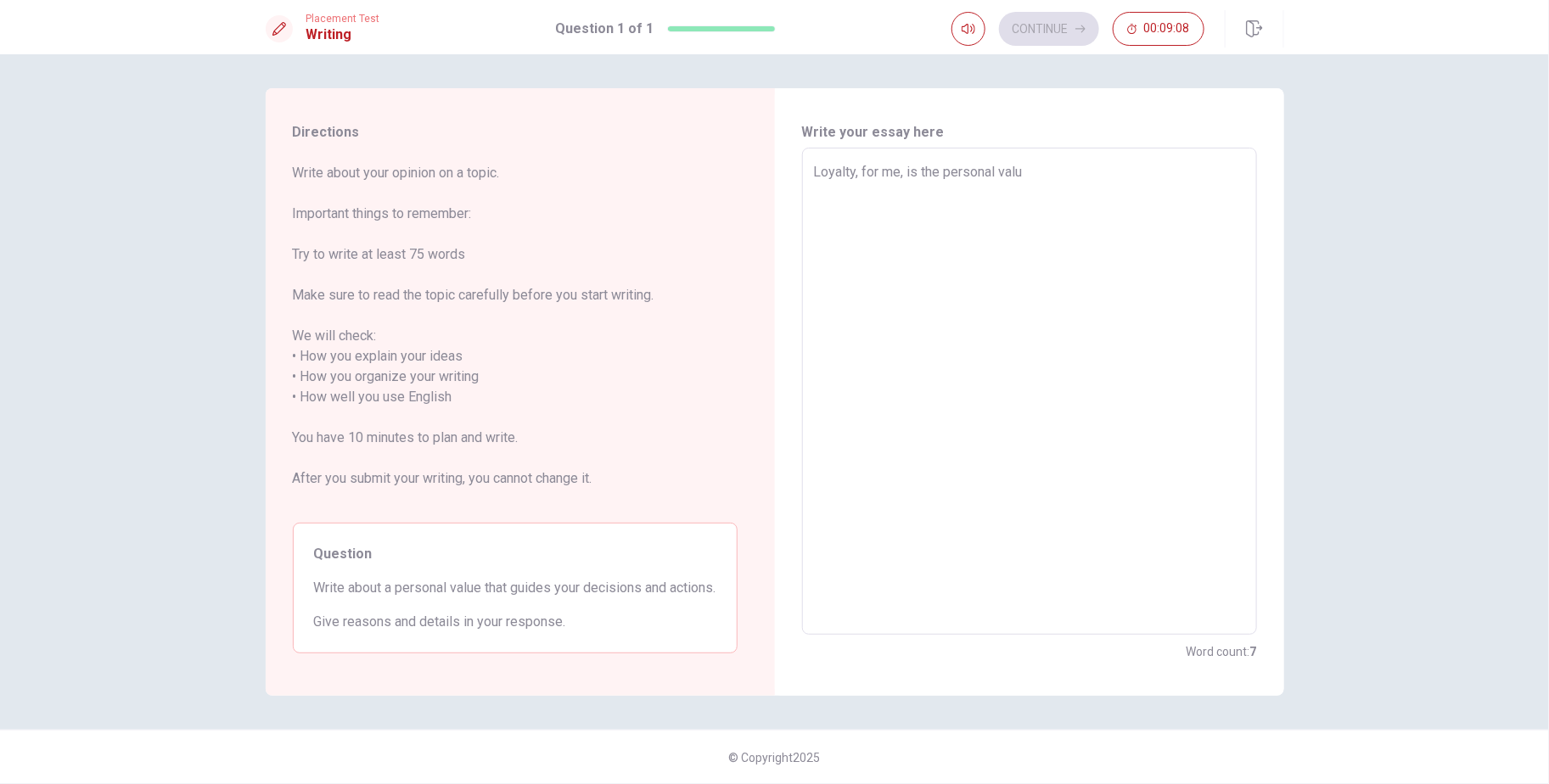type on "x" 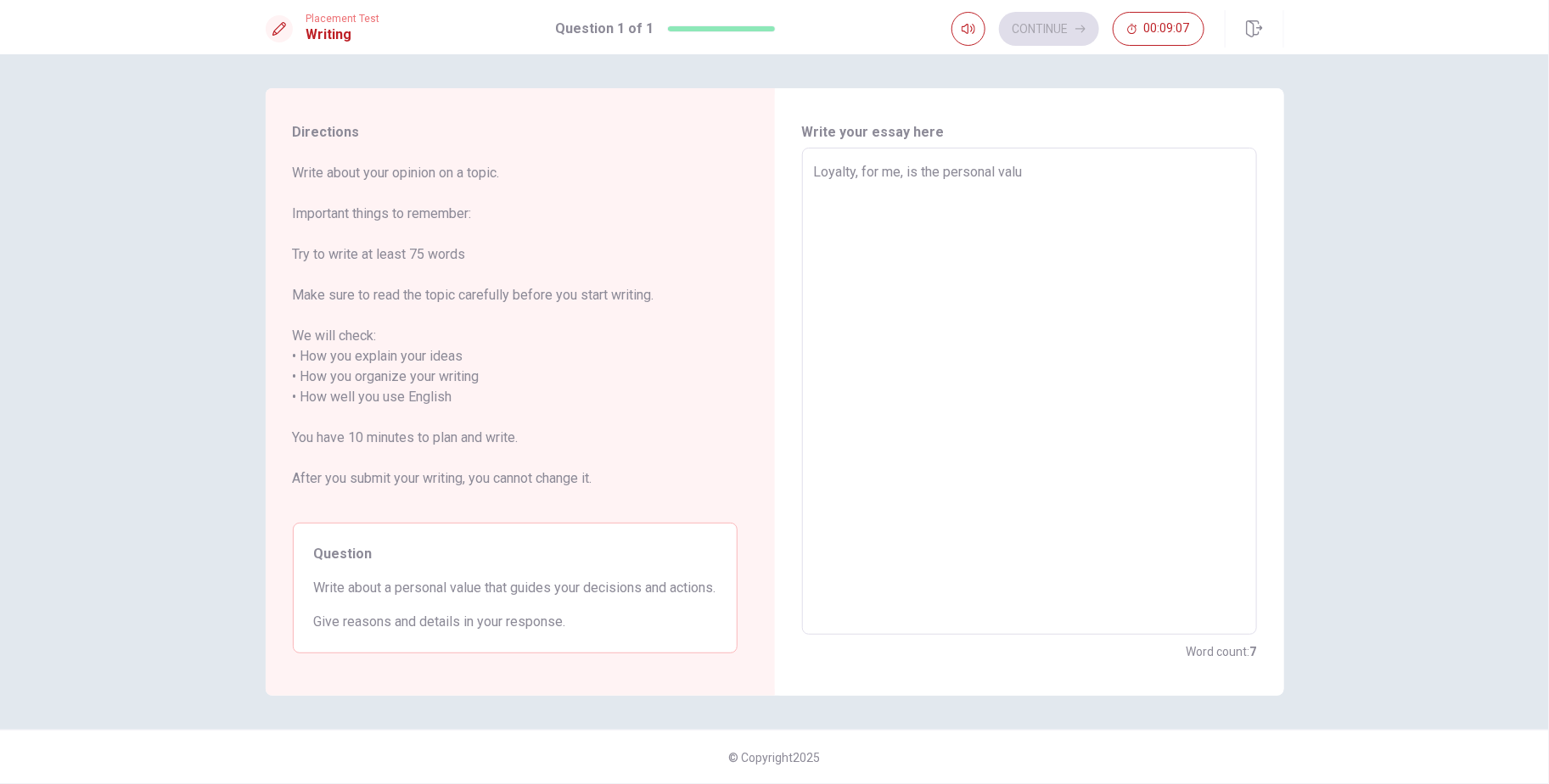 type on "Loyalty, for me, is the personal value" 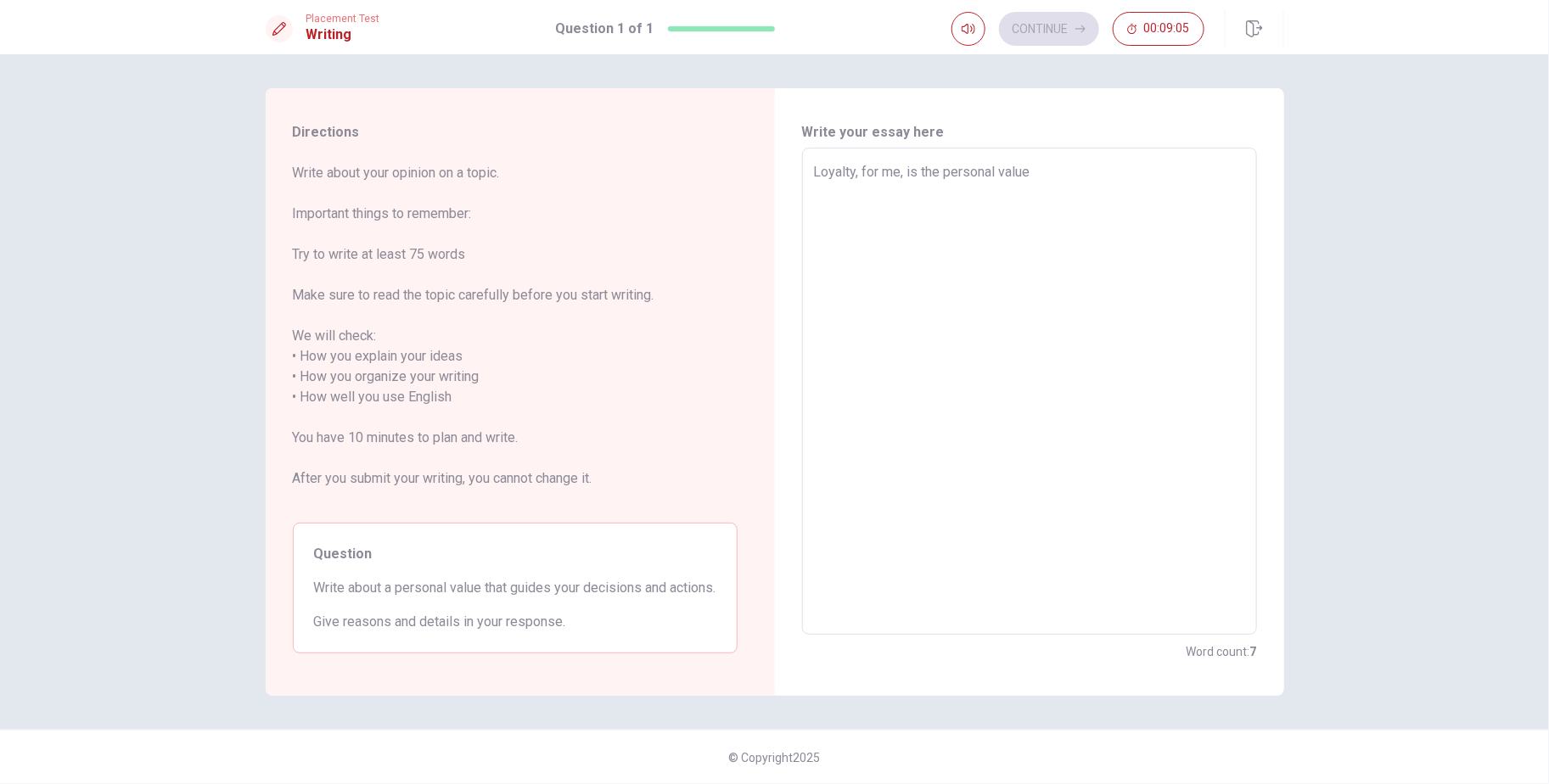 type on "x" 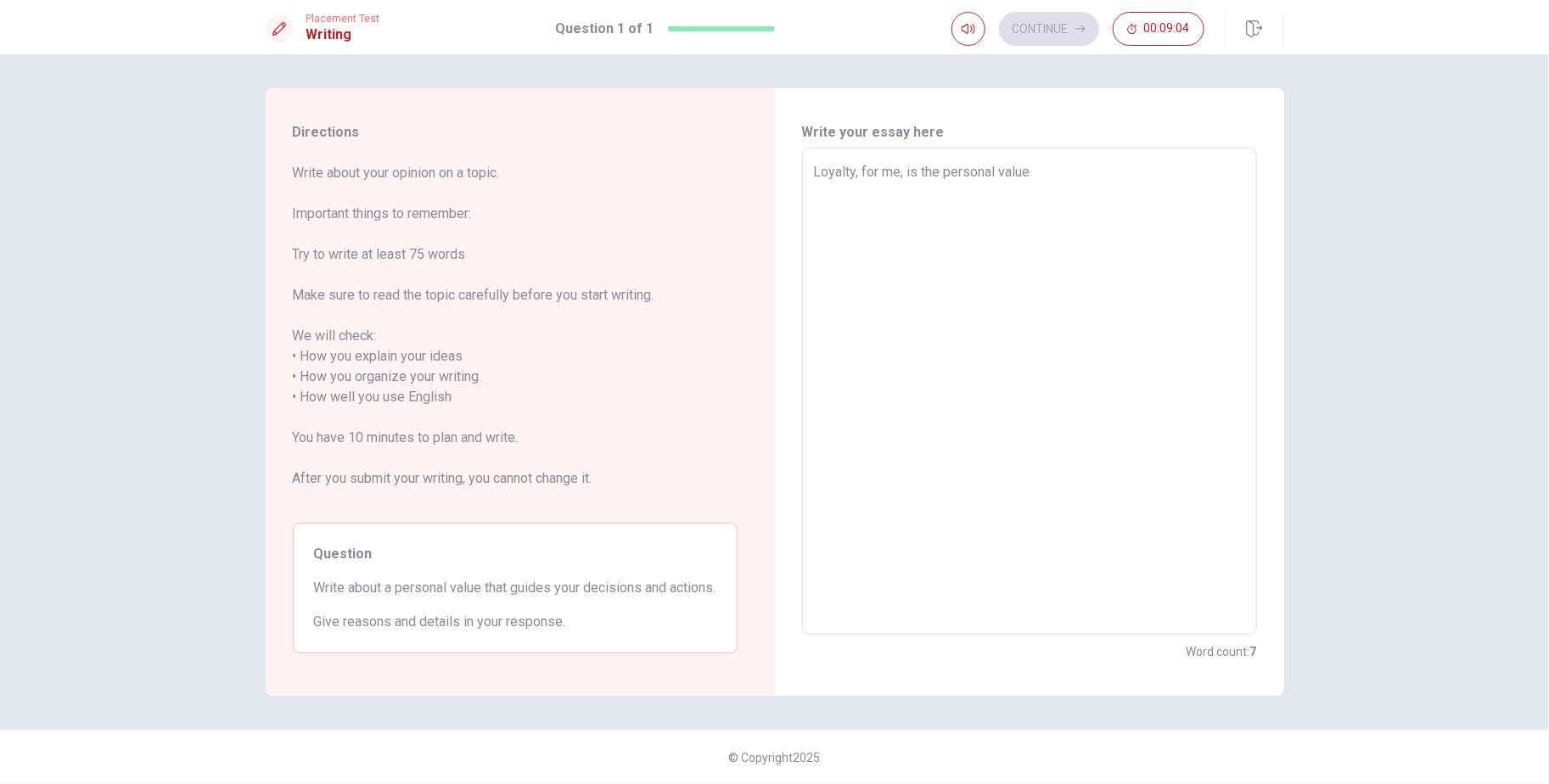 type on "Loyalty, for me, is the  personal value" 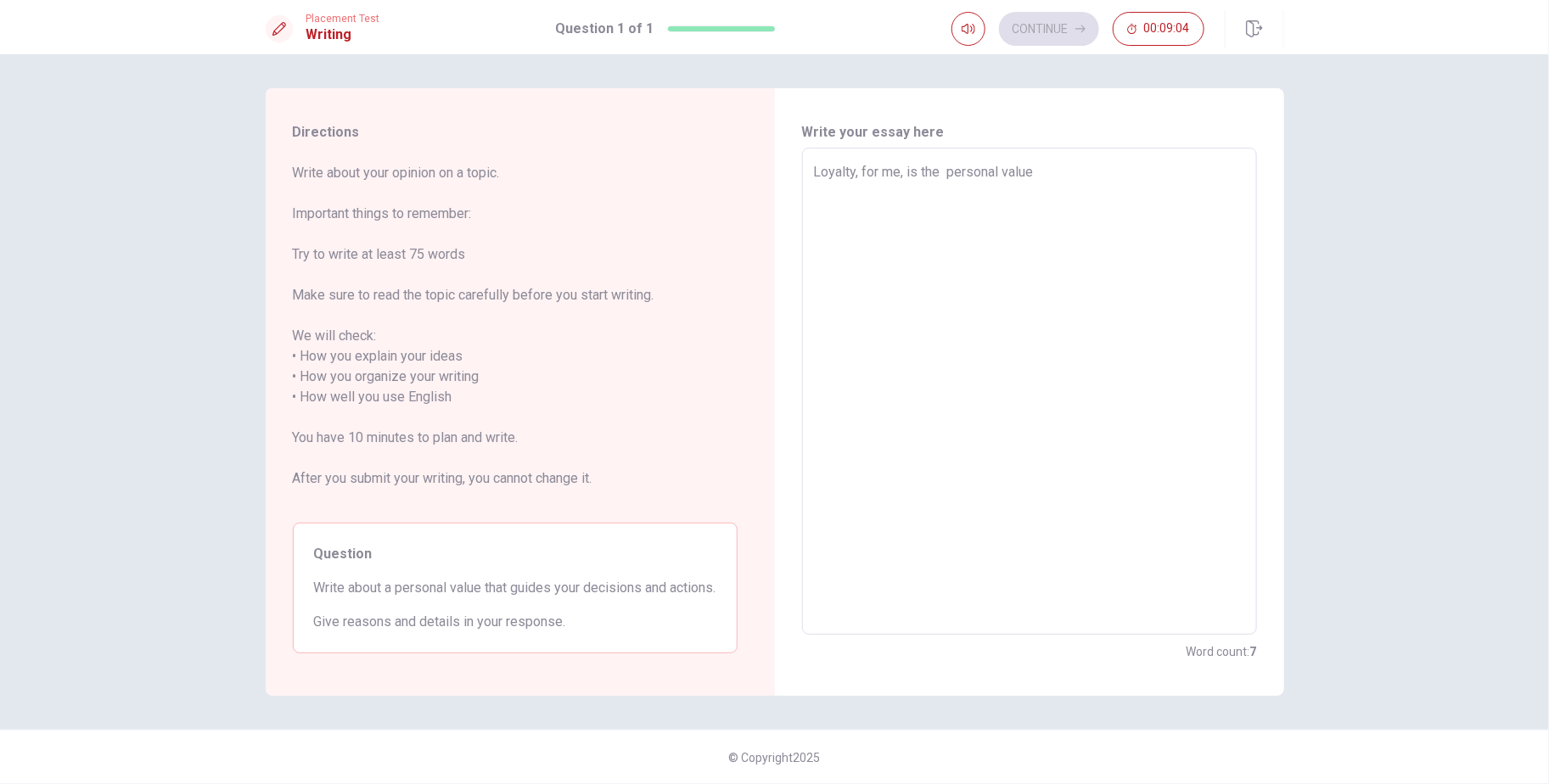 type on "x" 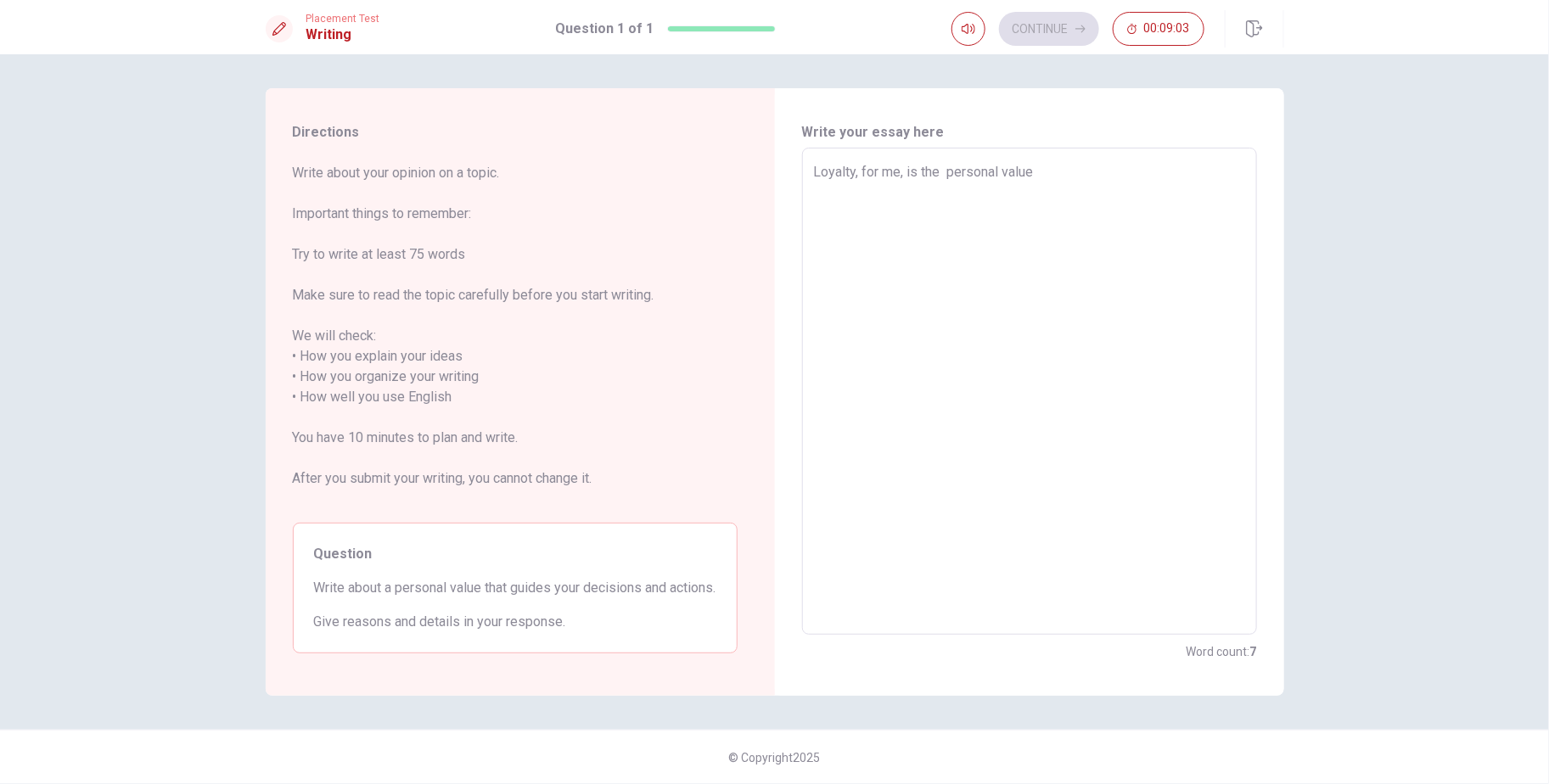 type on "Loyalty, for me, is the g personal value" 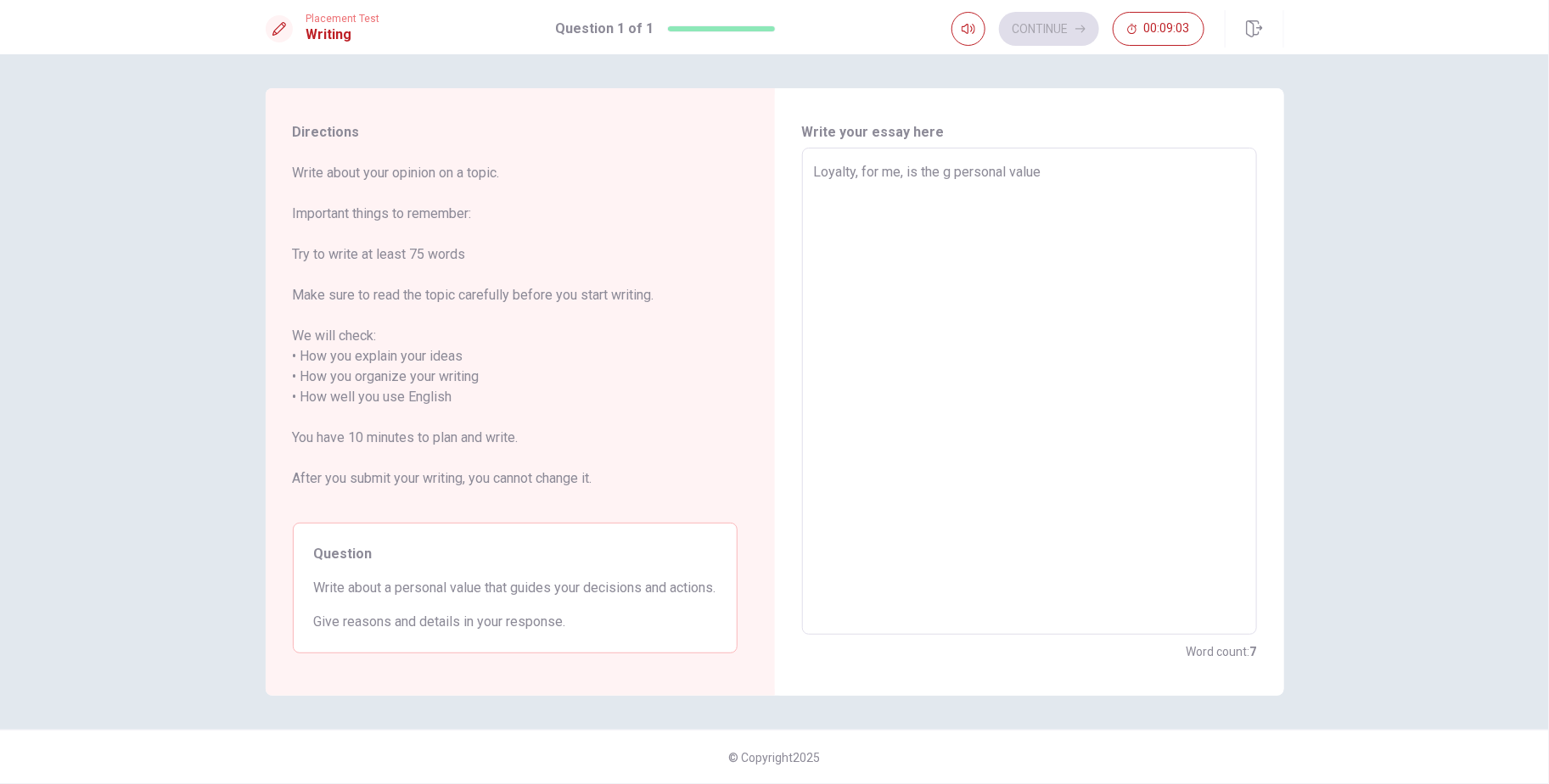 type on "x" 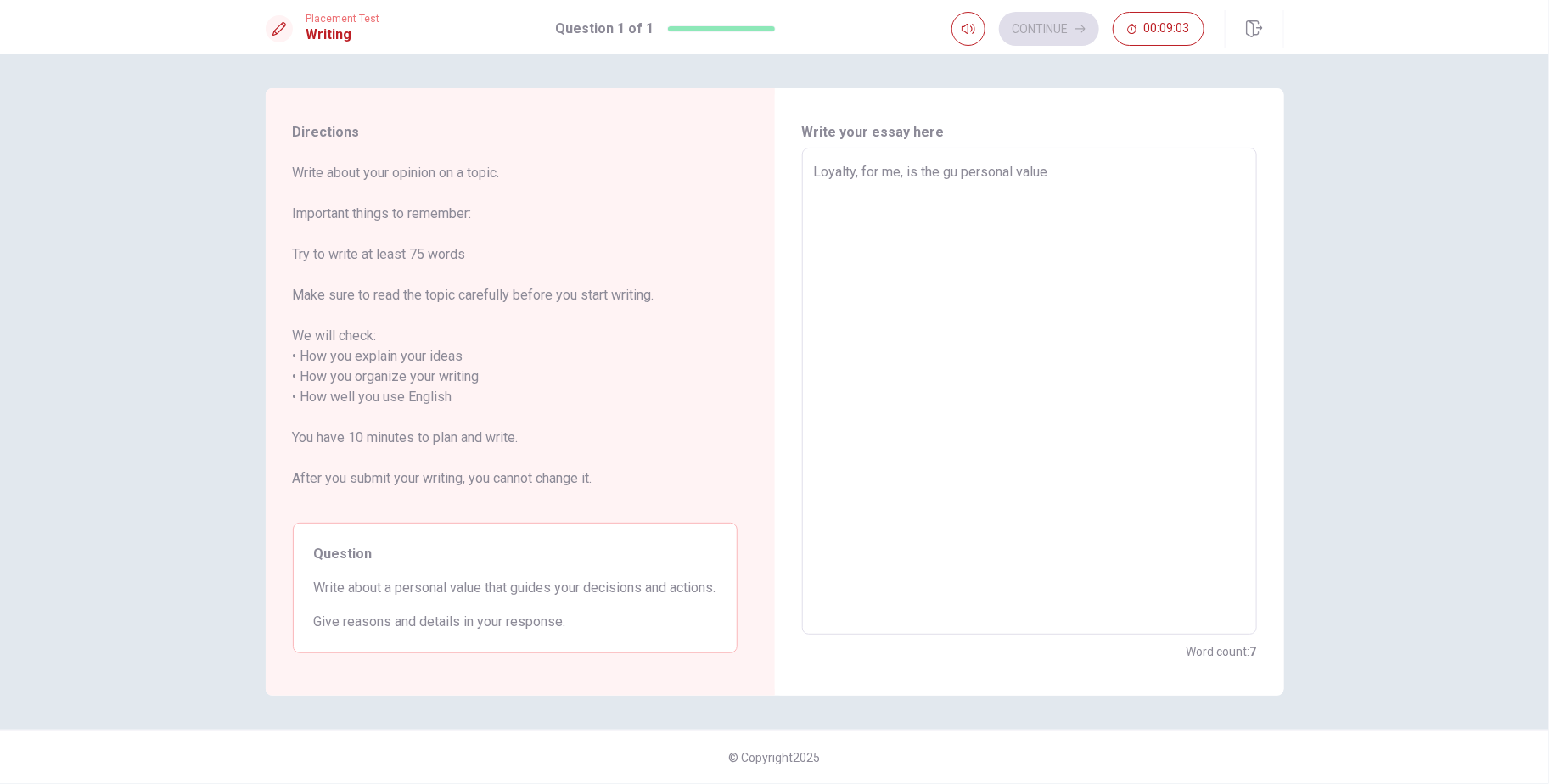 type on "x" 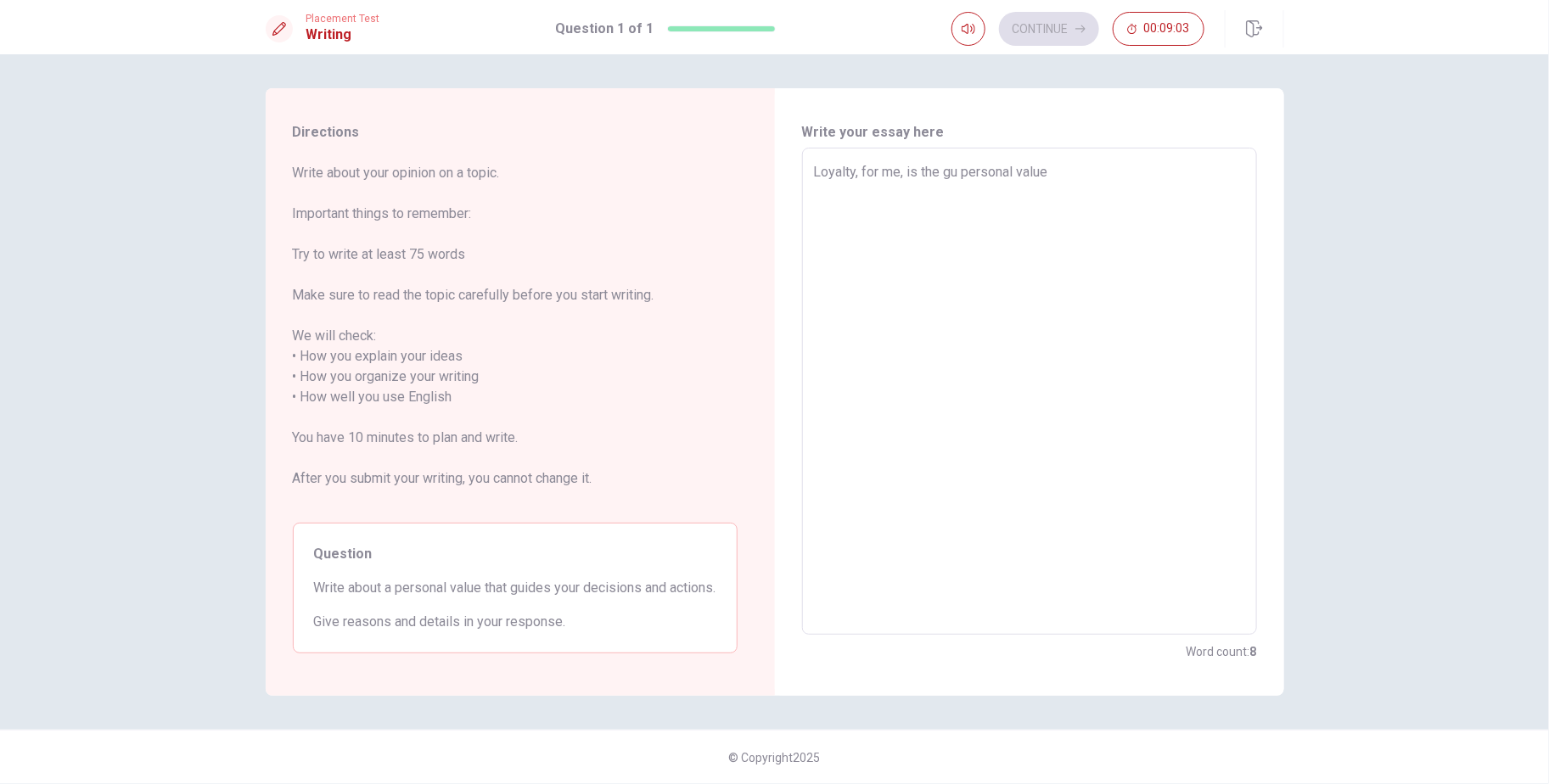 type on "Loyalty, for me, is the gum personal value" 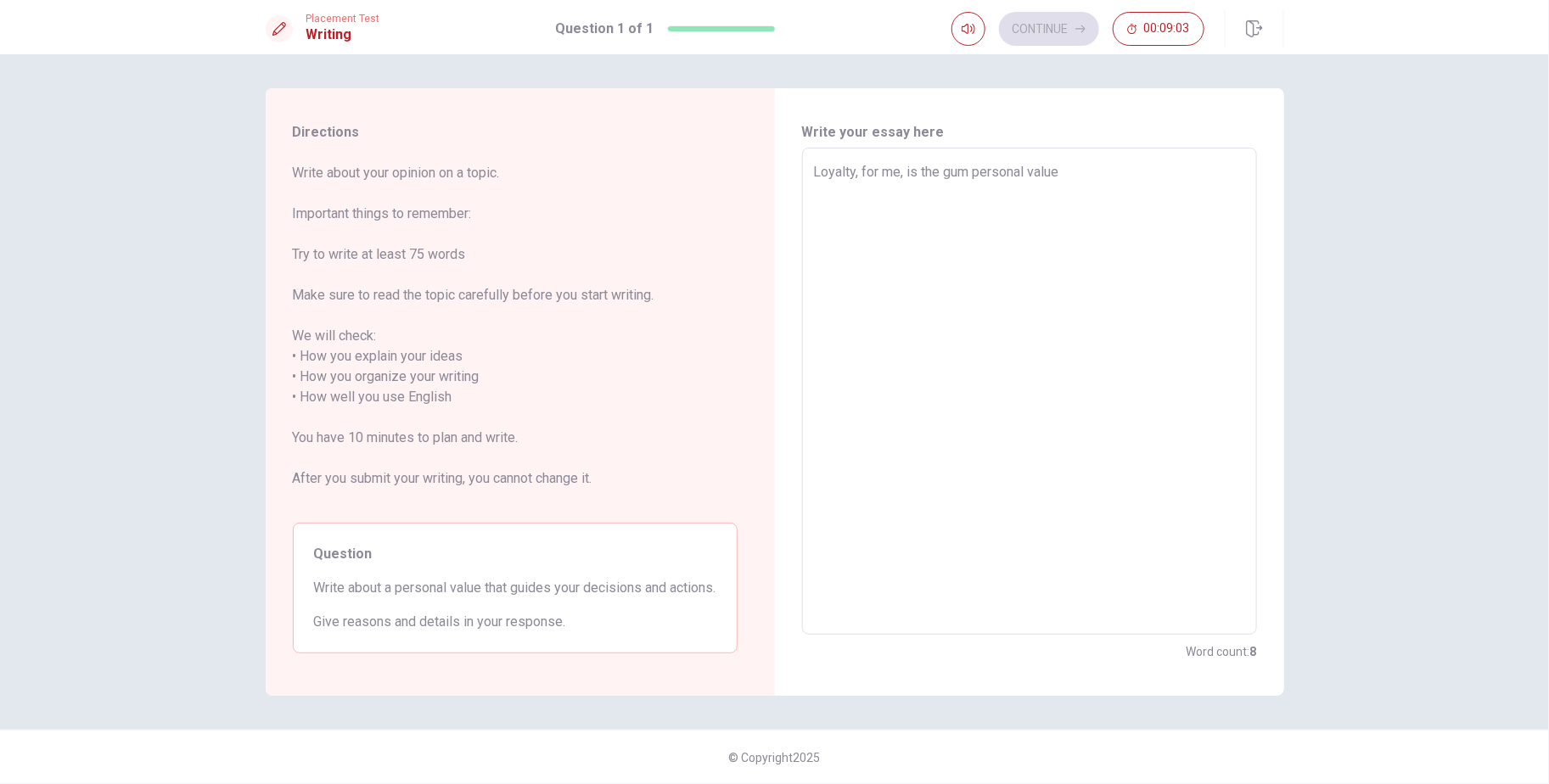 type on "x" 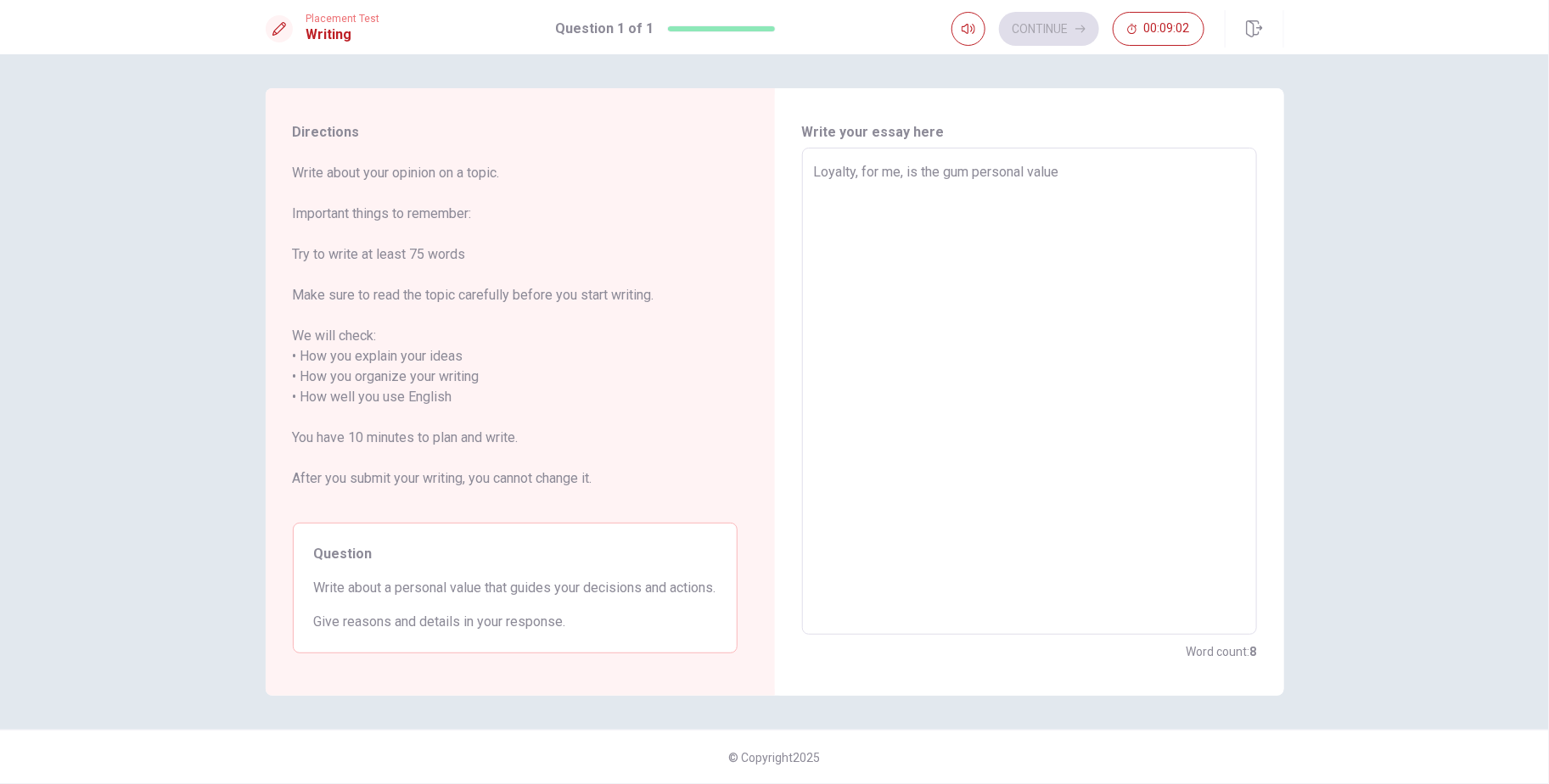 type on "Loyalty, for me, is the gu personal value" 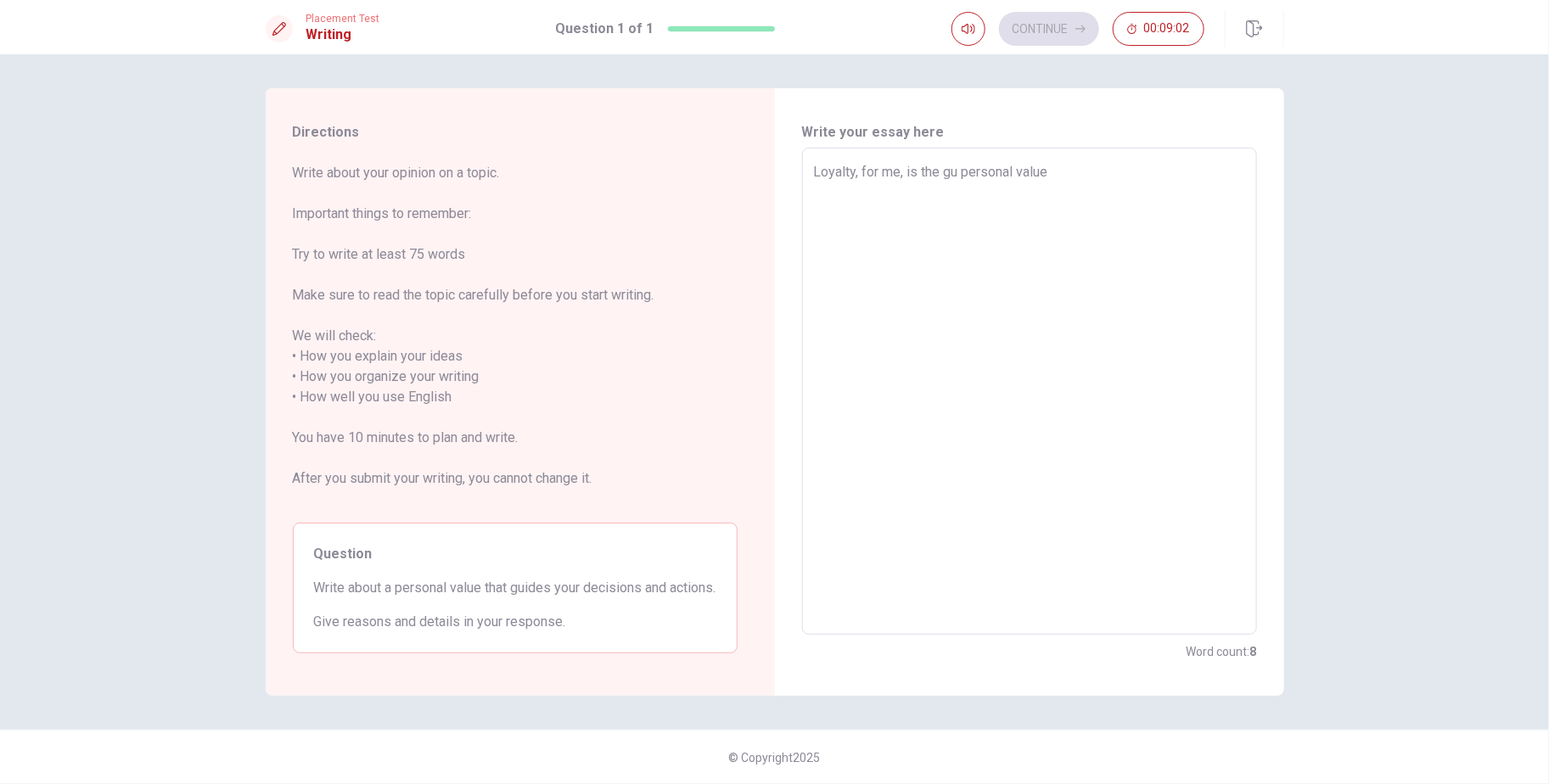 type on "x" 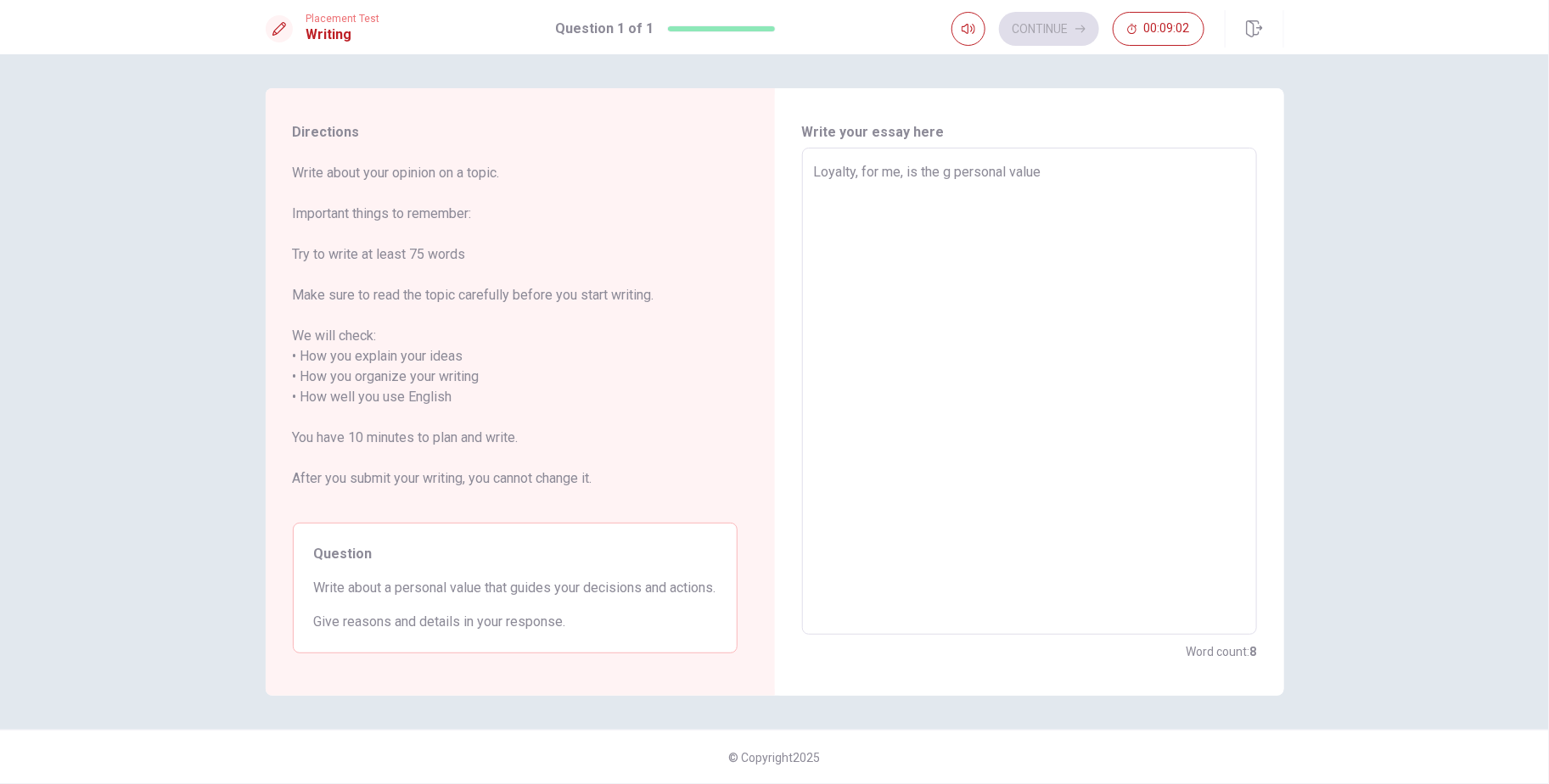 type on "x" 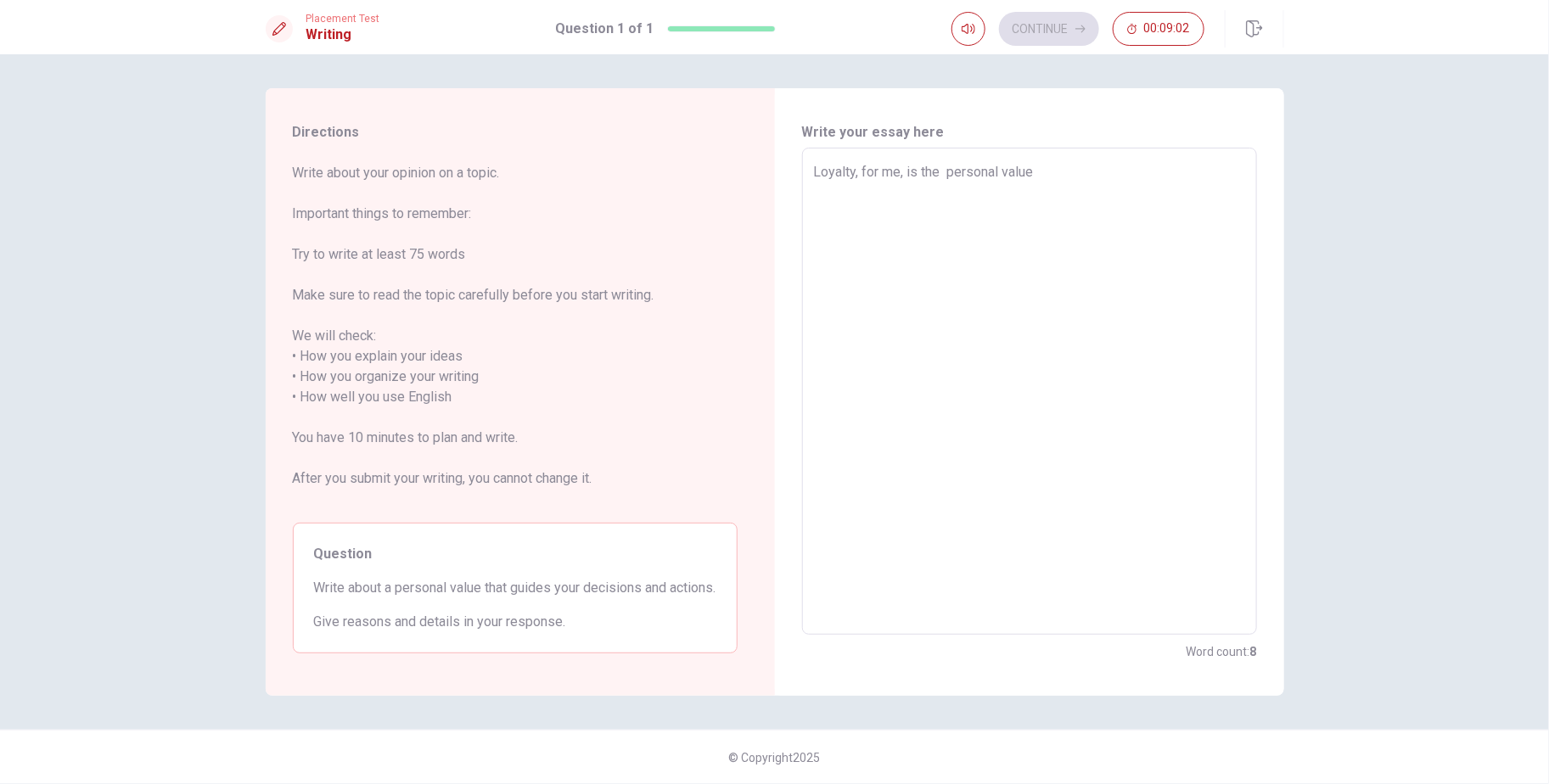 type on "x" 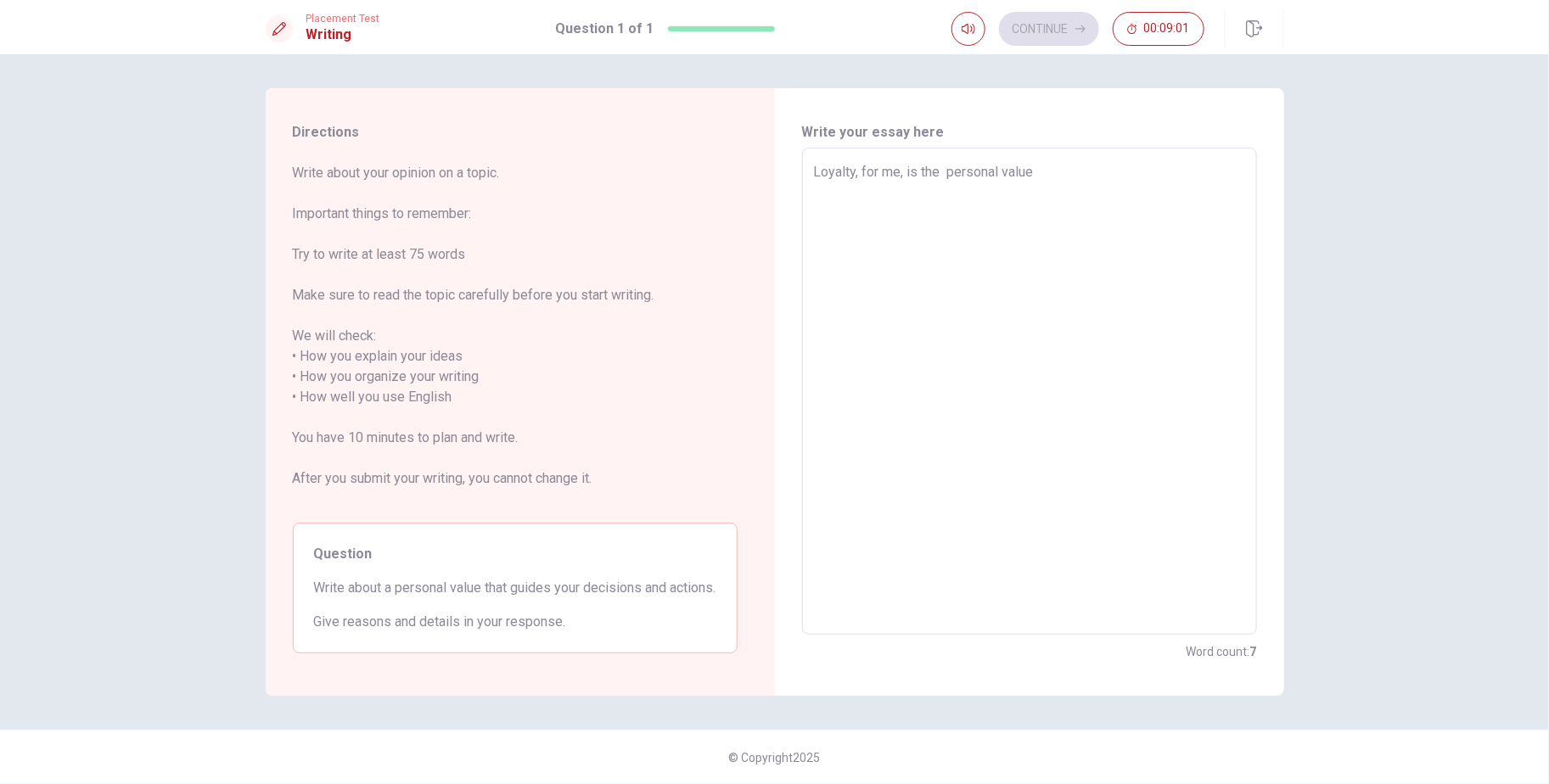 type on "Loyalty, for me, is the h personal value" 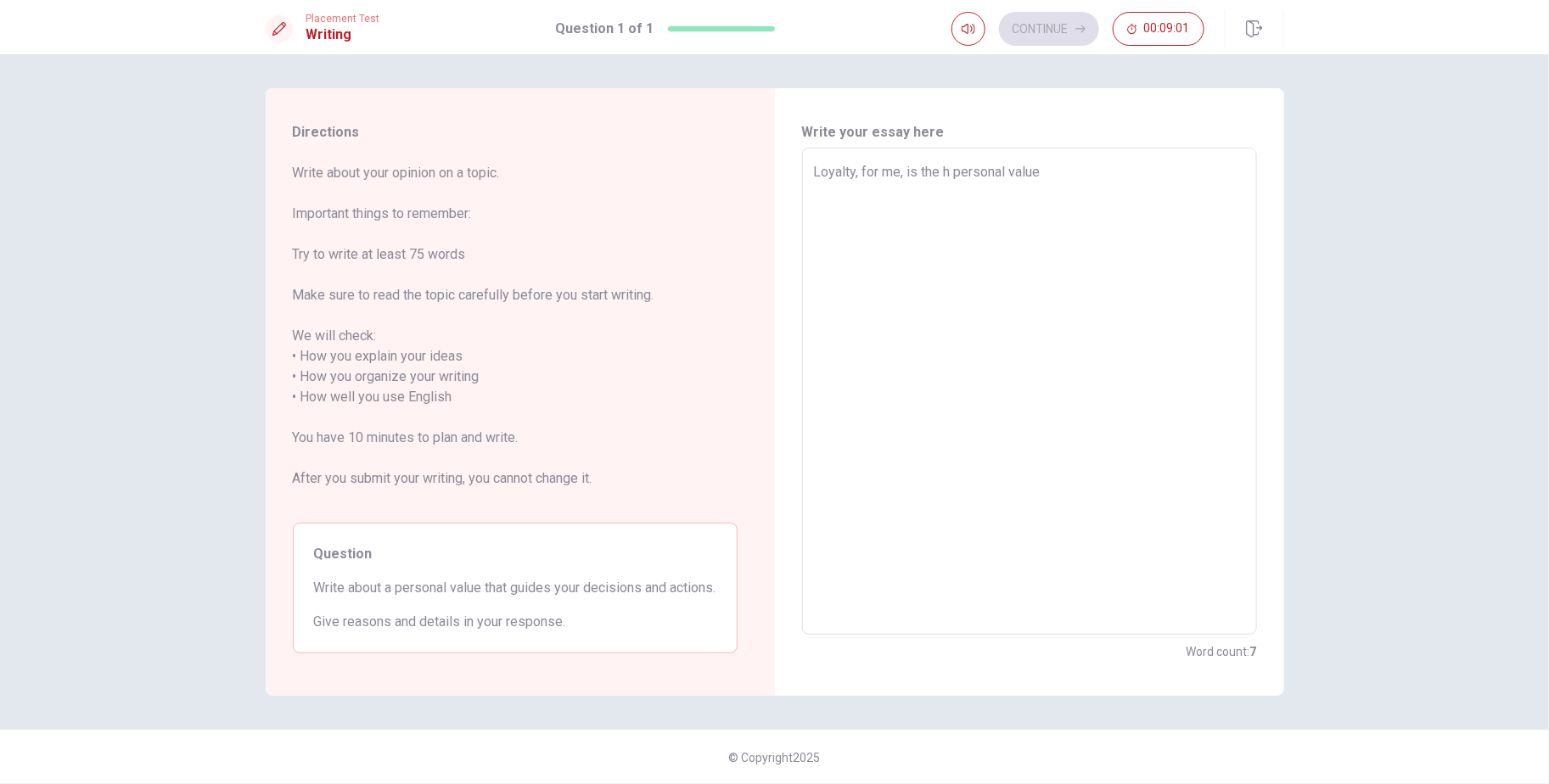 type on "x" 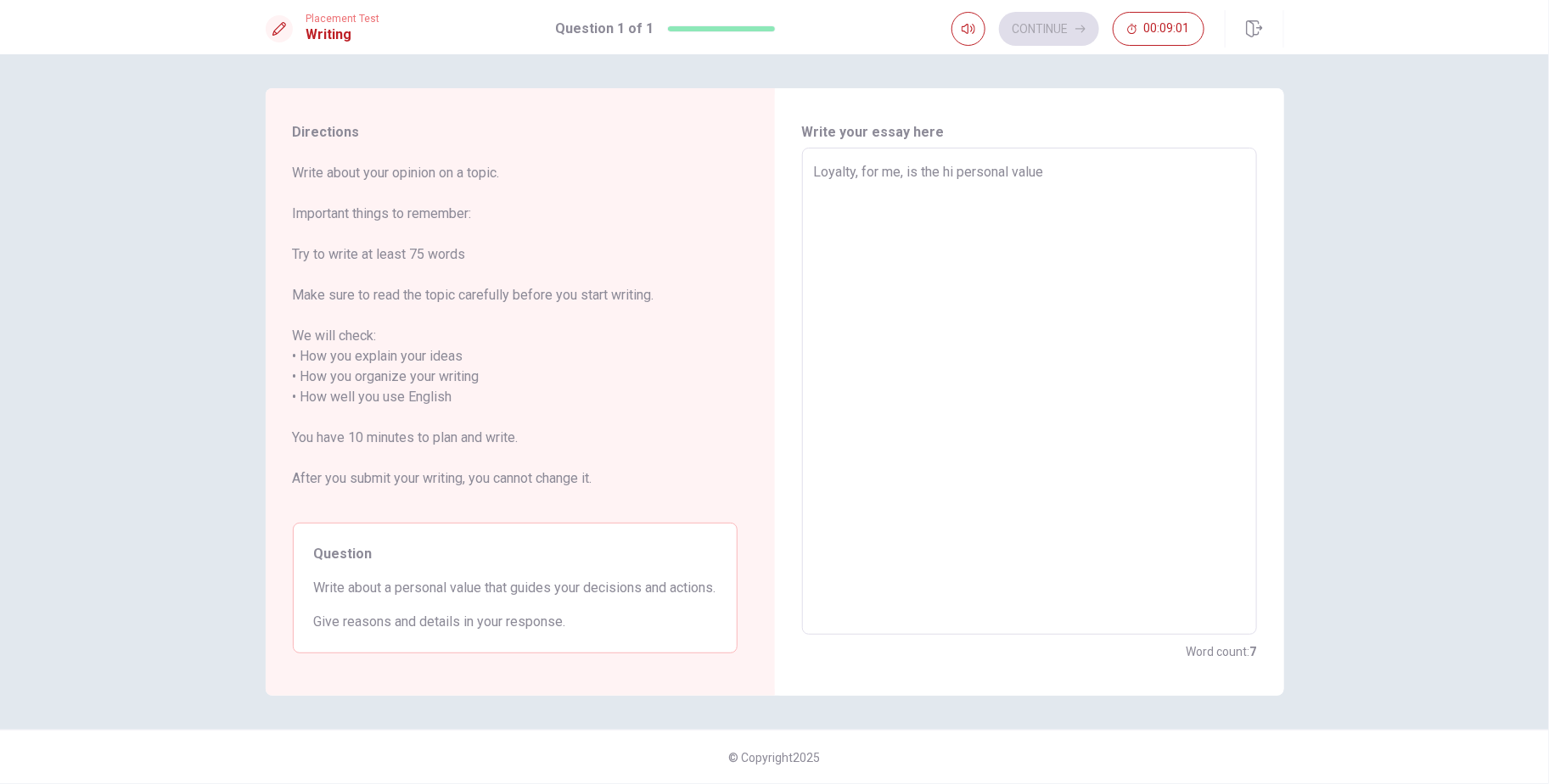 type on "x" 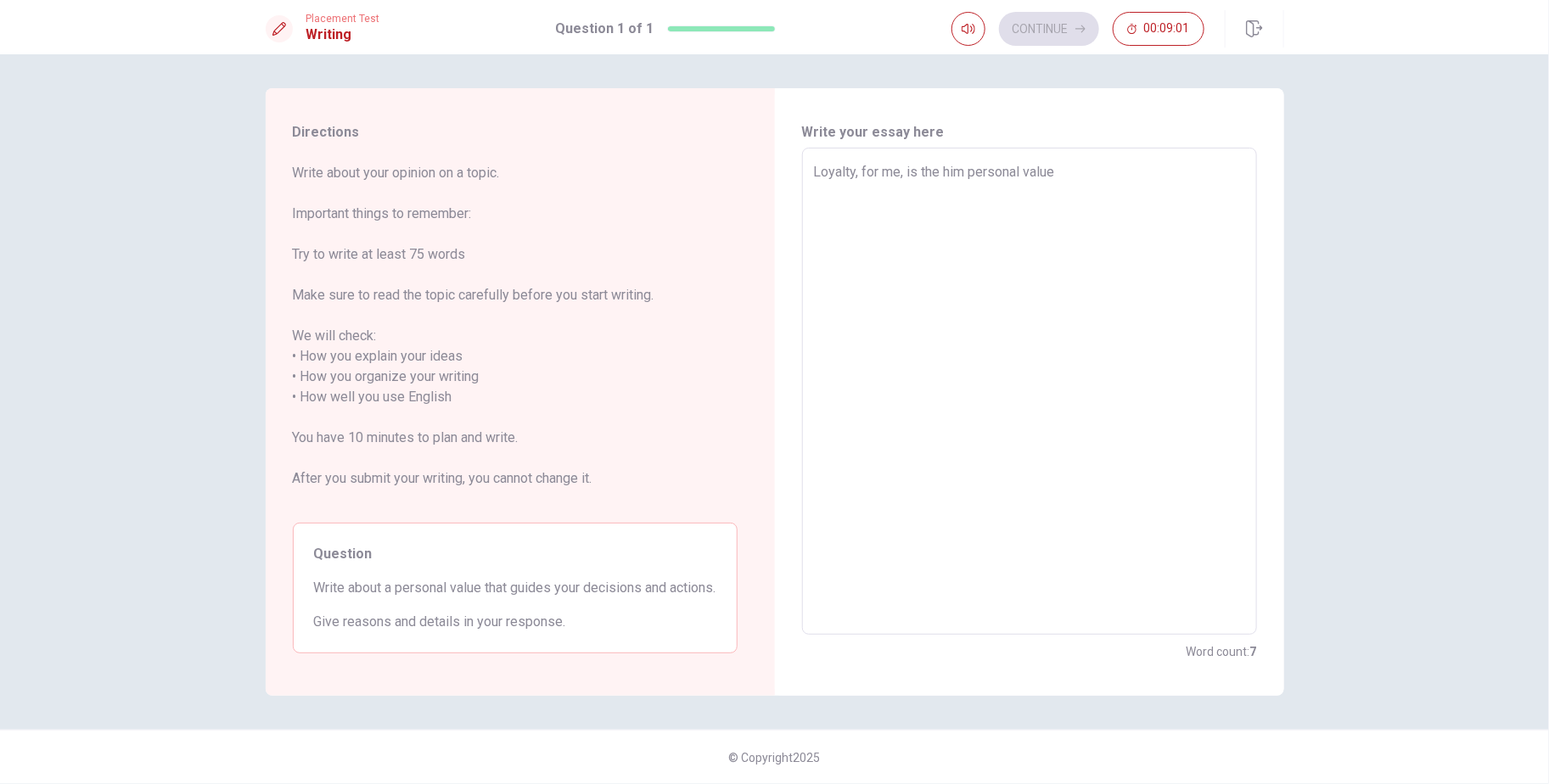 type on "x" 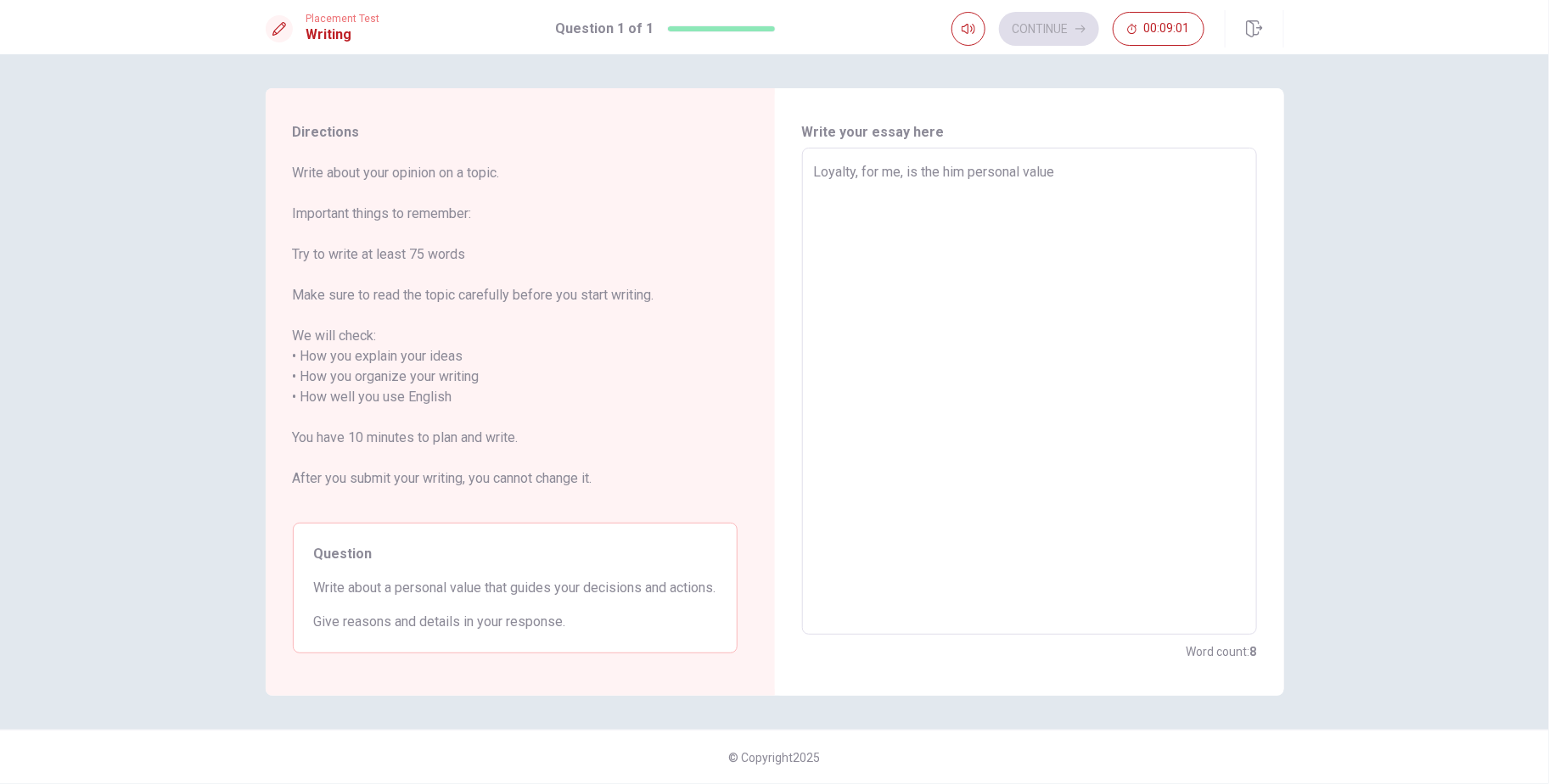 type on "Loyalty, for me, is the hima personal value" 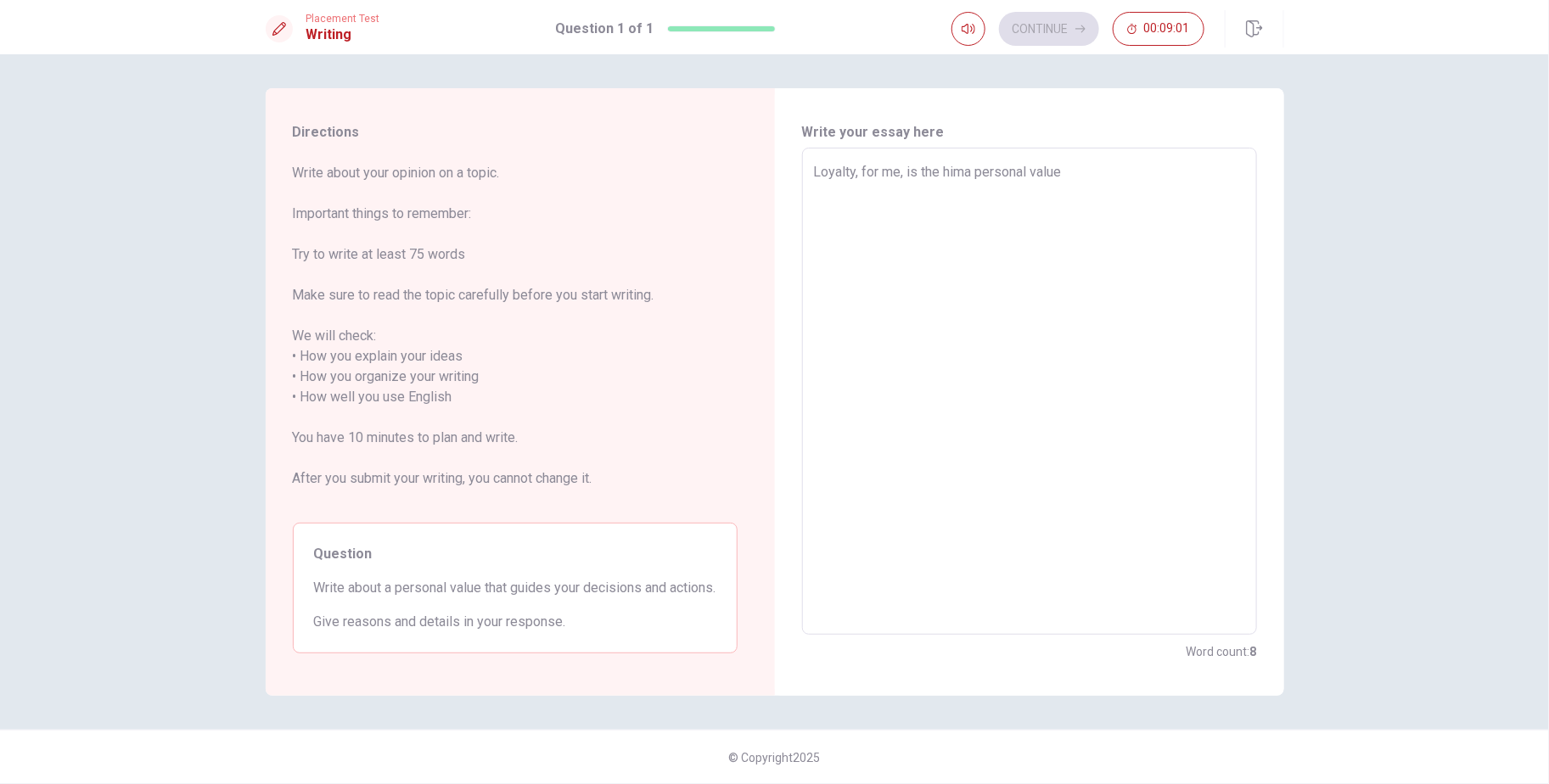 type on "x" 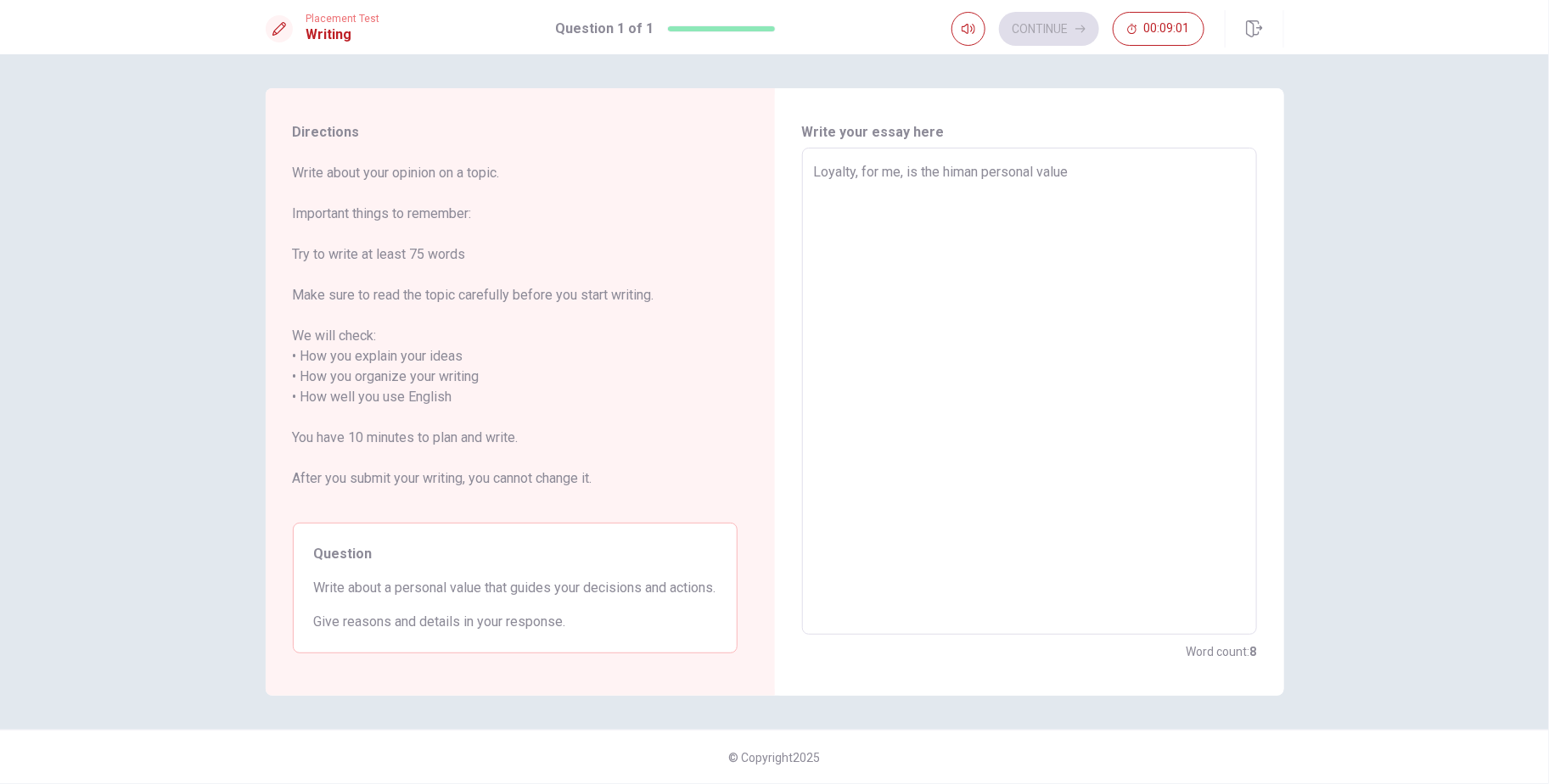 type on "x" 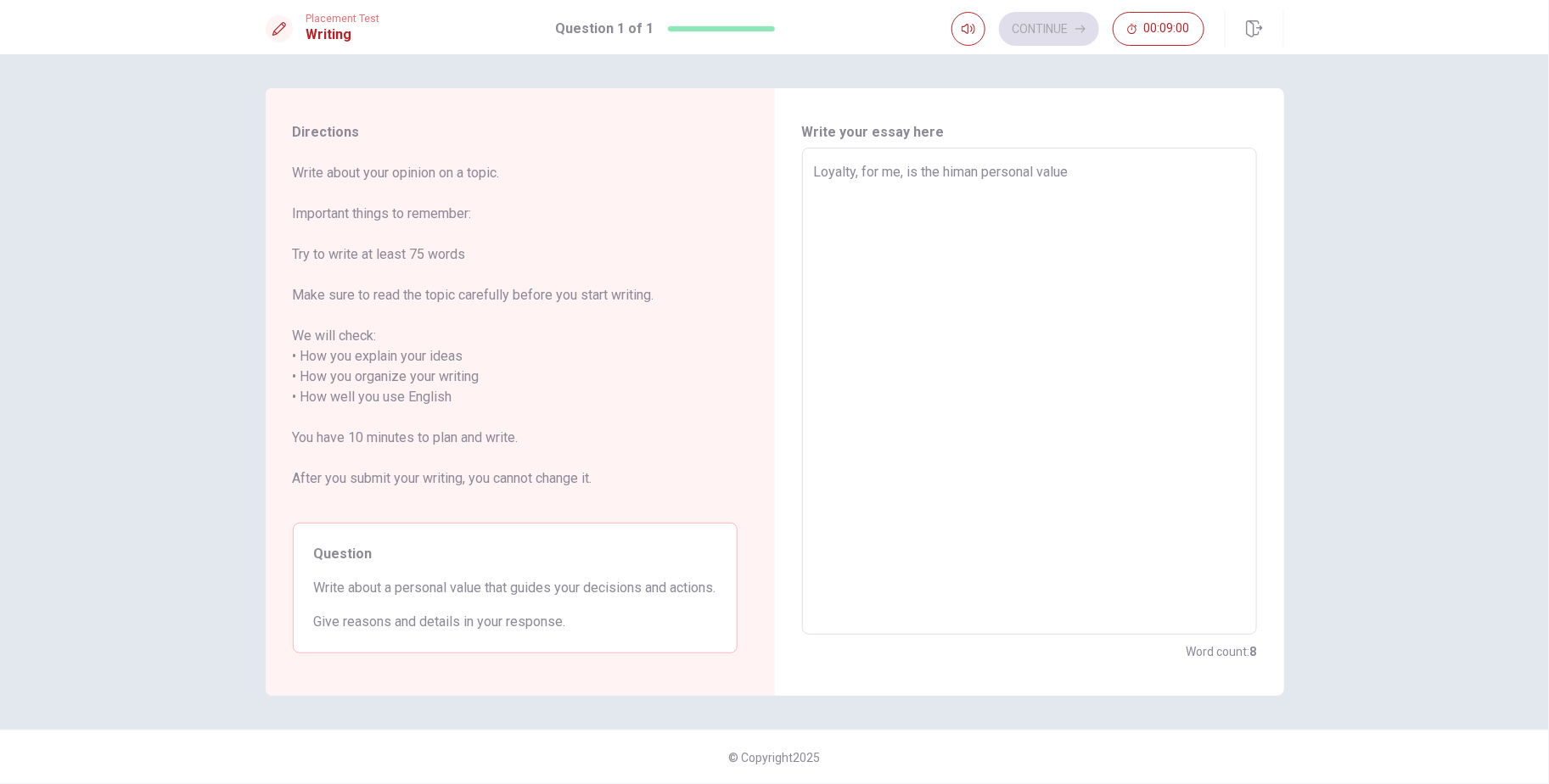 type on "Loyalty, for me, is the hima personal value" 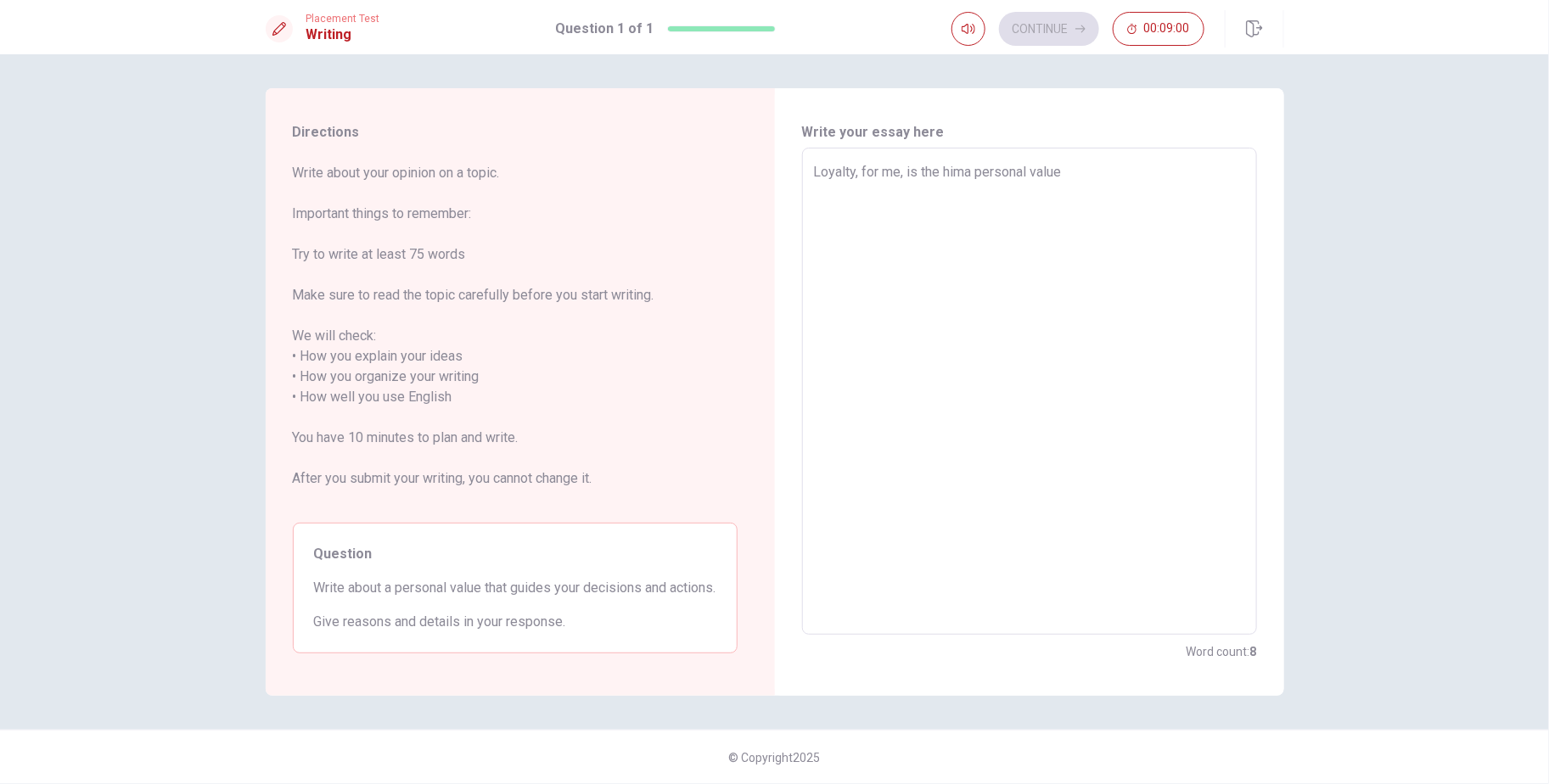 type on "x" 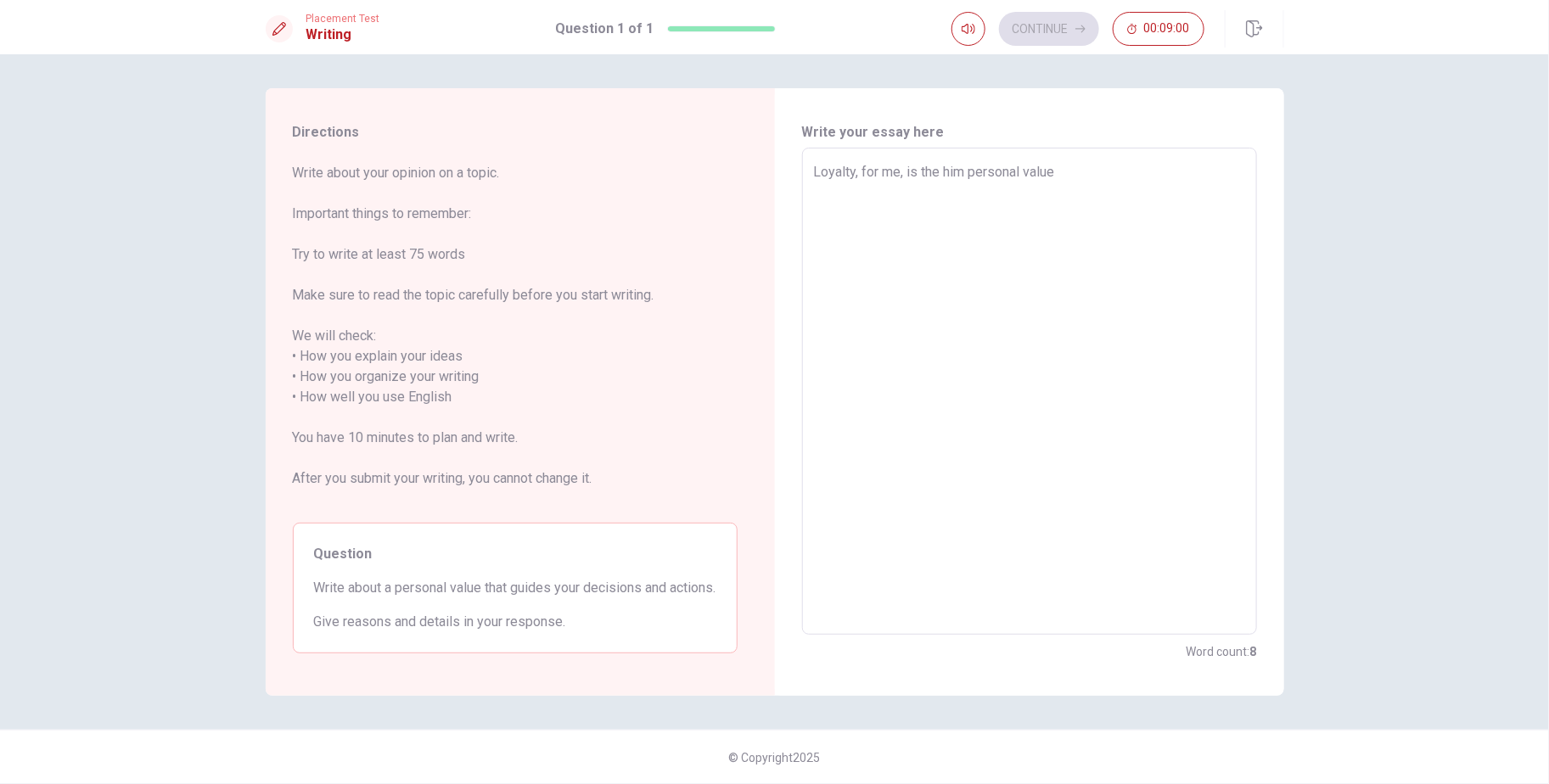 type on "x" 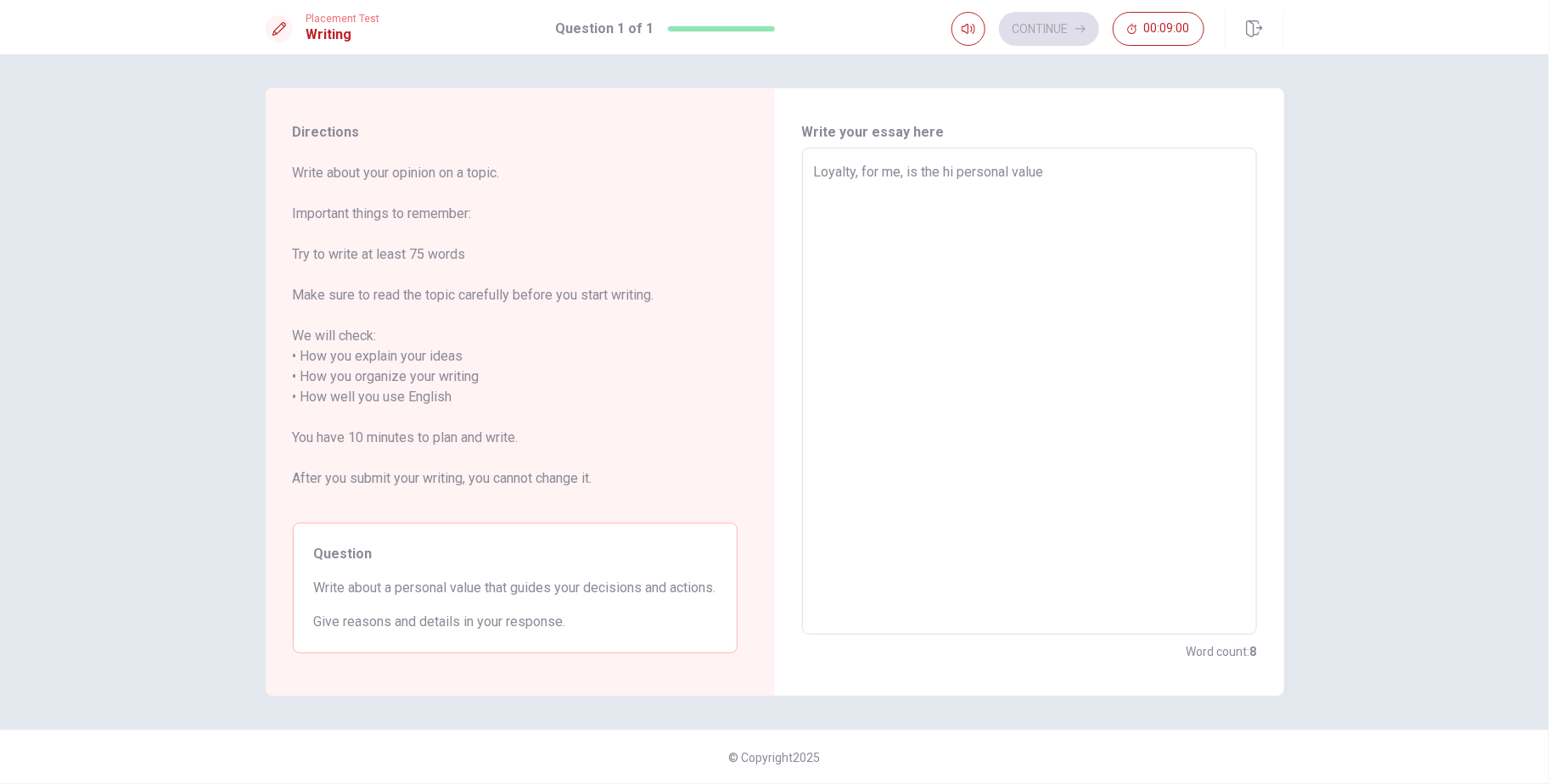 type on "x" 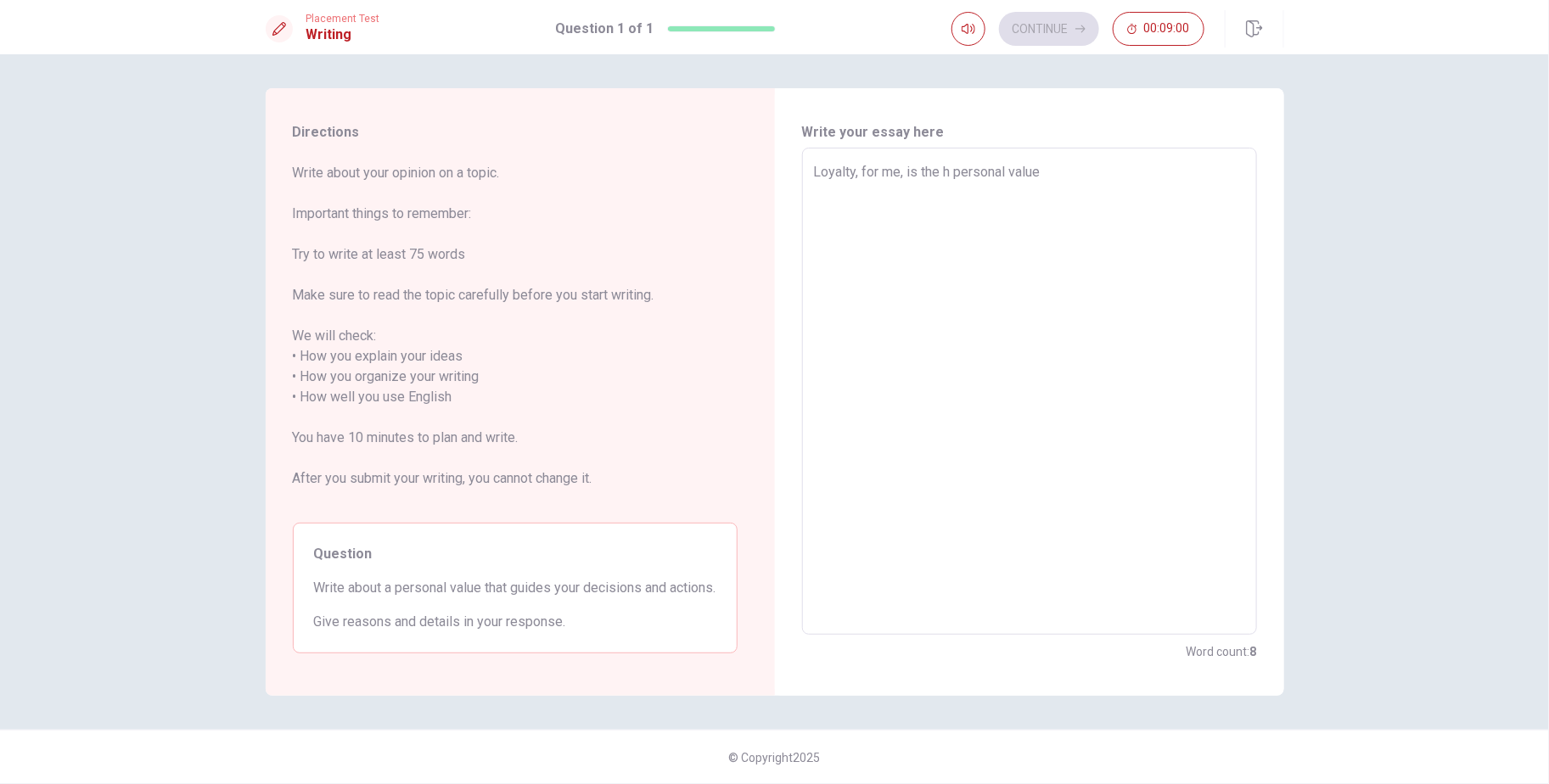 type on "x" 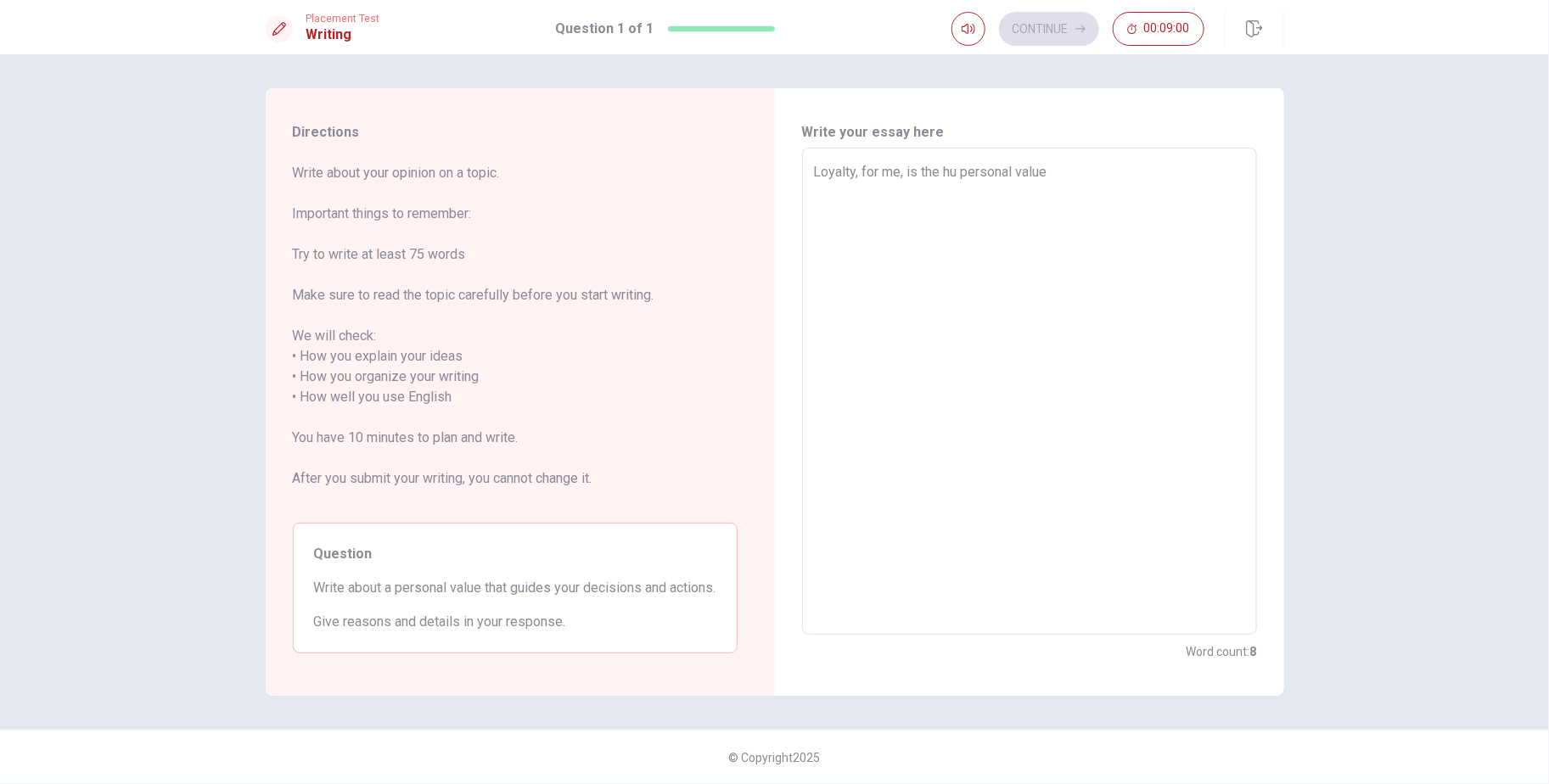 type on "x" 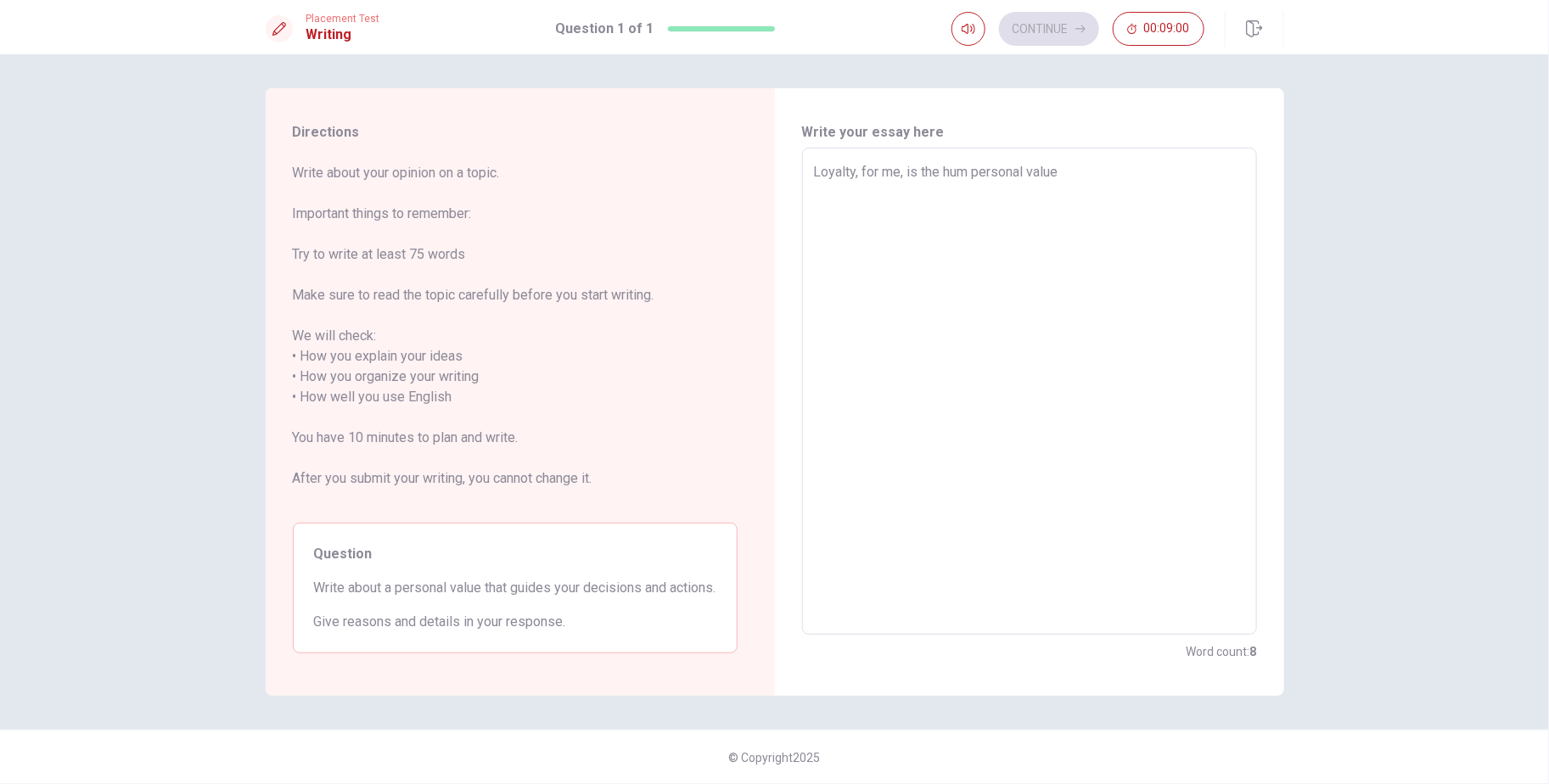 type on "x" 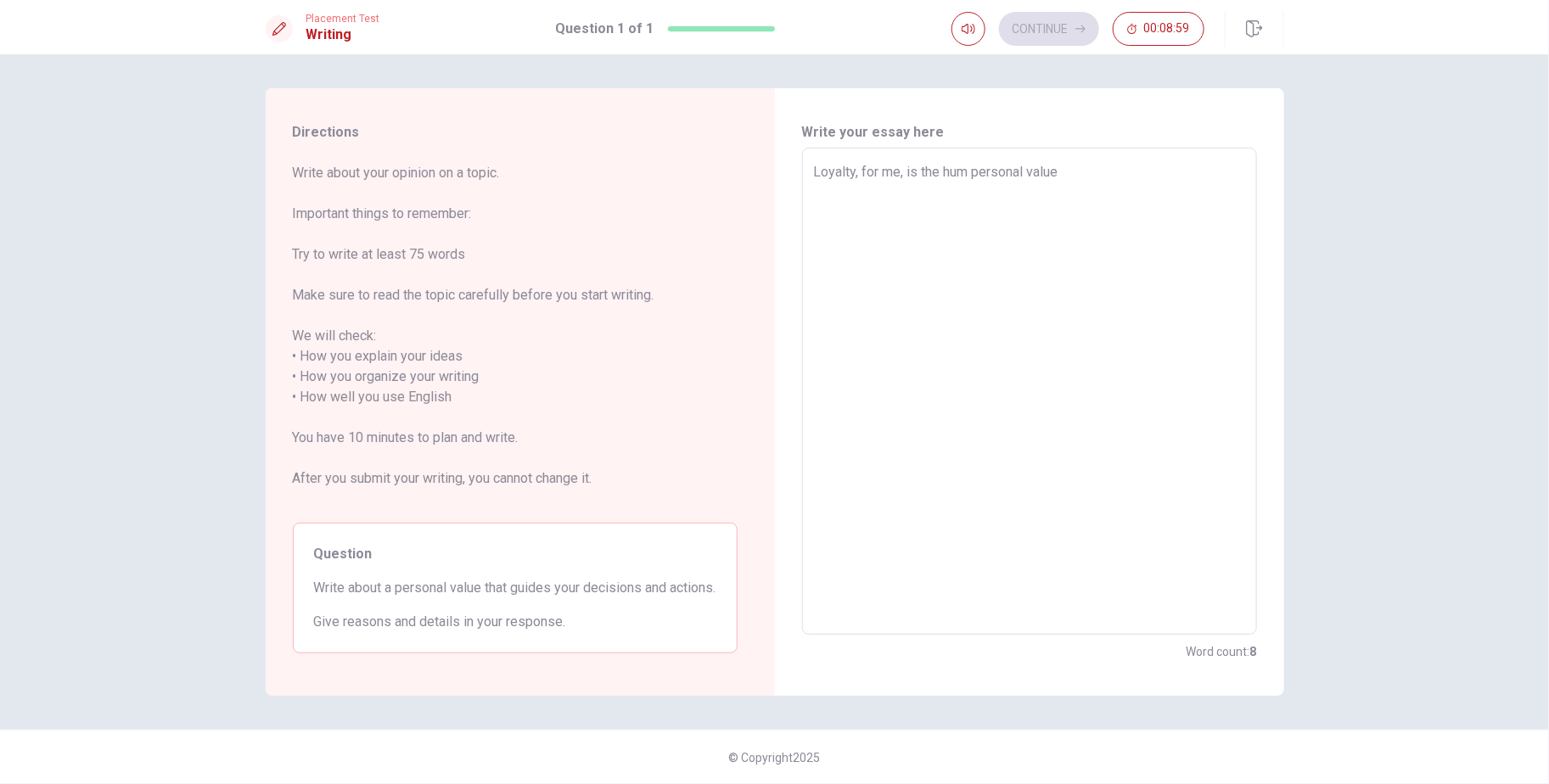 type on "Loyalty, for me, is the humn personal value" 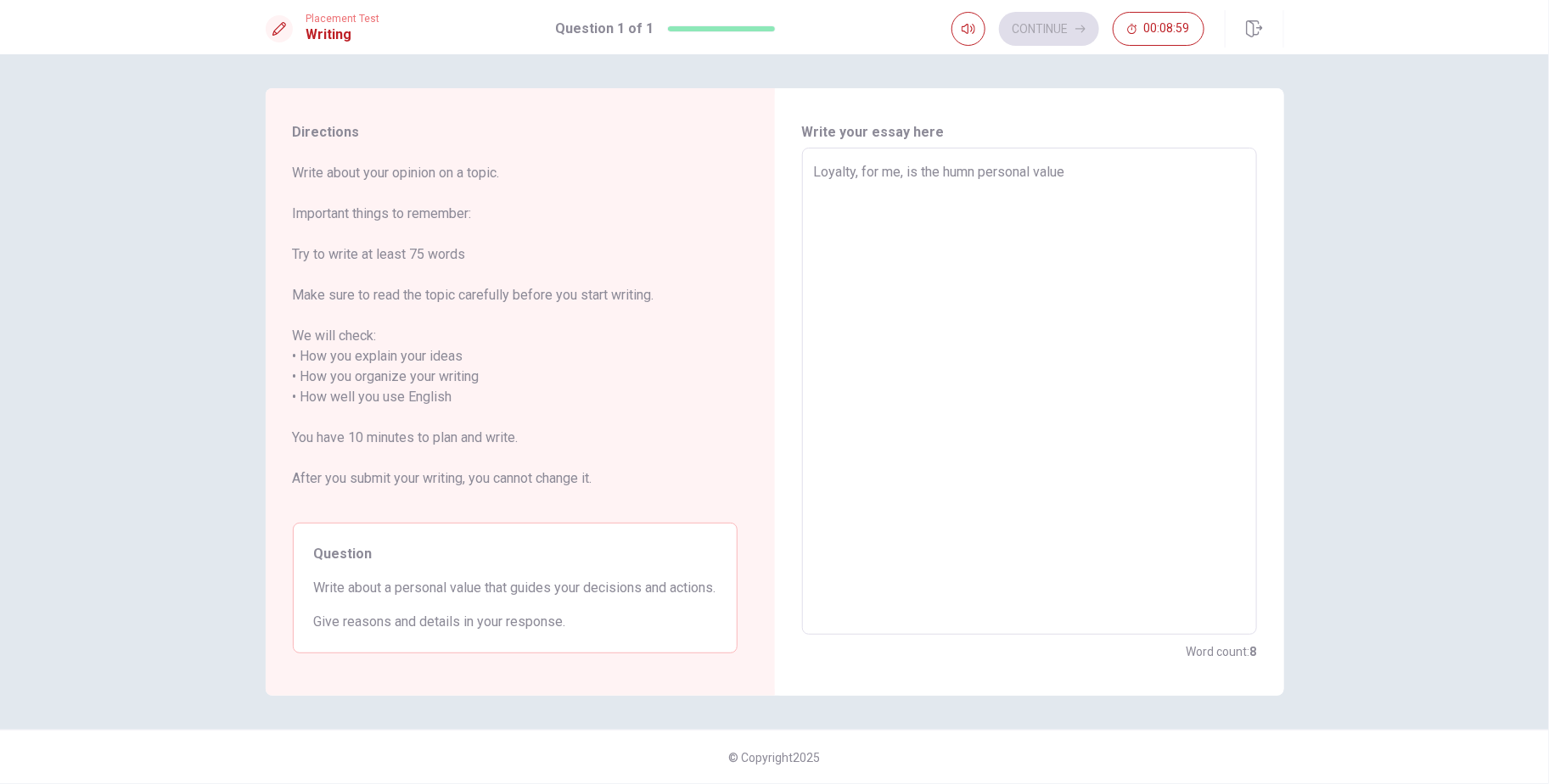 type on "x" 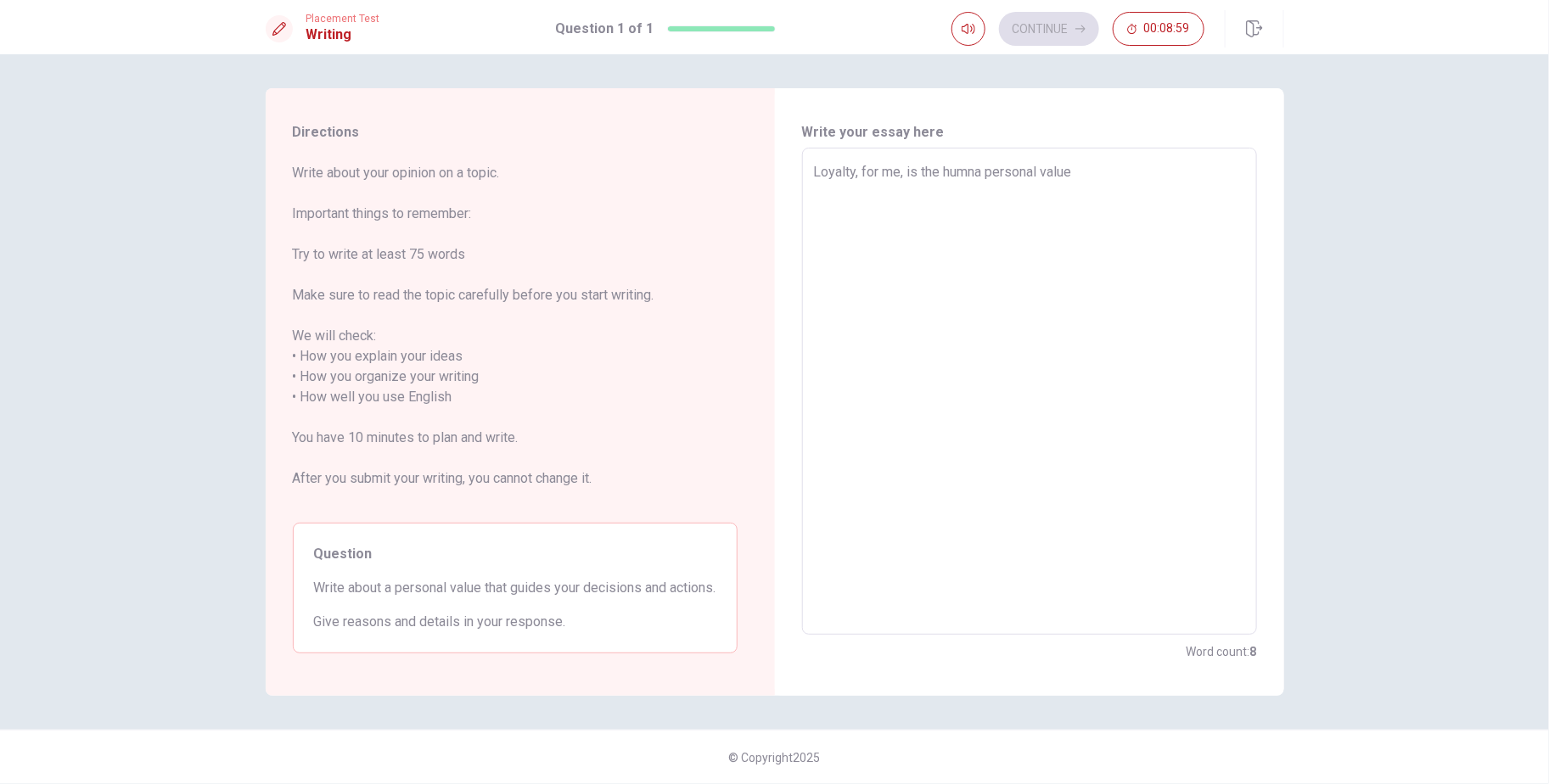 type on "x" 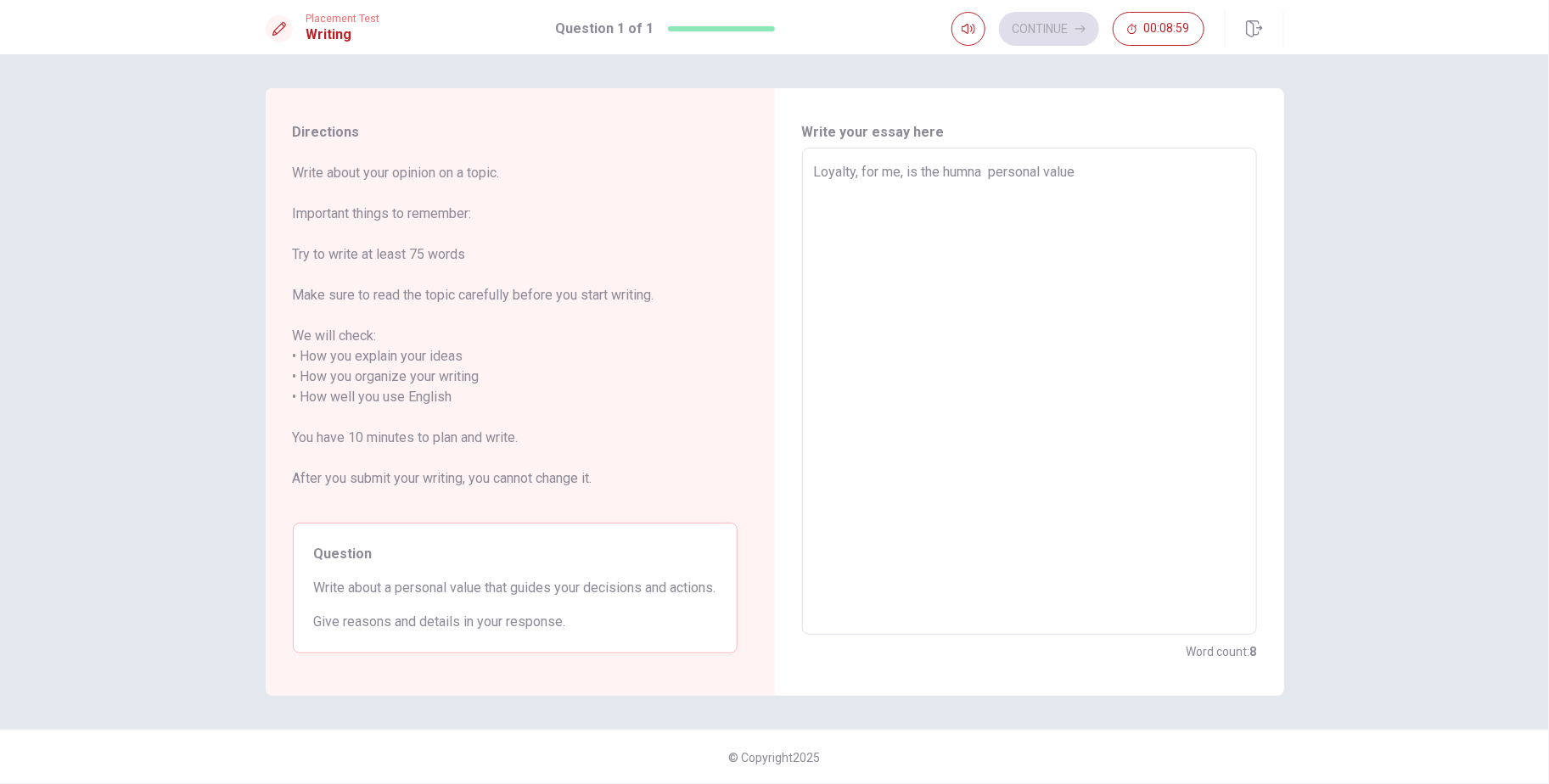 type on "x" 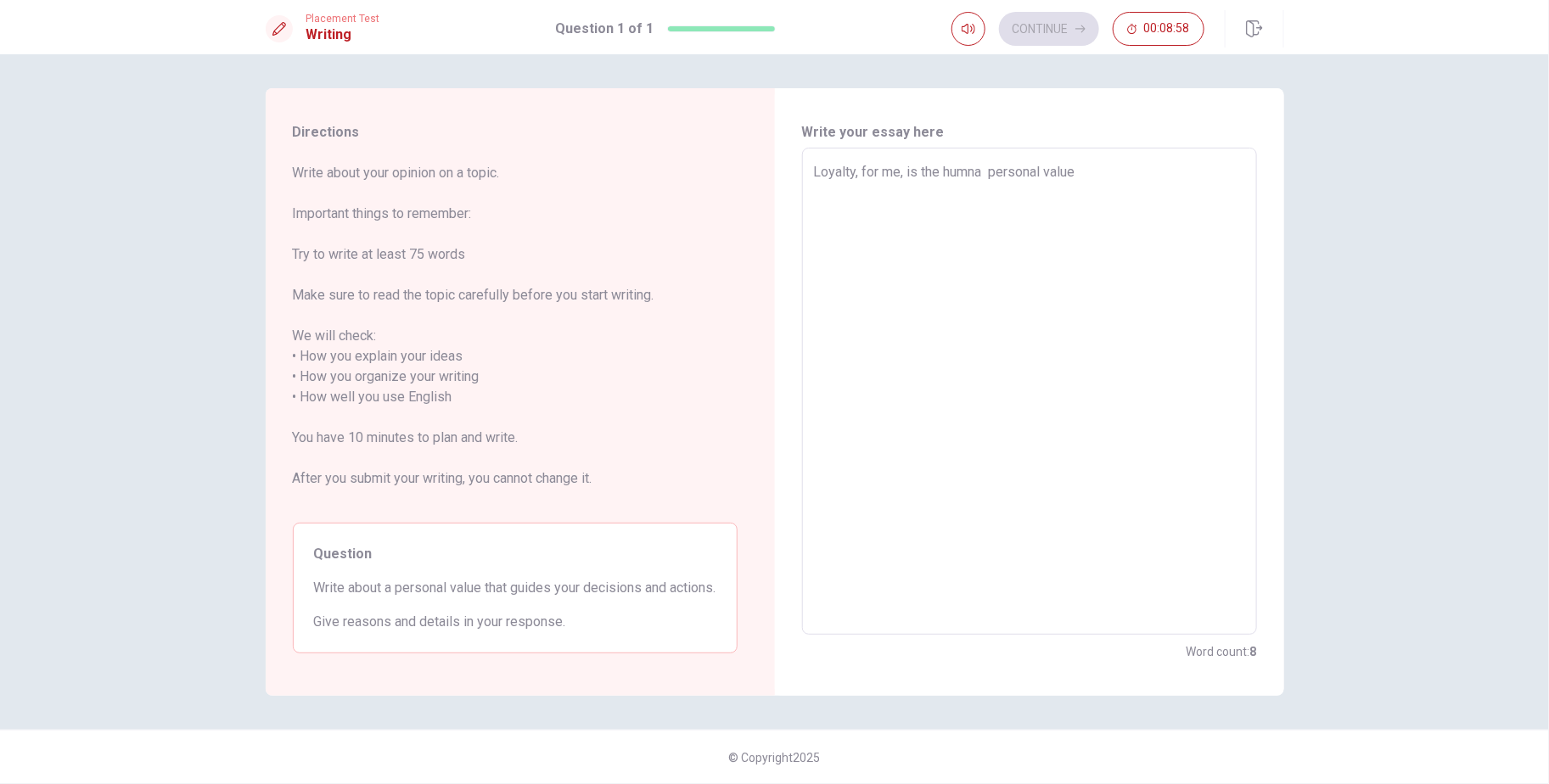 type on "Loyalty, for me, is the humna b personal value" 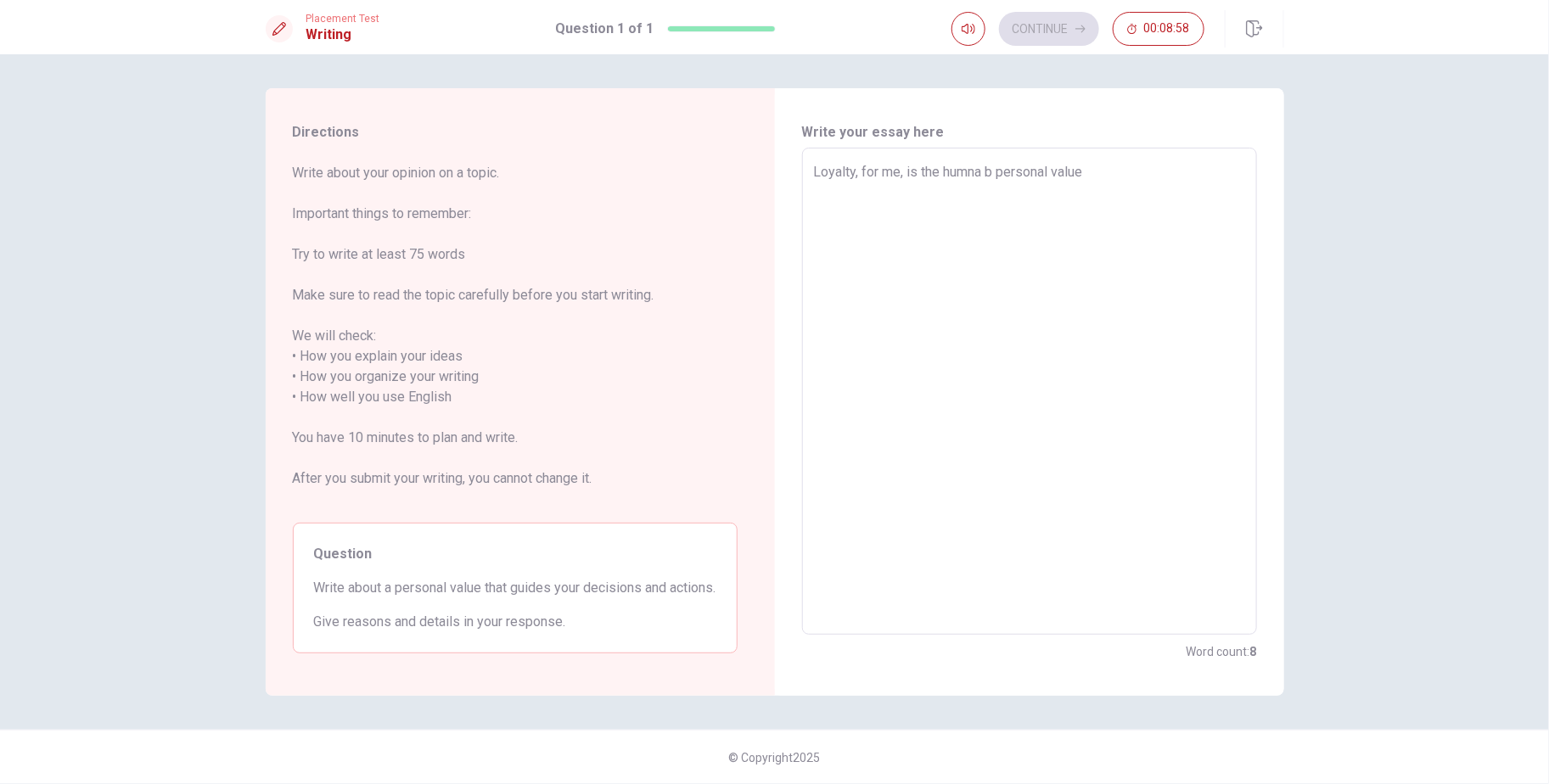 type on "x" 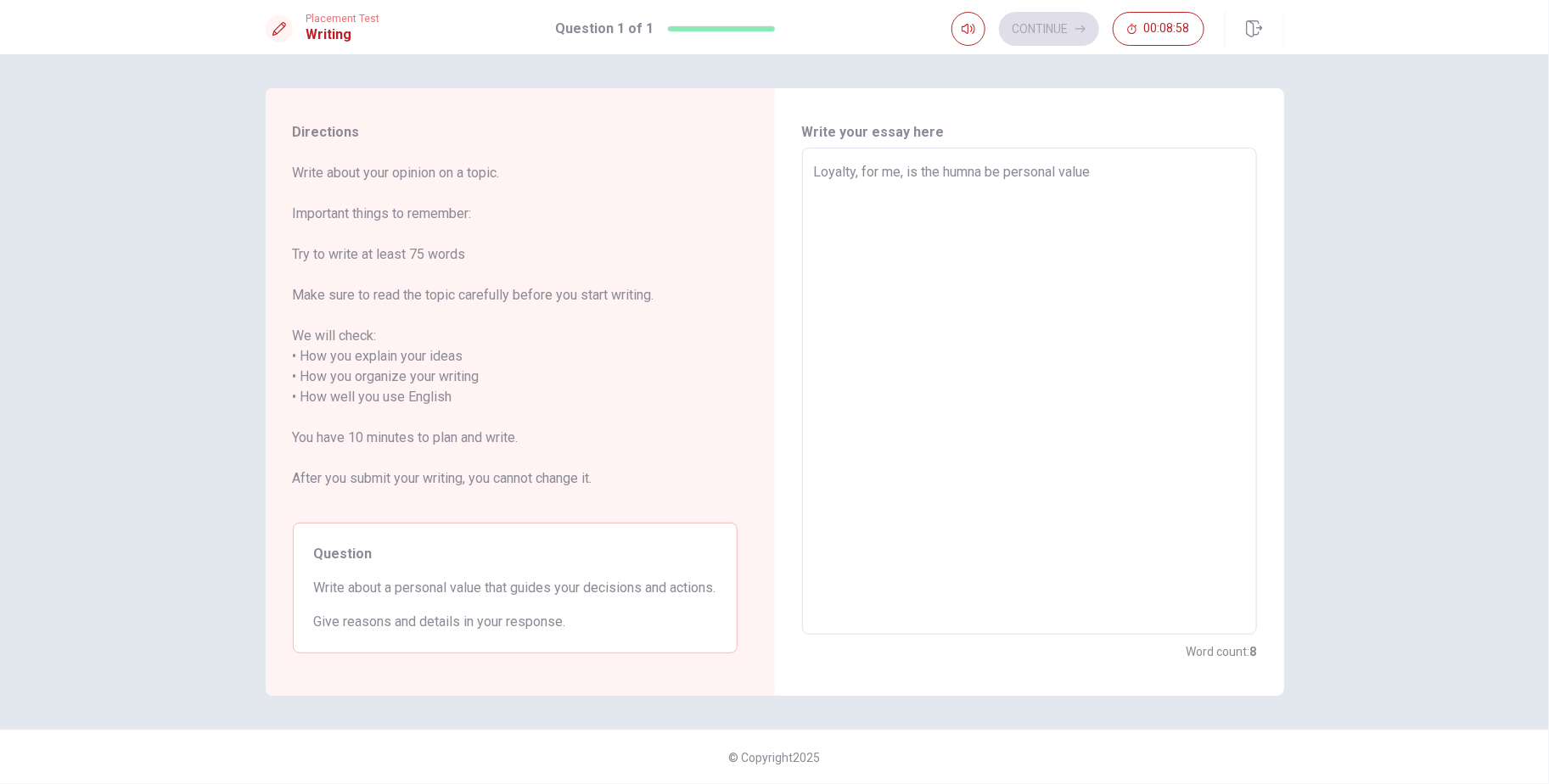 type on "x" 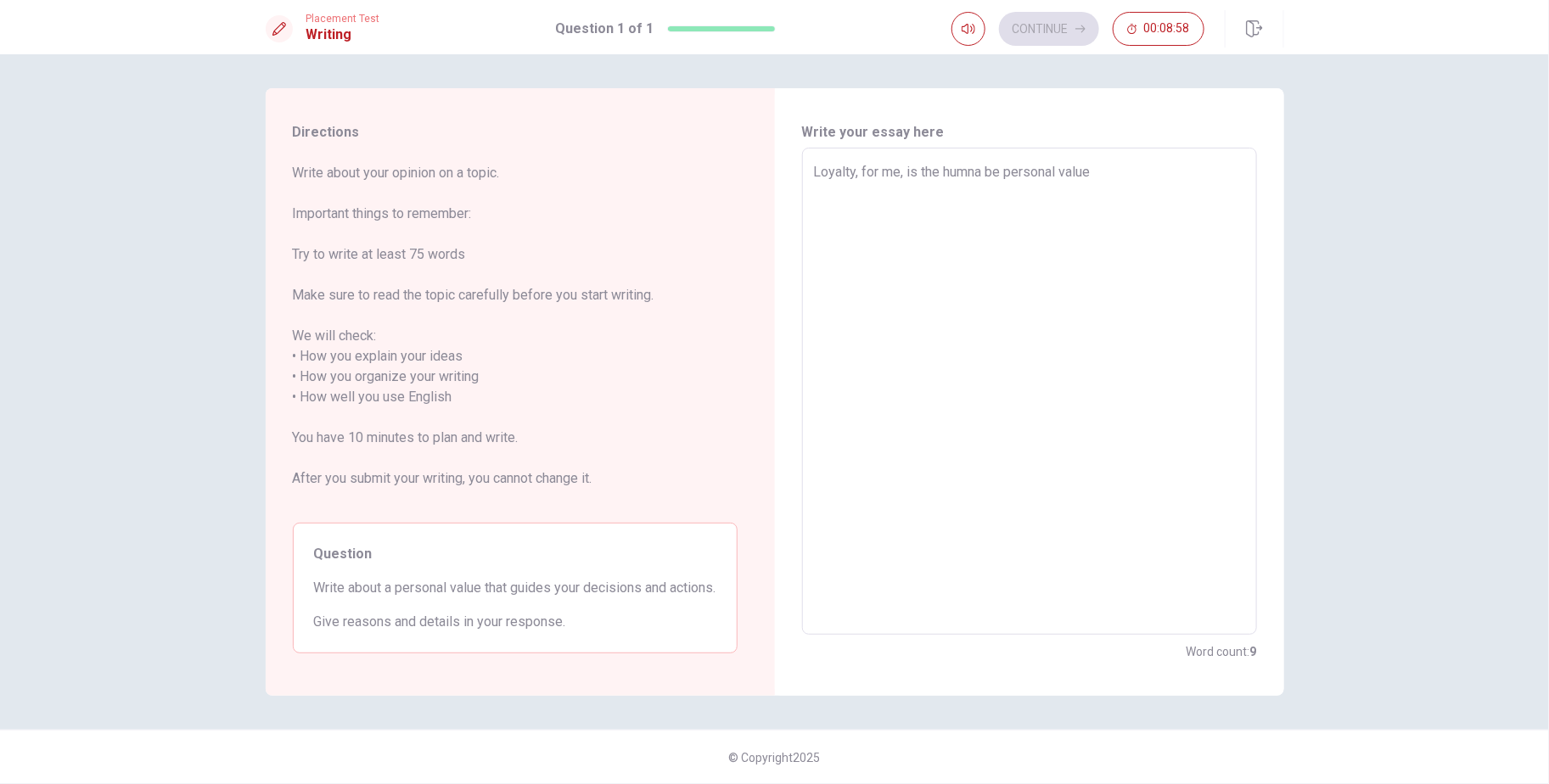 type on "Loyalty, for me, is the humna bei personal value" 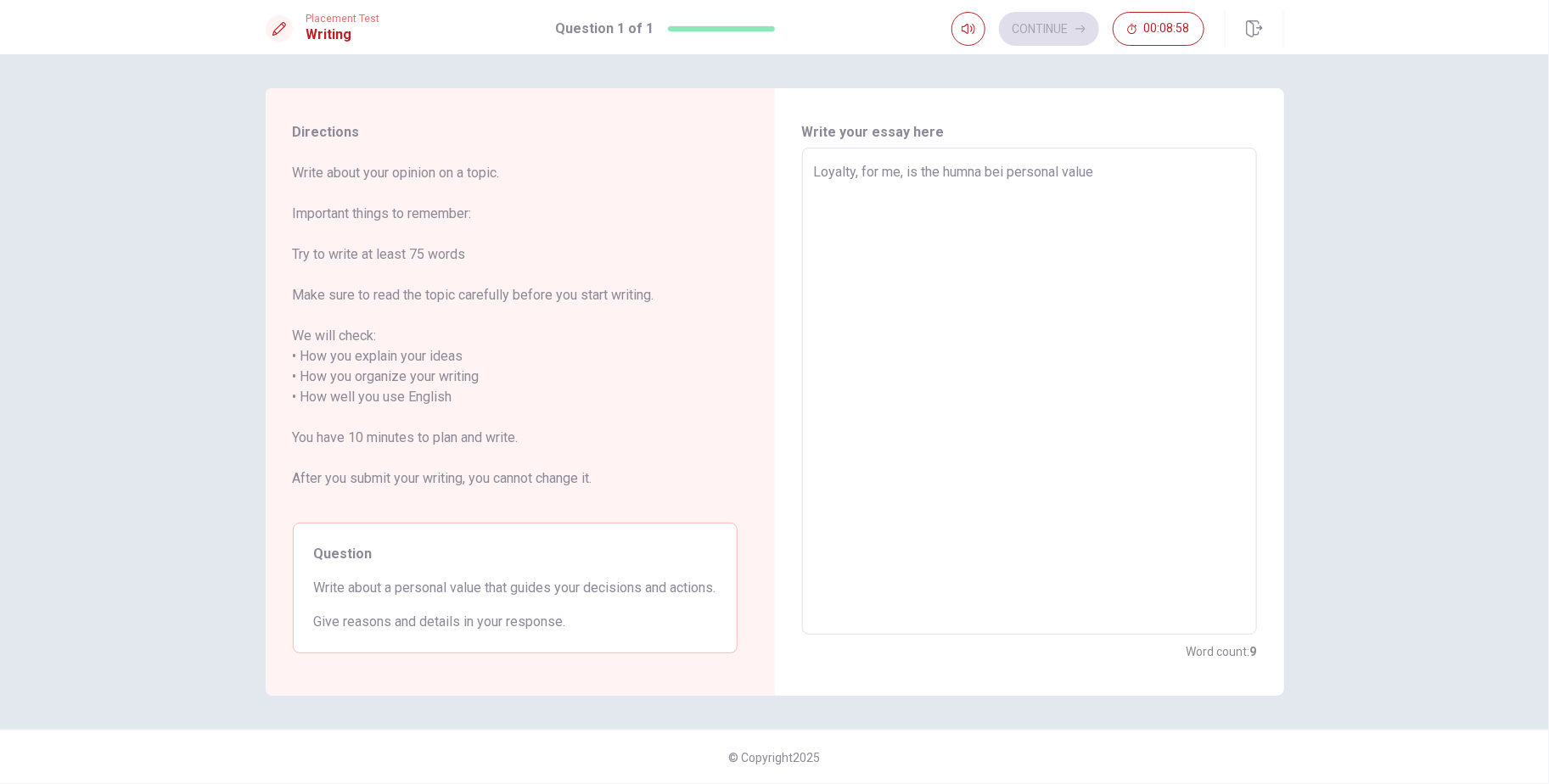 type on "x" 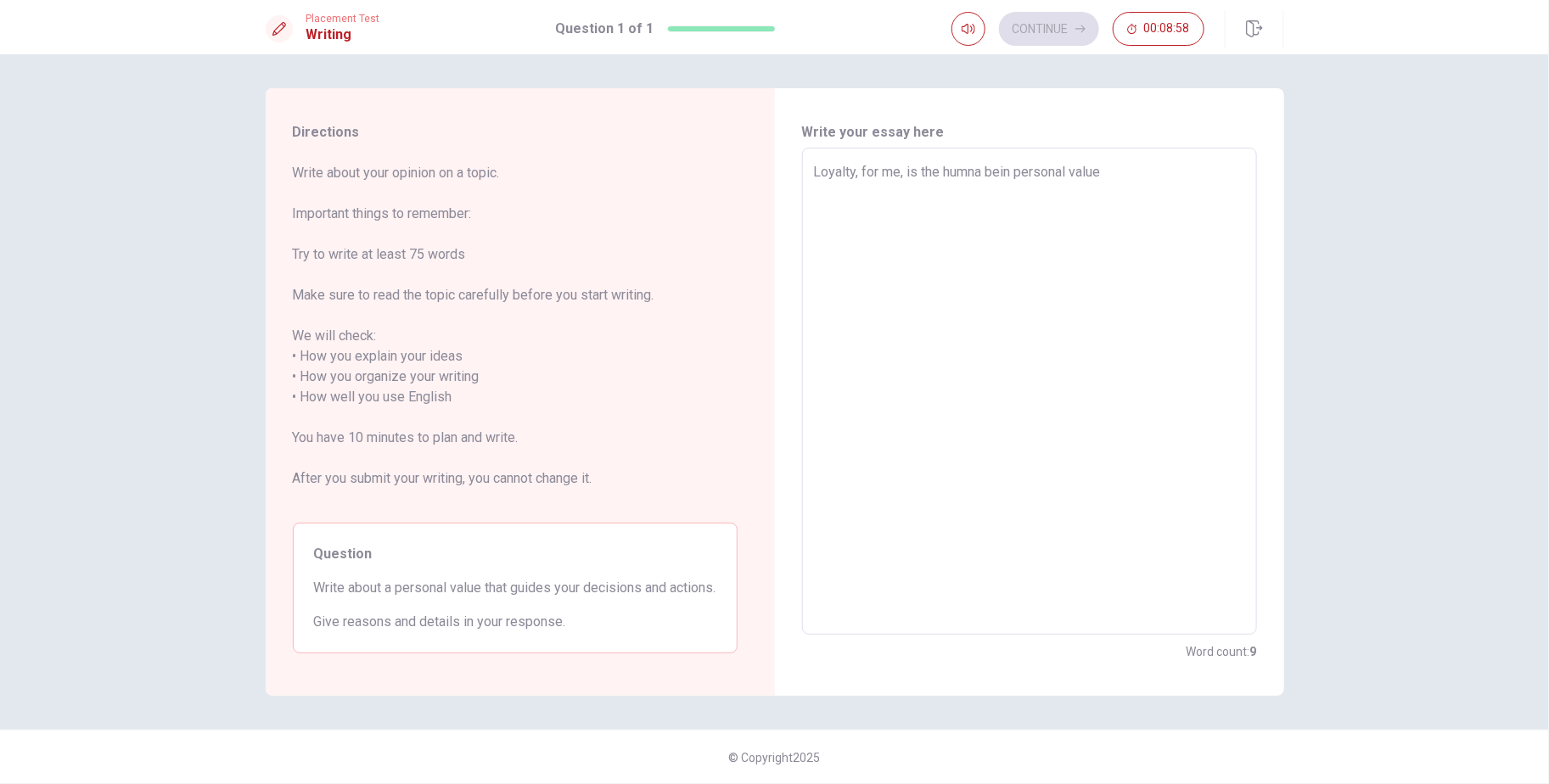 type on "x" 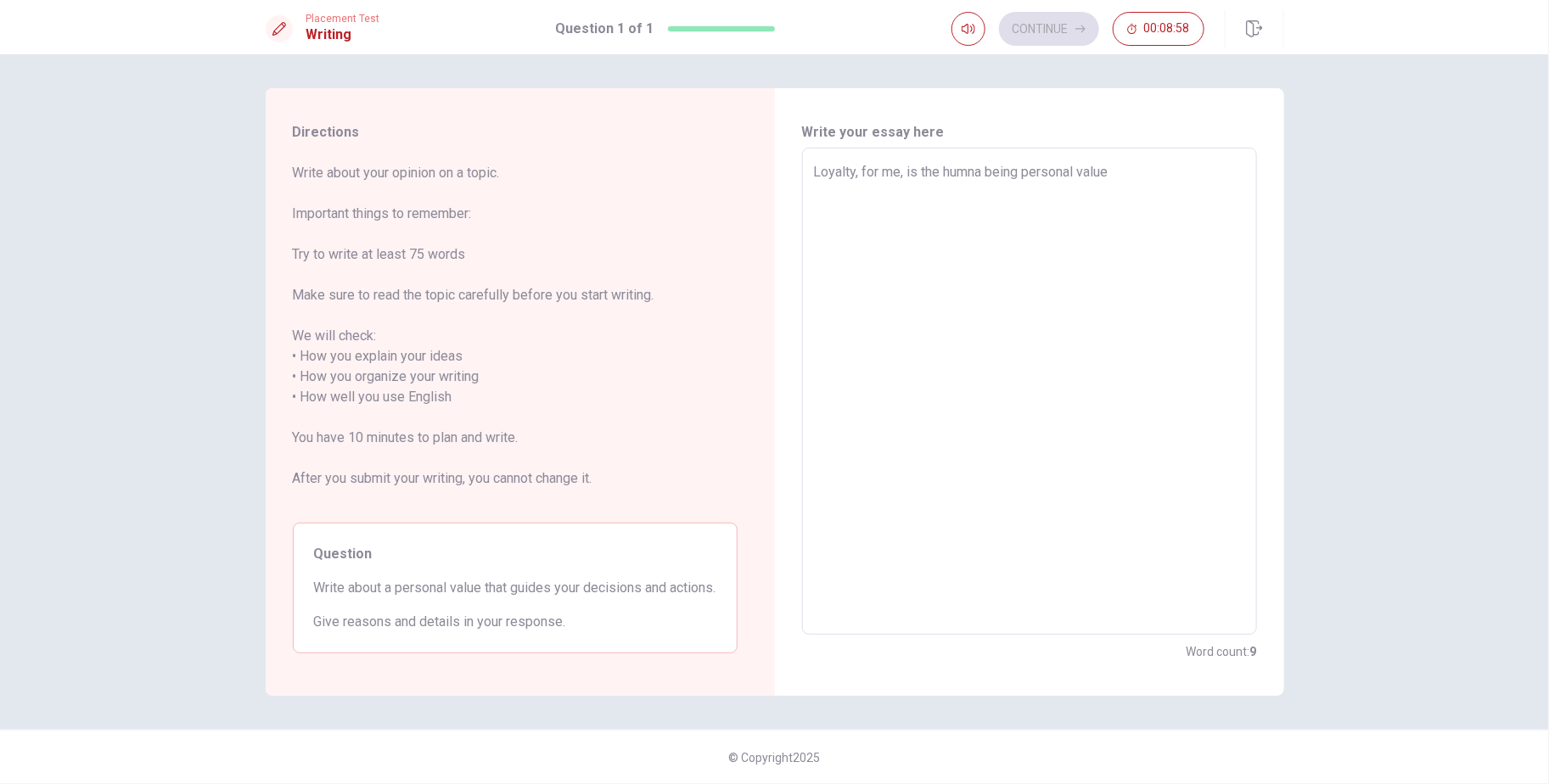type on "x" 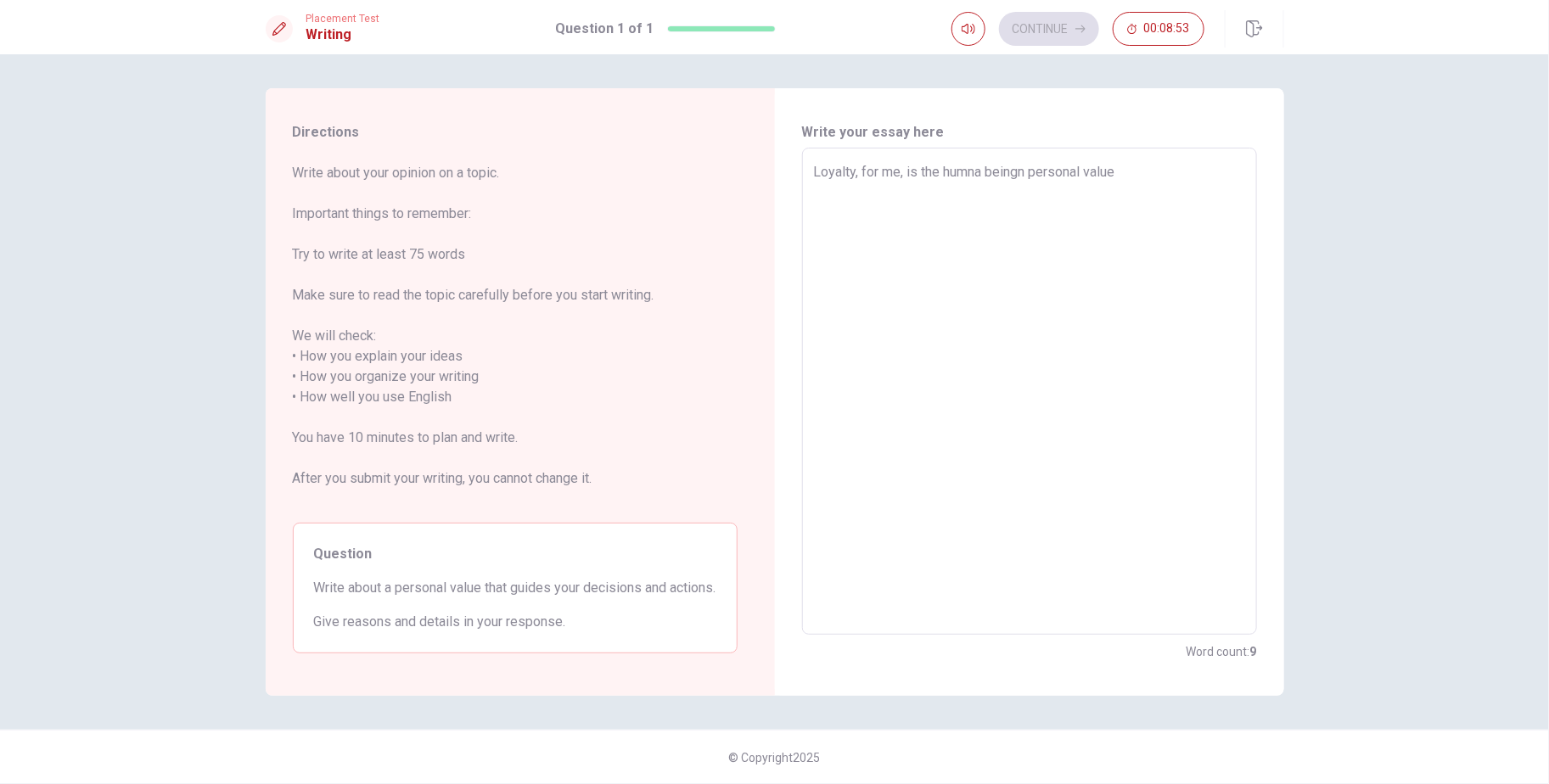 type on "x" 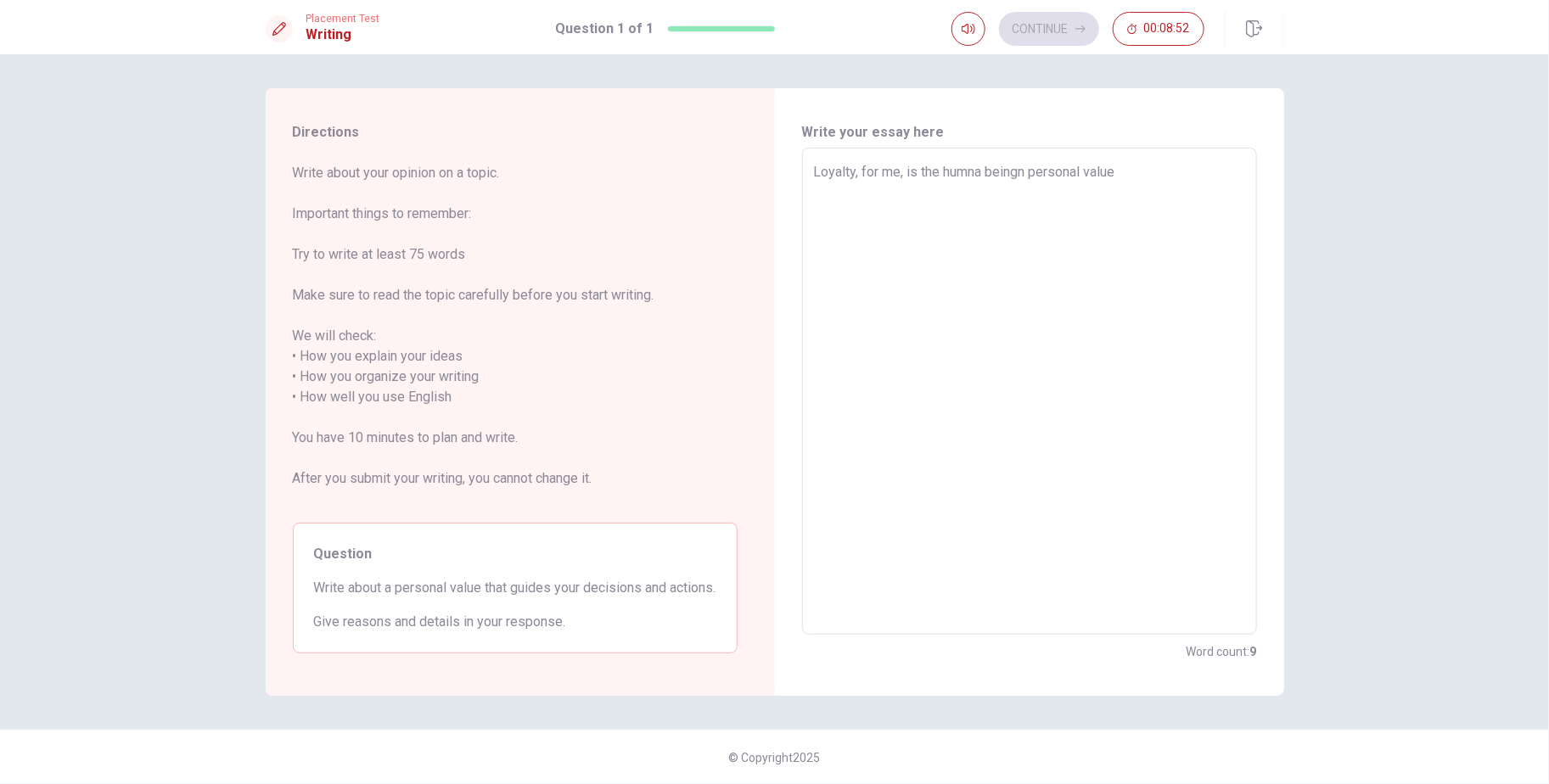 type on "Loyalty, for me, is the humna being personal value" 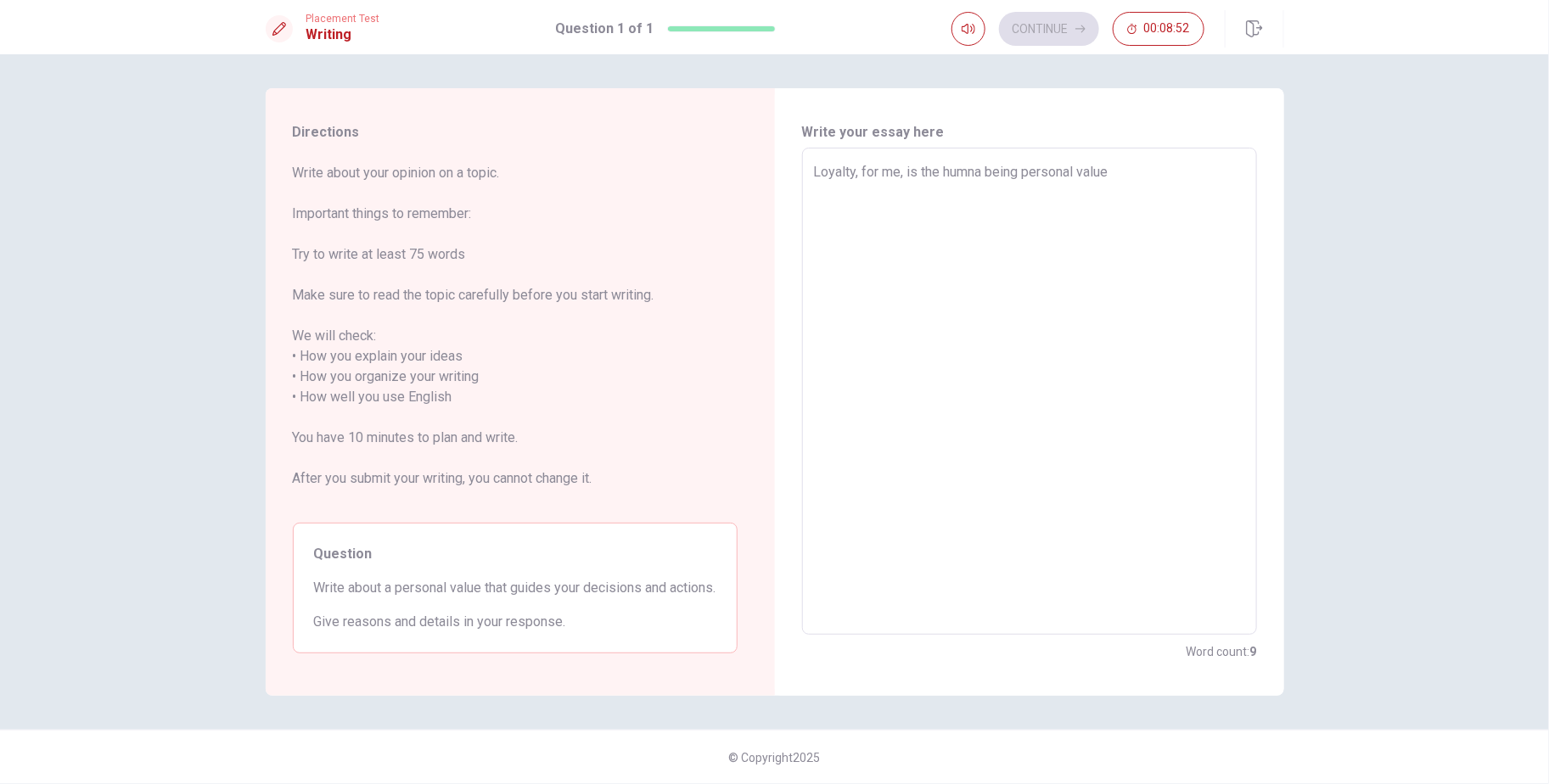 type on "x" 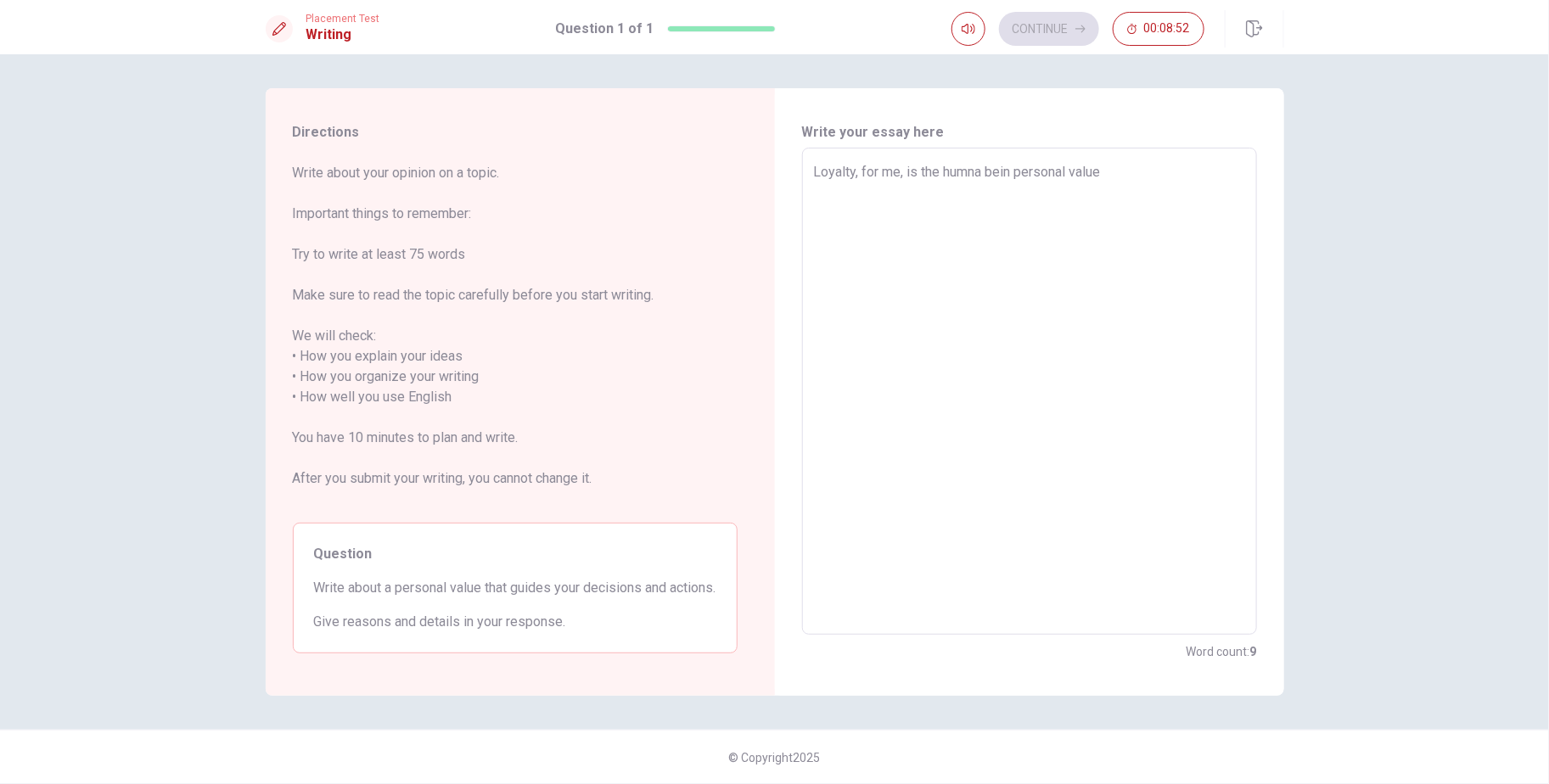 type on "x" 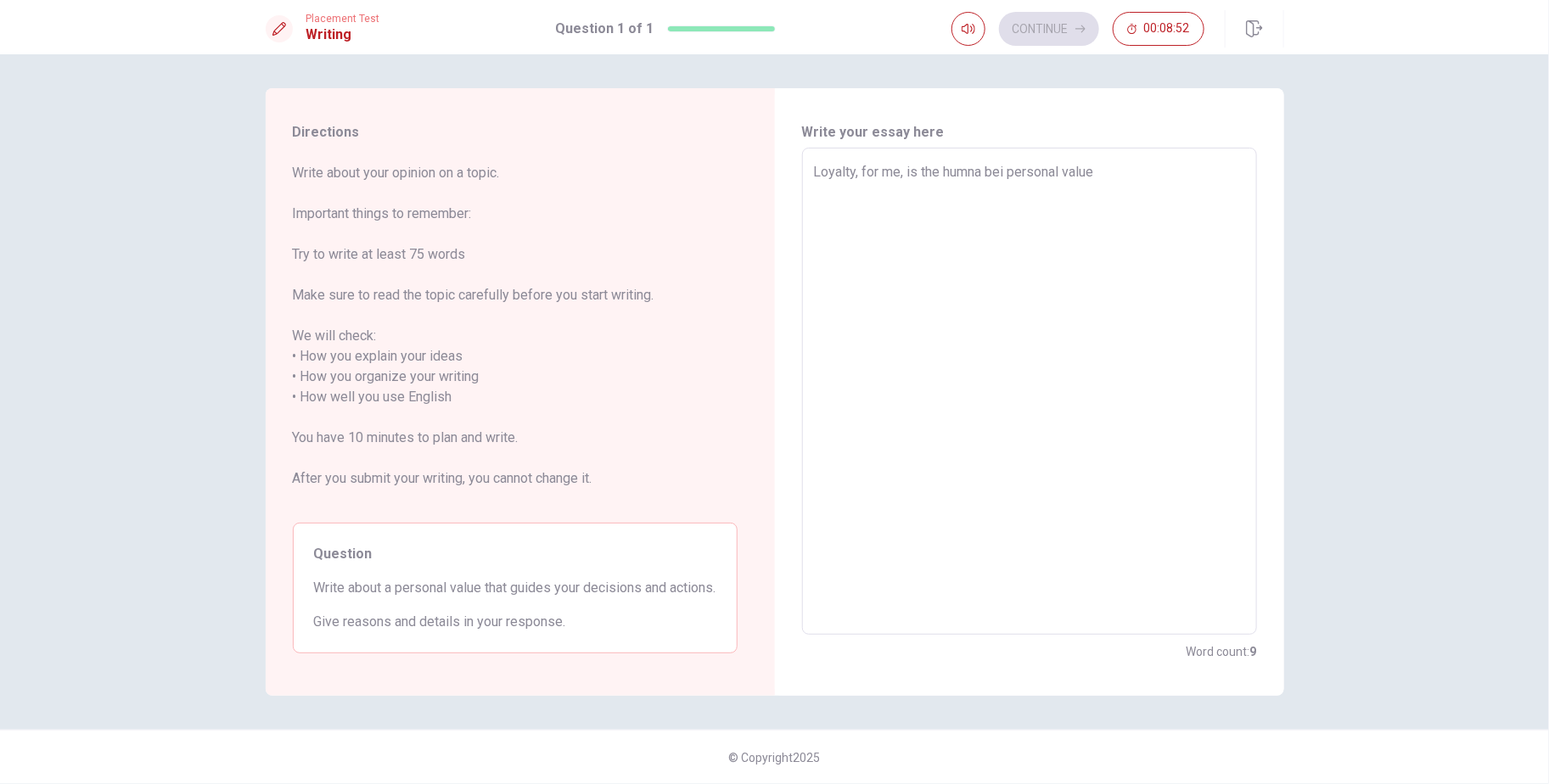 type on "x" 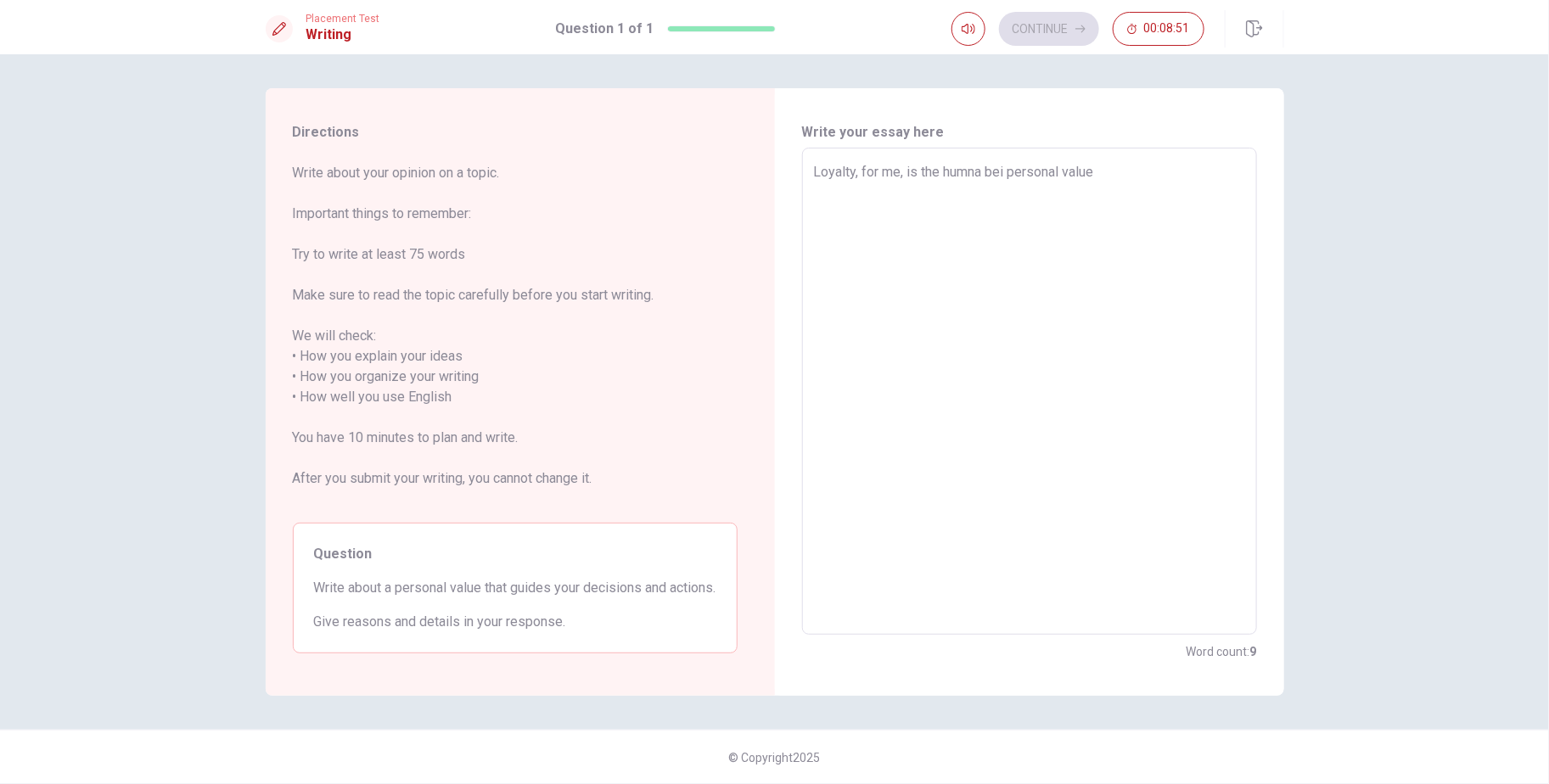 type on "Loyalty, for me, is the humna be personal value" 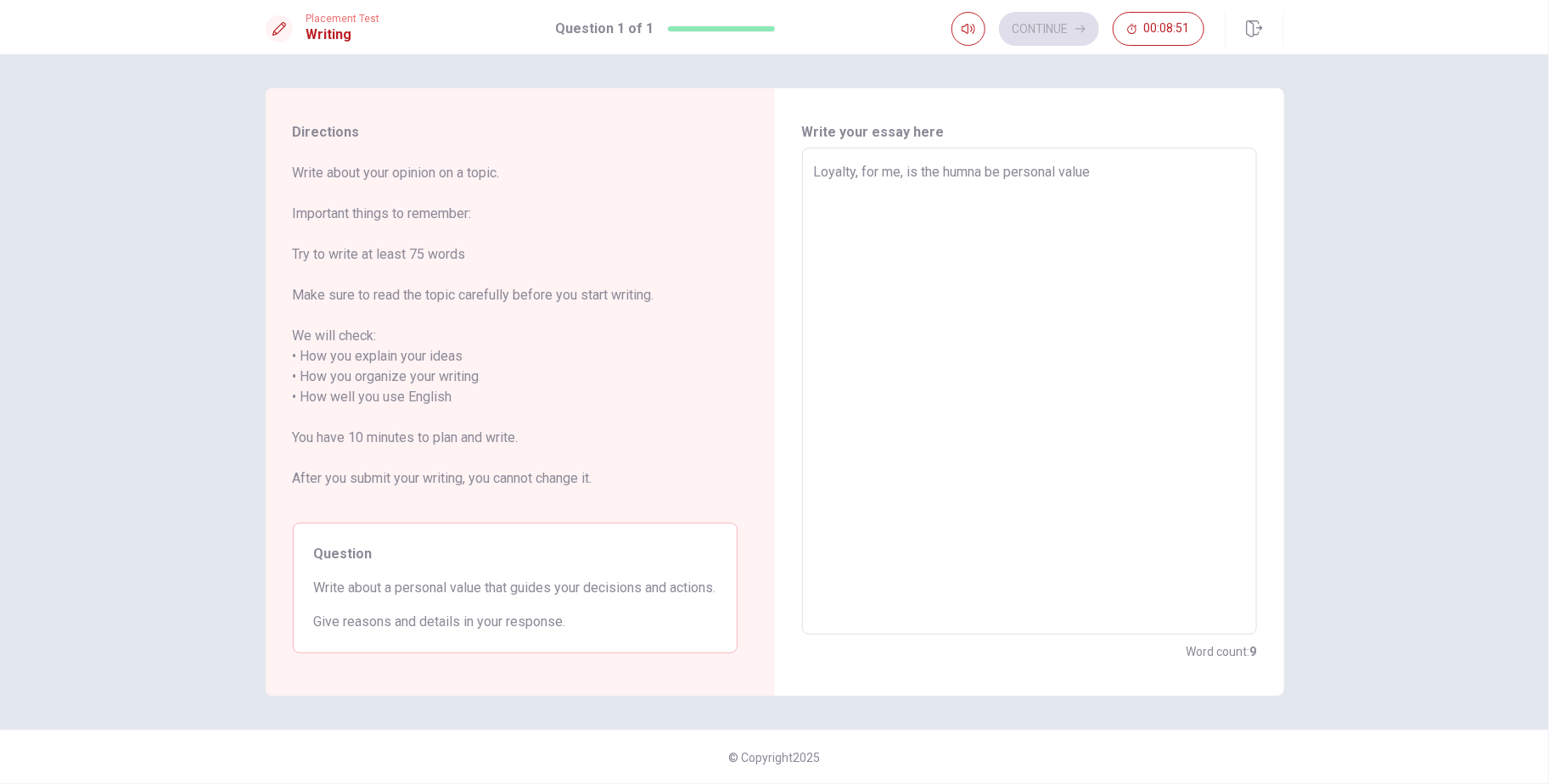 type on "x" 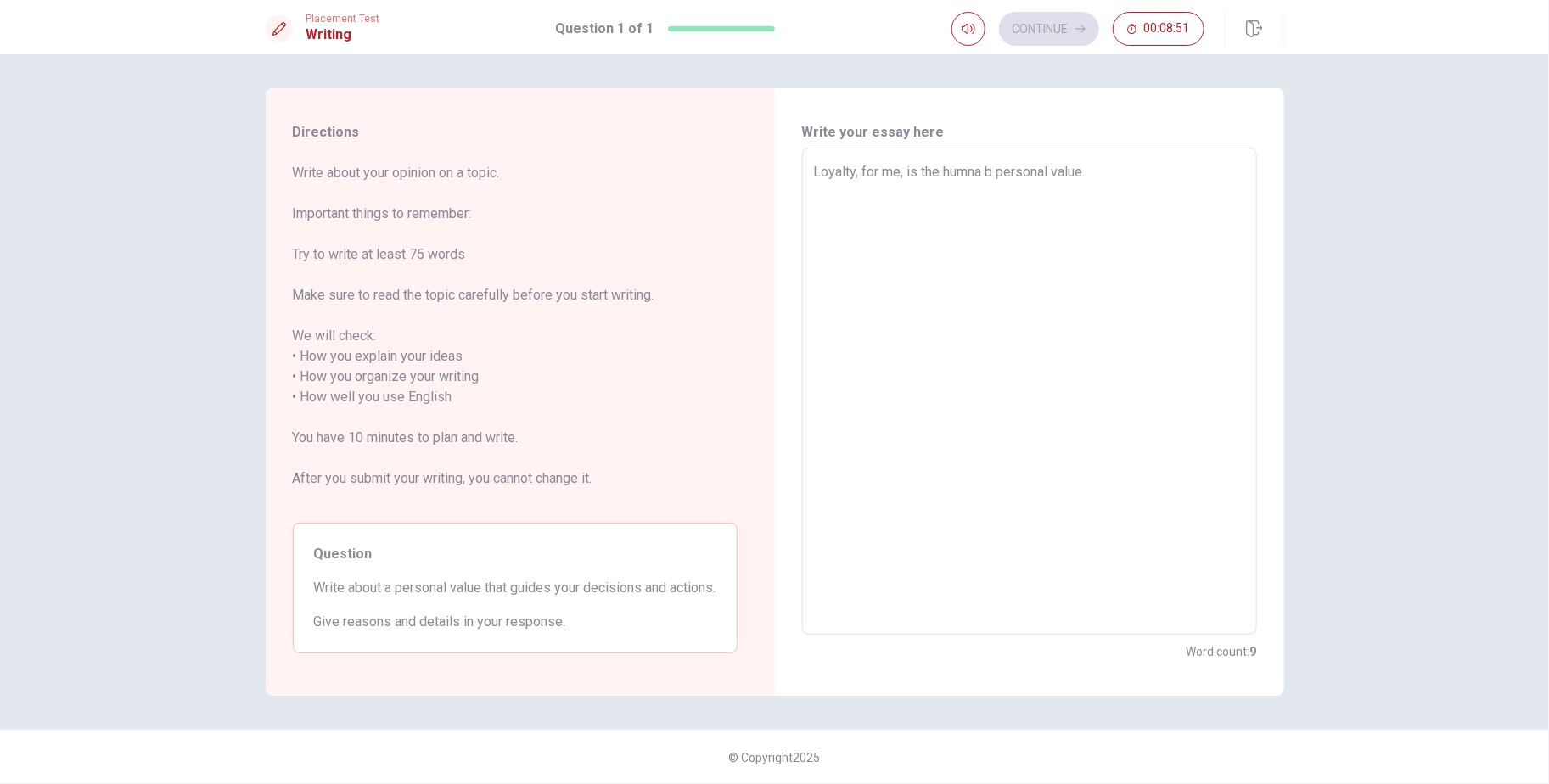 type on "x" 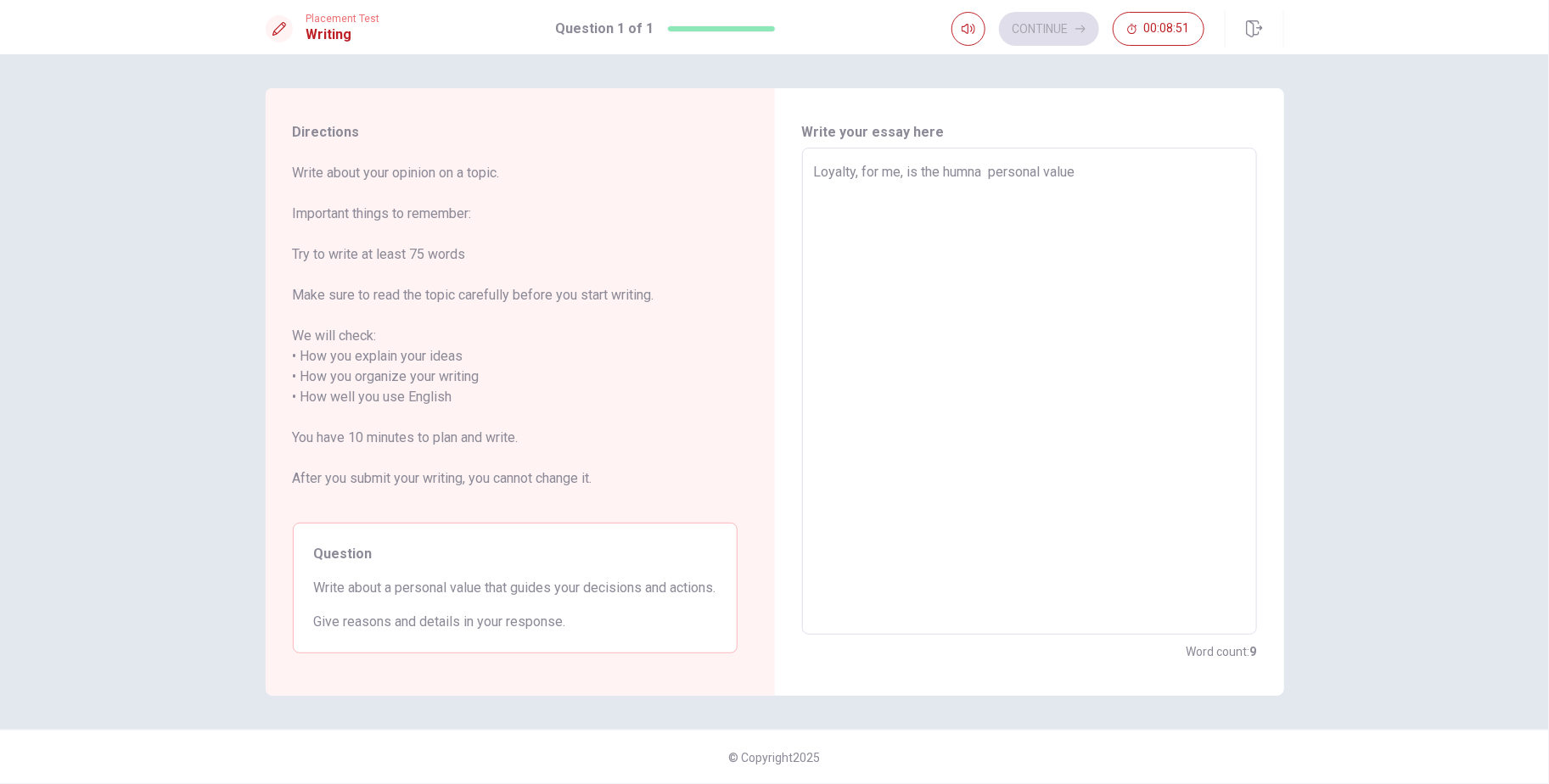 type on "x" 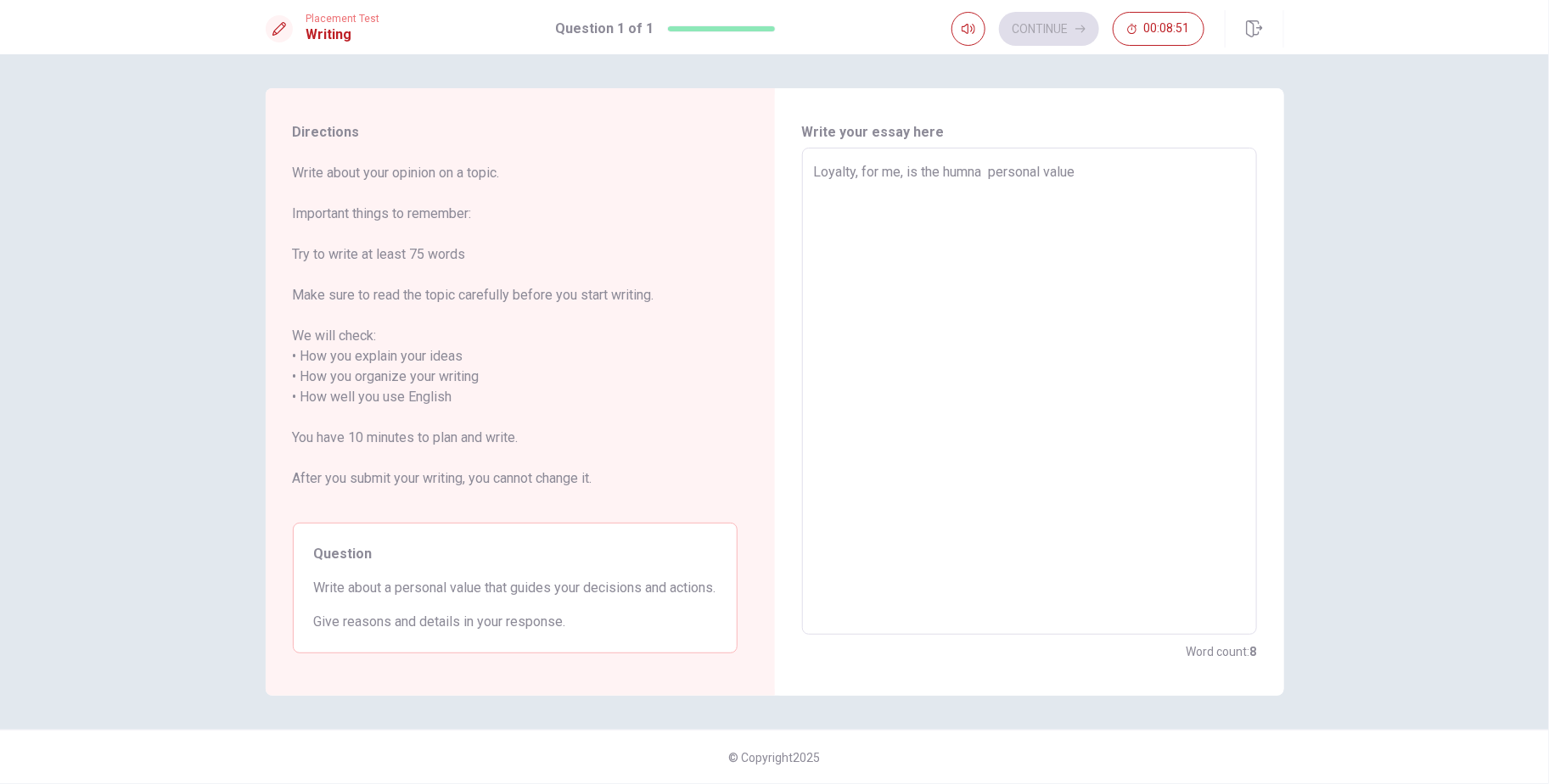 type on "Loyalty, for me, is the humna personal value" 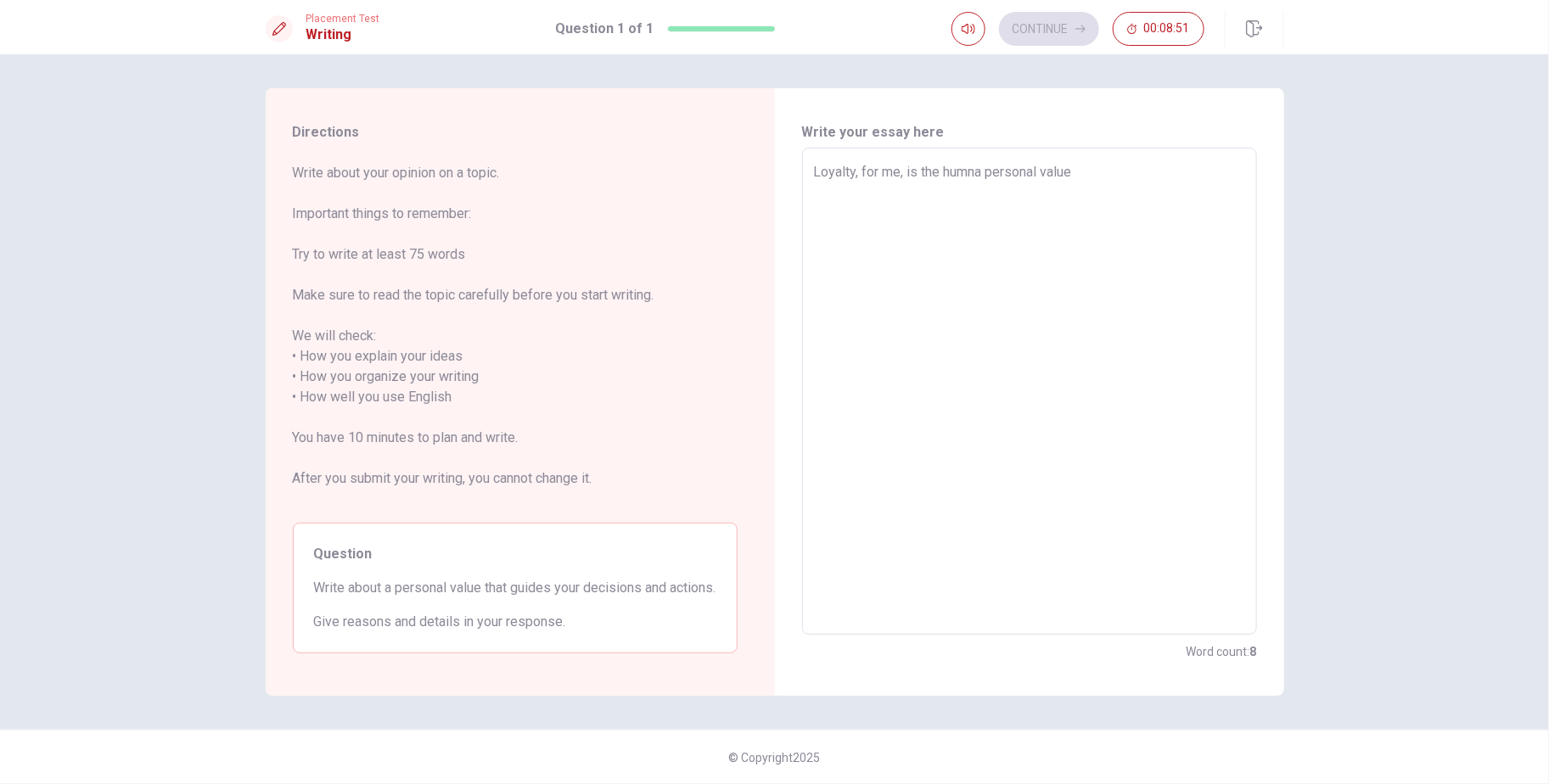 type on "x" 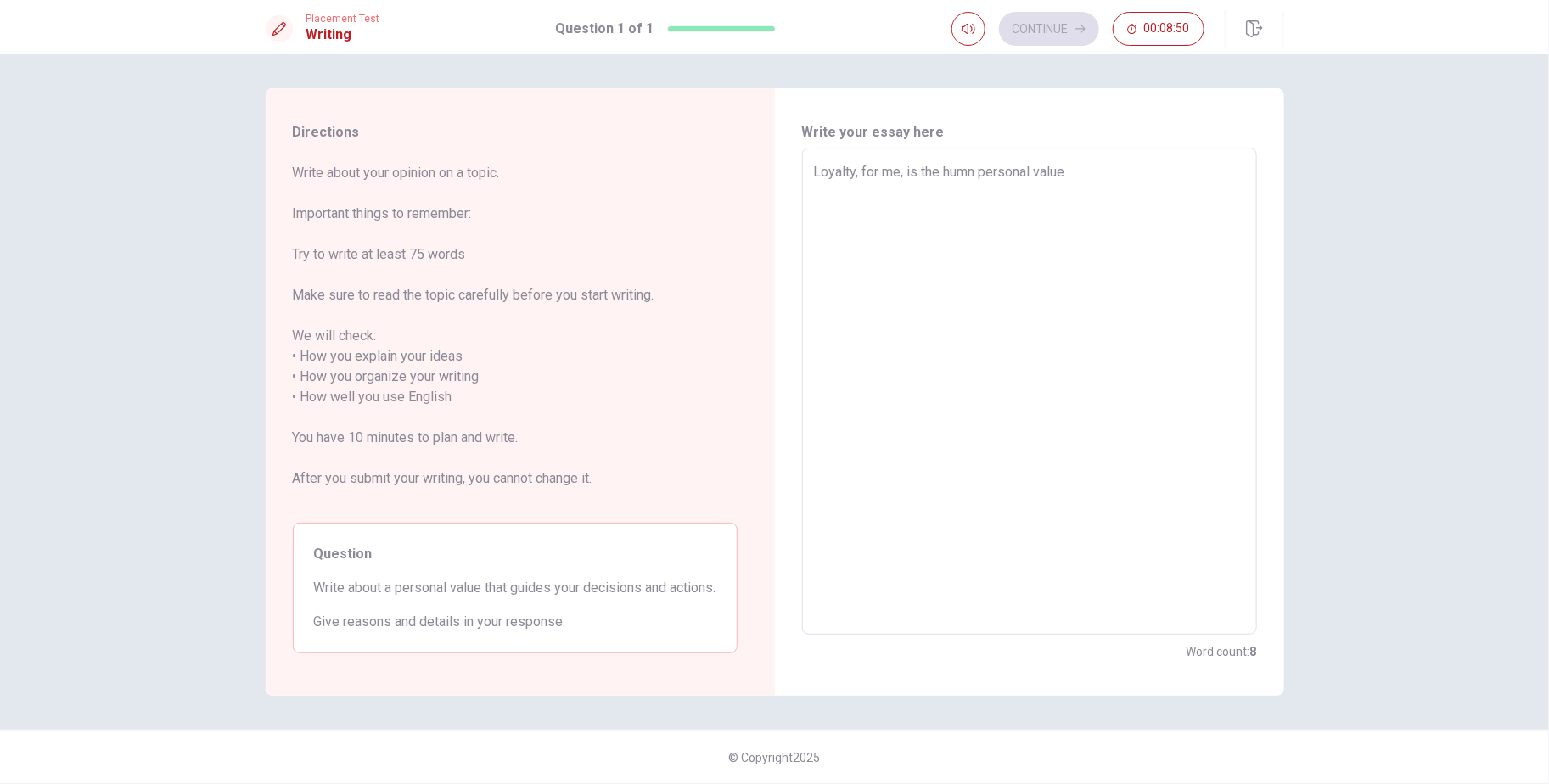 type on "x" 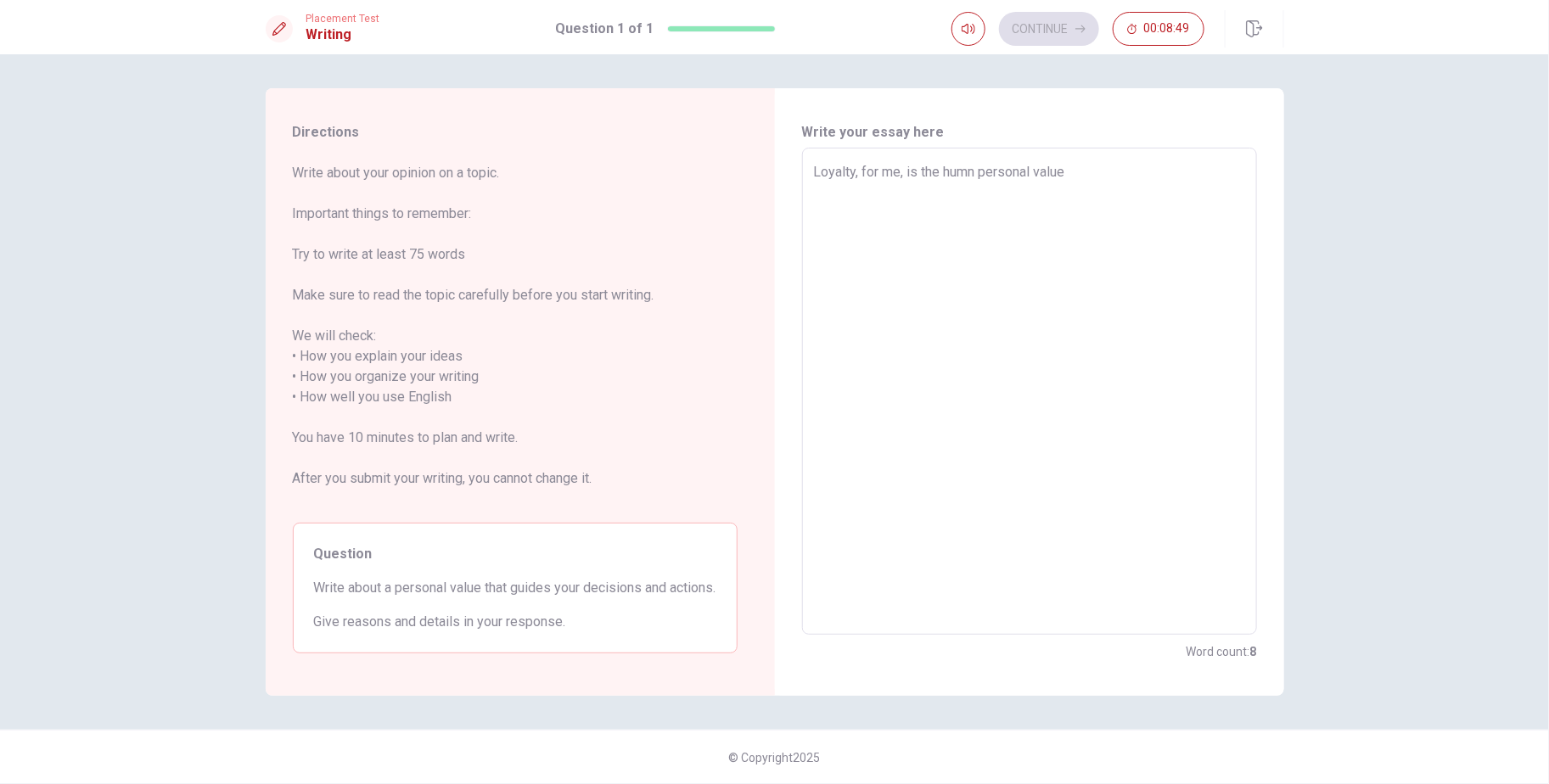 type on "Loyalty, for me, is the hum personal value" 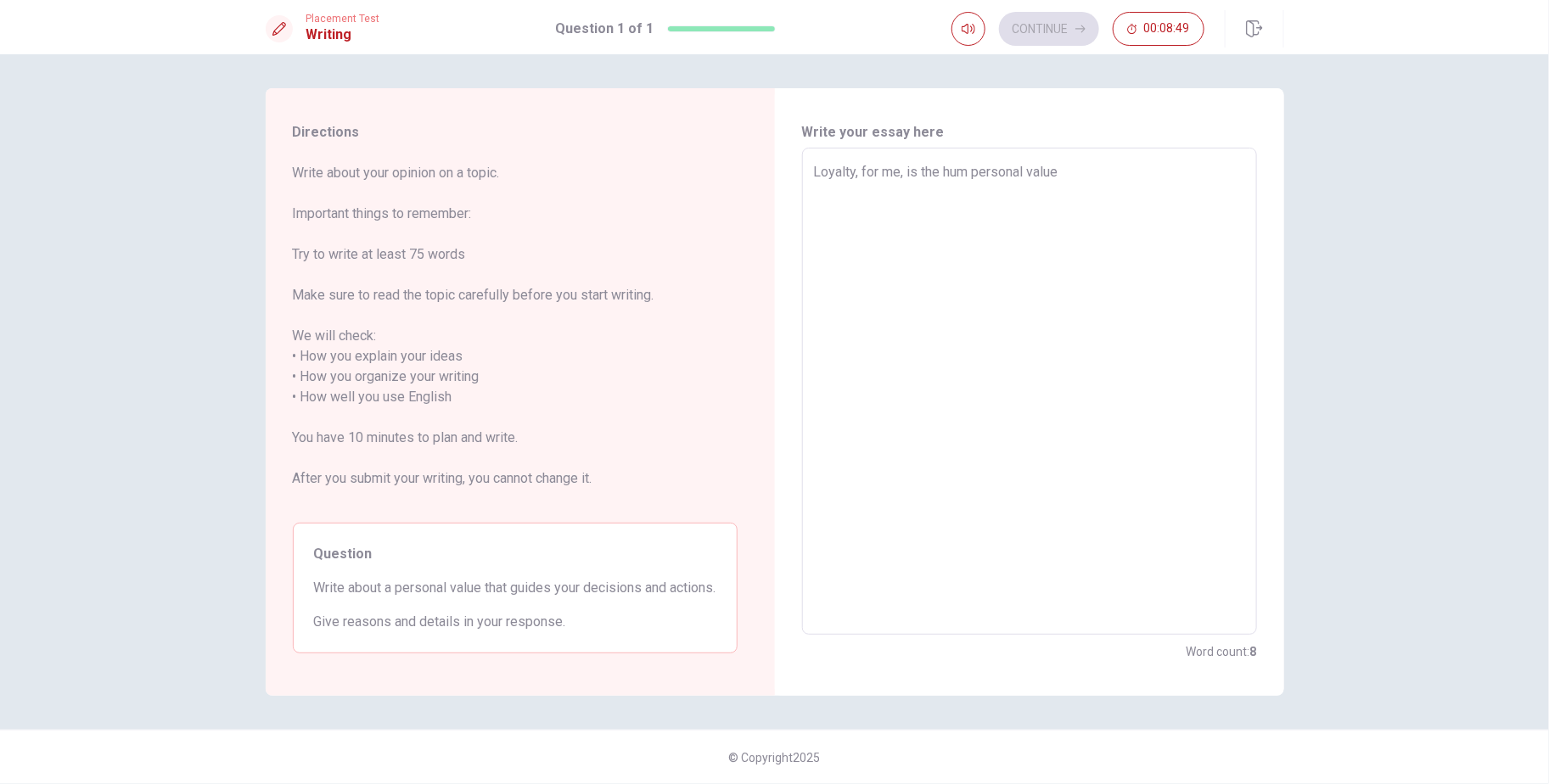 type on "x" 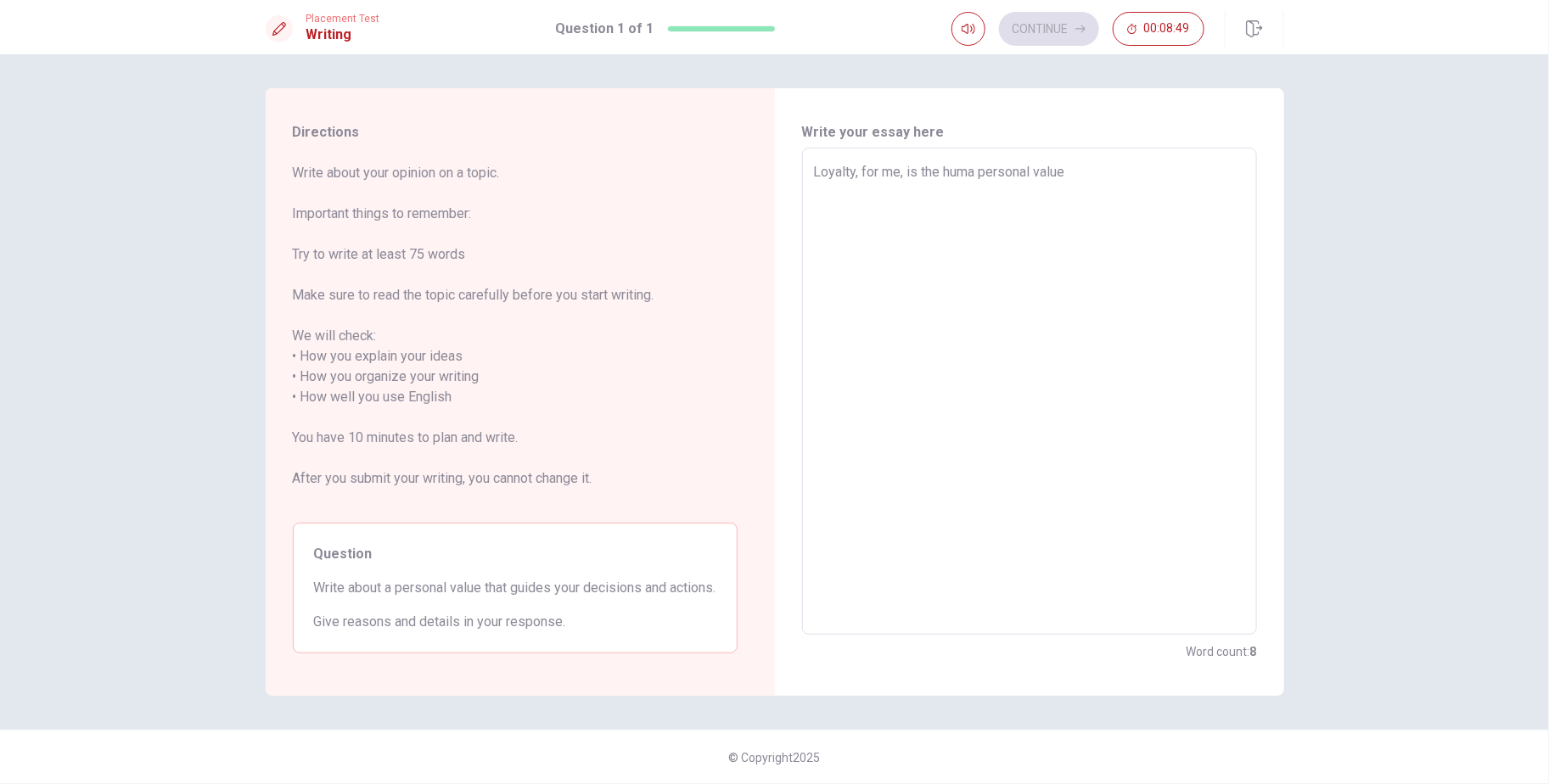 type on "x" 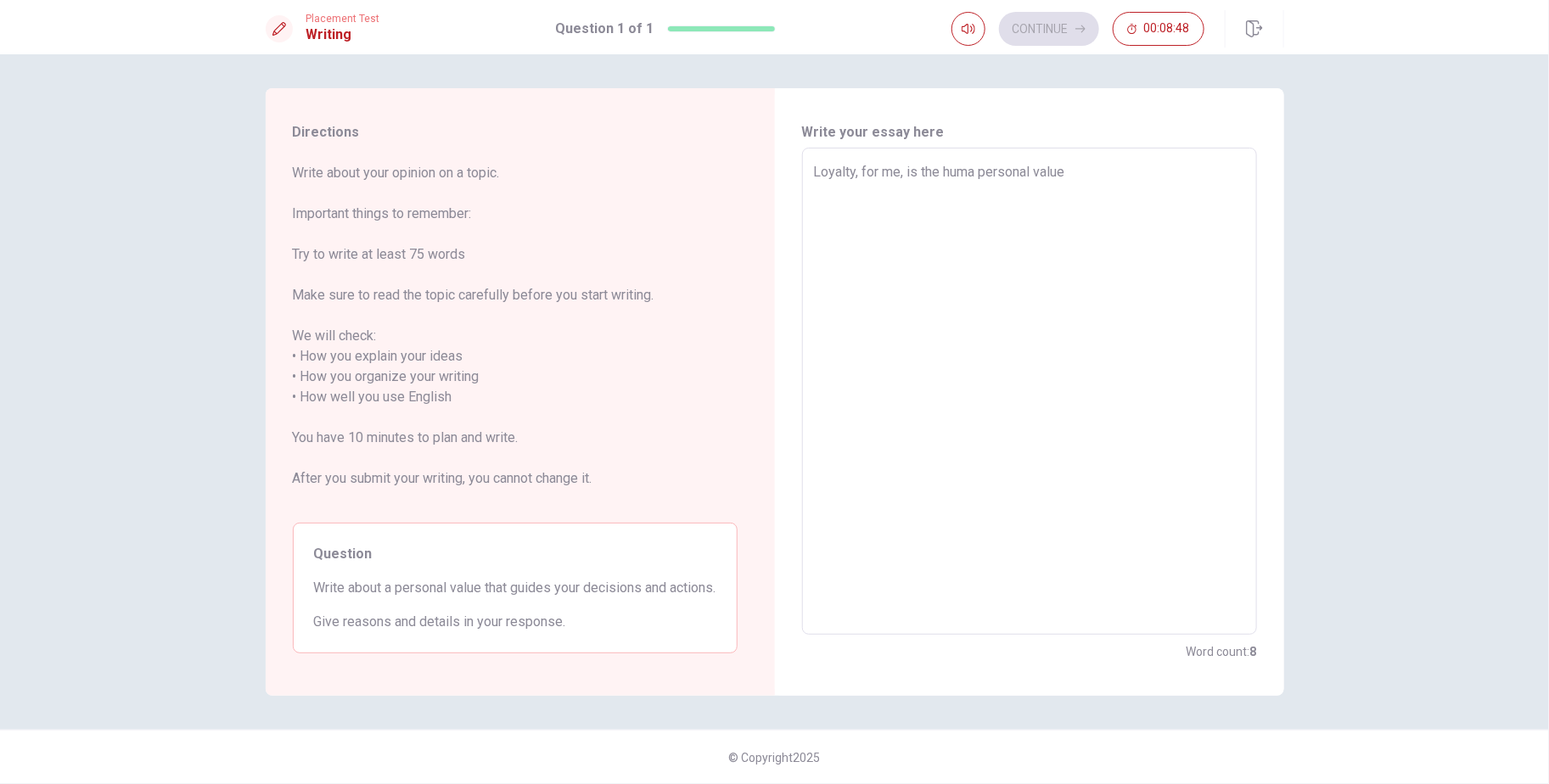 type on "Loyalty, for me, is the human personal value" 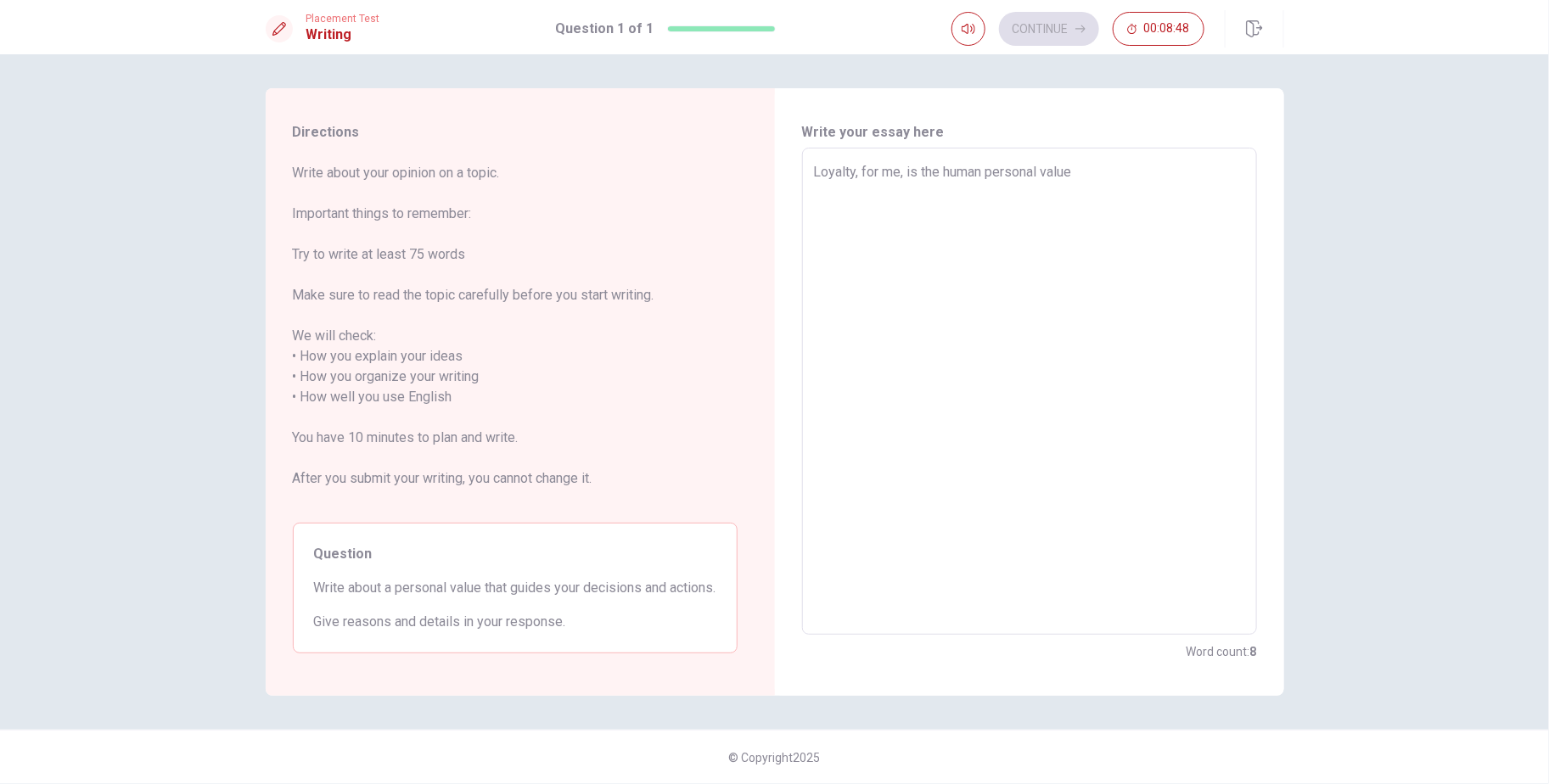 type on "x" 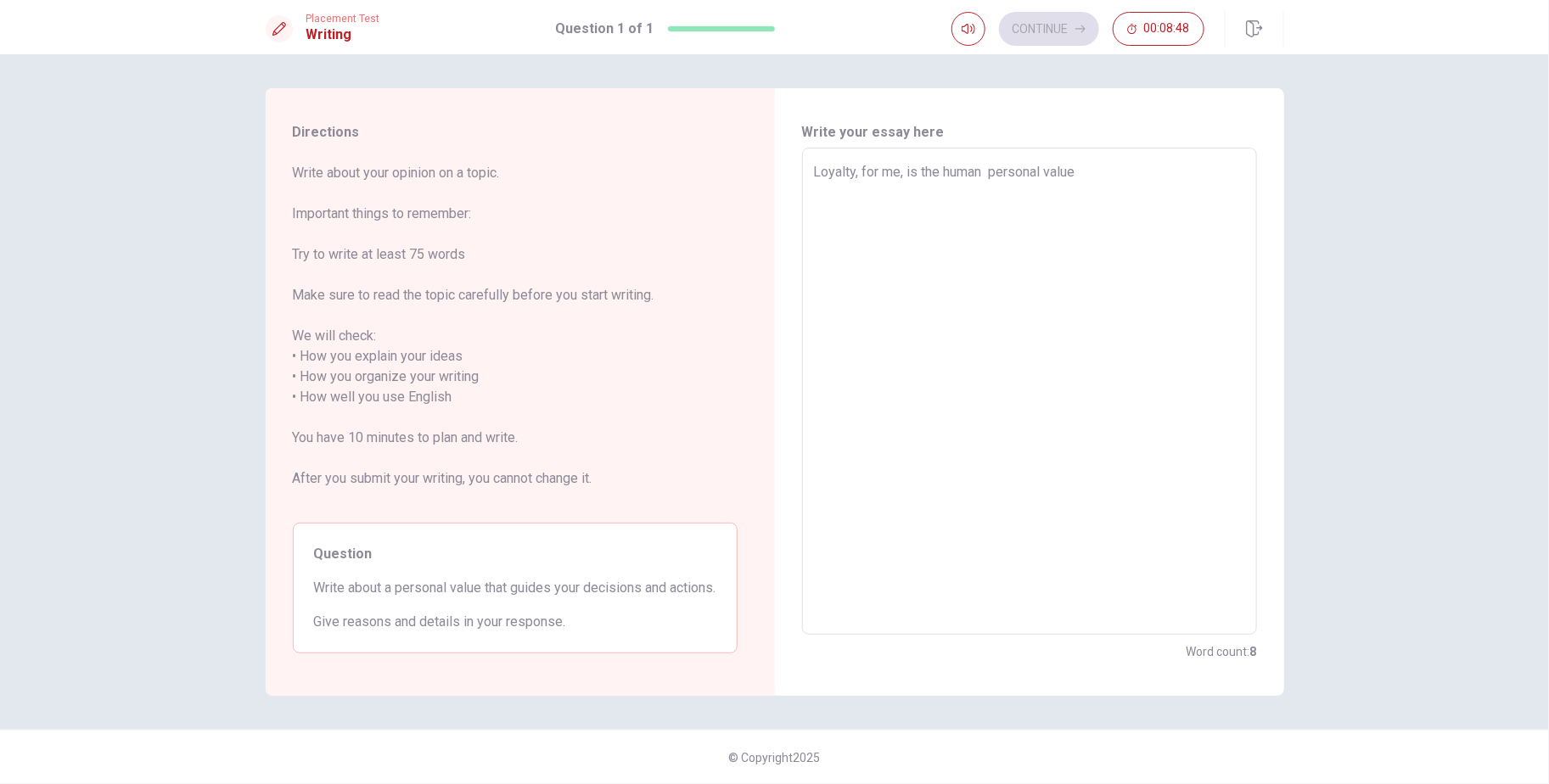 type on "x" 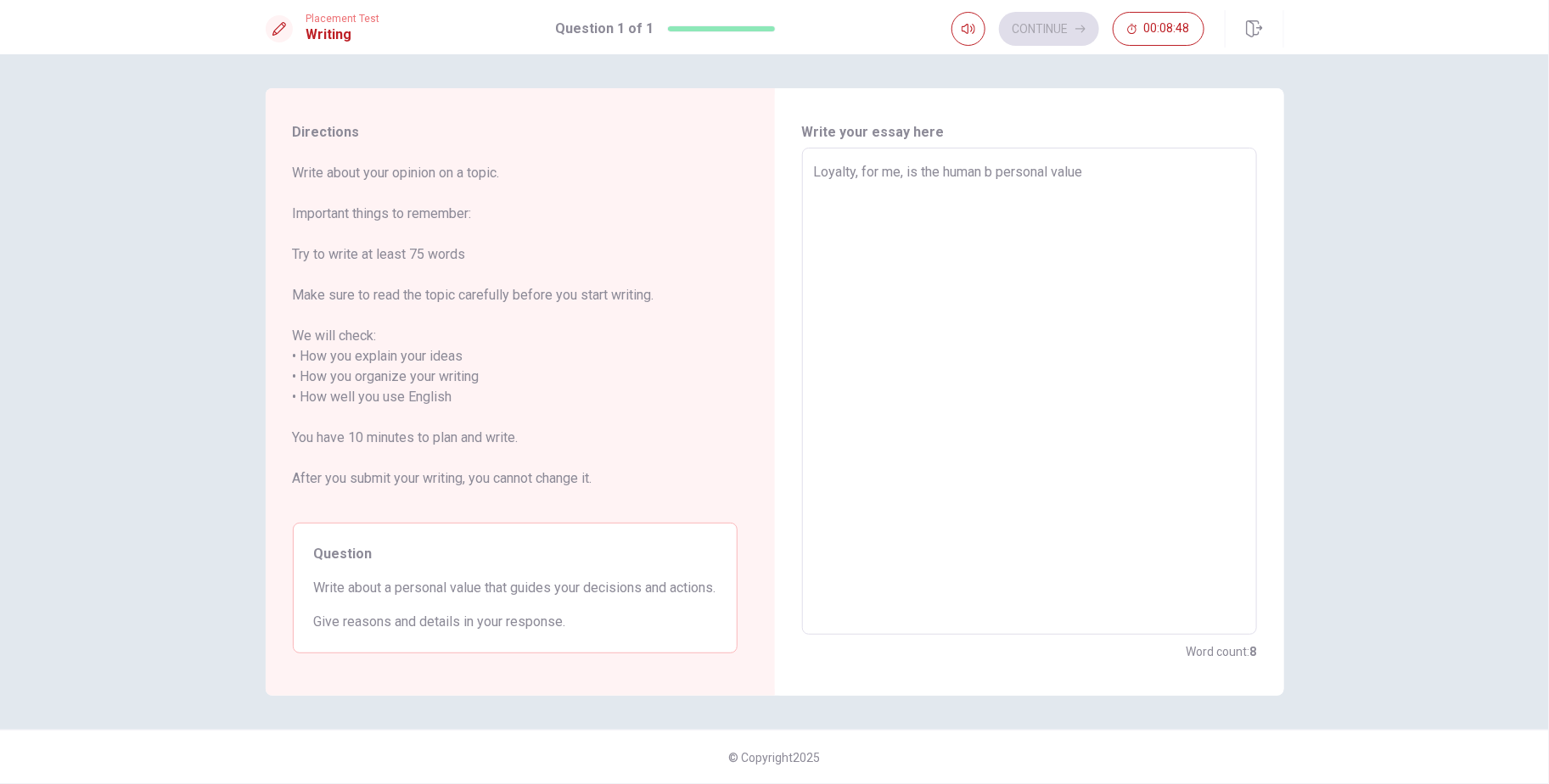 type on "x" 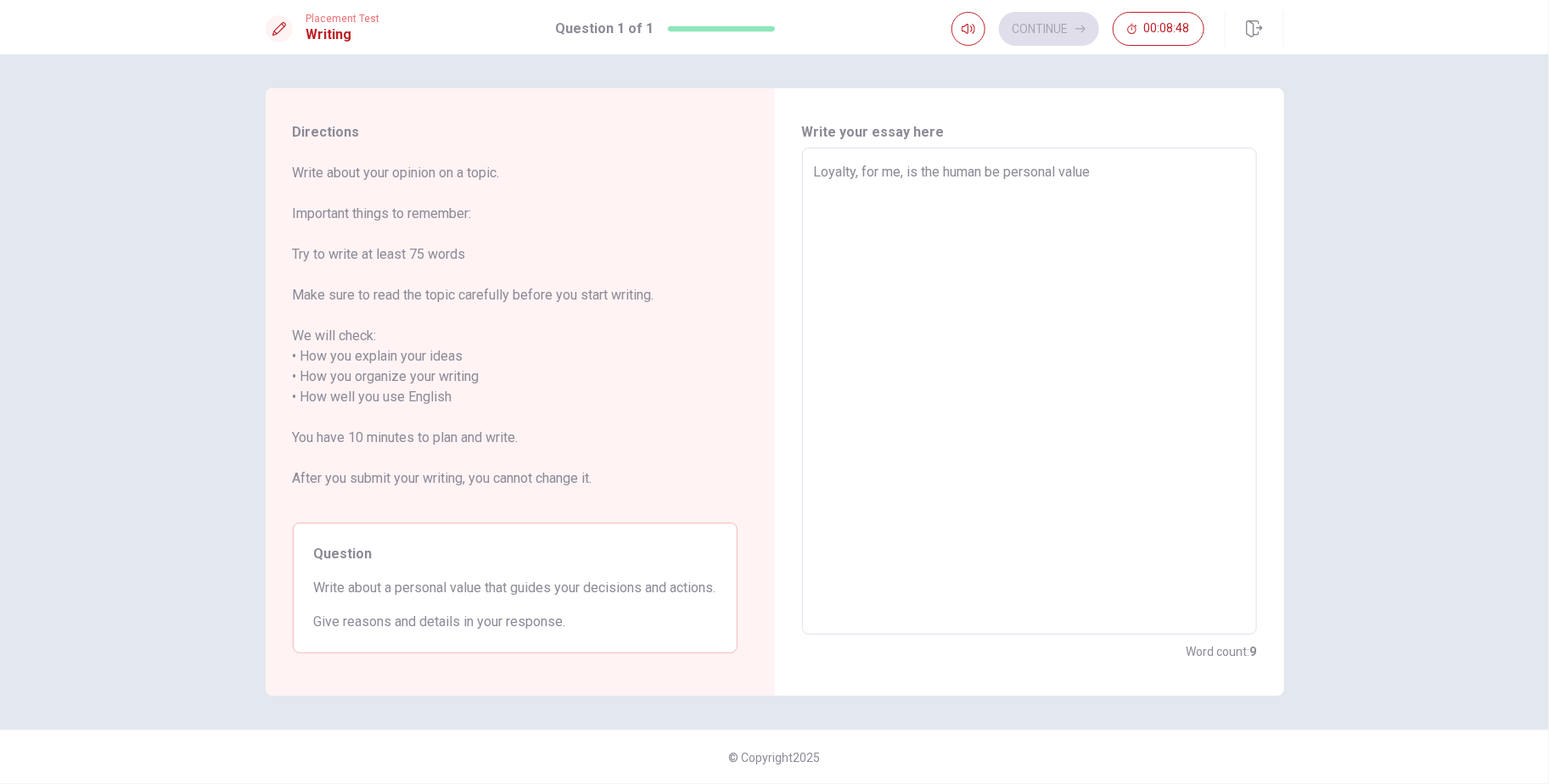 type on "x" 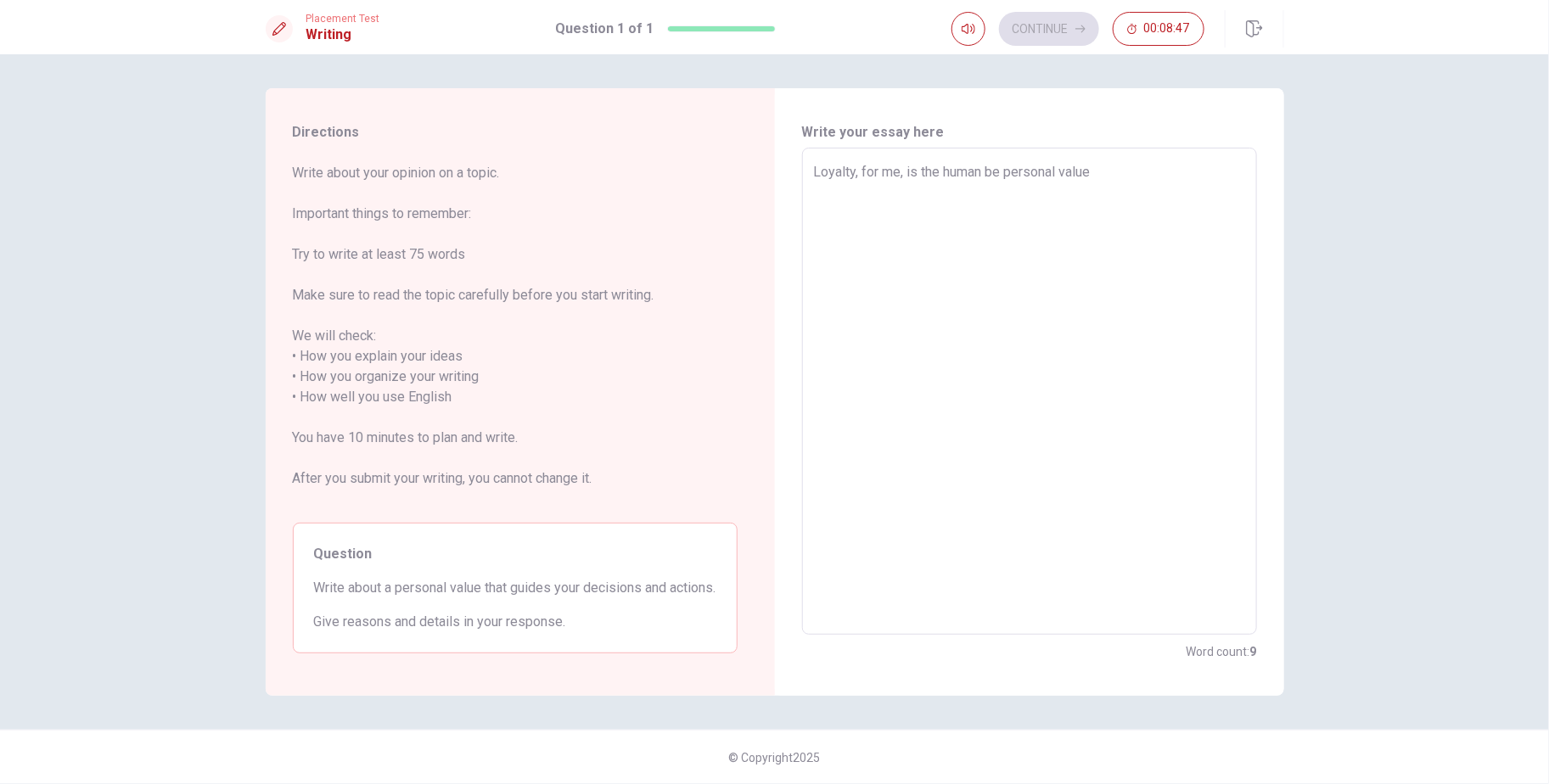 type on "Loyalty, for me, is the human bei personal value" 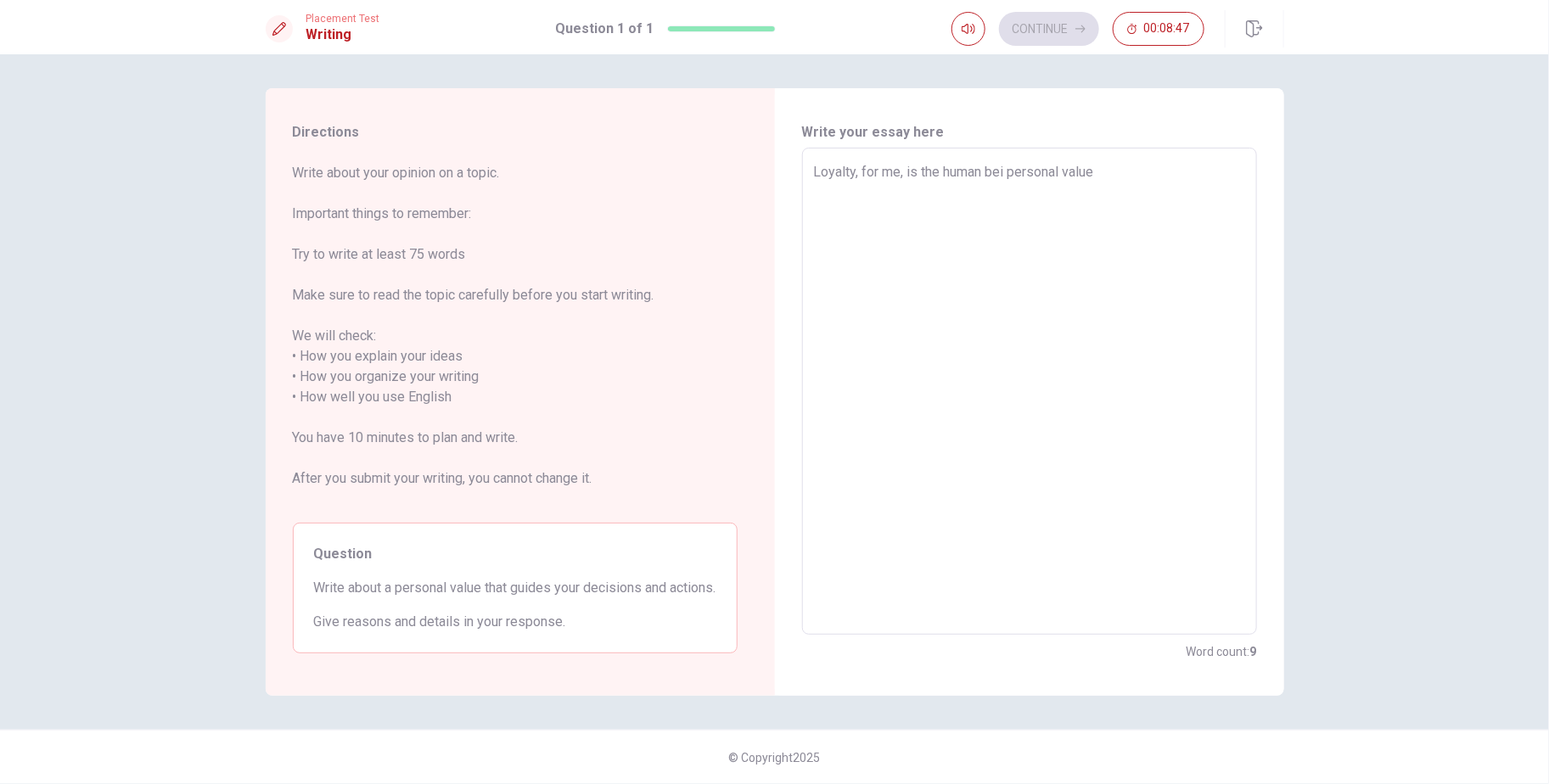 type on "x" 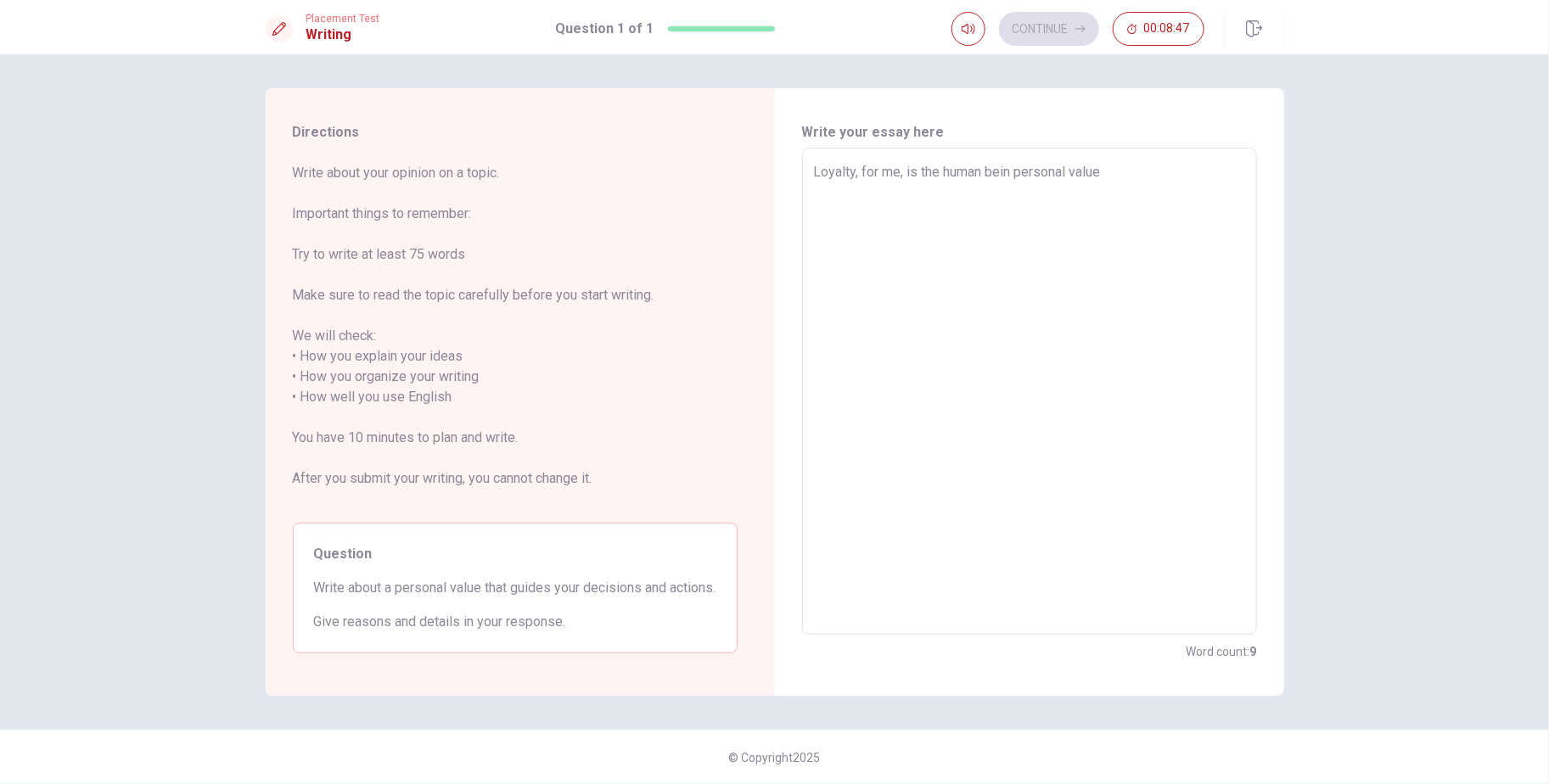 type on "x" 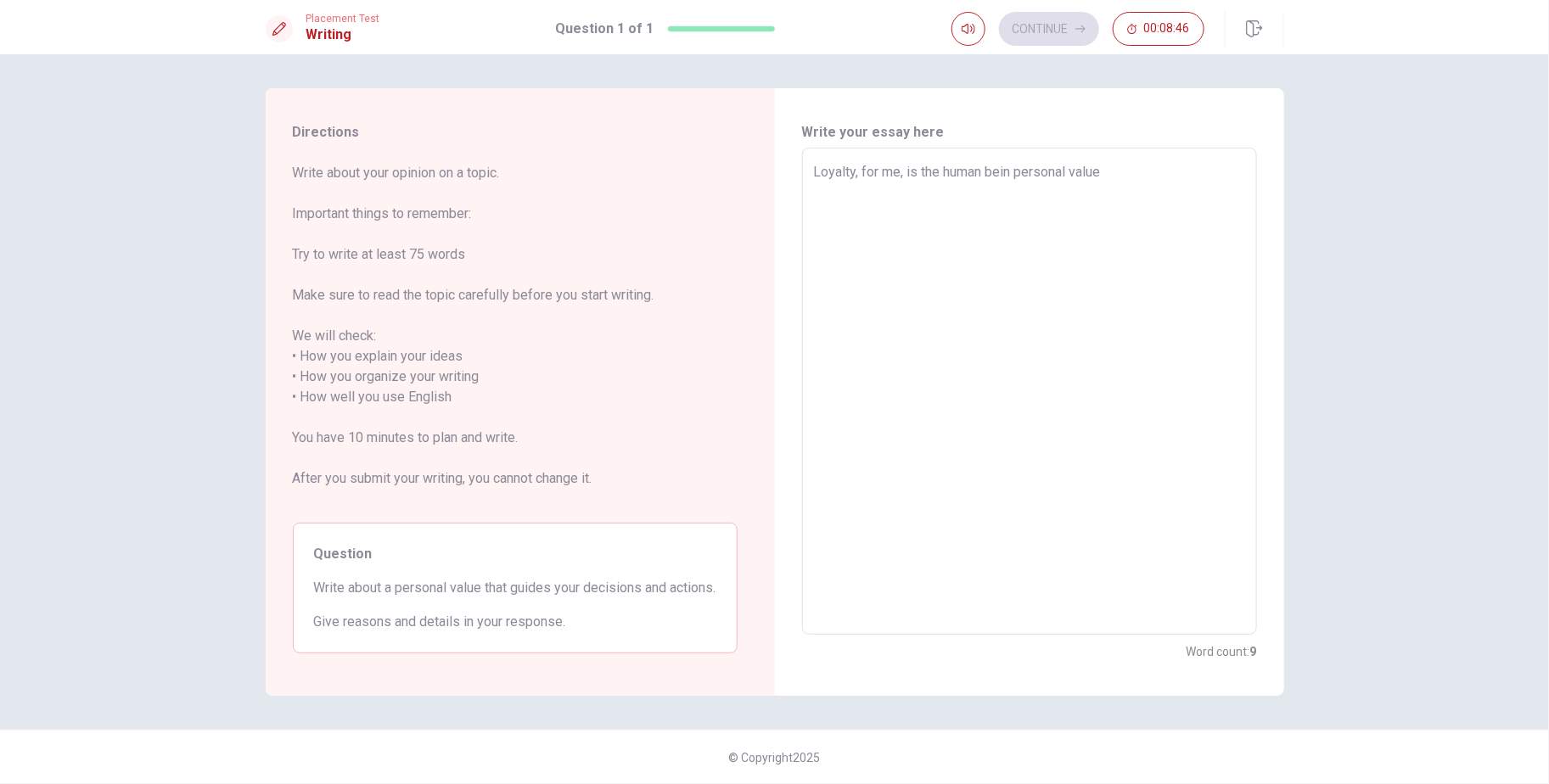 type on "Loyalty, for me, is the human being personal value" 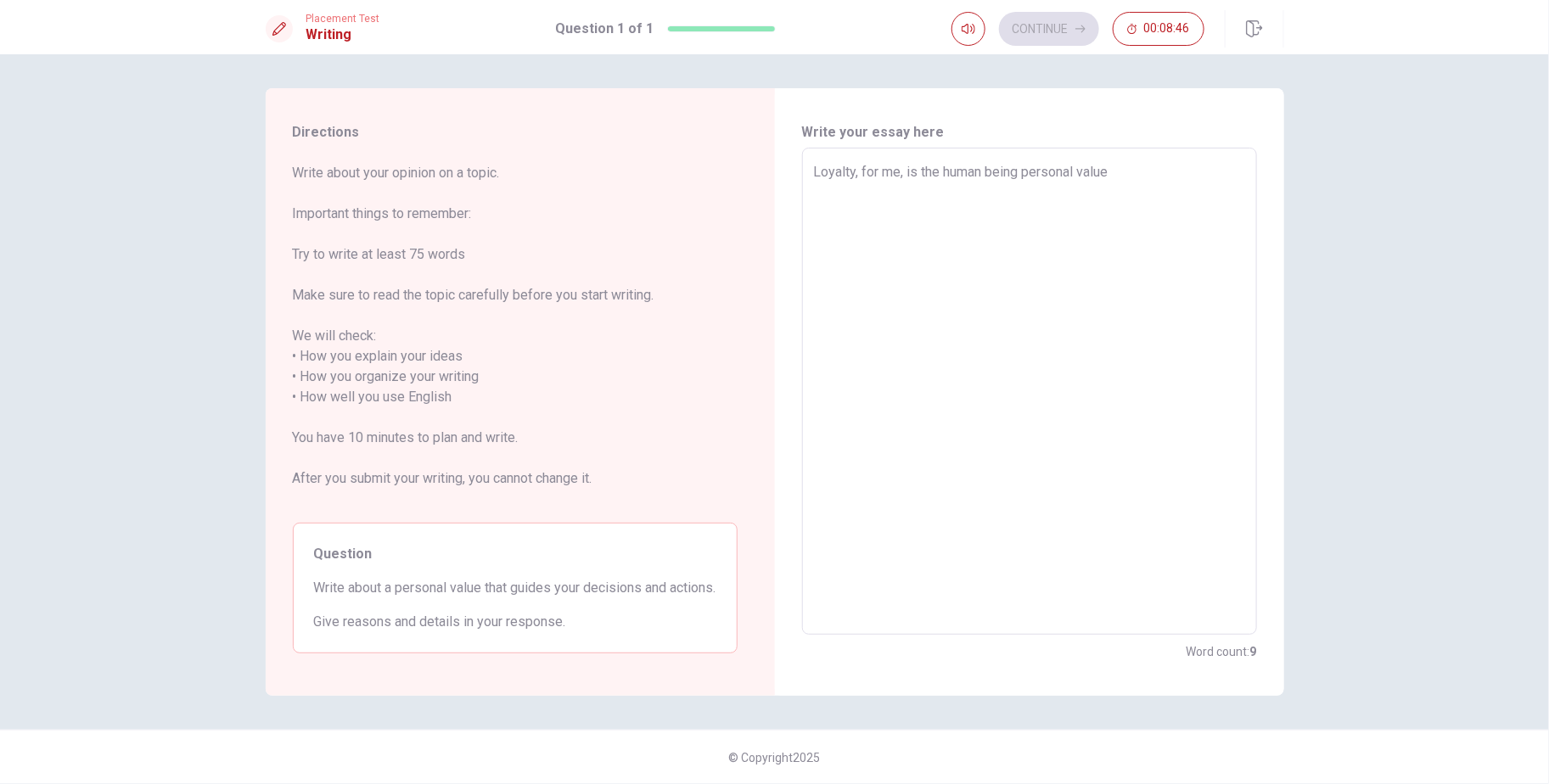 type on "x" 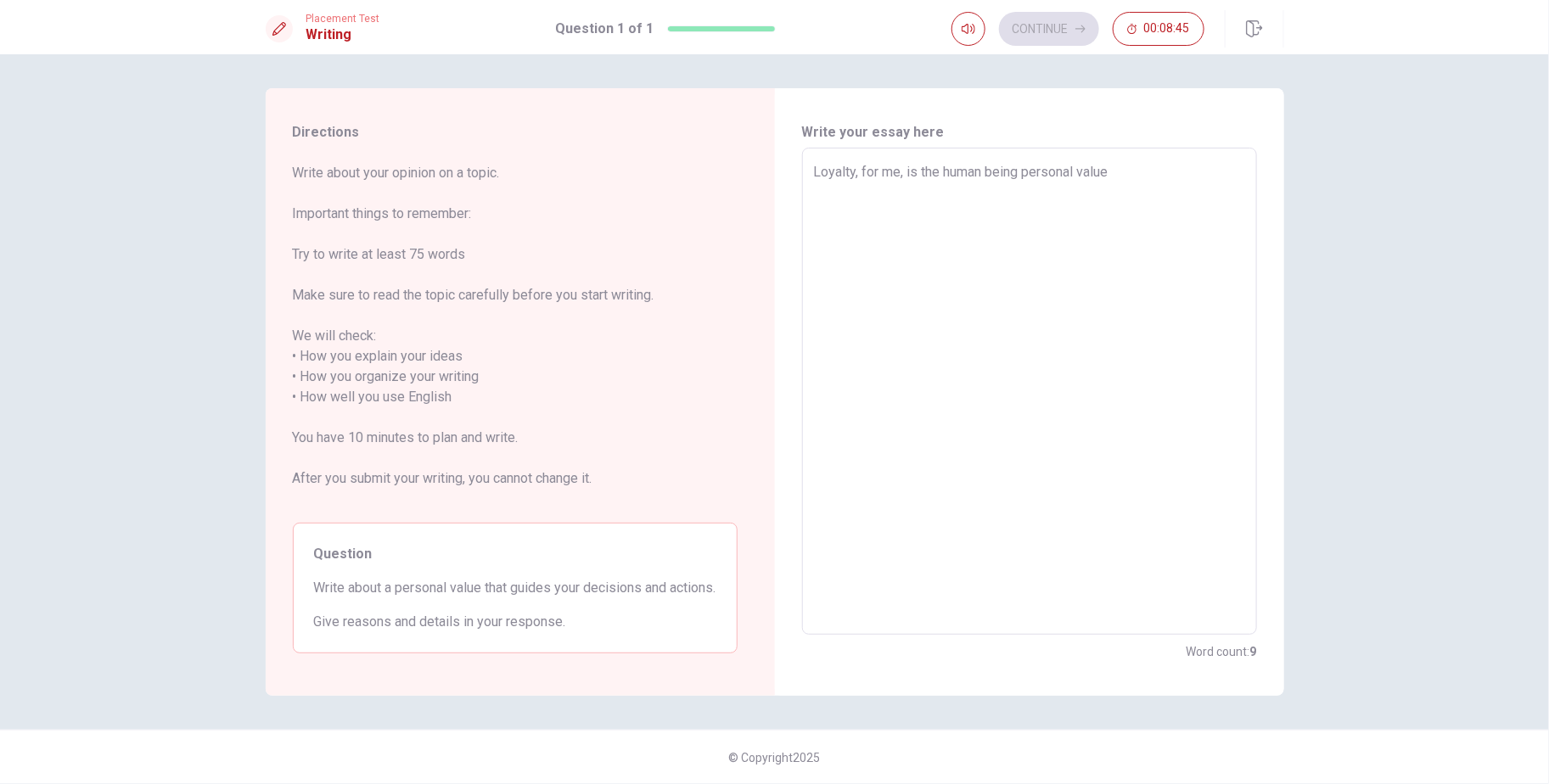 type on "Loyalty, for me, is the human being' personal value" 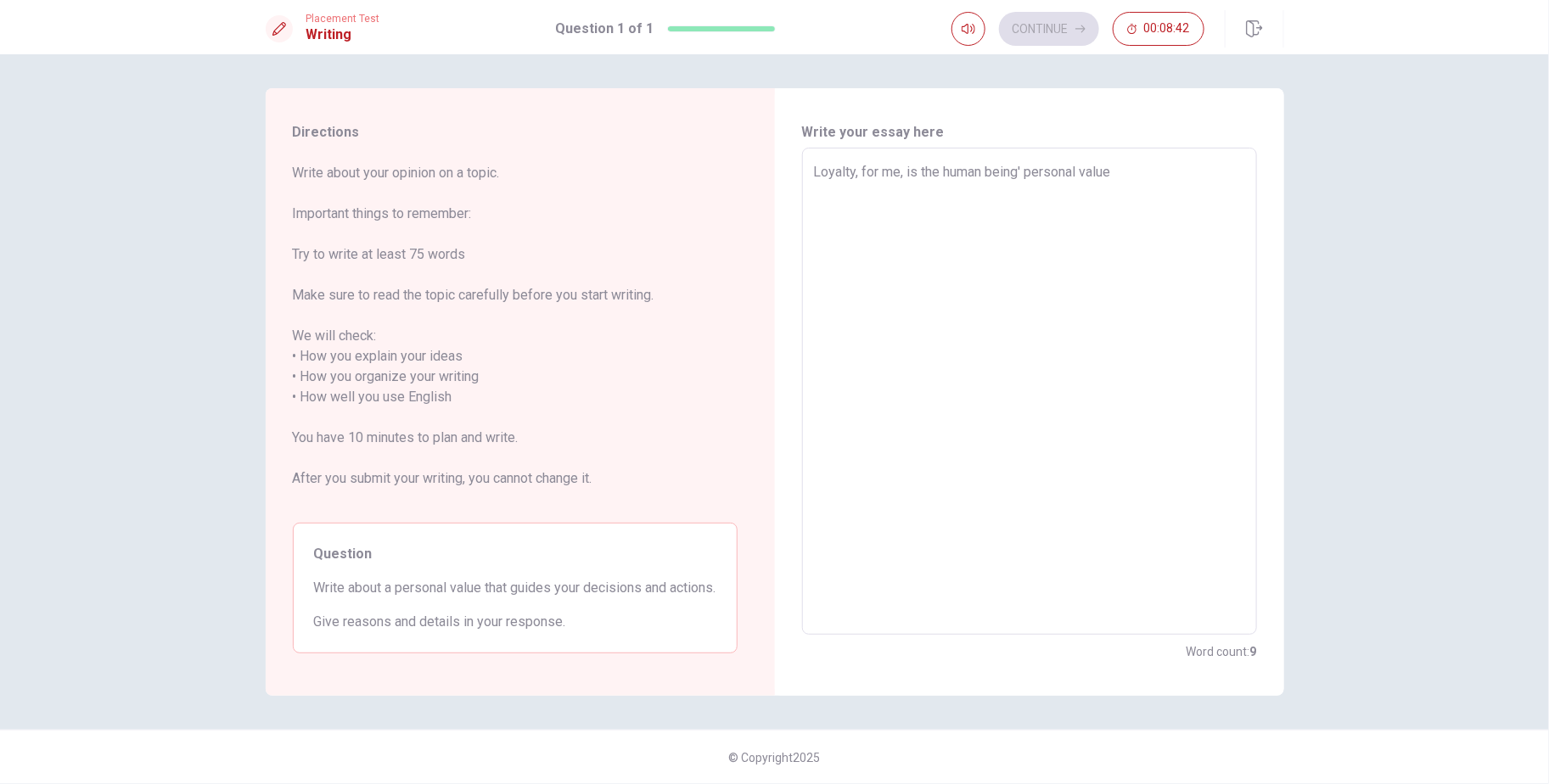 type on "x" 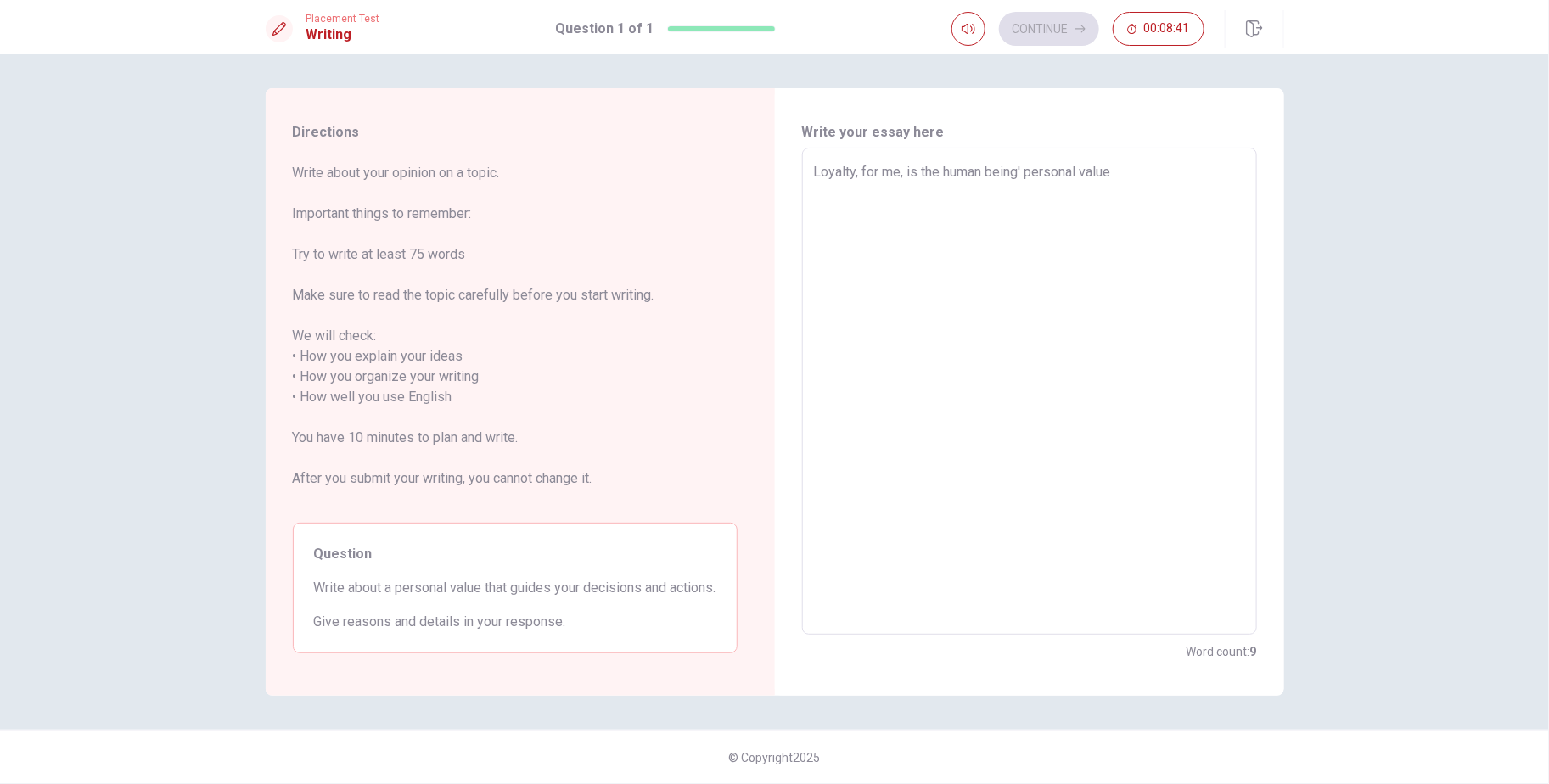 type on "Loyalty, for me, is the personal value" 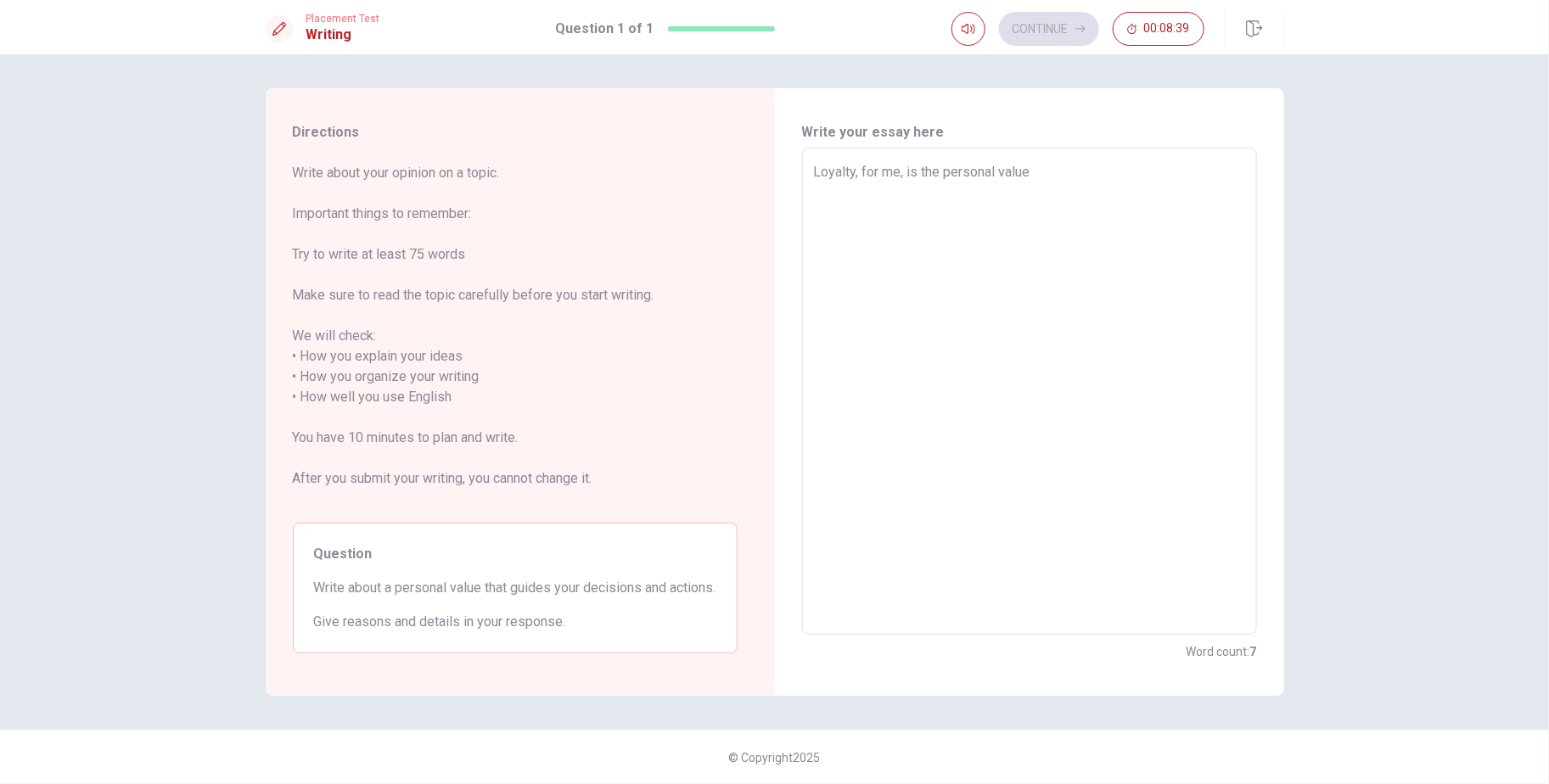 type on "x" 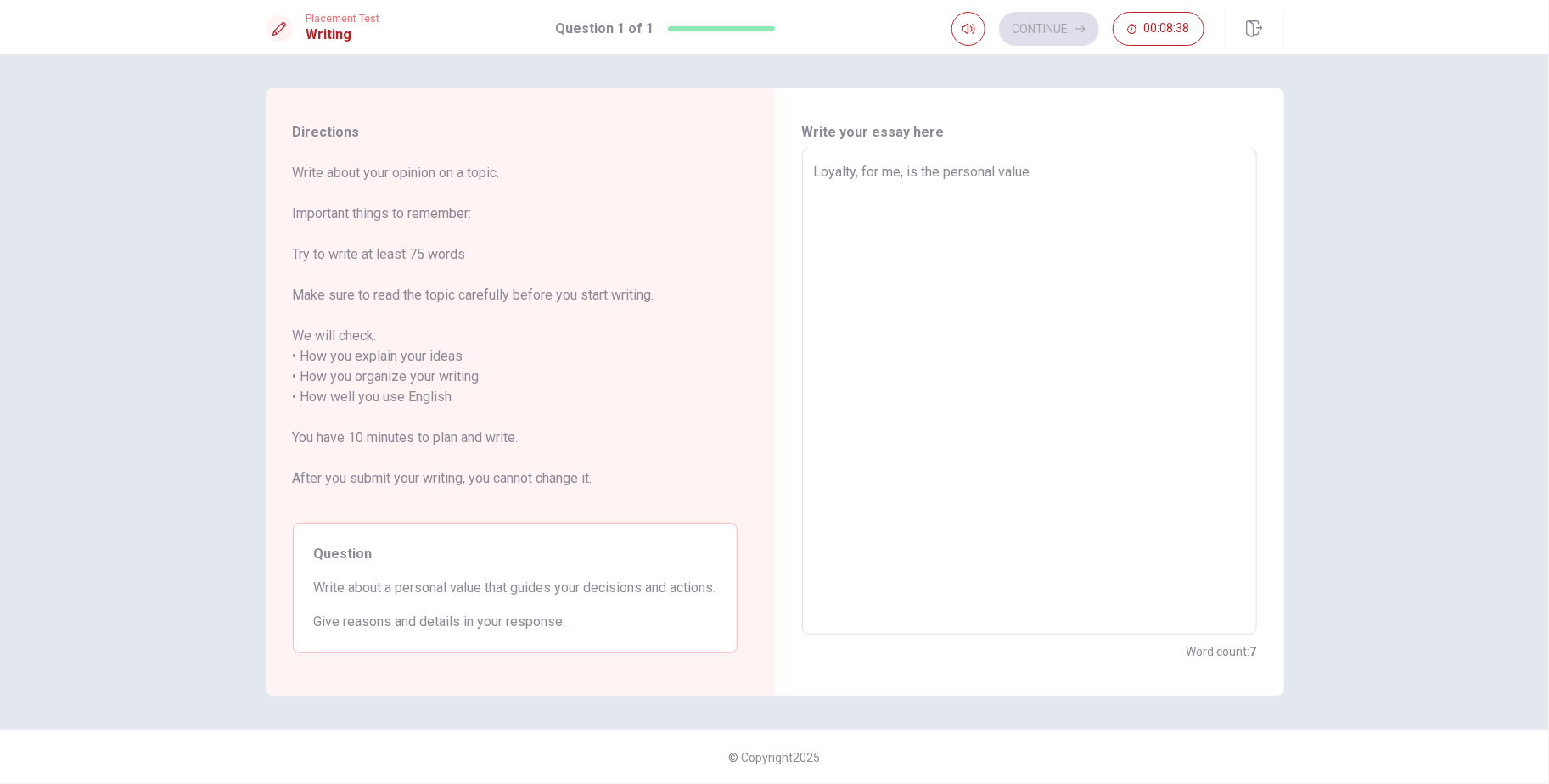 type on "Loyalty, for me, is the personal value" 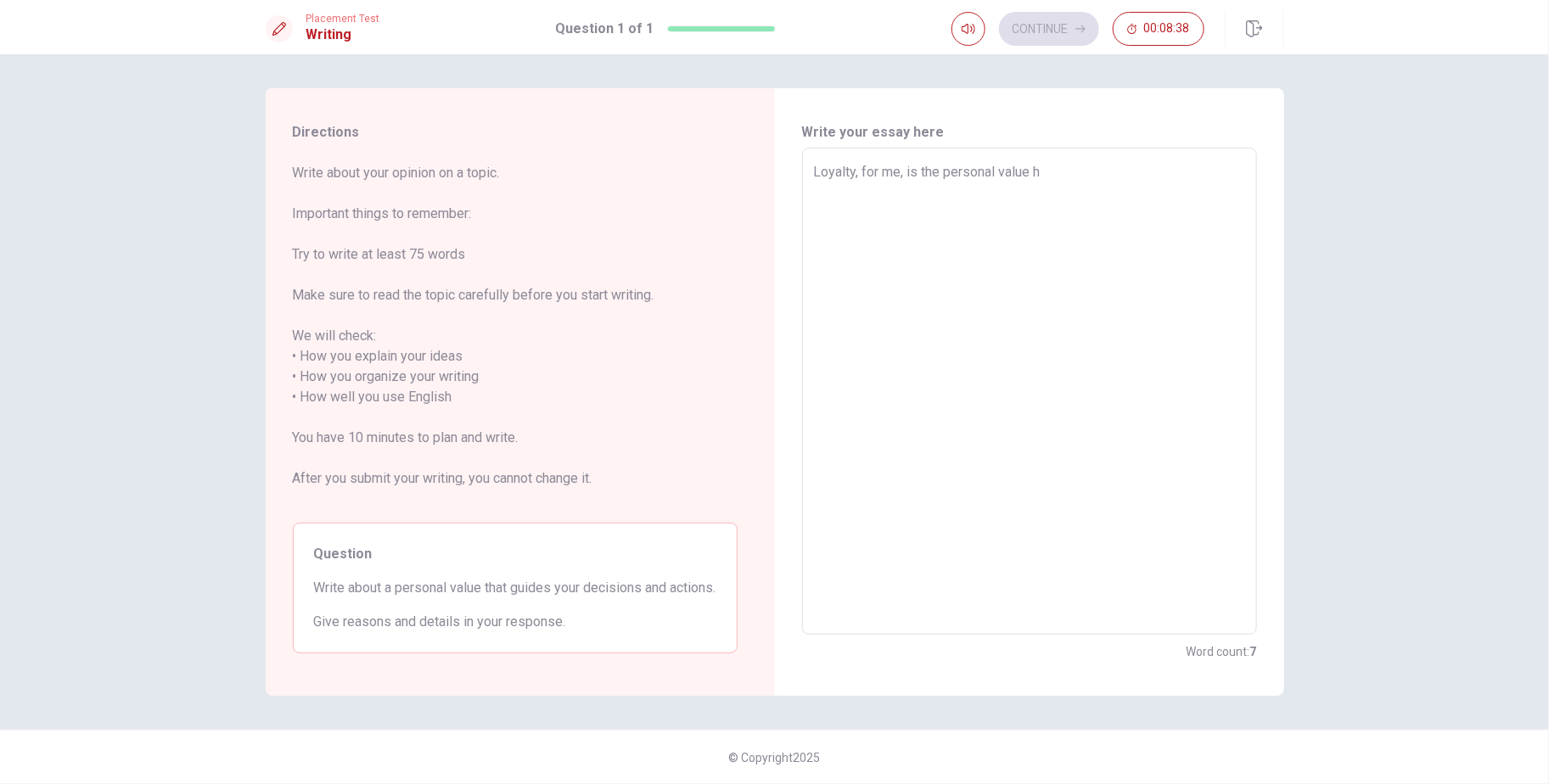 type on "x" 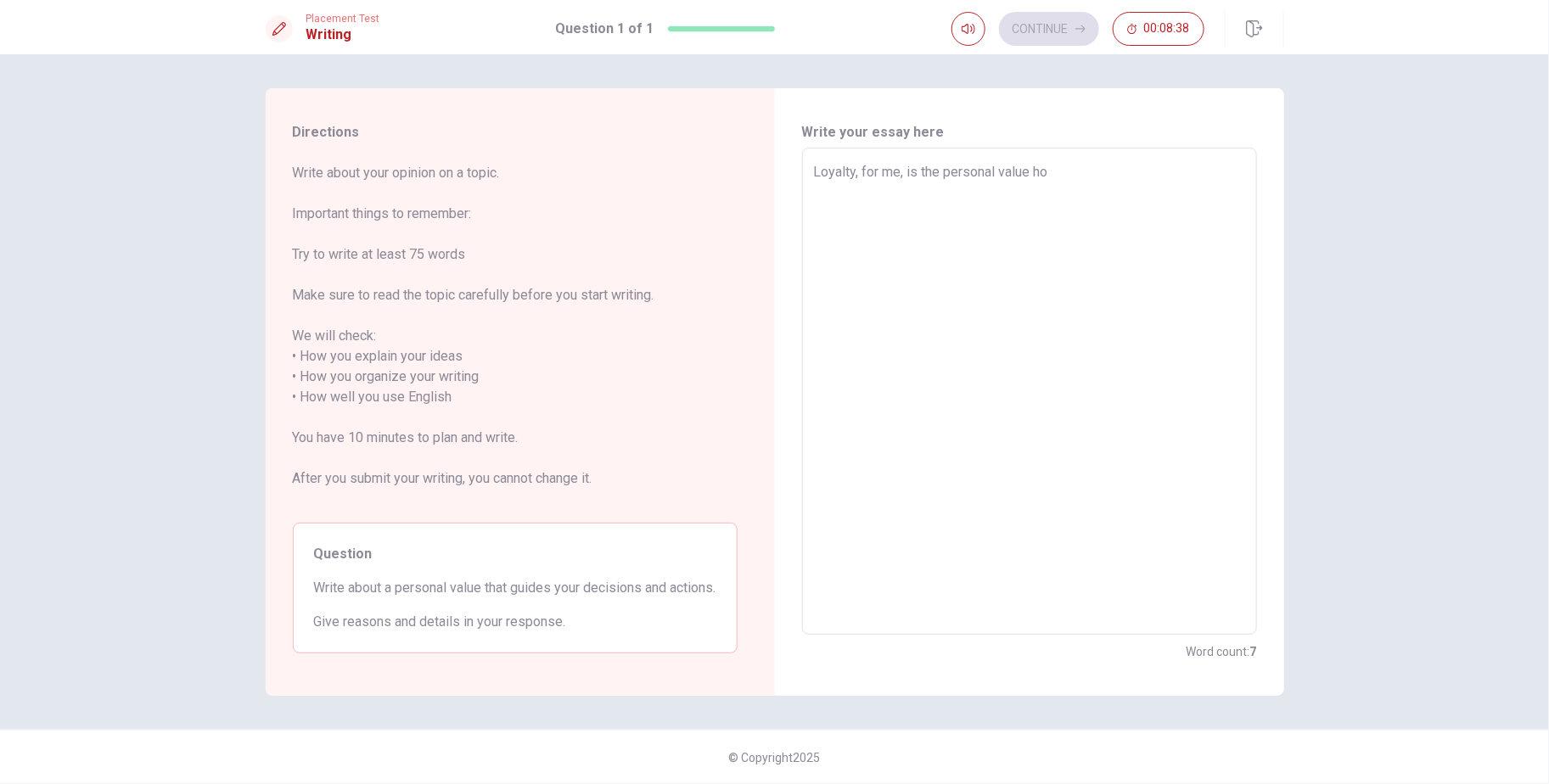 type on "x" 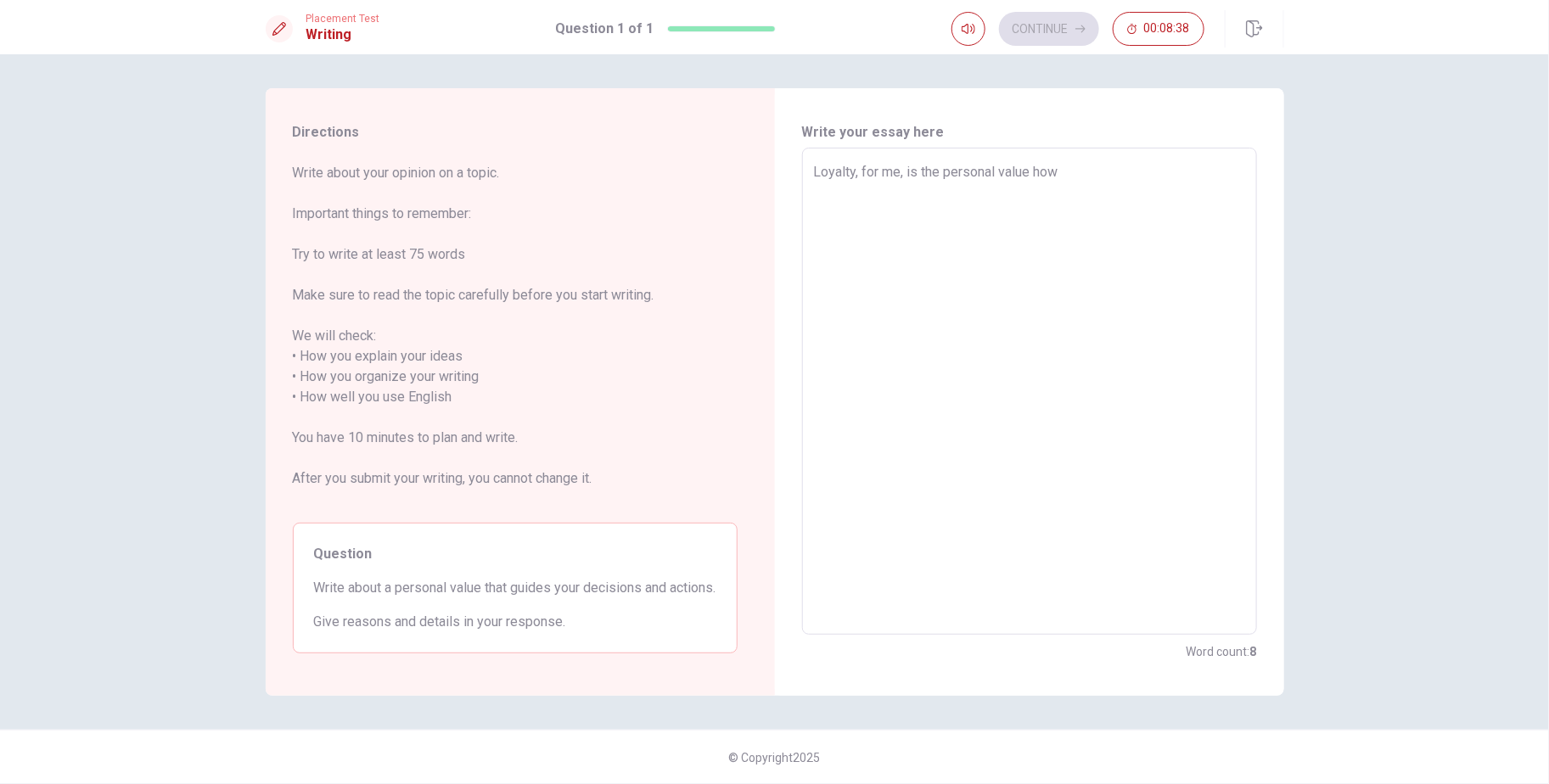 type on "x" 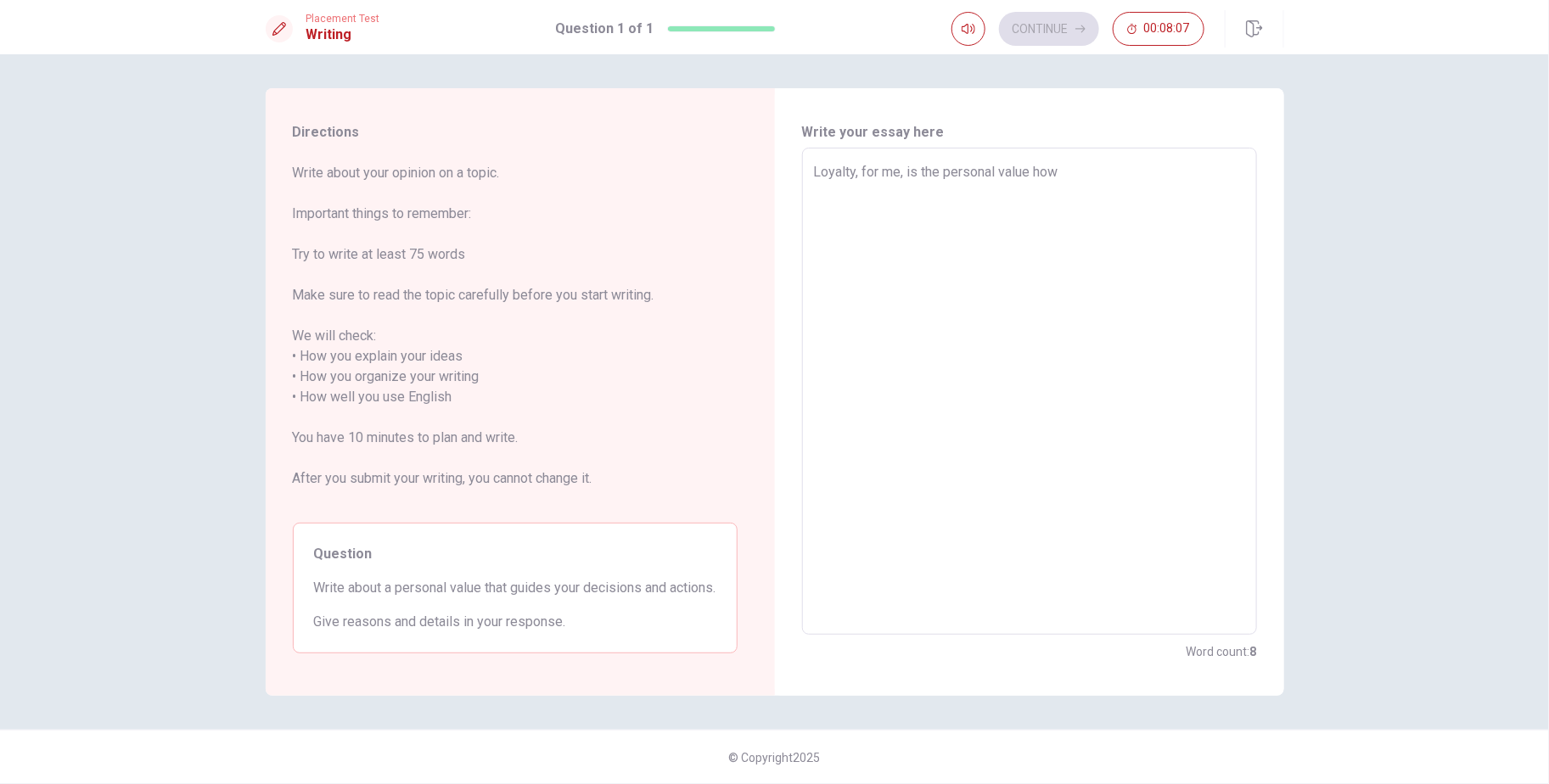 type on "x" 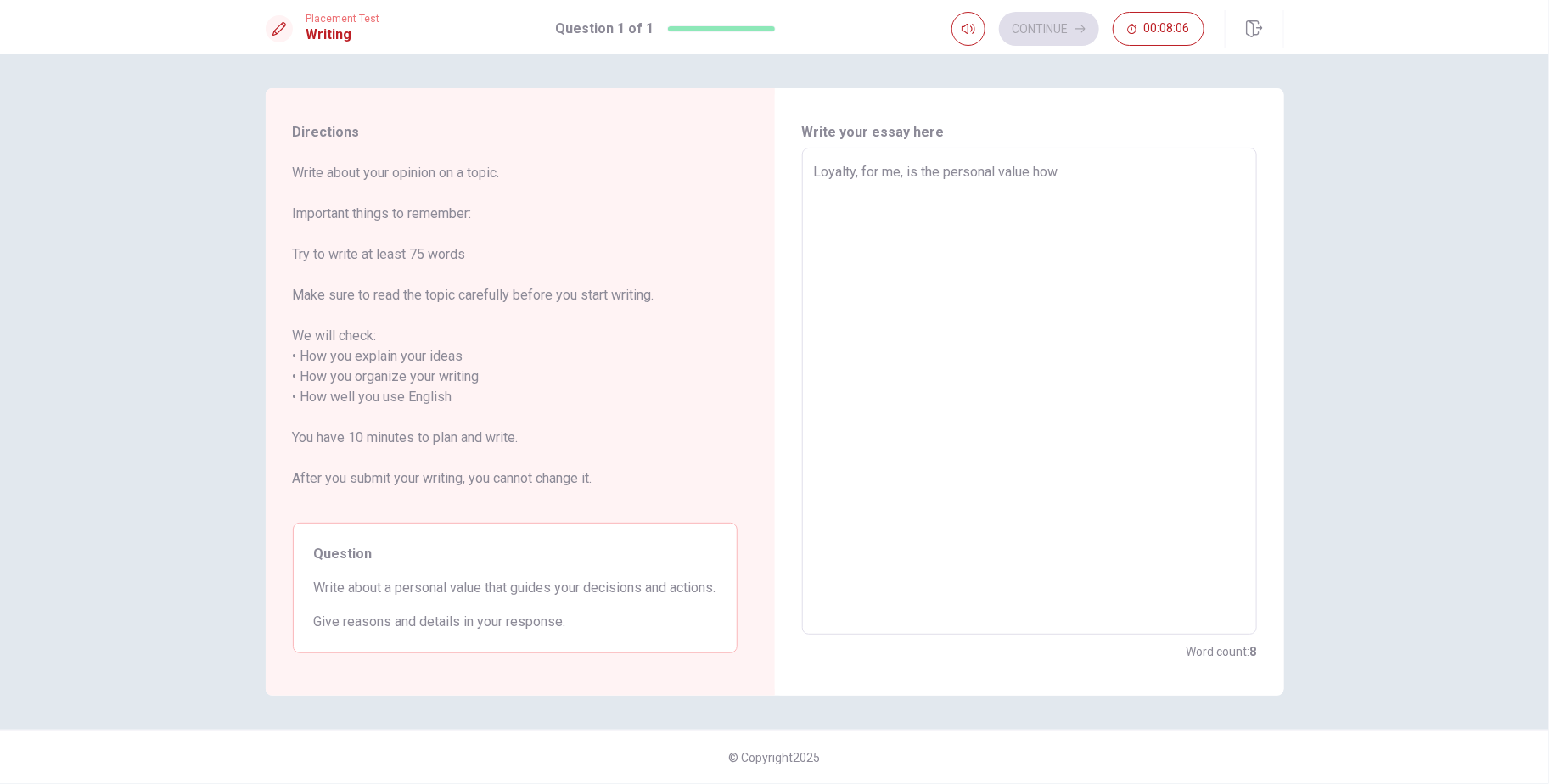 type on "Loyalty, for me, is the personal value how" 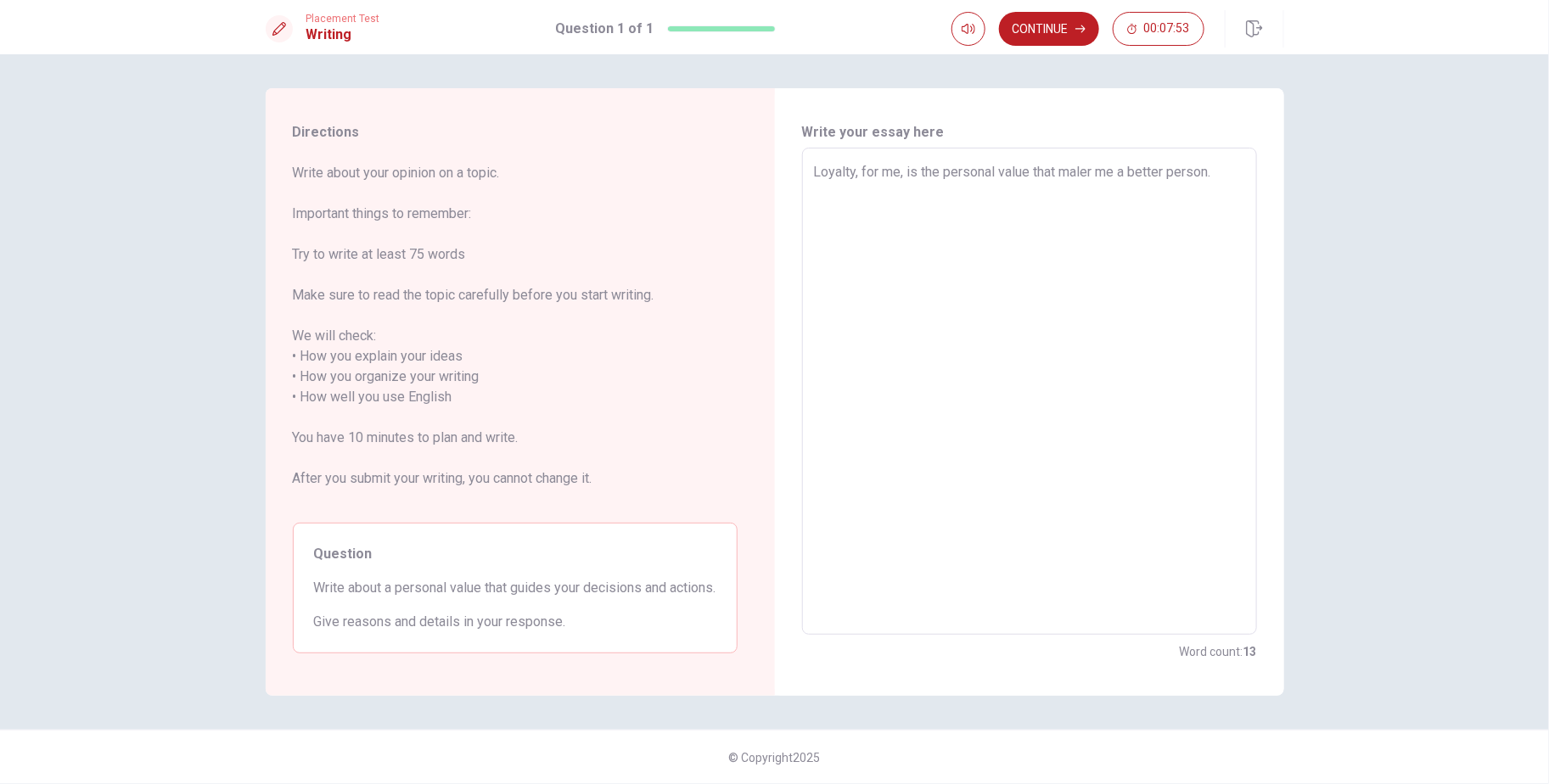 click on "Loyalty, for me, is the personal value that maler me a better person." at bounding box center (1030, 391) 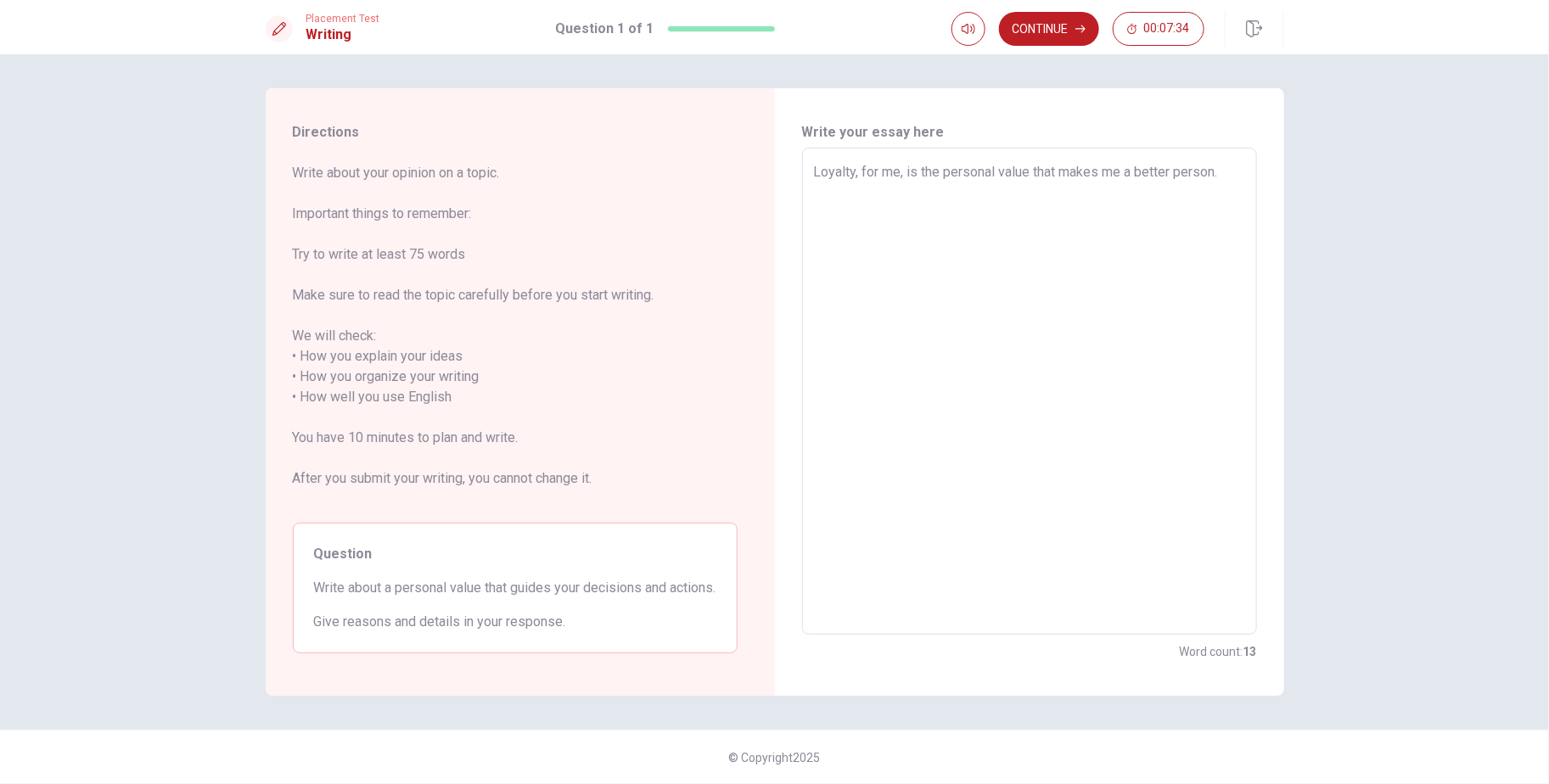 click on "Loyalty, for me, is the personal value that makes me a better person." at bounding box center [1030, 391] 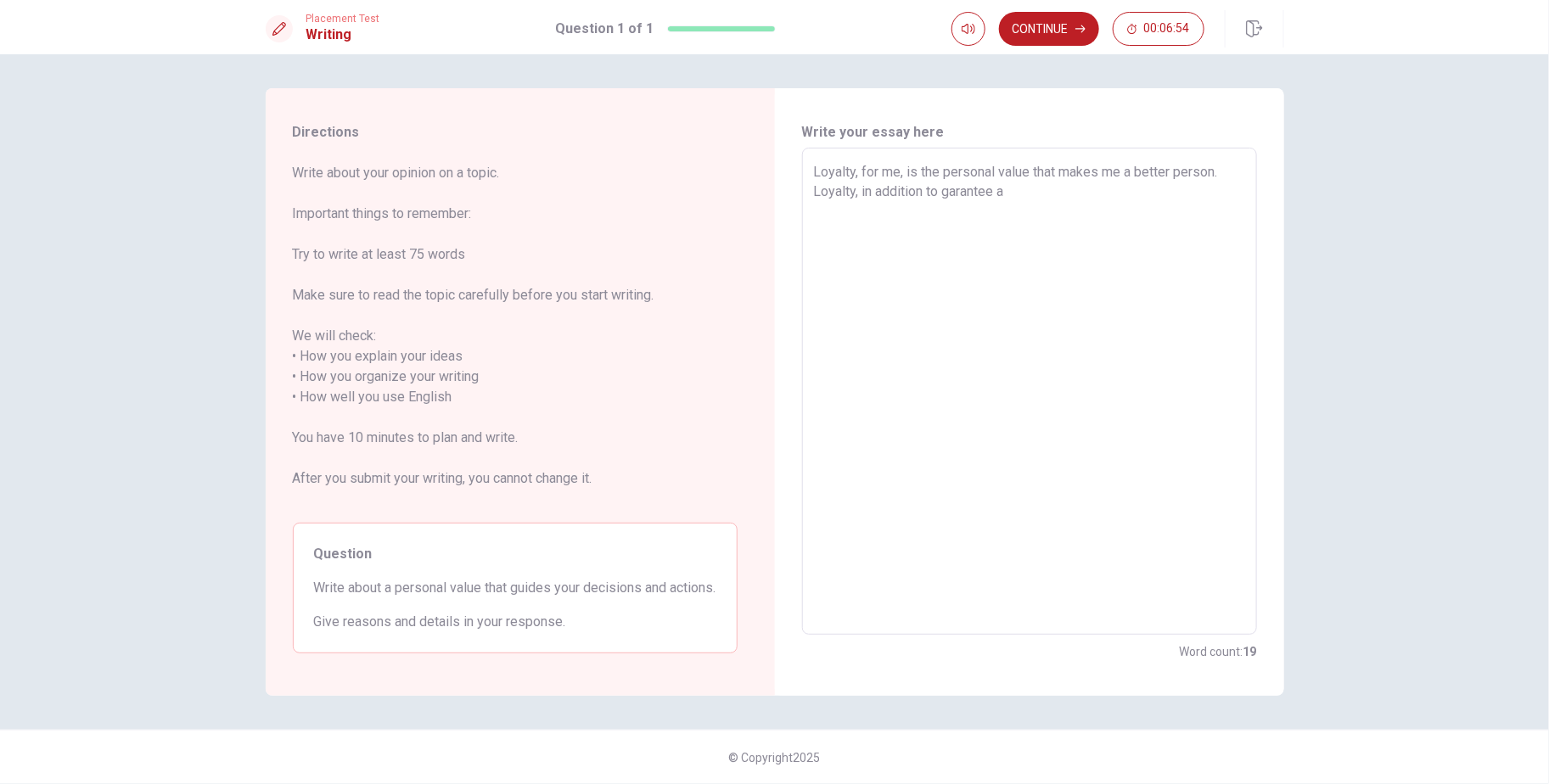 drag, startPoint x: 1038, startPoint y: 197, endPoint x: 805, endPoint y: 199, distance: 233.00858 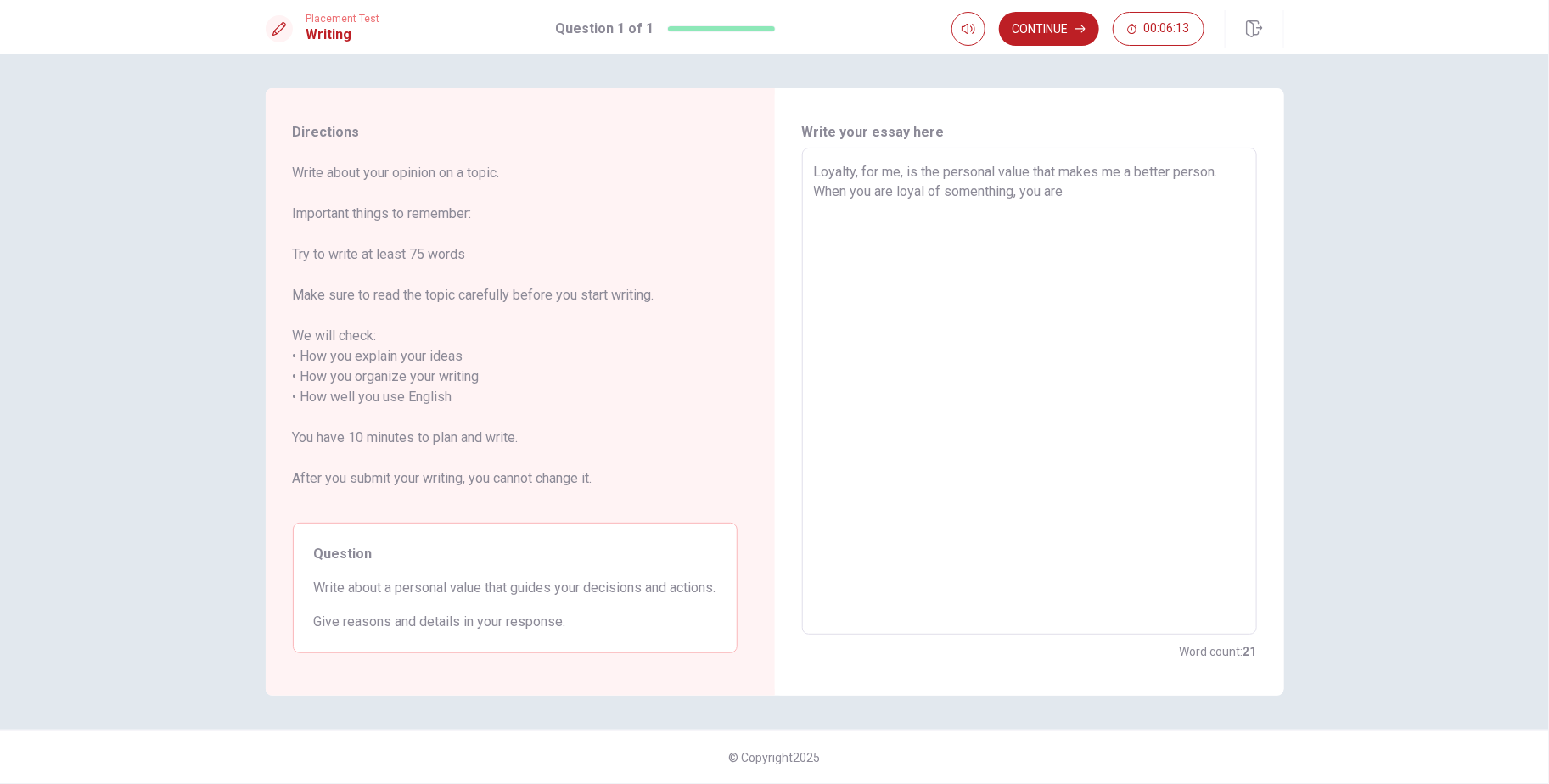 click on "Loyalty, for me, is the personal value that makes me a better person. When you are loyal of somenthing, you are" at bounding box center (1030, 391) 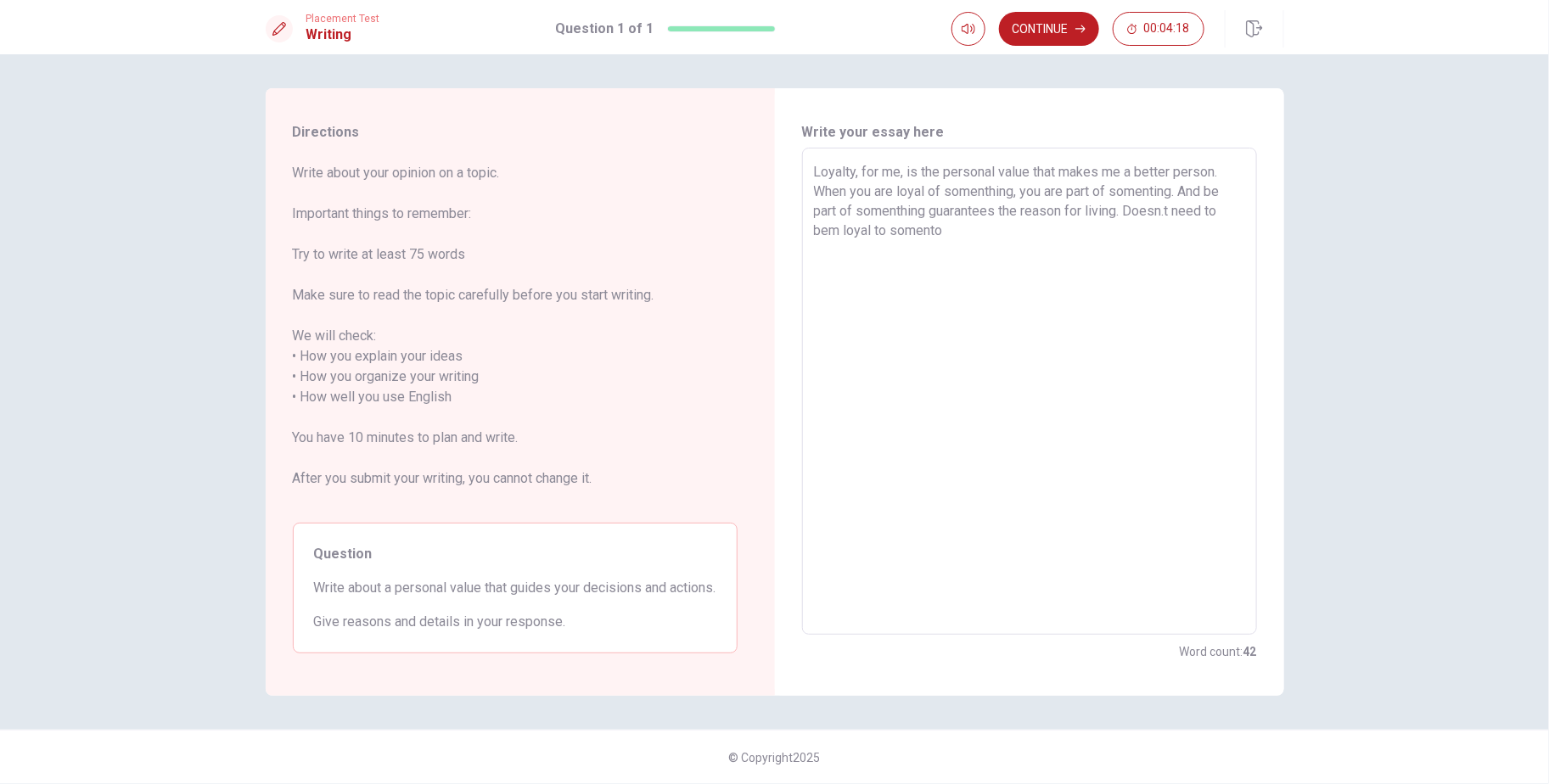 drag, startPoint x: 1131, startPoint y: 209, endPoint x: 1148, endPoint y: 236, distance: 31.906112 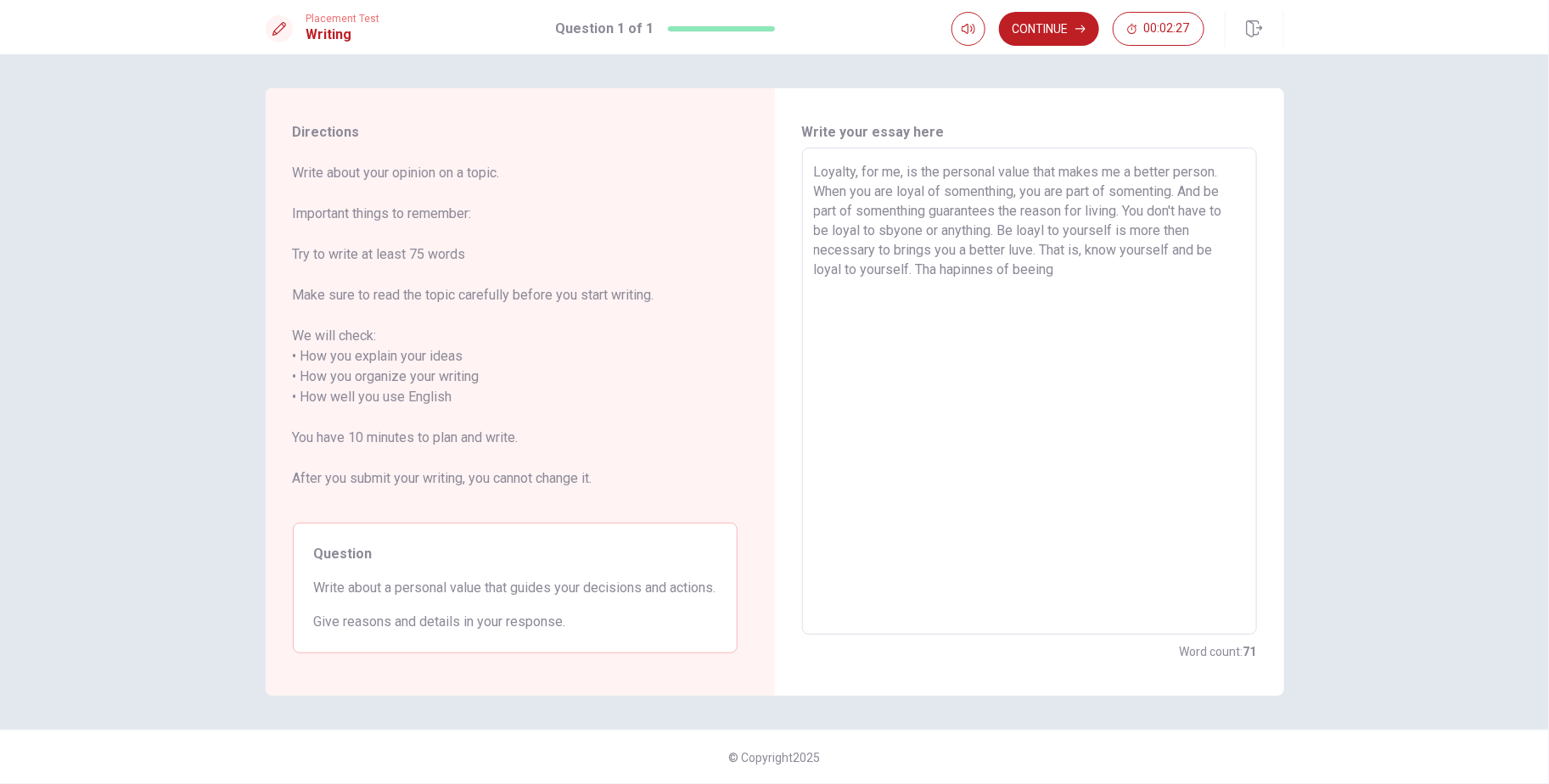 click on "Loyalty, for me, is the personal value that makes me a better person. When you are loyal of somenthing, you are part of somenting. And be part of somenthing guarantees the reason for living. You don't have to be loyal to sbyone or anything. Be loayl to yourself is more then necessary to brings you a better luve. That is, know yourself and be loyal to yourself. Tha hapinnes of beeing" at bounding box center (1030, 391) 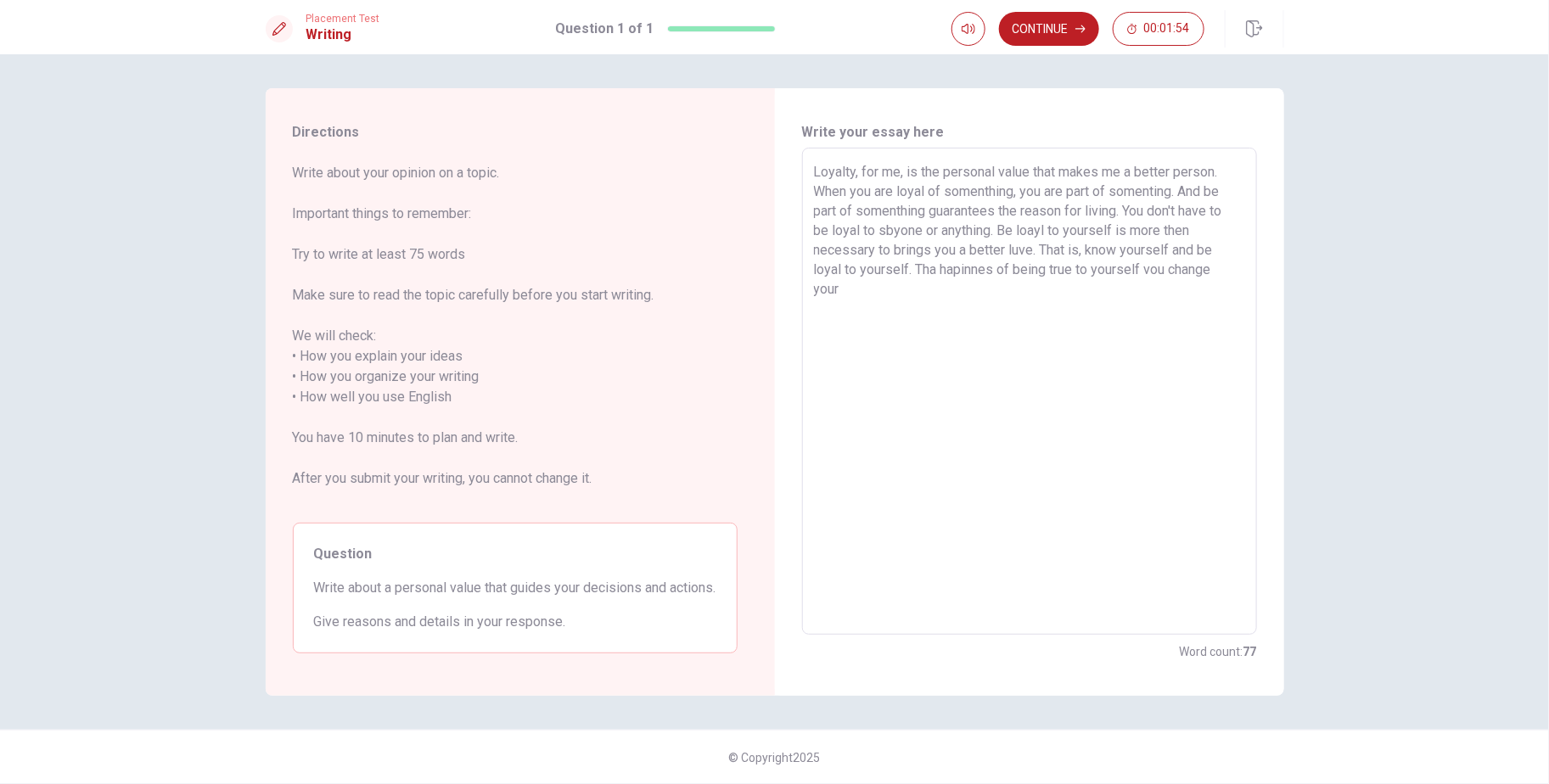 click on "Loyalty, for me, is the personal value that makes me a better person. When you are loyal of somenthing, you are part of somenting. And be part of somenthing guarantees the reason for living. You don't have to be loyal to sbyone or anything. Be loayl to yourself is more then necessary to brings you a better luve. That is, know yourself and be loyal to yourself. Tha hapinnes of being true to yourself vou change your" at bounding box center [1030, 391] 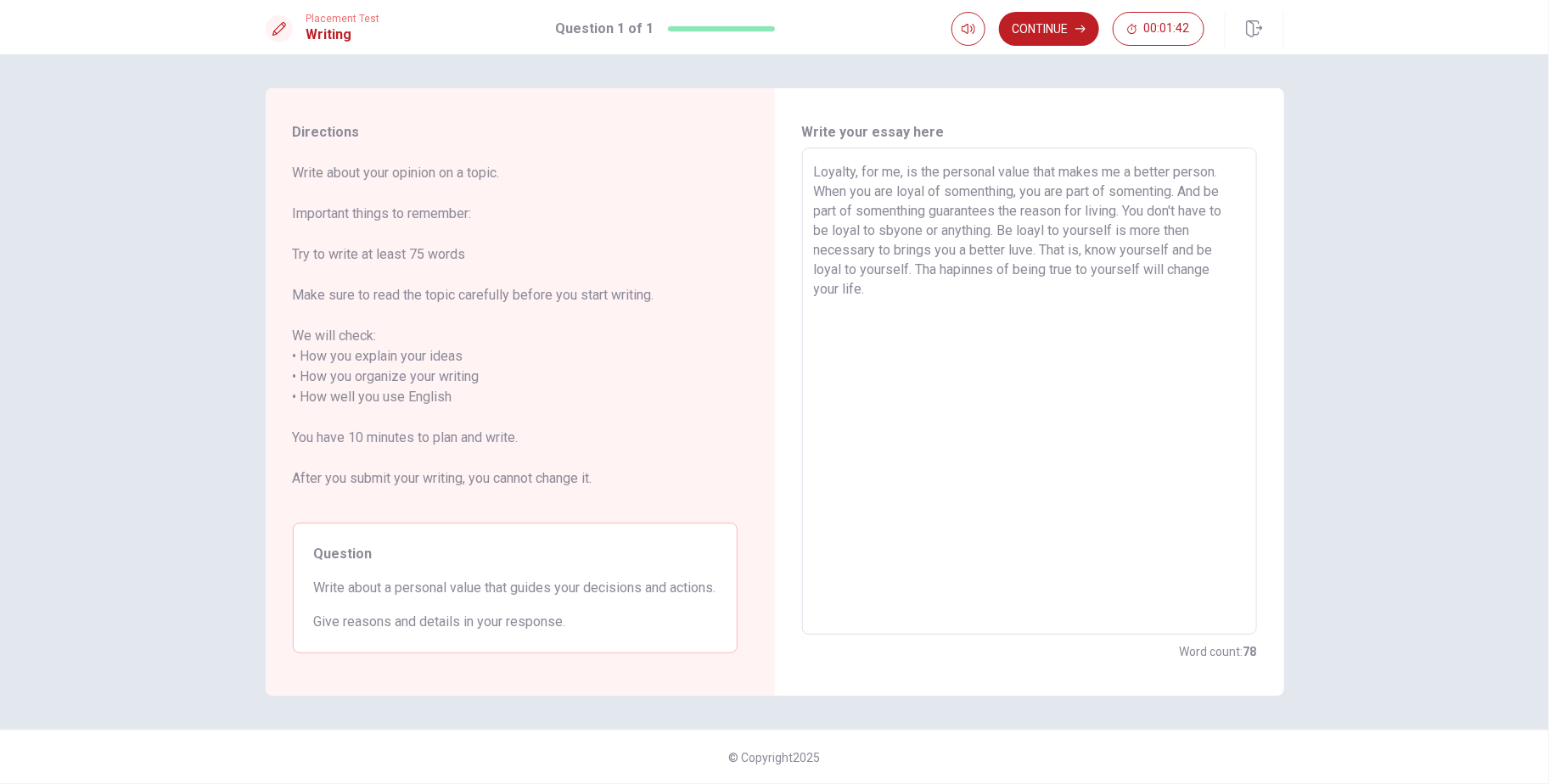 click on "Loyalty, for me, is the personal value that makes me a better person. When you are loyal of somenthing, you are part of somenting. And be part of somenthing guarantees the reason for living. You don't have to be loyal to sbyone or anything. Be loayl to yourself is more then necessary to brings you a better luve. That is, know yourself and be loyal to yourself. Tha hapinnes of being true to yourself will change your life." at bounding box center (1030, 391) 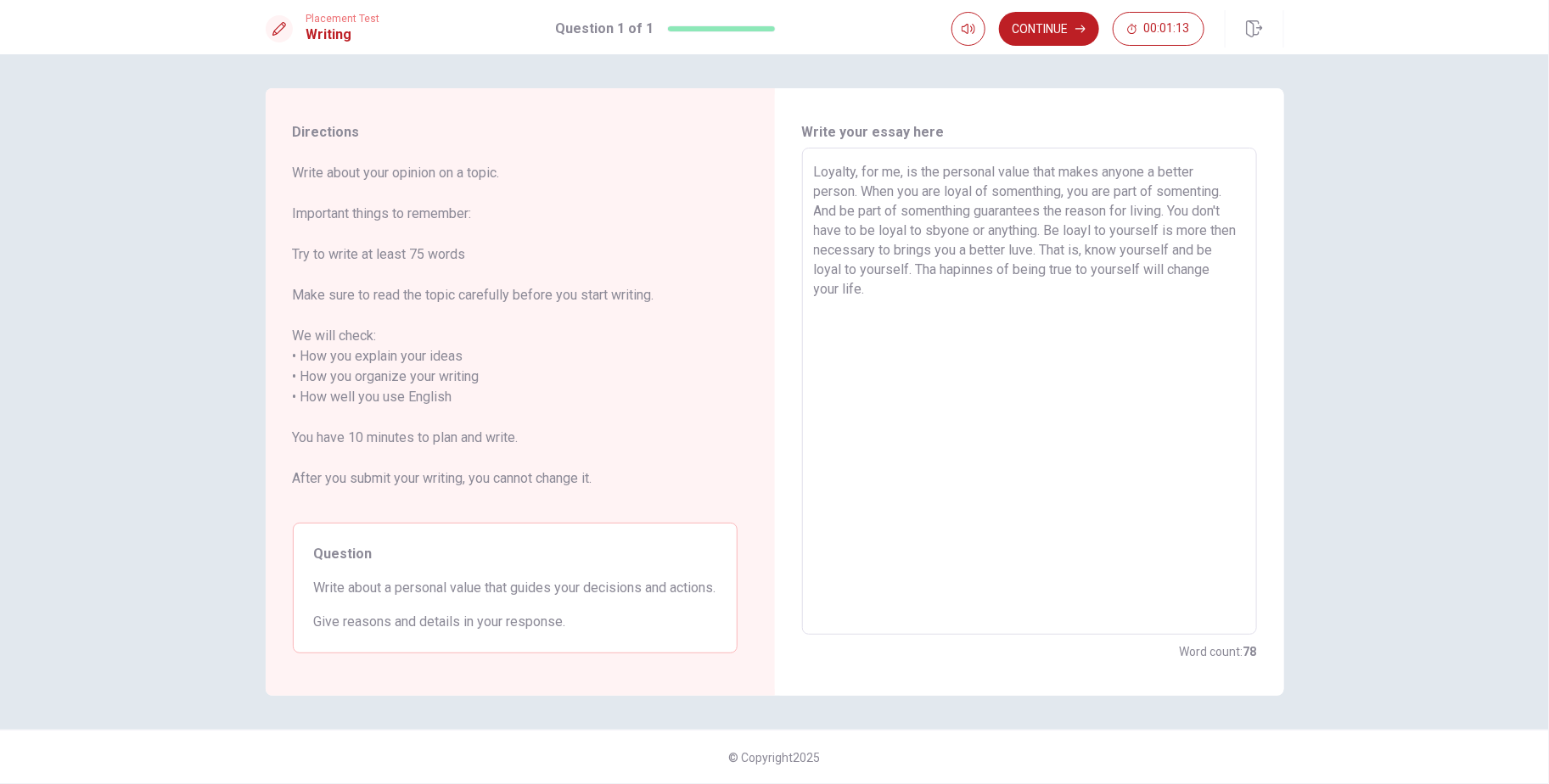 click on "Loyalty, for me, is the personal value that makes anyone a better person. When you are loyal of somenthing, you are part of somenting. And be part of somenthing guarantees the reason for living. You don't have to be loyal to sbyone or anything. Be loayl to yourself is more then necessary to brings you a better luve. That is, know yourself and be loyal to yourself. Tha hapinnes of being true to yourself will change your life." at bounding box center [1030, 391] 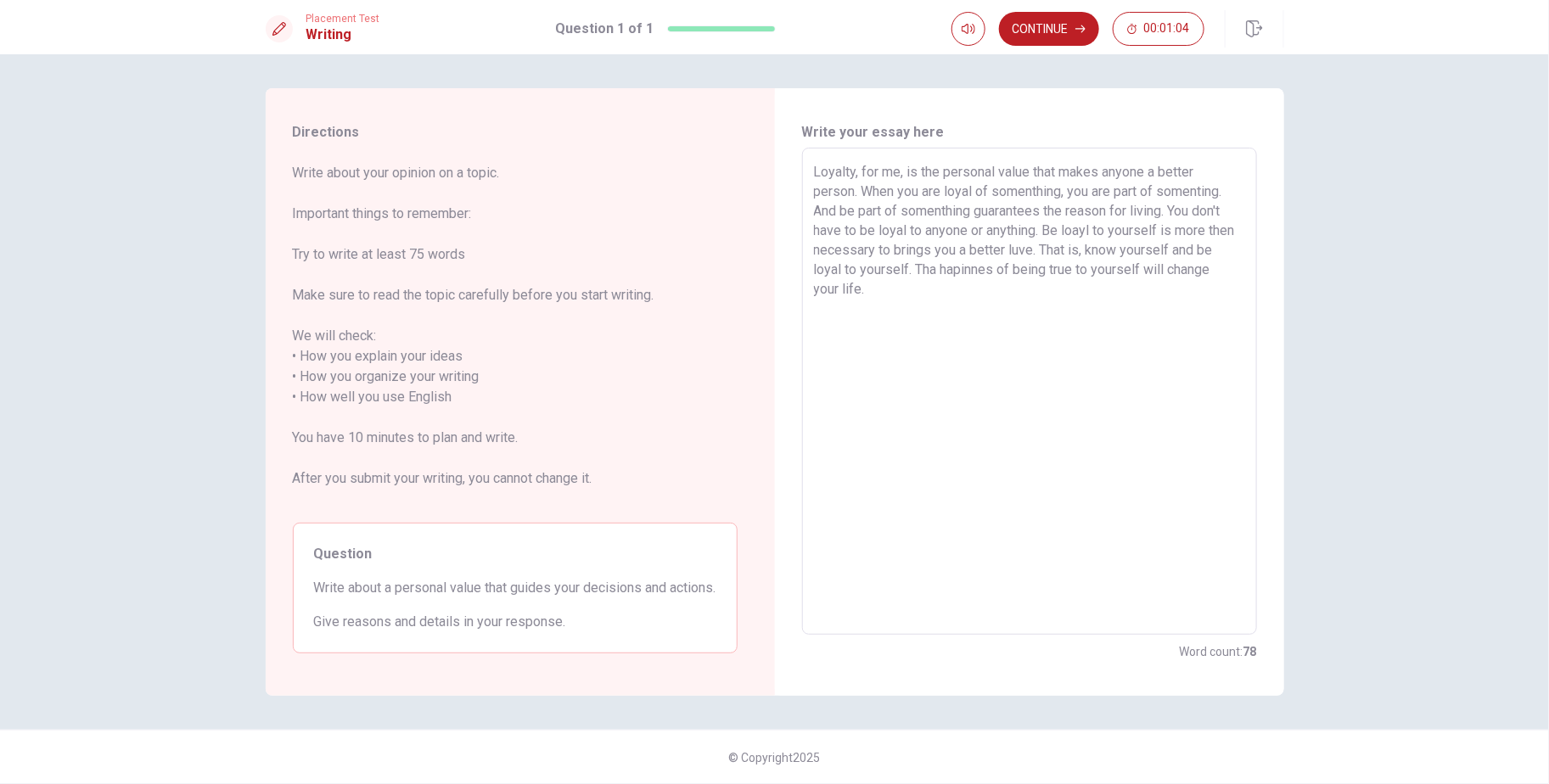 click on "Loyalty, for me, is the personal value that makes anyone a better person. When you are loyal of somenthing, you are part of somenting. And be part of somenthing guarantees the reason for living. You don't have to be loyal to anyone or anything. Be loayl to yourself is more then necessary to brings you a better luve. That is, know yourself and be loyal to yourself. Tha hapinnes of being true to yourself will change your life." at bounding box center (1030, 391) 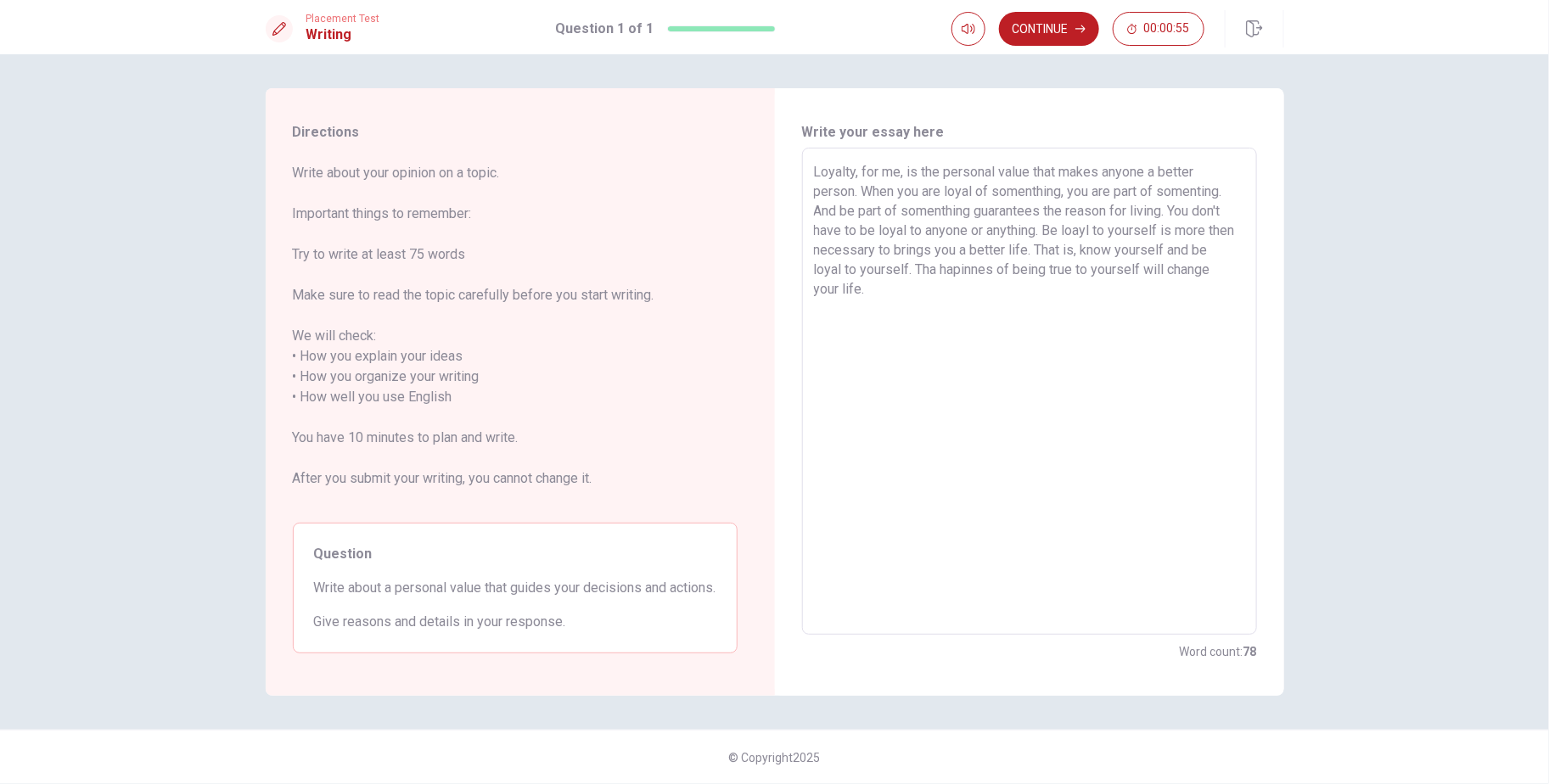click on "Loyalty, for me, is the personal value that makes anyone a better person. When you are loyal of somenthing, you are part of somenting. And be part of somenthing guarantees the reason for living. You don't have to be loyal to anyone or anything. Be loayl to yourself is more then necessary to brings you a better life. That is, know yourself and be loyal to yourself. Tha hapinnes of being true to yourself will change your life." at bounding box center [1030, 391] 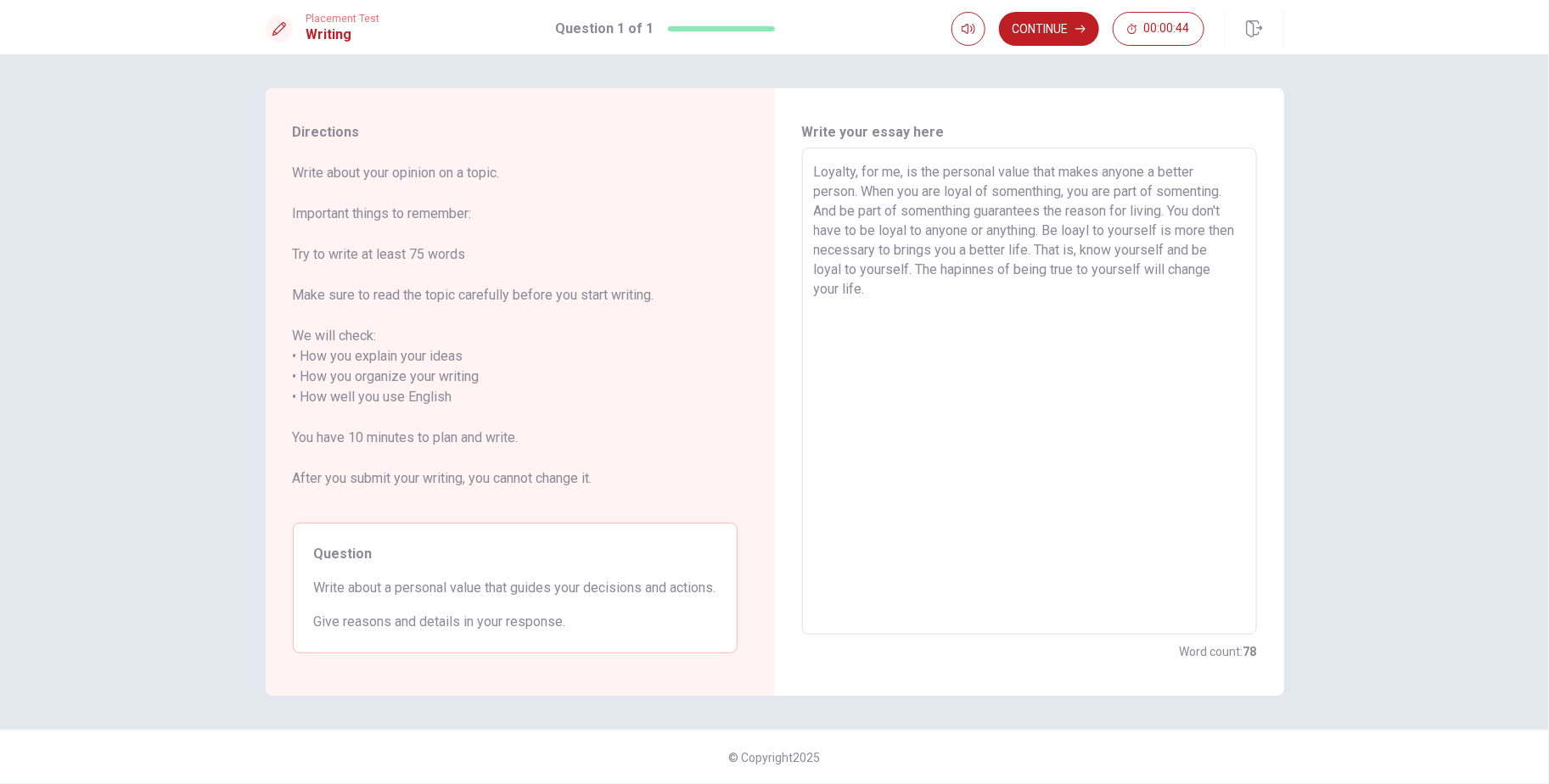 click on "Loyalty, for me, is the personal value that makes anyone a better person. When you are loyal of somenthing, you are part of somenting. And be part of somenthing guarantees the reason for living. You don't have to be loyal to anyone or anything. Be loayl to yourself is more then necessary to brings you a better life. That is, know yourself and be loyal to yourself. The hapinnes of being true to yourself will change your life." at bounding box center [1030, 391] 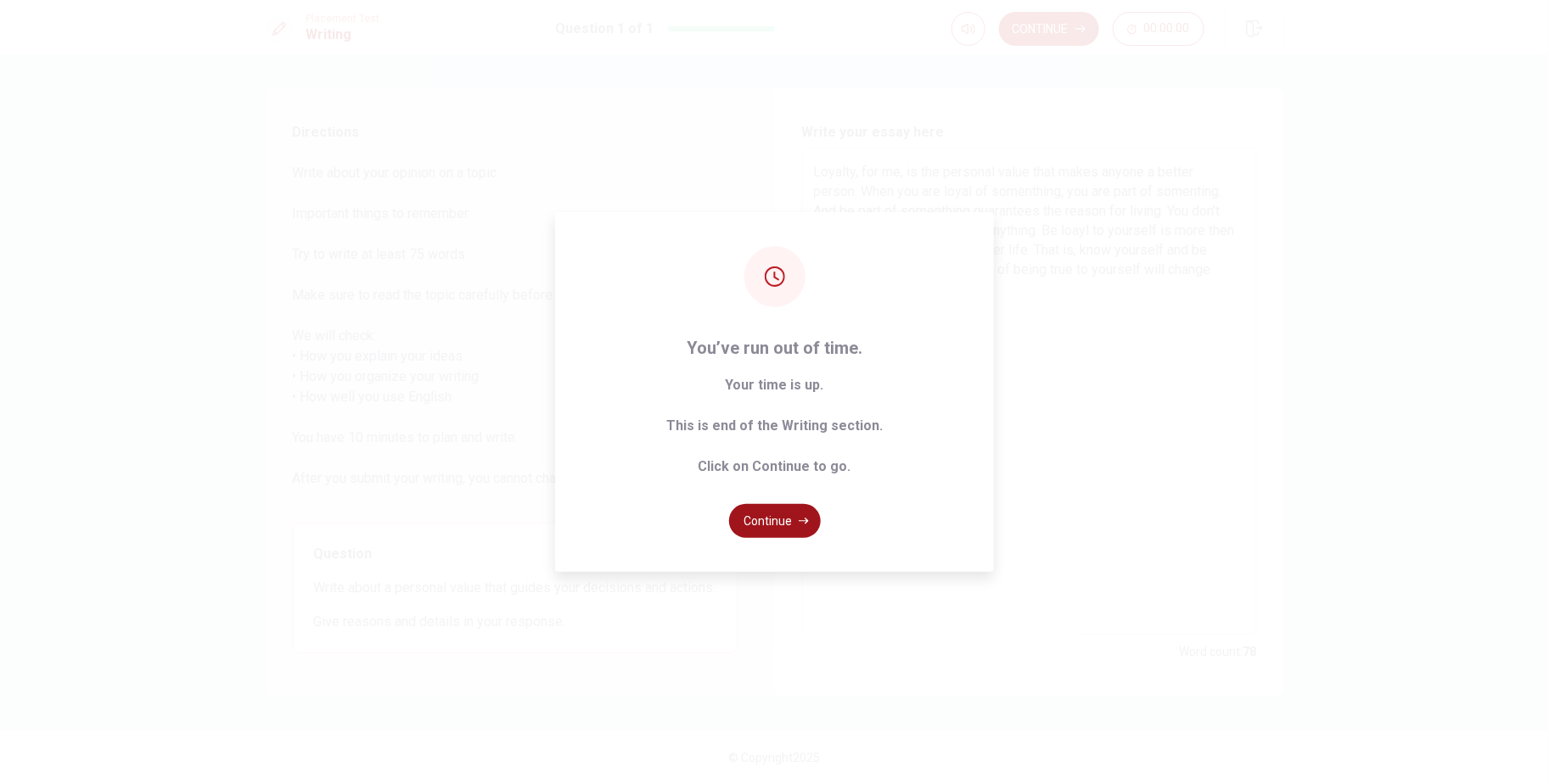 click on "Continue" at bounding box center [775, 521] 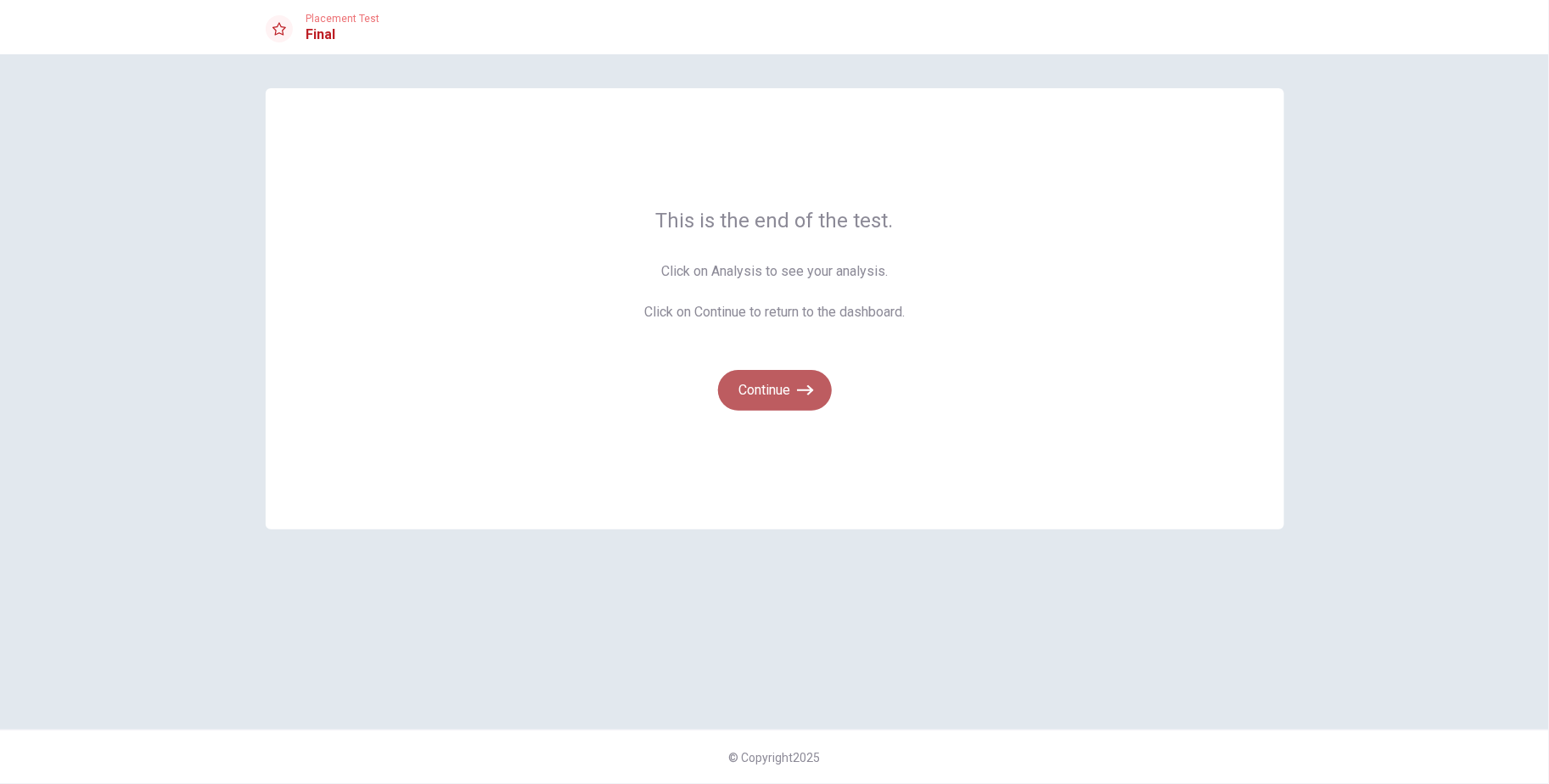 click on "Continue" at bounding box center (775, 390) 